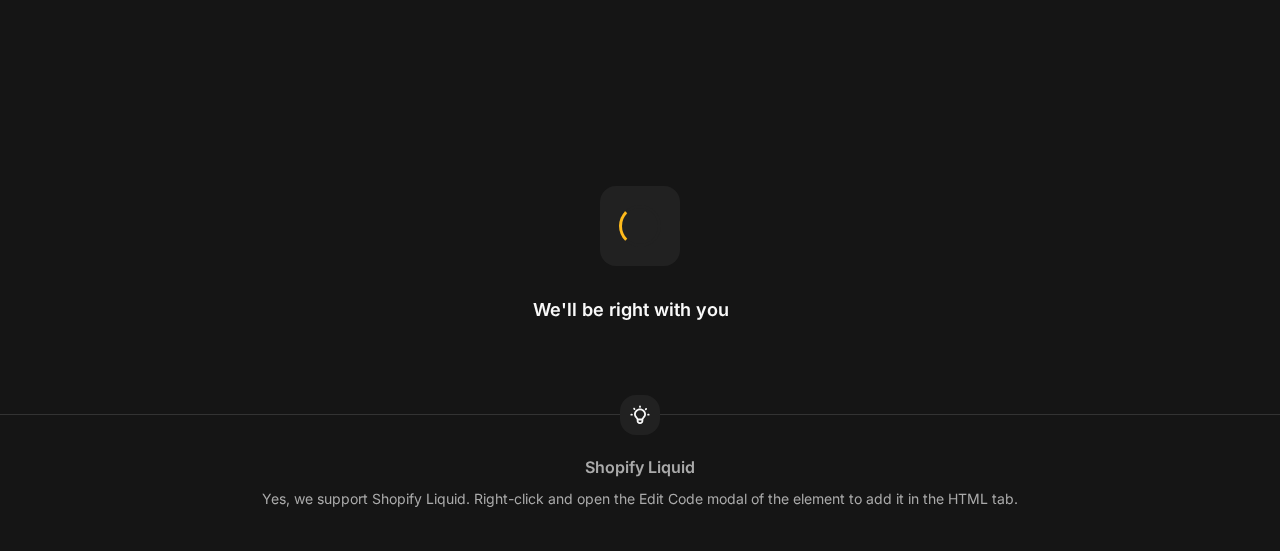 scroll, scrollTop: 0, scrollLeft: 0, axis: both 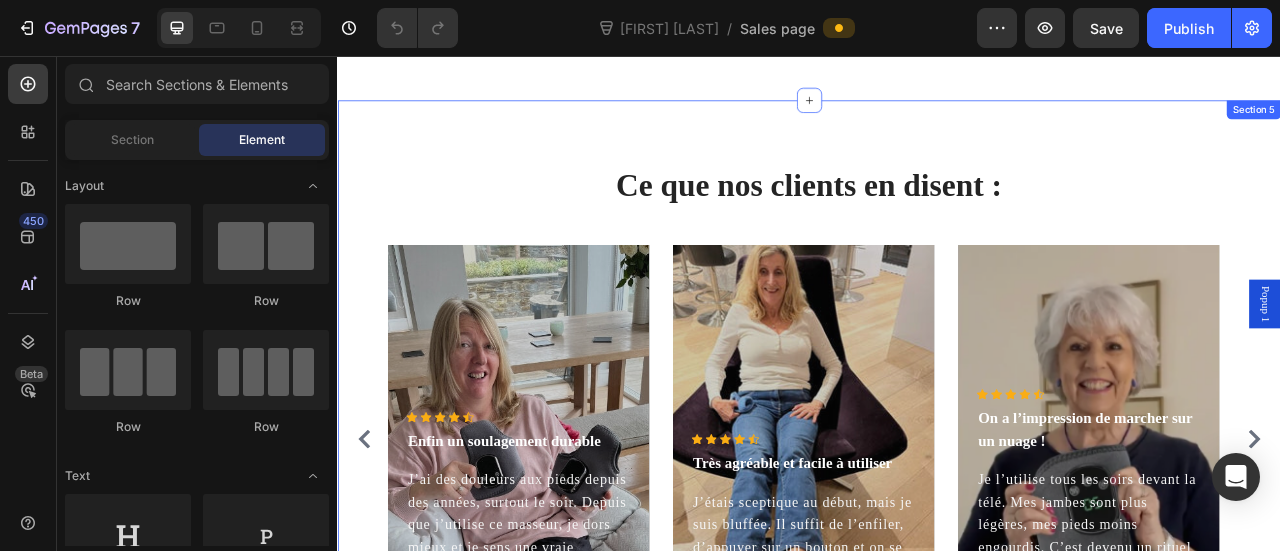 click on "Ce que nos clients en disent : Heading Icon Icon Icon Icon
Icon Icon List Hoz Enfin un soulagement durable Text block J’ai des douleurs aux pieds depuis des années, surtout le soir. Depuis que j’utilise ce masseur, je dors mieux et je sens une vraie différence après chaque séance. Text block [FIRST] [LAST] Text block Row Hero Banner Icon Icon Icon Icon
Icon Icon List Hoz Très agréable et facile à utiliser Text block J’étais sceptique au début, mais je suis bluffée. Il suffit de l’enfiler, d’appuyer sur un bouton et on se sent apaisée en quelques minutes. Text block - [FIRST] [LAST] Text block Row Hero Banner Icon Icon Icon Icon
Icon Icon List Hoz On a l’impression de marcher sur un nuage ! Text block Text block [FIRST] [LAST] Text block Row Hero Banner
Row" at bounding box center [937, 499] 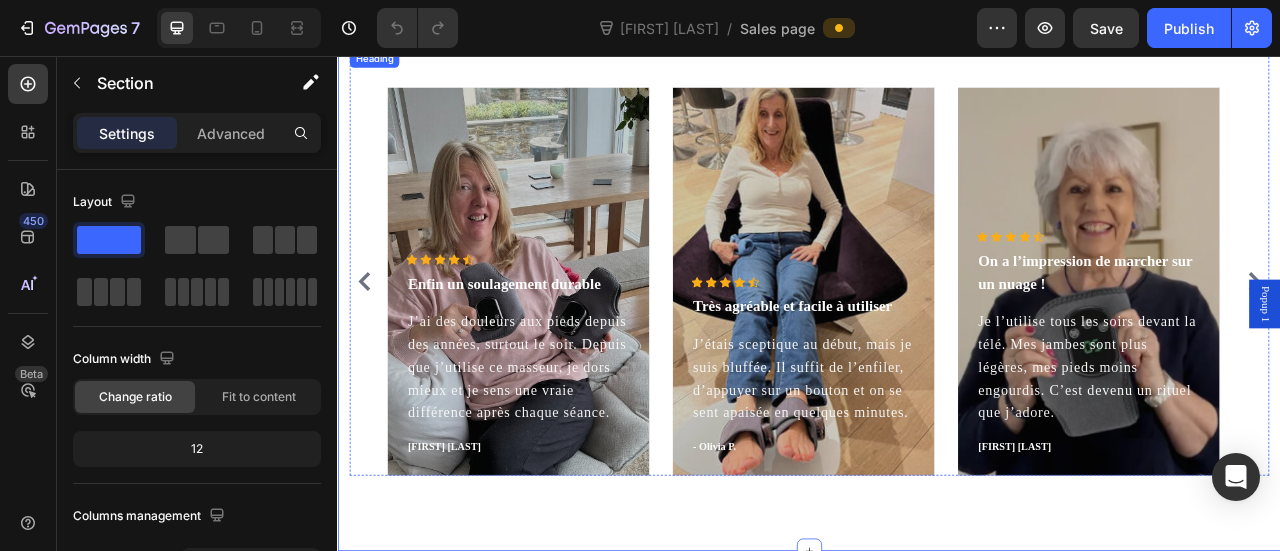 scroll, scrollTop: 3500, scrollLeft: 0, axis: vertical 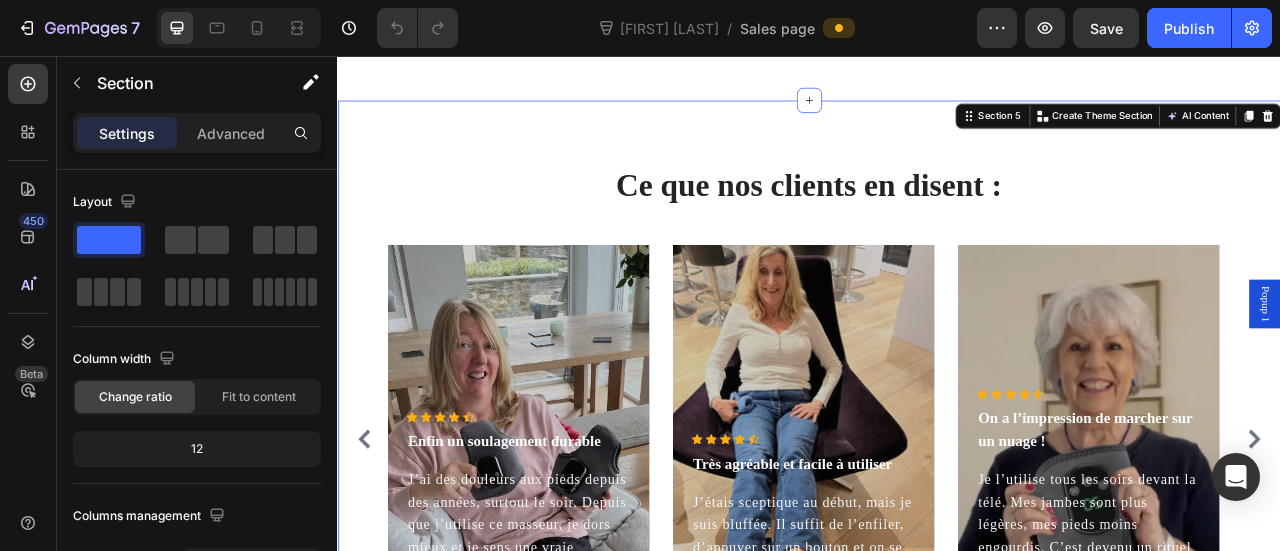 click on "Ce que nos clients en disent : Heading Icon Icon Icon Icon
Icon Icon List Hoz Enfin un soulagement durable Text block J’ai des douleurs aux pieds depuis des années, surtout le soir. Depuis que j’utilise ce masseur, je dors mieux et je sens une vraie différence après chaque séance. Text block [FIRST] [LAST] Text block Row Hero Banner Icon Icon Icon Icon
Icon Icon List Hoz Très agréable et facile à utiliser Text block J’étais sceptique au début, mais je suis bluffée. Il suffit de l’enfiler, d’appuyer sur un bouton et on se sent apaisée en quelques minutes. Text block - [FIRST] [LAST] Text block Row Hero Banner Icon Icon Icon Icon
Icon Icon List Hoz On a l’impression de marcher sur un nuage ! Text block Text block [FIRST] [LAST] Text block Row Hero Banner
Row" at bounding box center [937, 499] 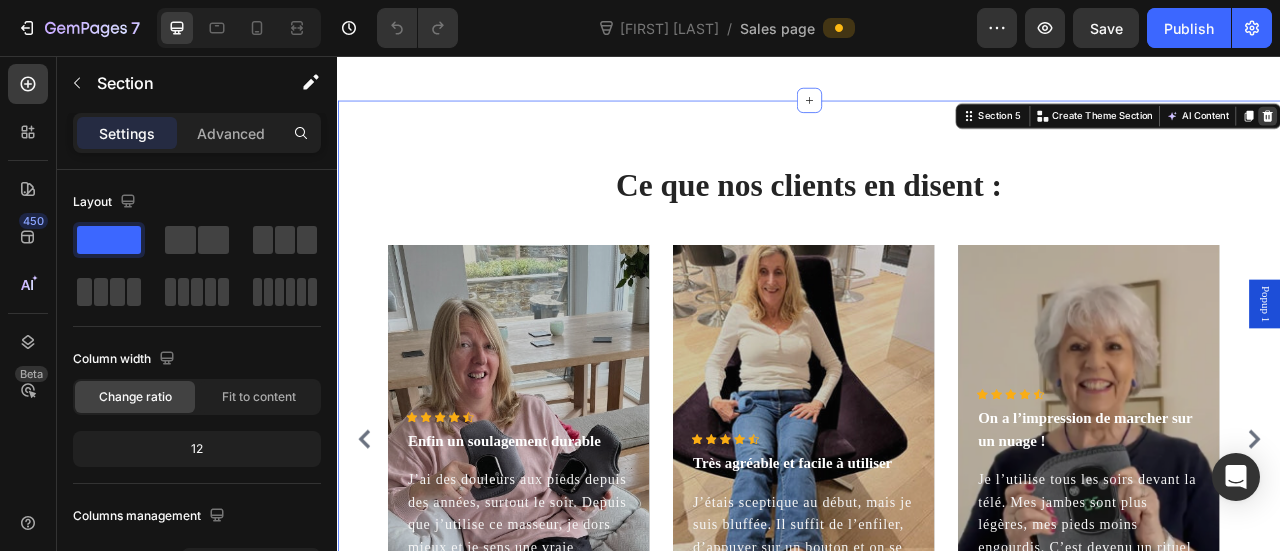 click at bounding box center (1520, 132) 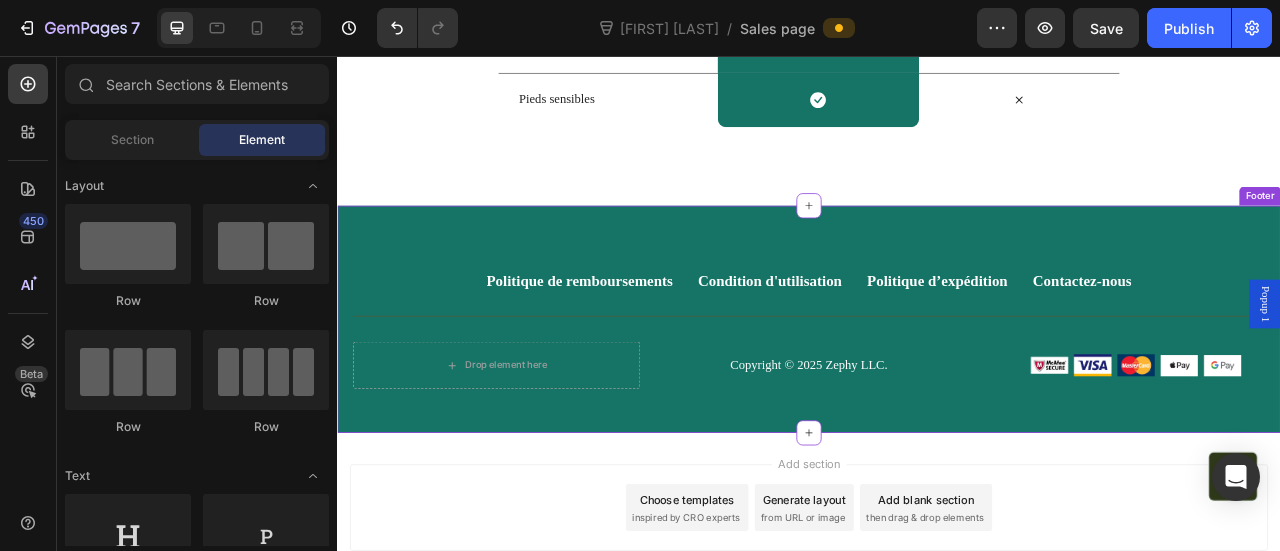 scroll, scrollTop: 3252, scrollLeft: 0, axis: vertical 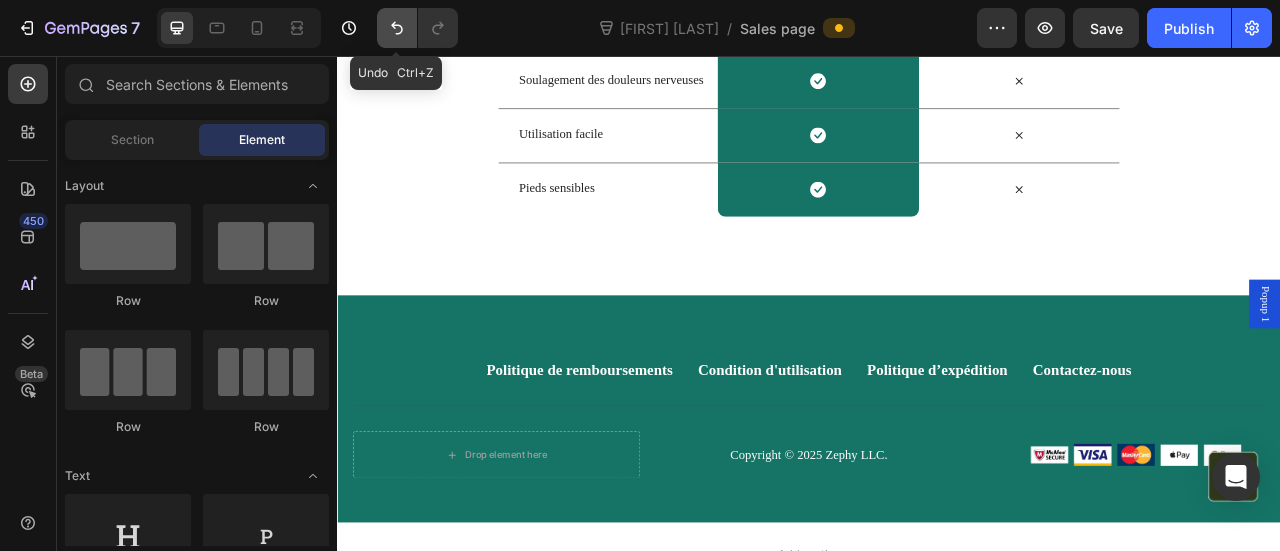 click 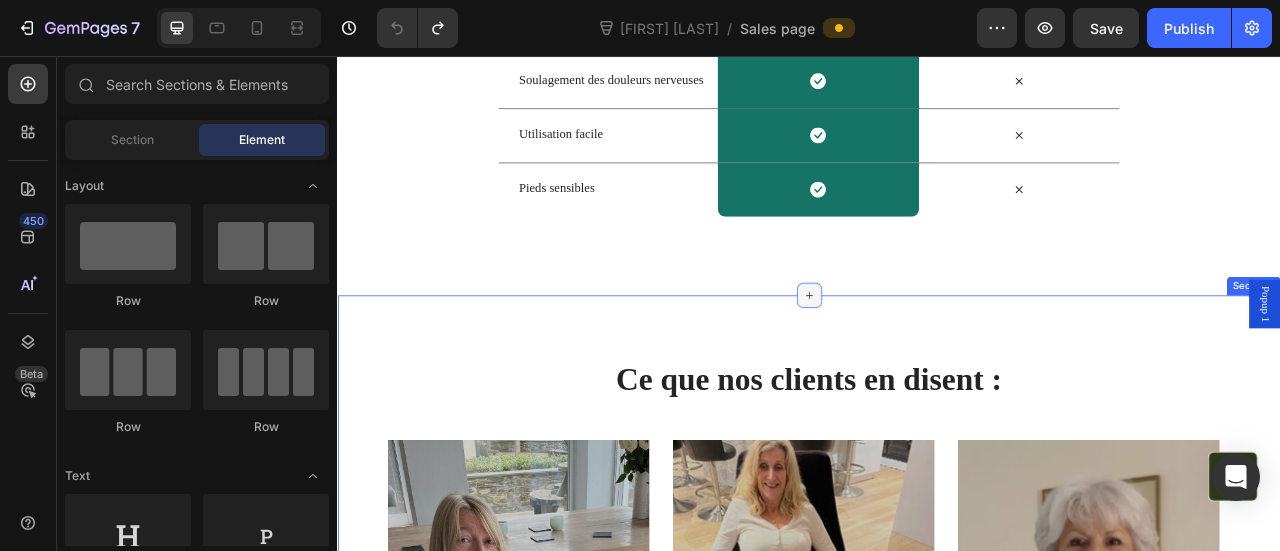 click 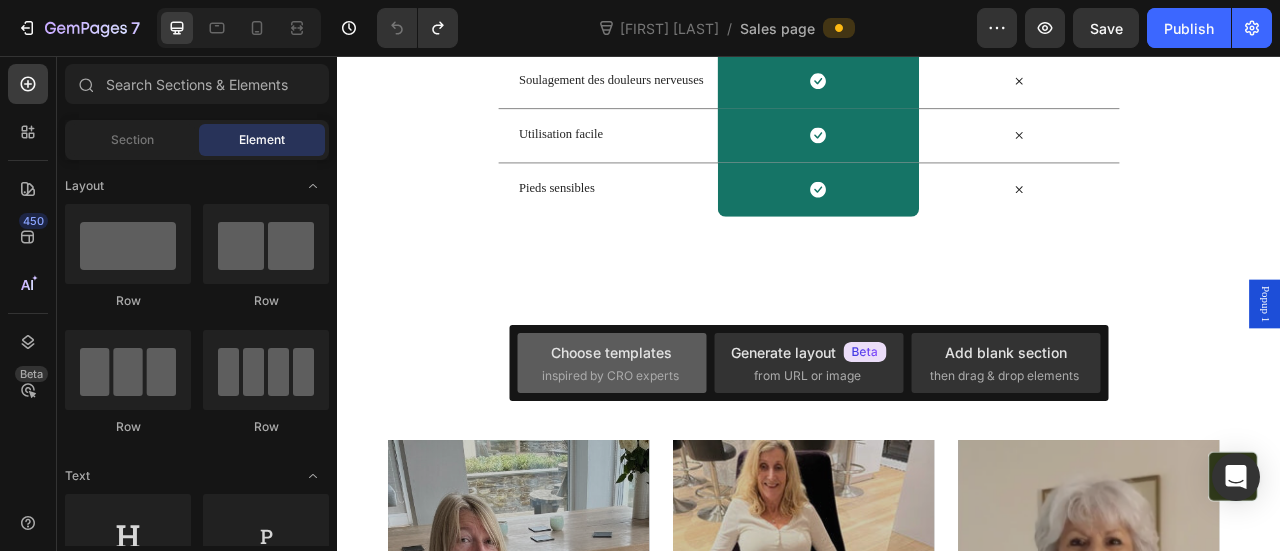 click on "Choose templates" at bounding box center [611, 352] 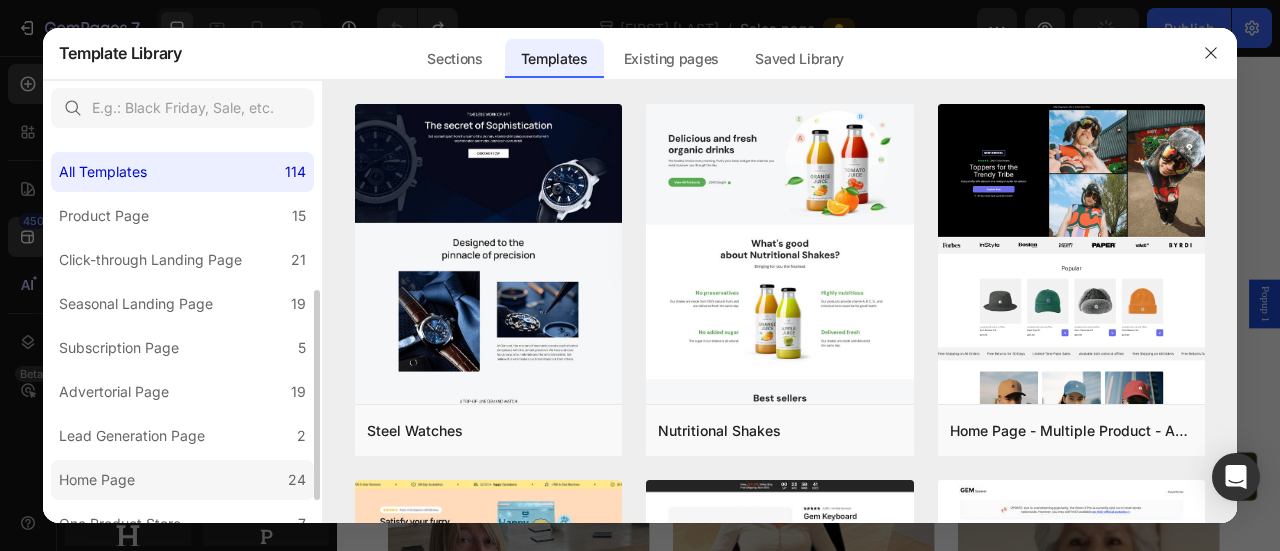 scroll, scrollTop: 100, scrollLeft: 0, axis: vertical 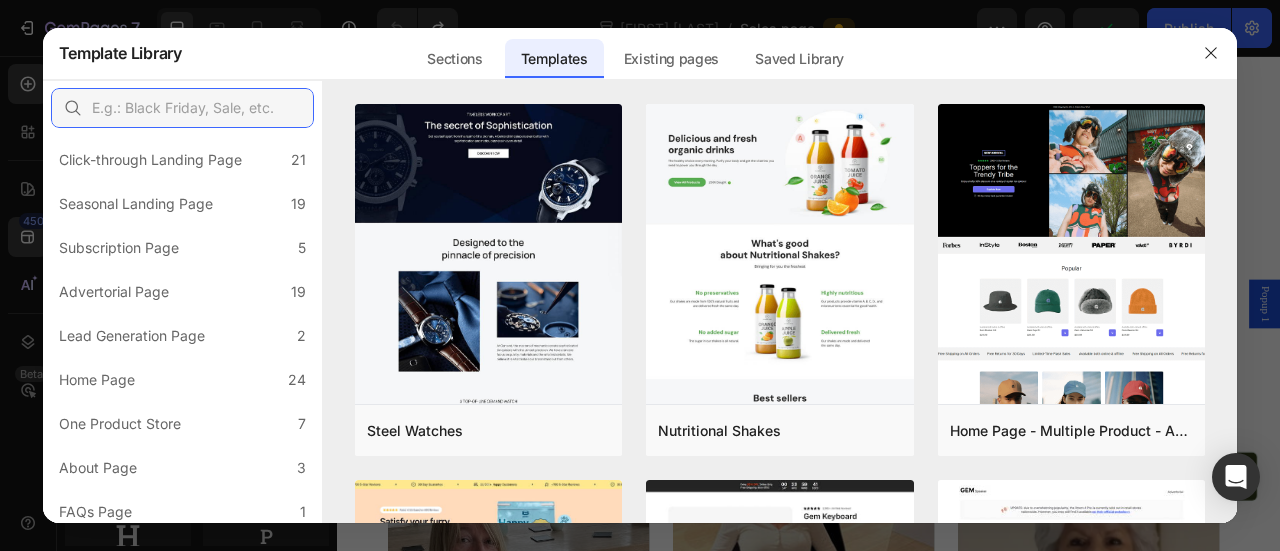 click at bounding box center [182, 108] 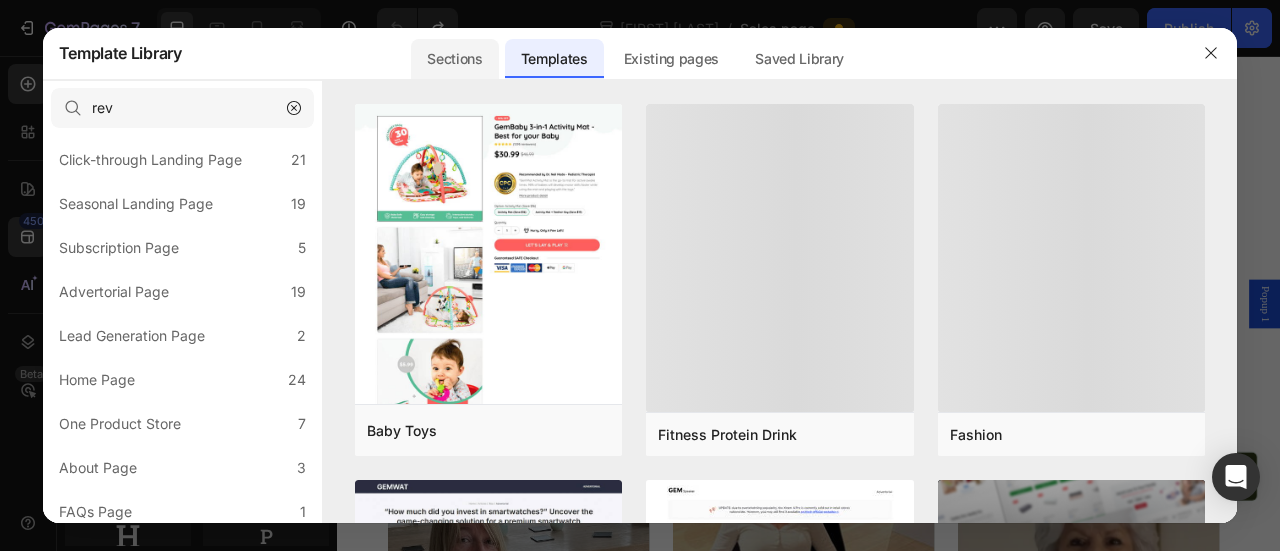click on "Sections" 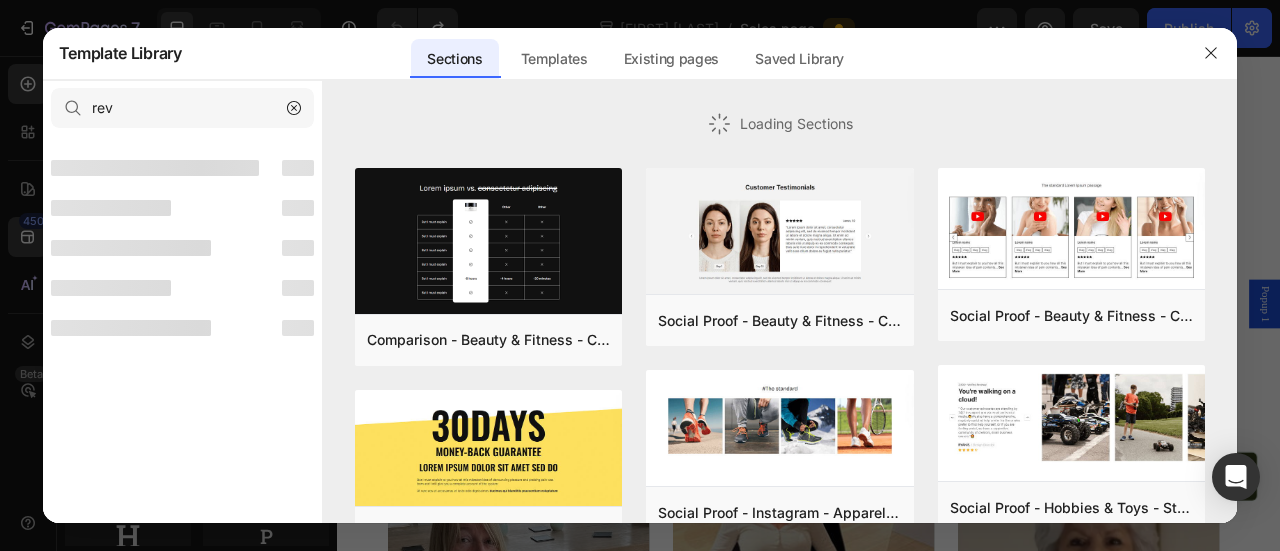 scroll, scrollTop: 0, scrollLeft: 0, axis: both 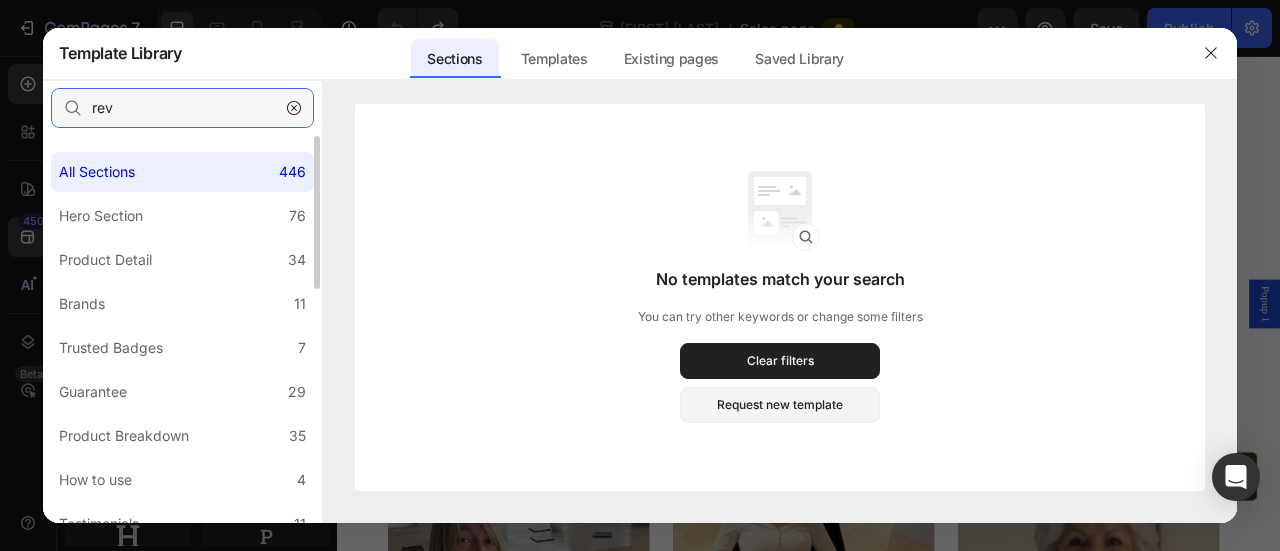 click on "rev" at bounding box center [182, 108] 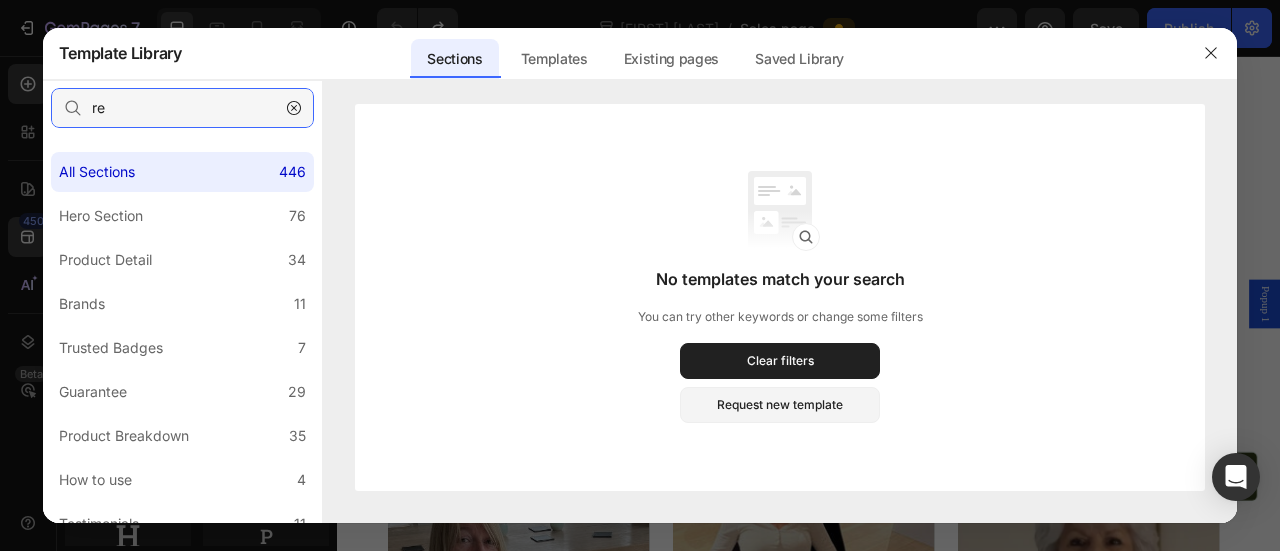 type on "r" 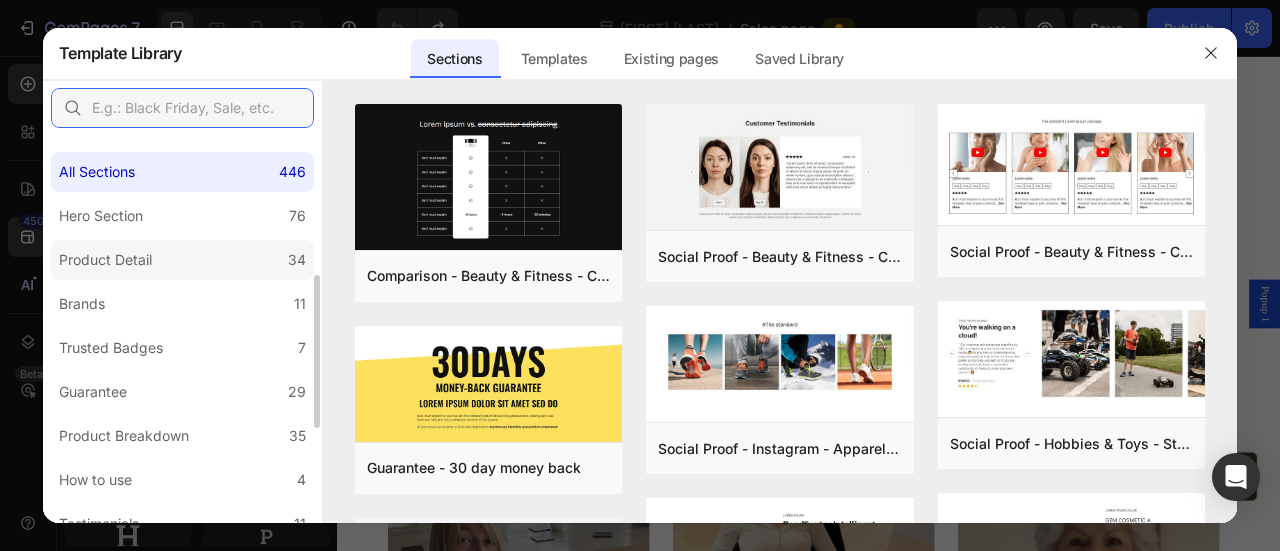 scroll, scrollTop: 100, scrollLeft: 0, axis: vertical 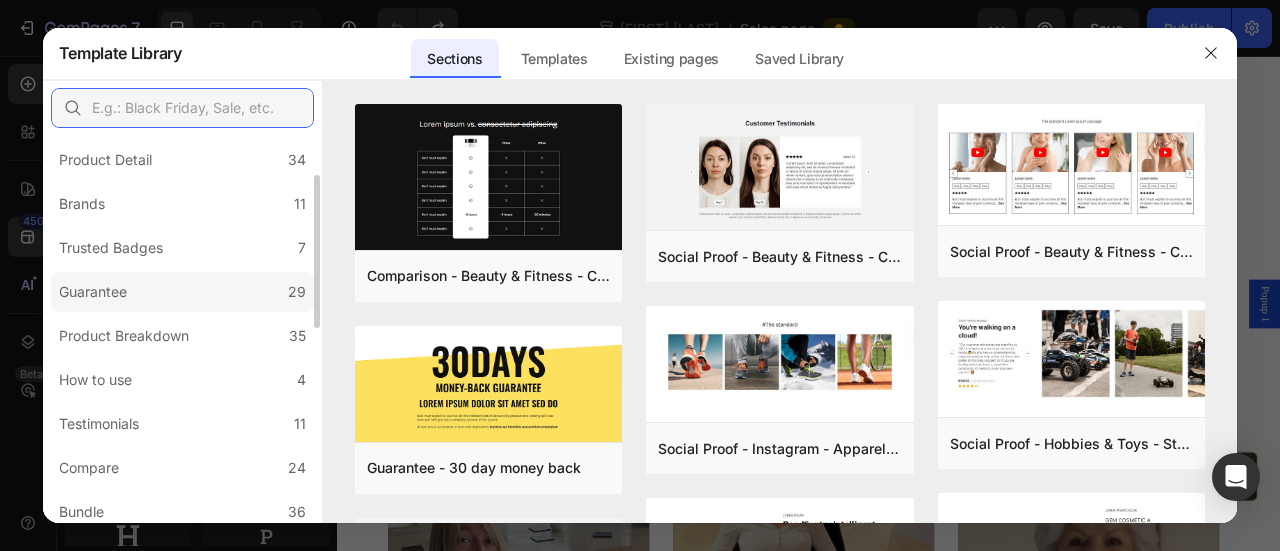 type 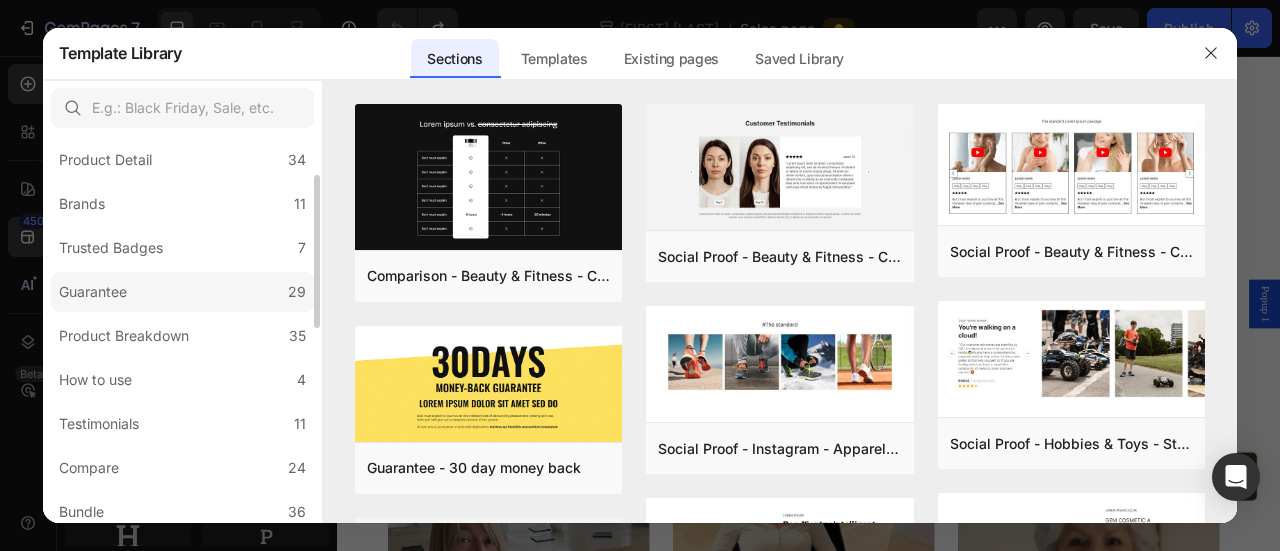 click on "Guarantee 29" 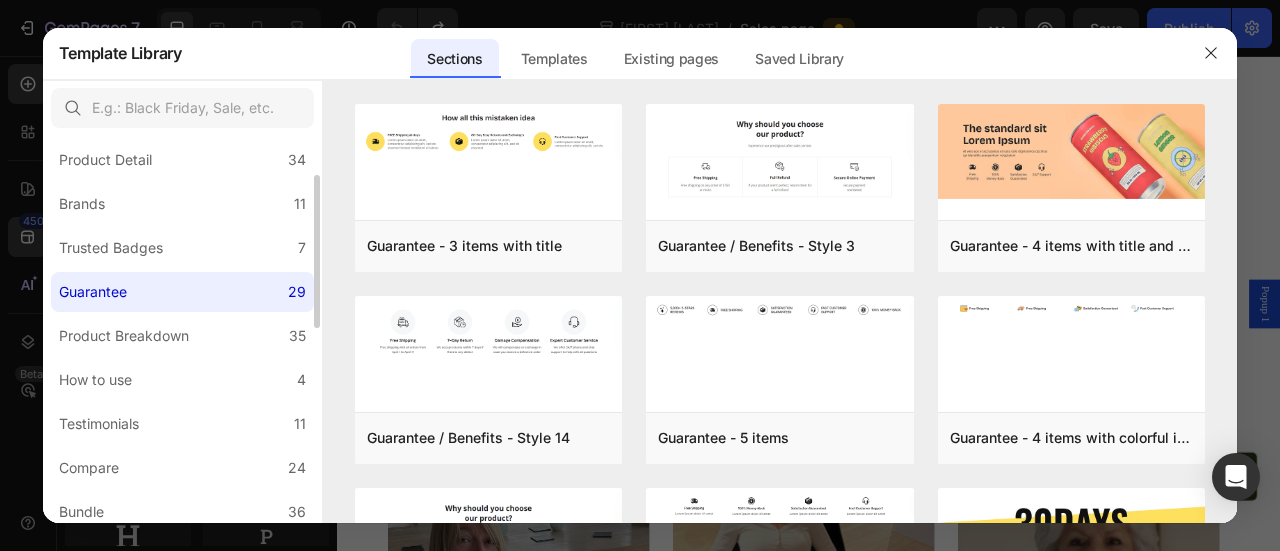 scroll, scrollTop: 300, scrollLeft: 0, axis: vertical 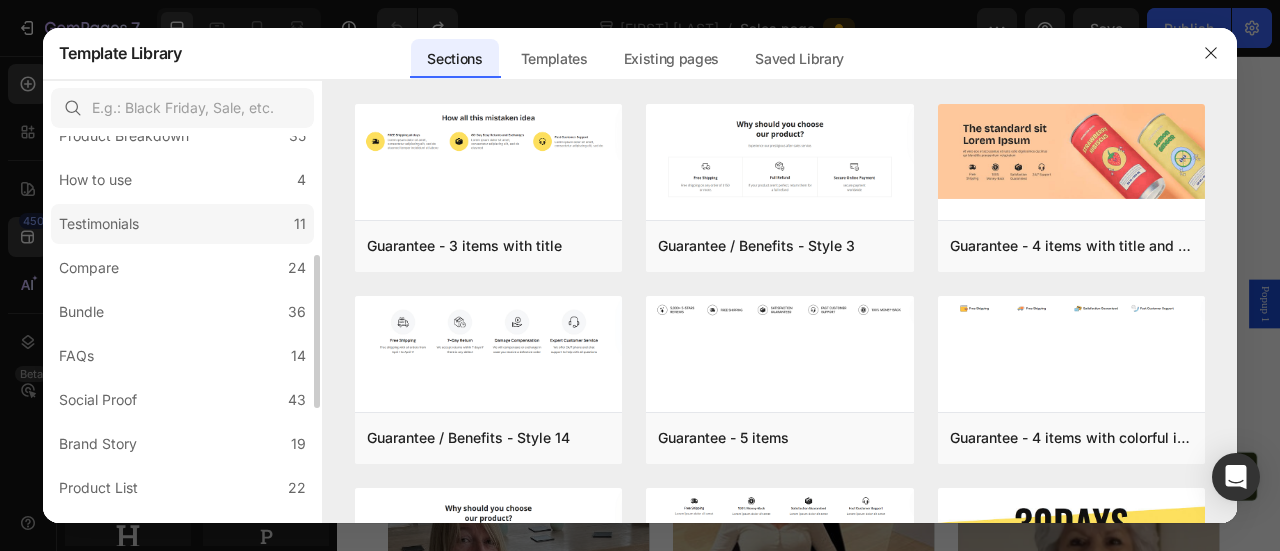 click on "Testimonials 11" 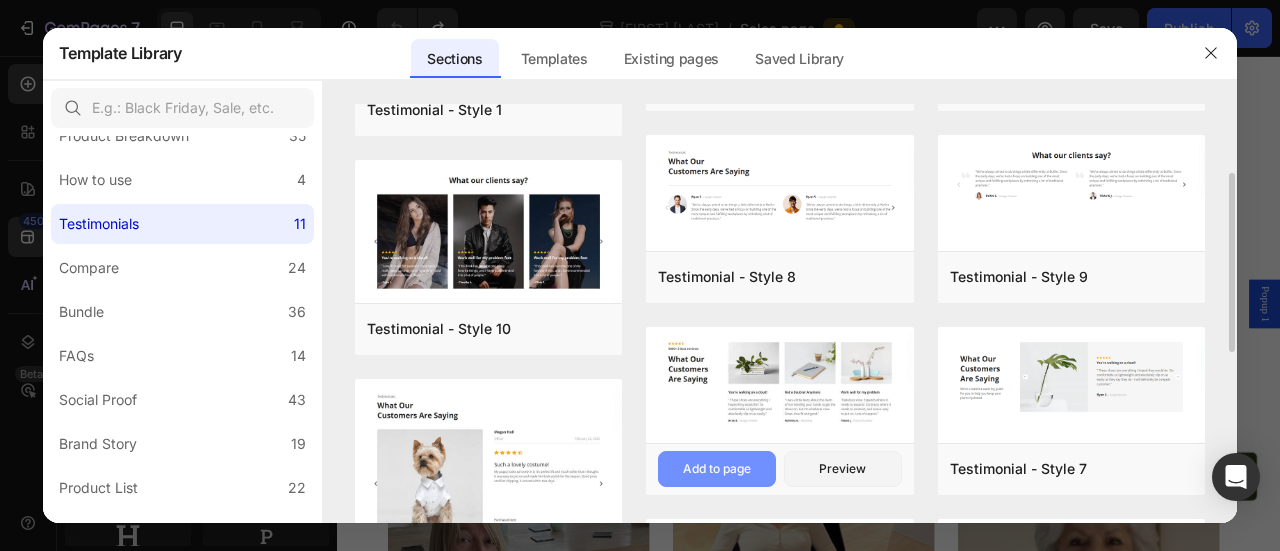 scroll, scrollTop: 61, scrollLeft: 0, axis: vertical 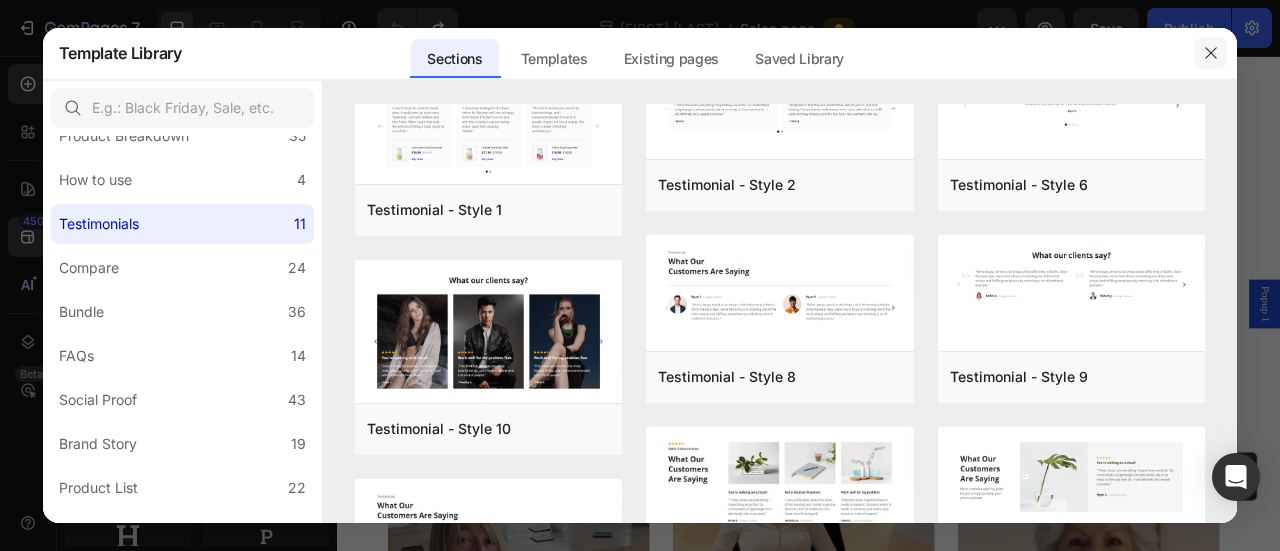 click 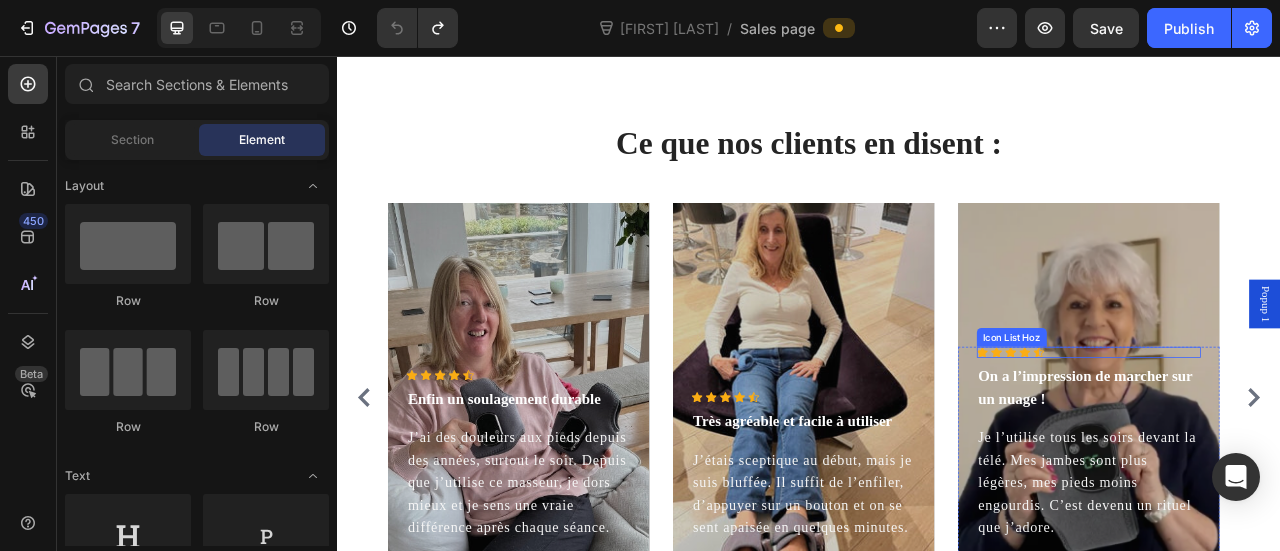 scroll, scrollTop: 3552, scrollLeft: 0, axis: vertical 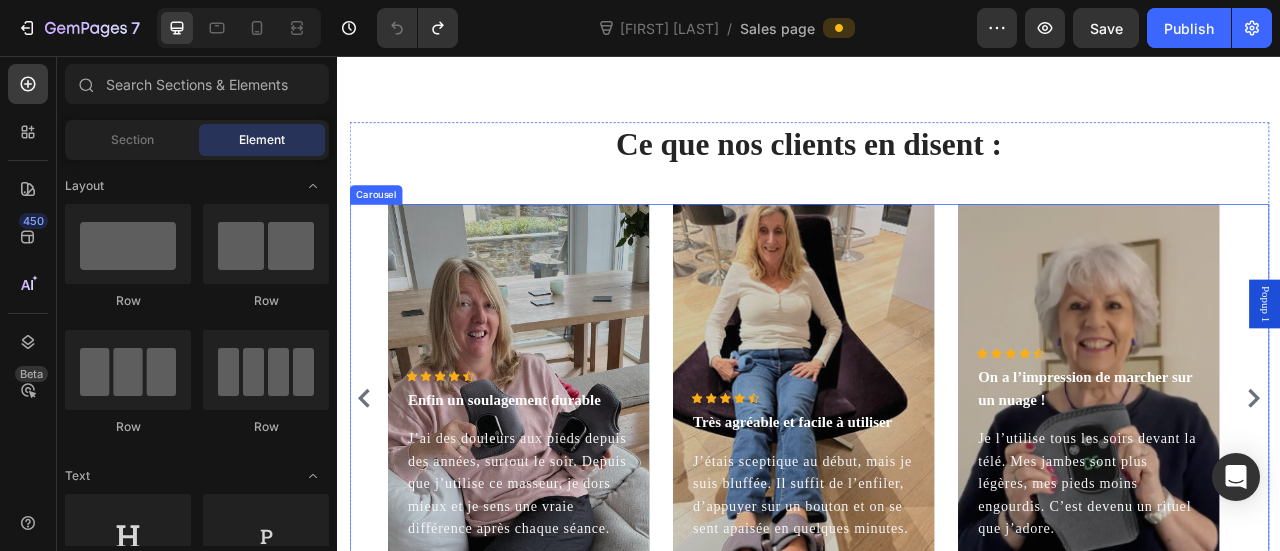 click 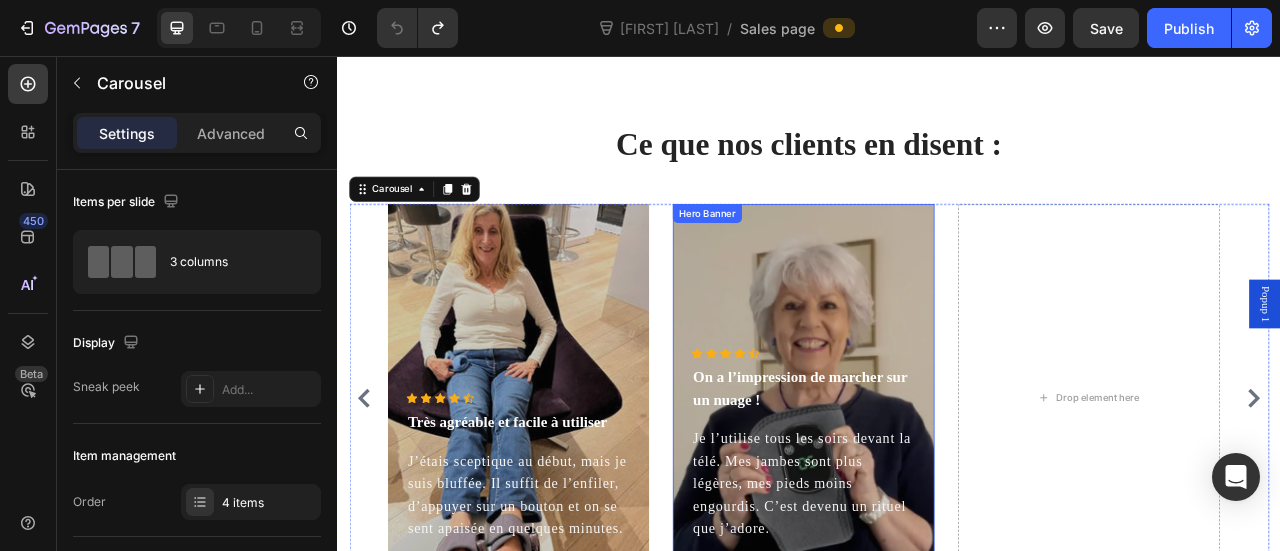 click at bounding box center (929, 491) 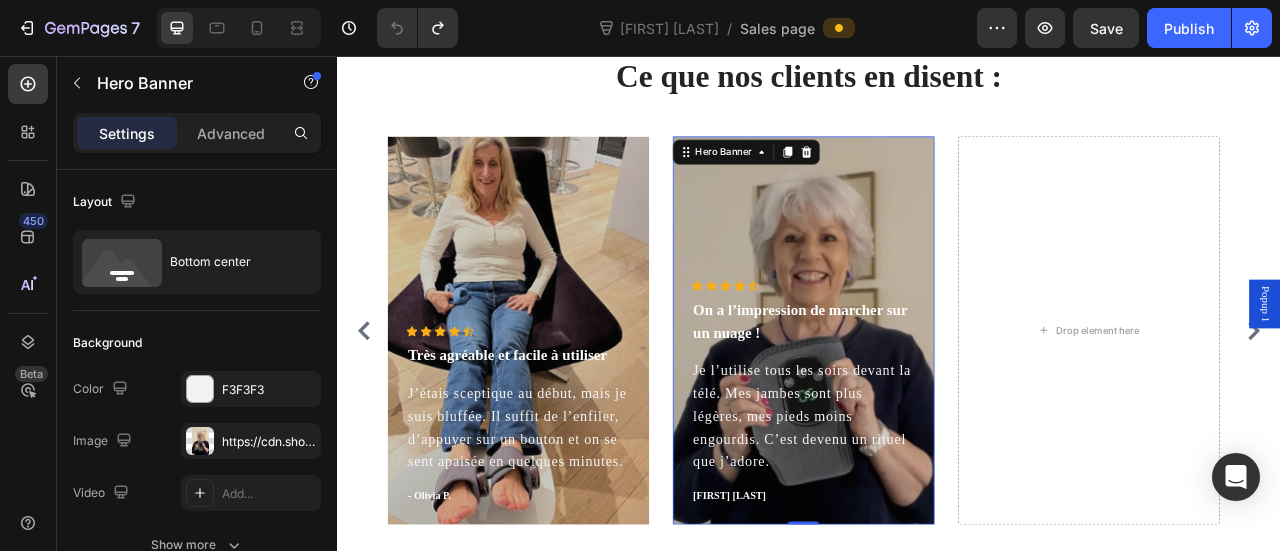 scroll, scrollTop: 3652, scrollLeft: 0, axis: vertical 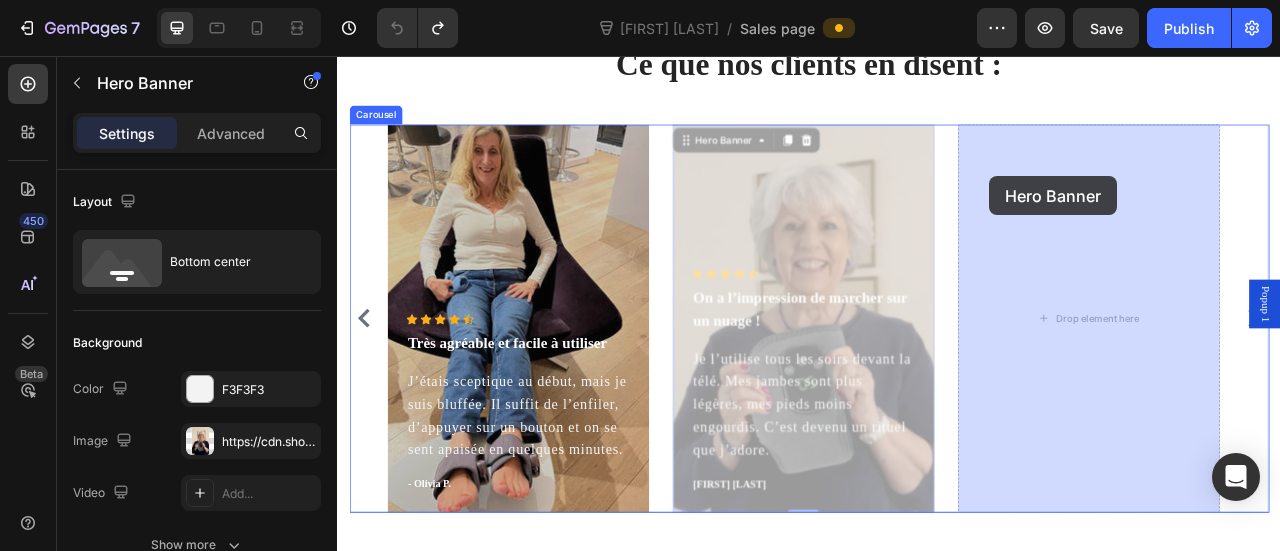 drag, startPoint x: 876, startPoint y: 179, endPoint x: 1167, endPoint y: 209, distance: 292.5423 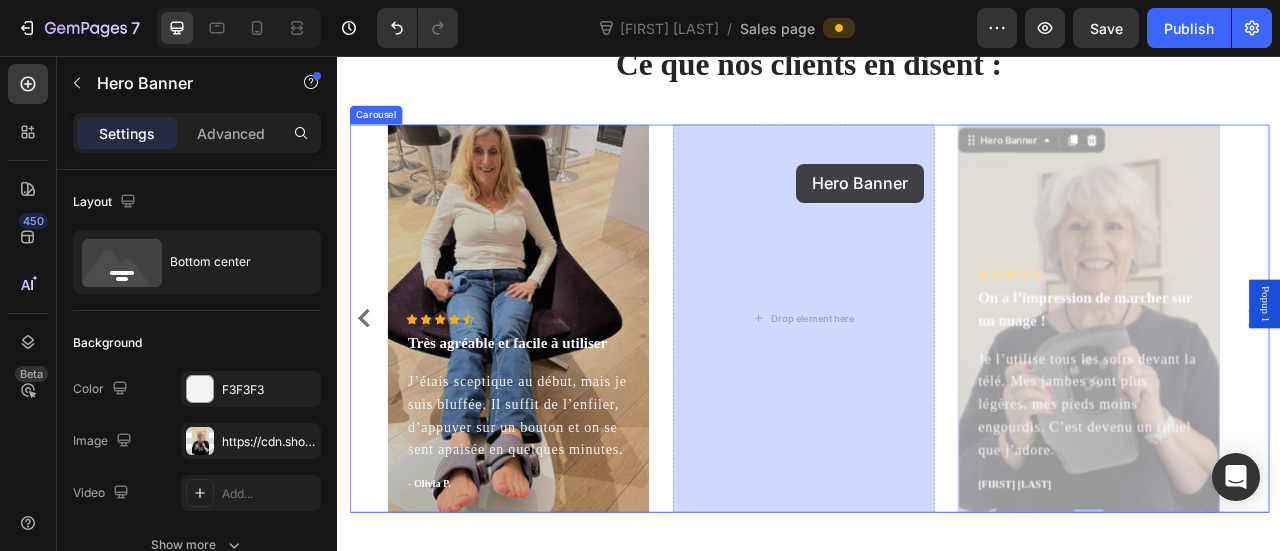 drag, startPoint x: 1164, startPoint y: 167, endPoint x: 918, endPoint y: 193, distance: 247.37016 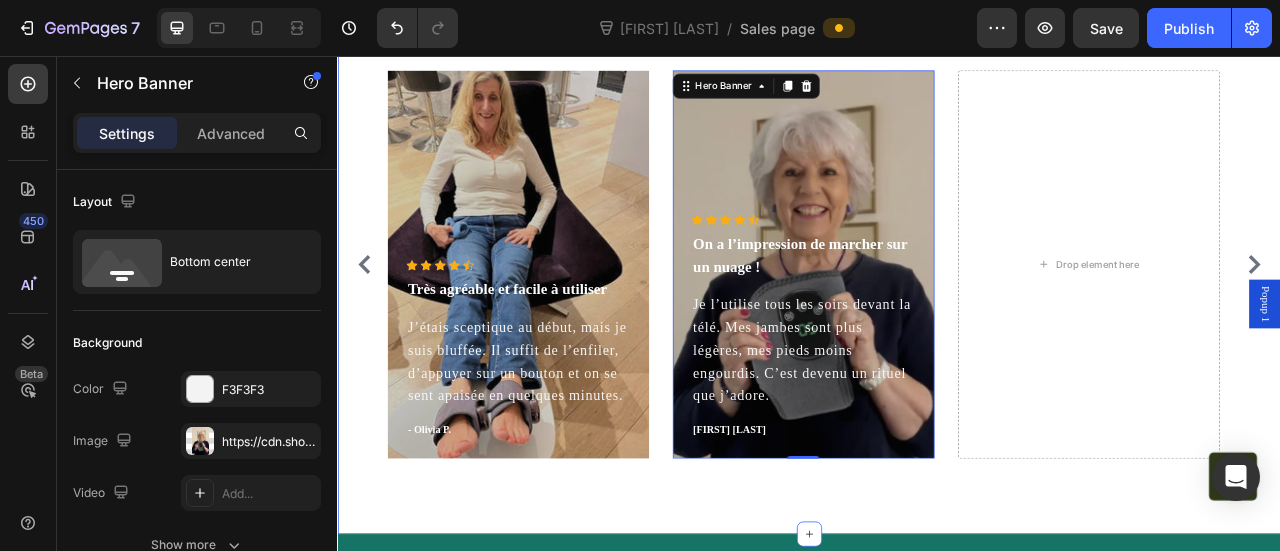 scroll, scrollTop: 3752, scrollLeft: 0, axis: vertical 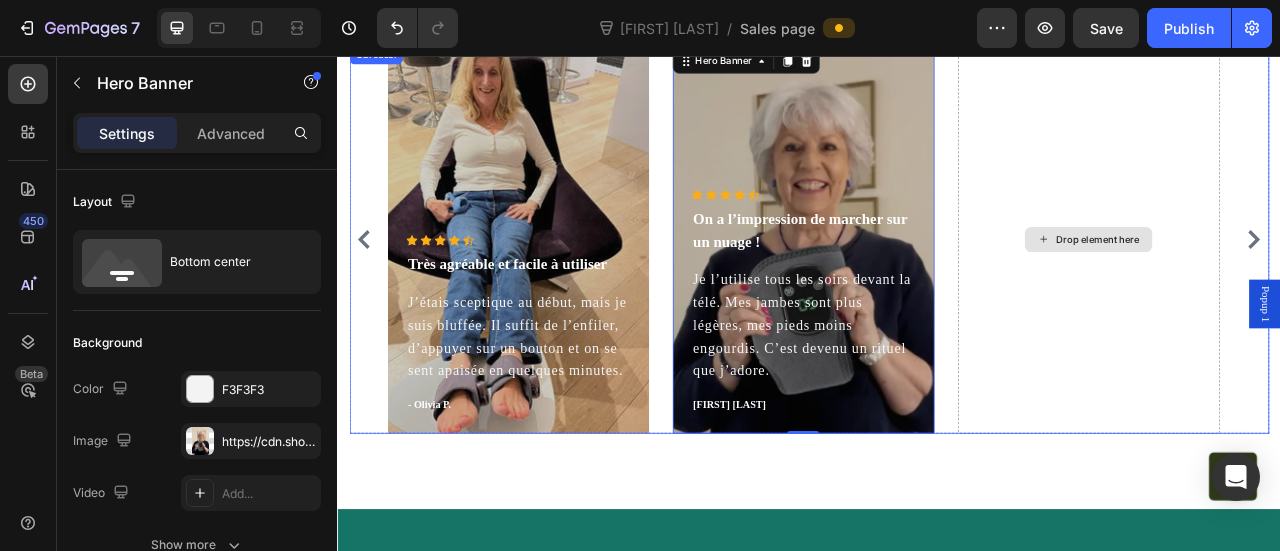 click on "Drop element here" at bounding box center [1292, 289] 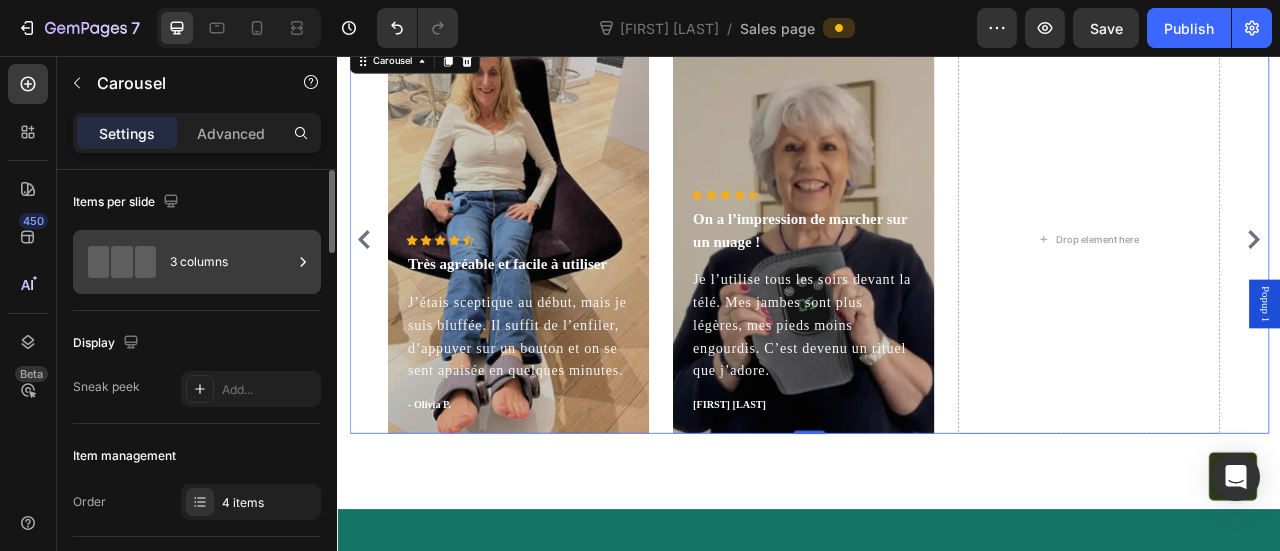 click on "3 columns" at bounding box center [231, 262] 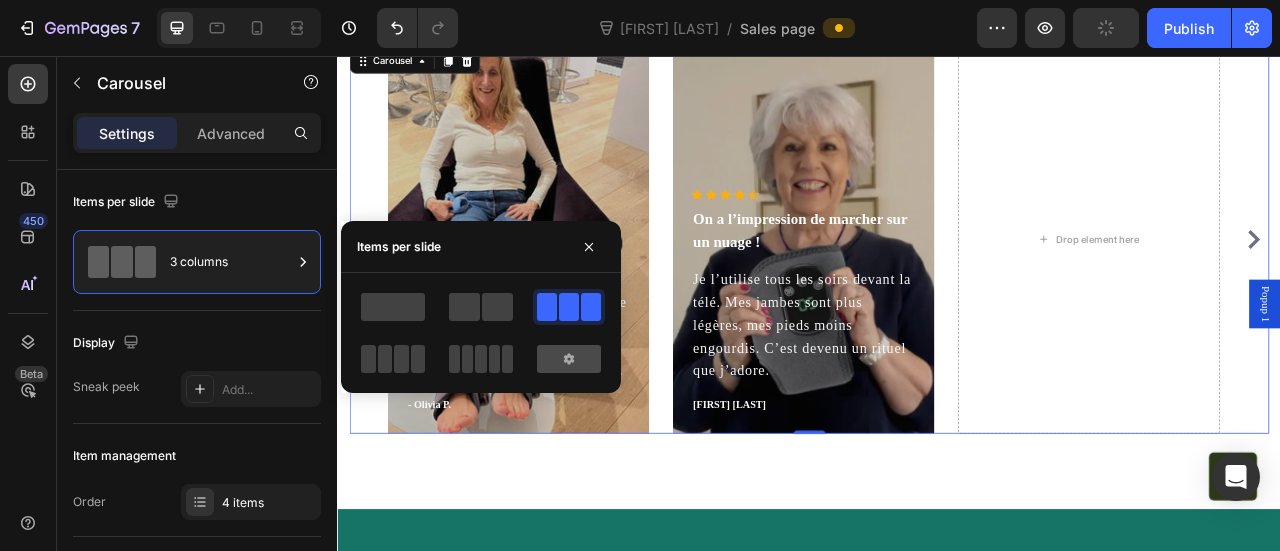 click 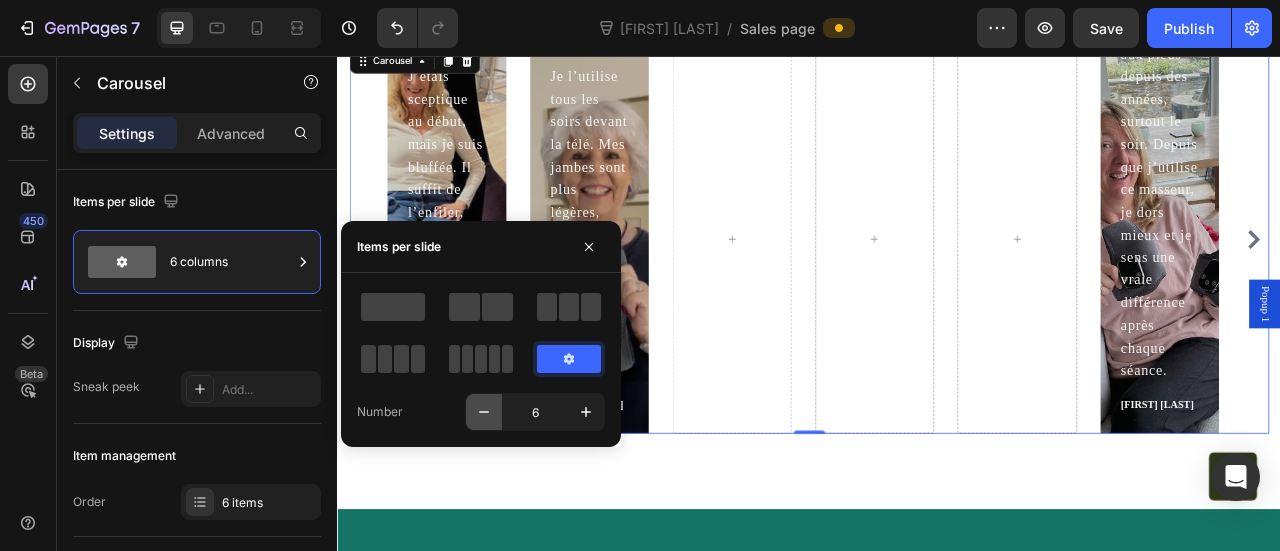 click 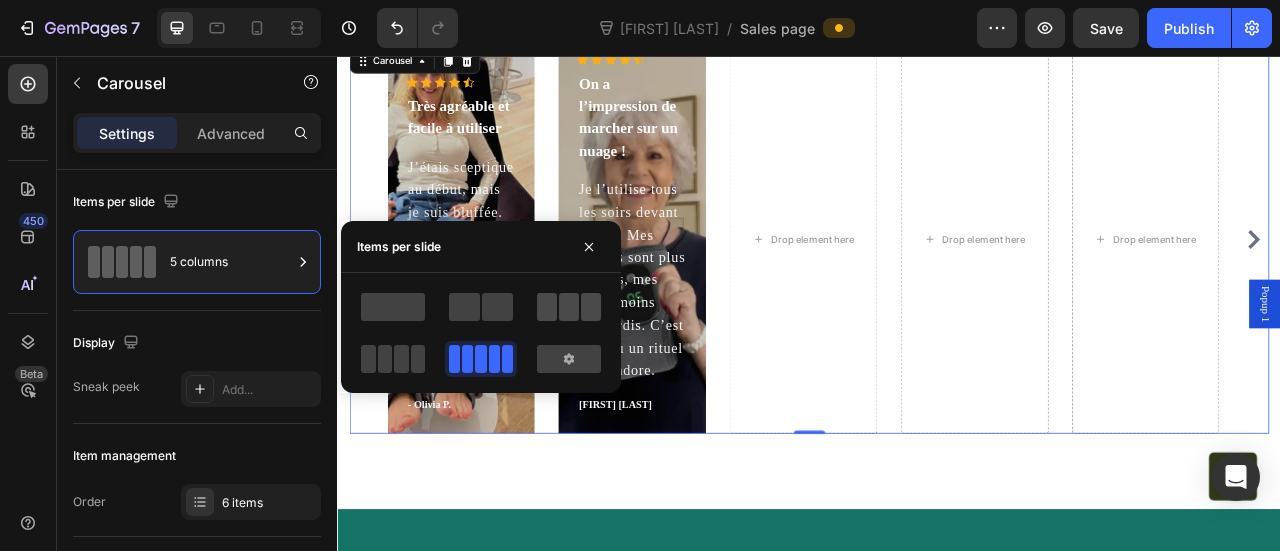 click 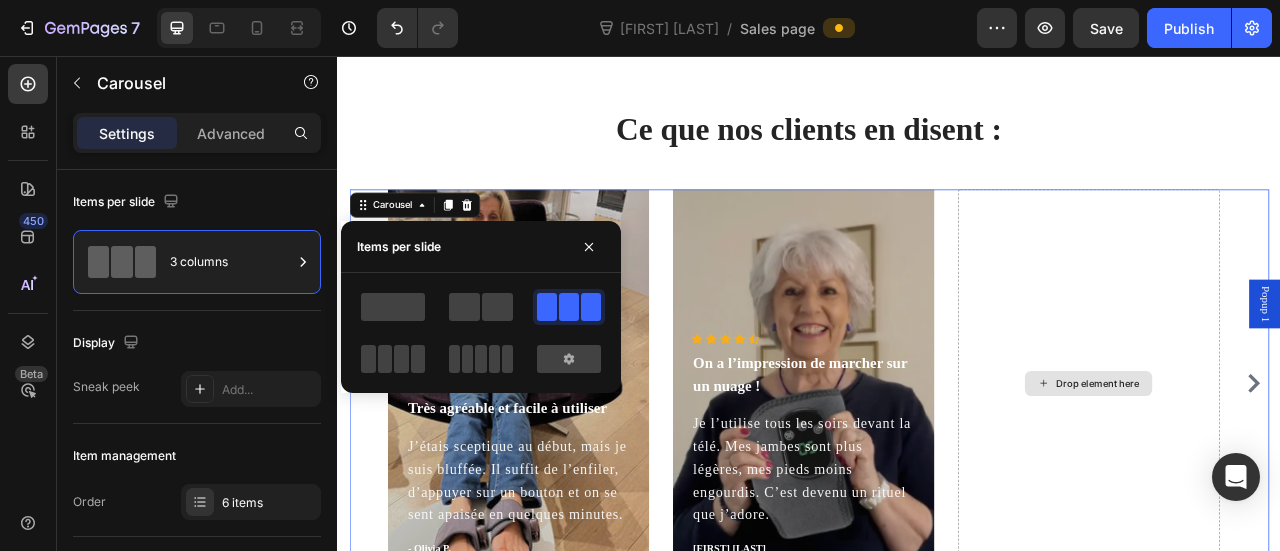 scroll, scrollTop: 3552, scrollLeft: 0, axis: vertical 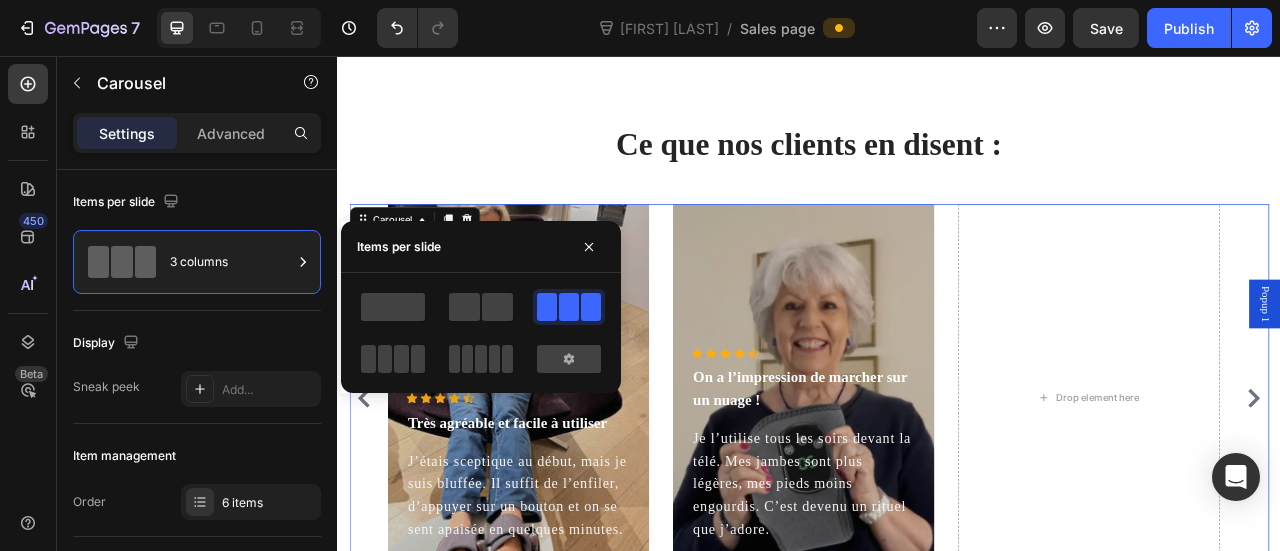 click 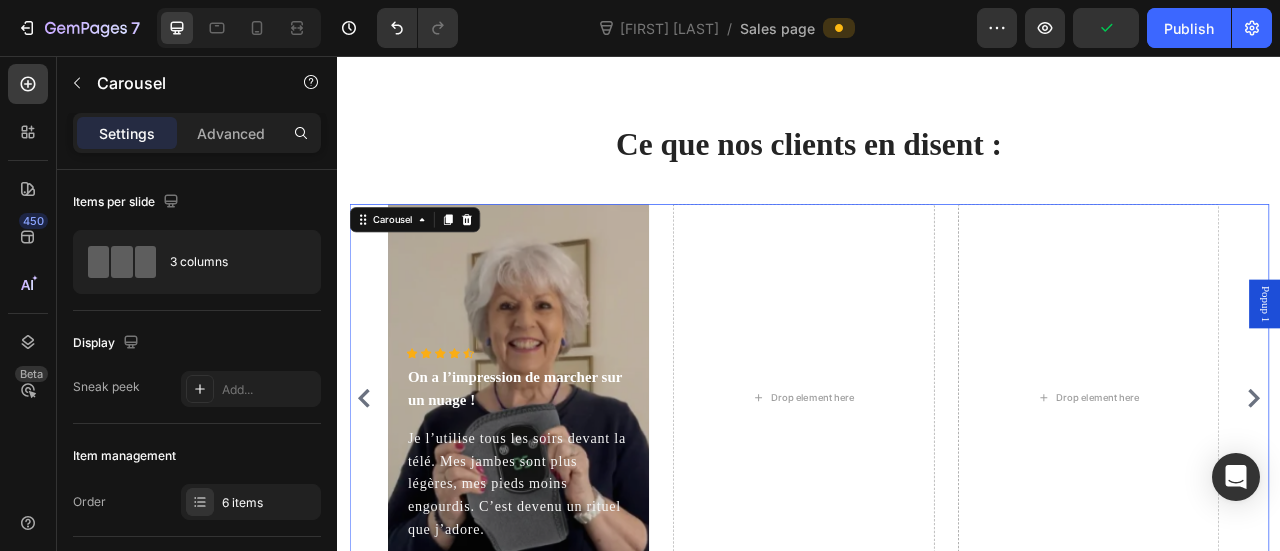 click 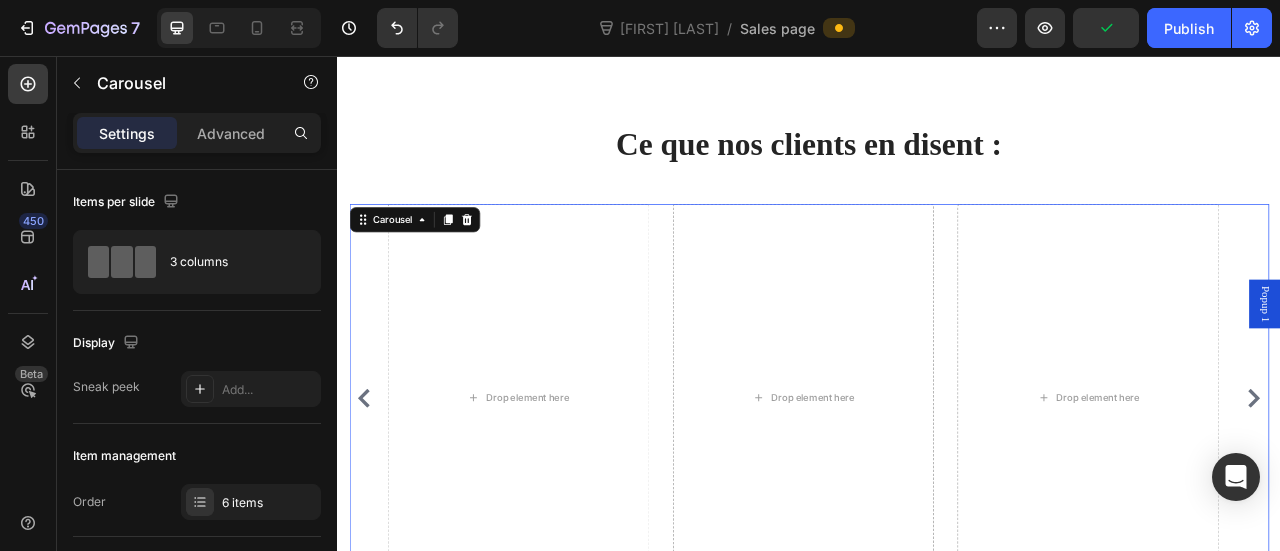 click 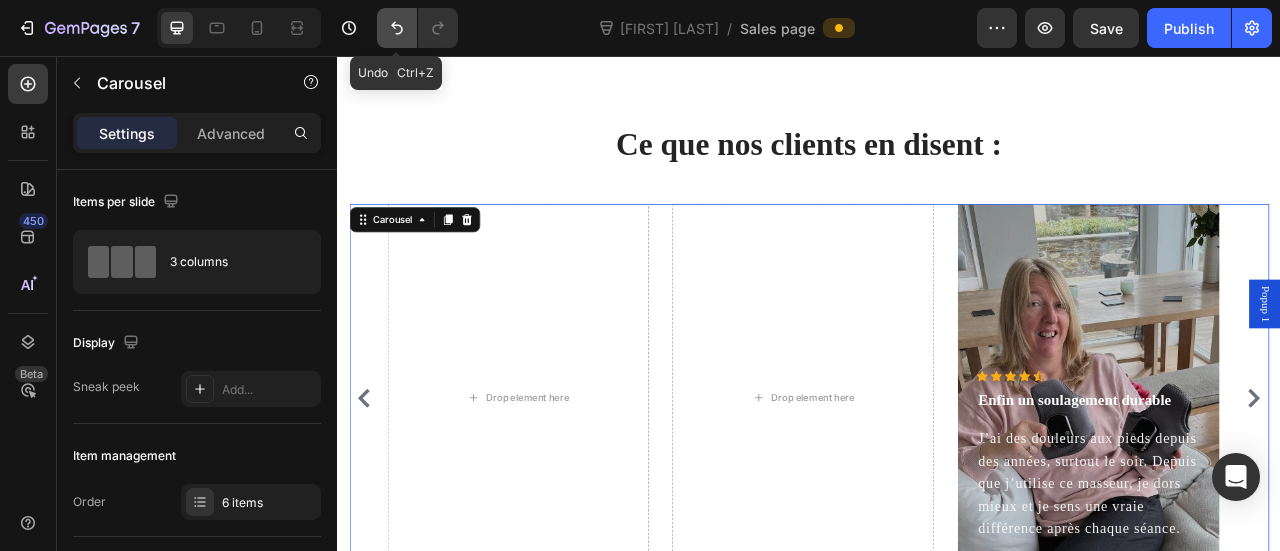 click 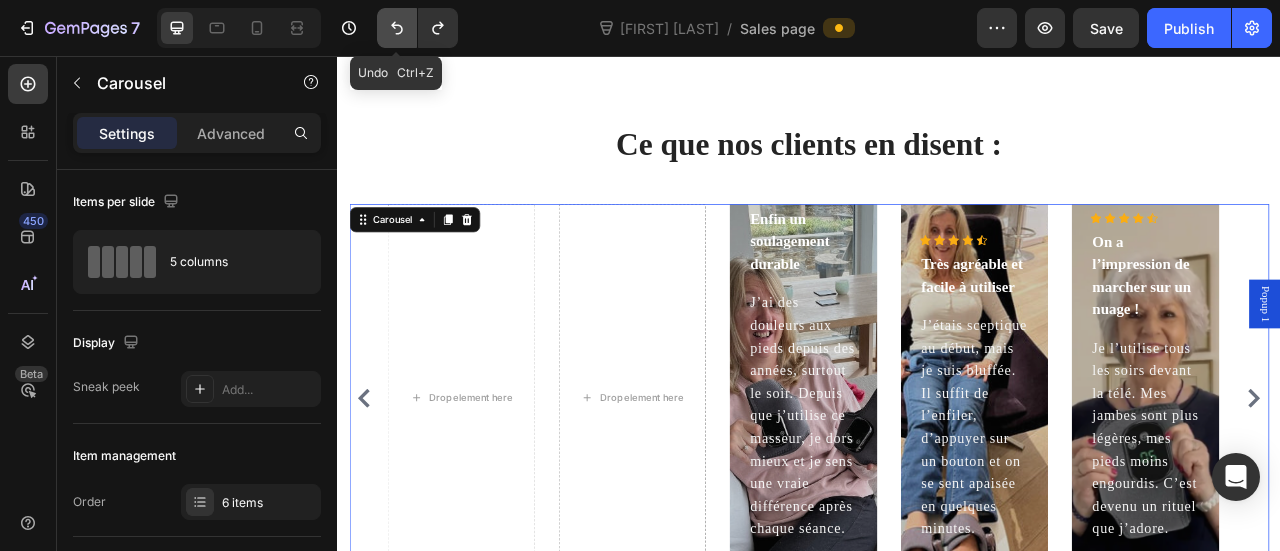 click 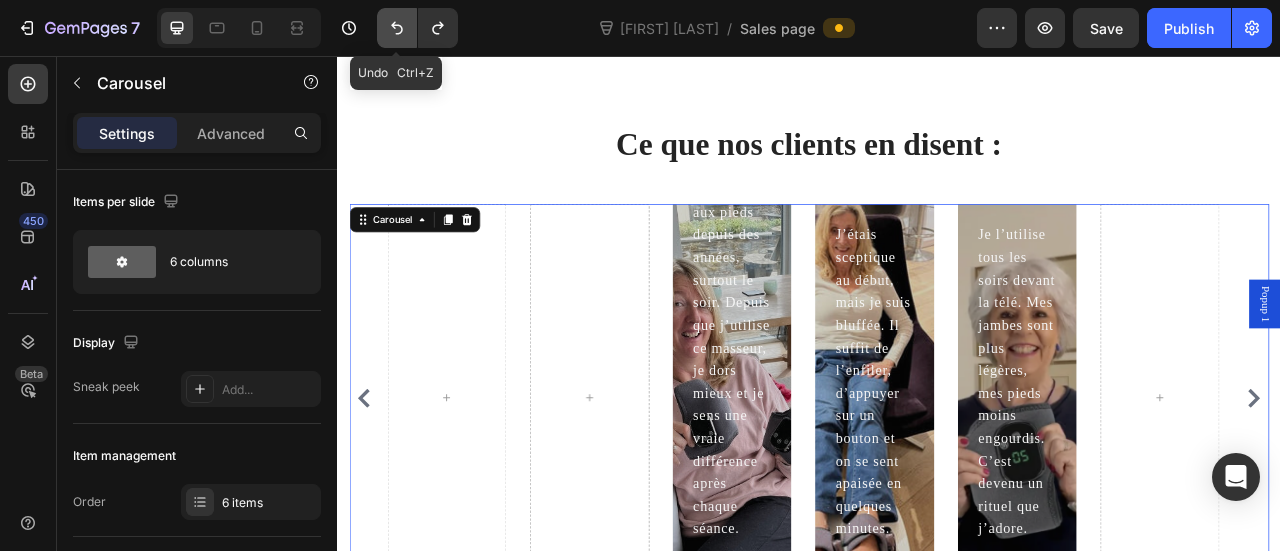 click 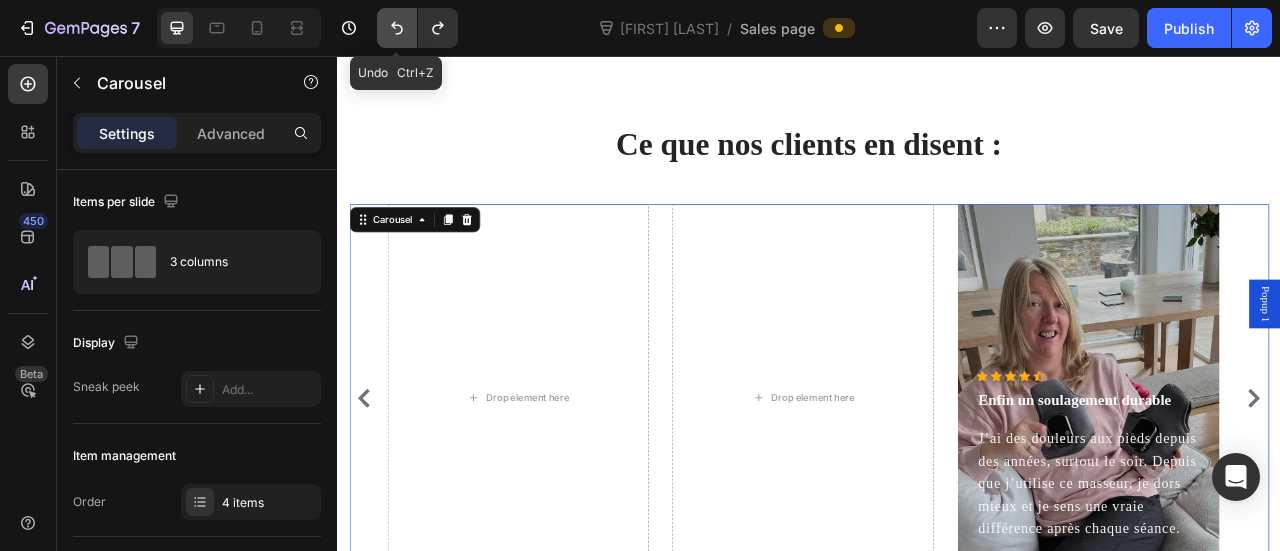 click 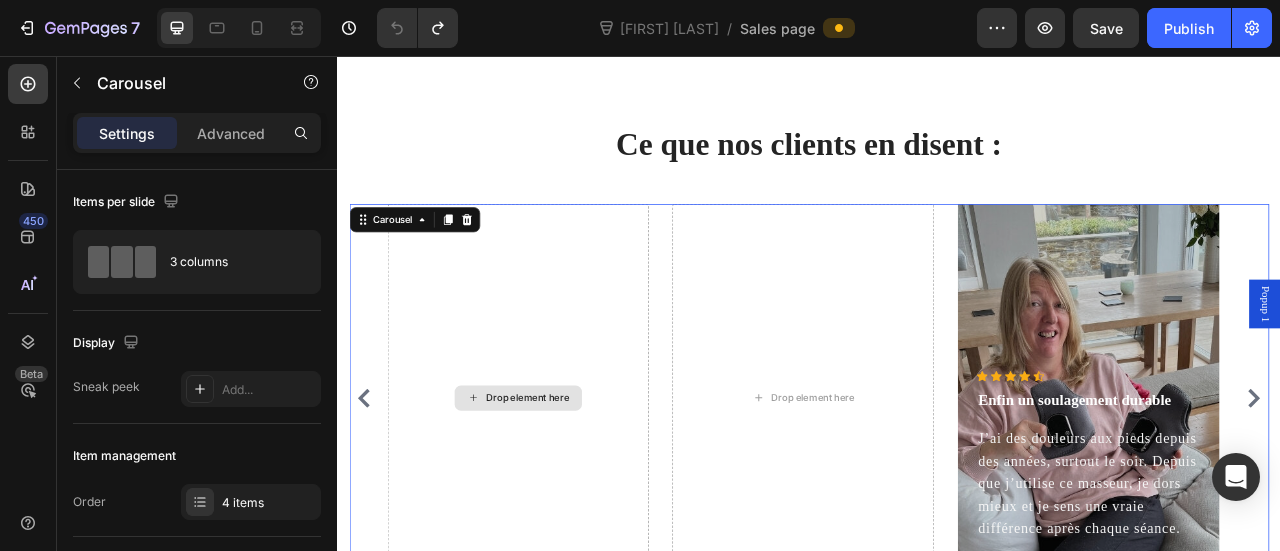 scroll, scrollTop: 3652, scrollLeft: 0, axis: vertical 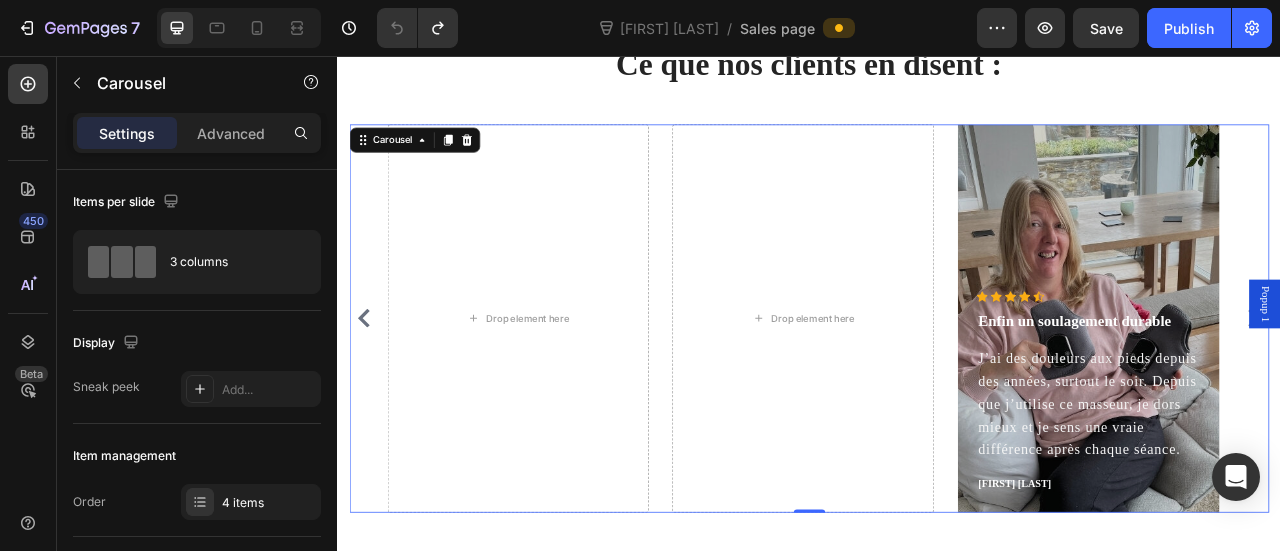 click 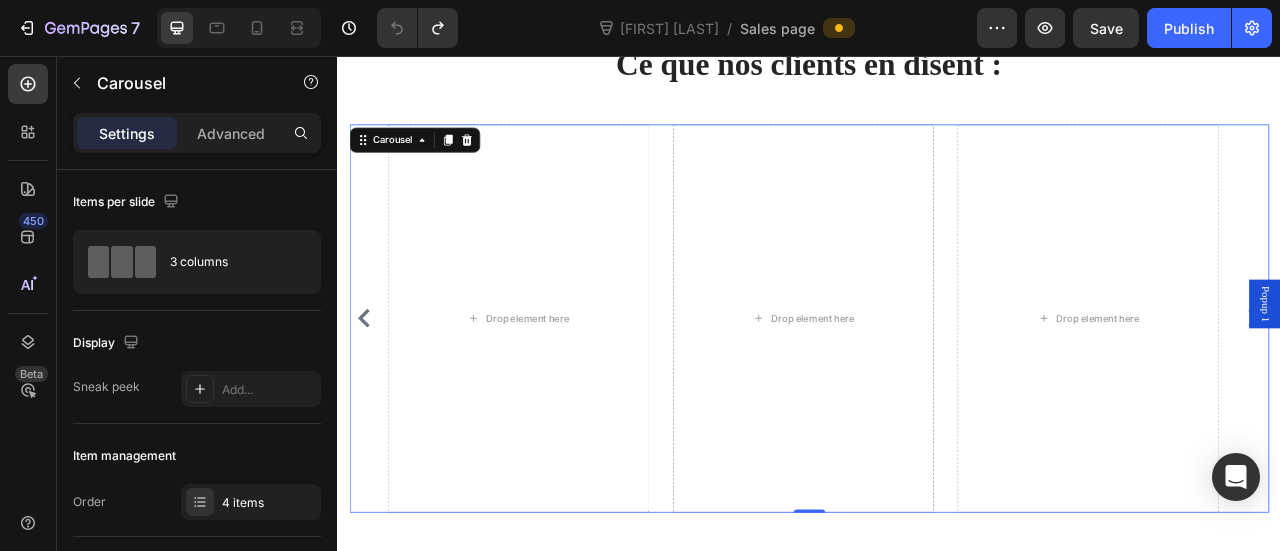 click 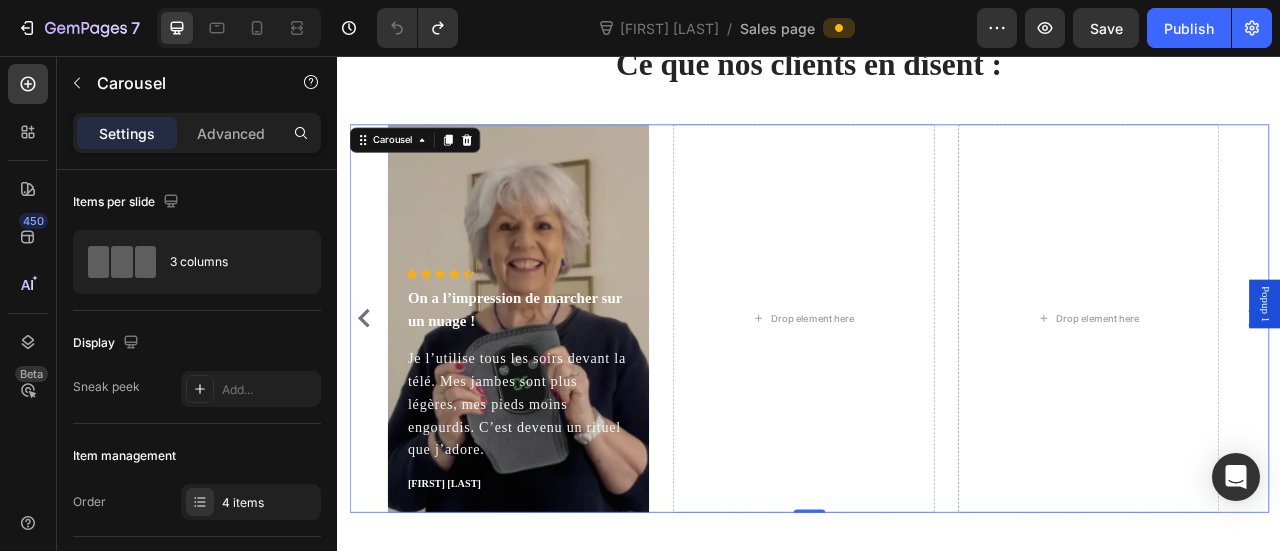 click 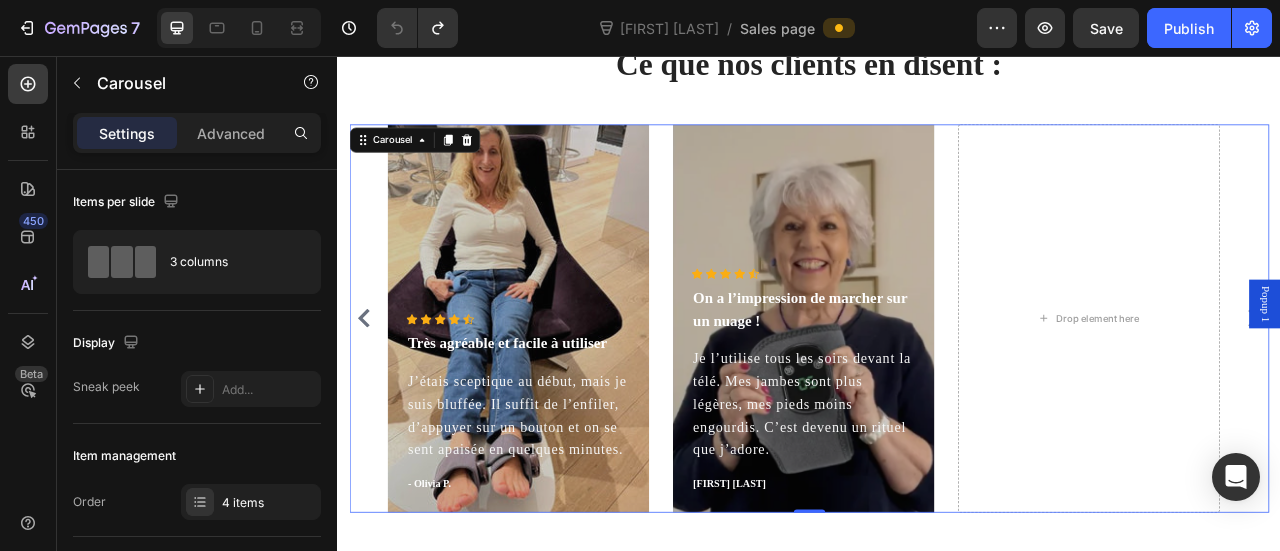 click 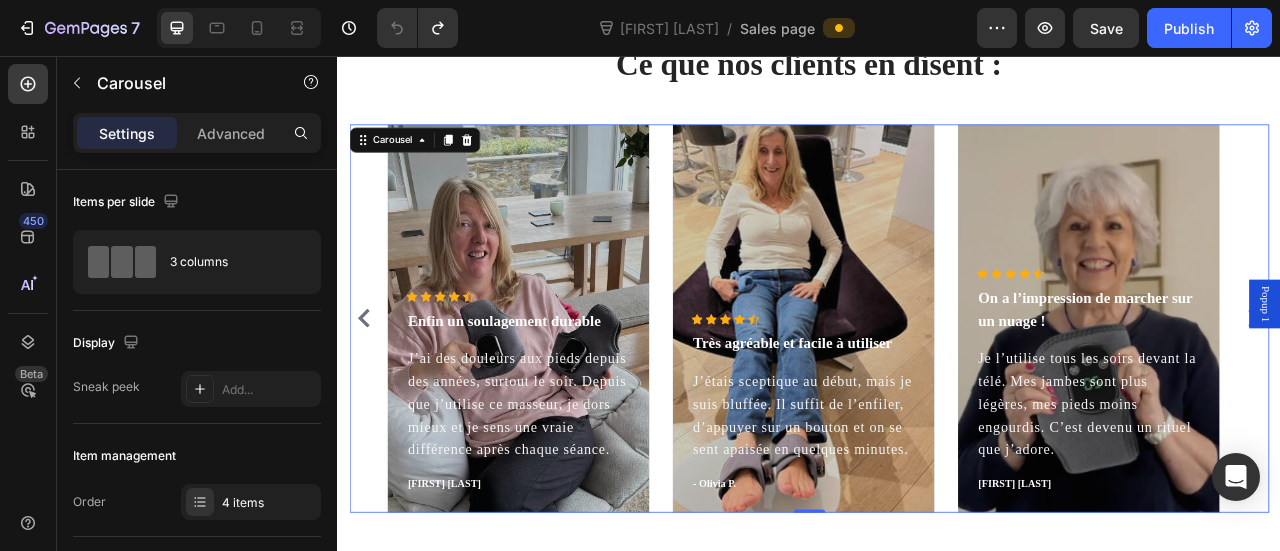 click 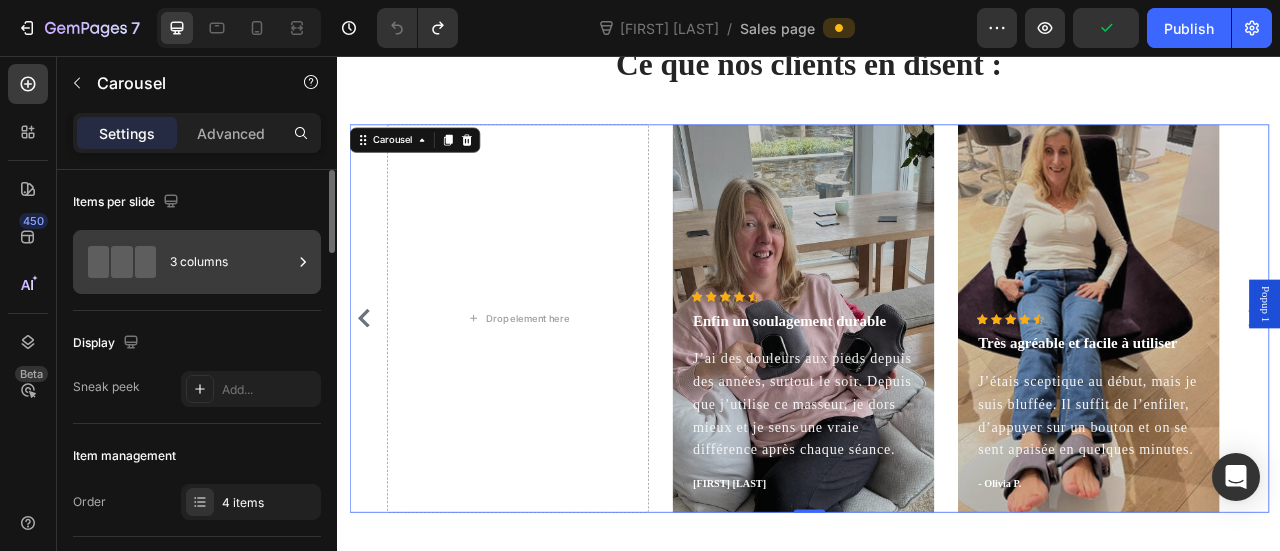 click on "3 columns" at bounding box center (231, 262) 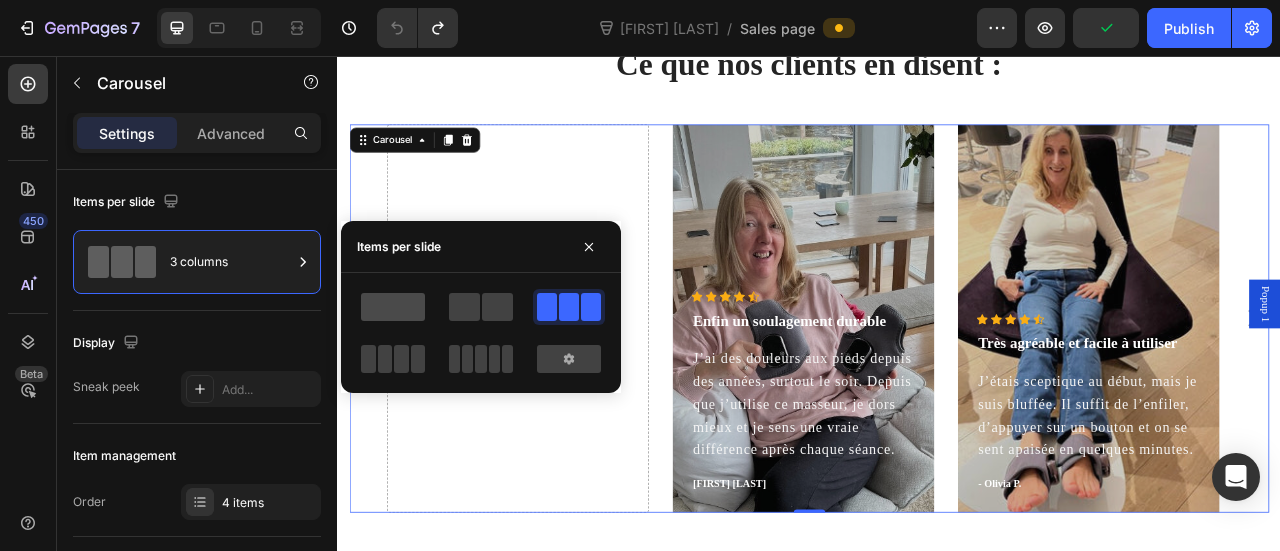 click 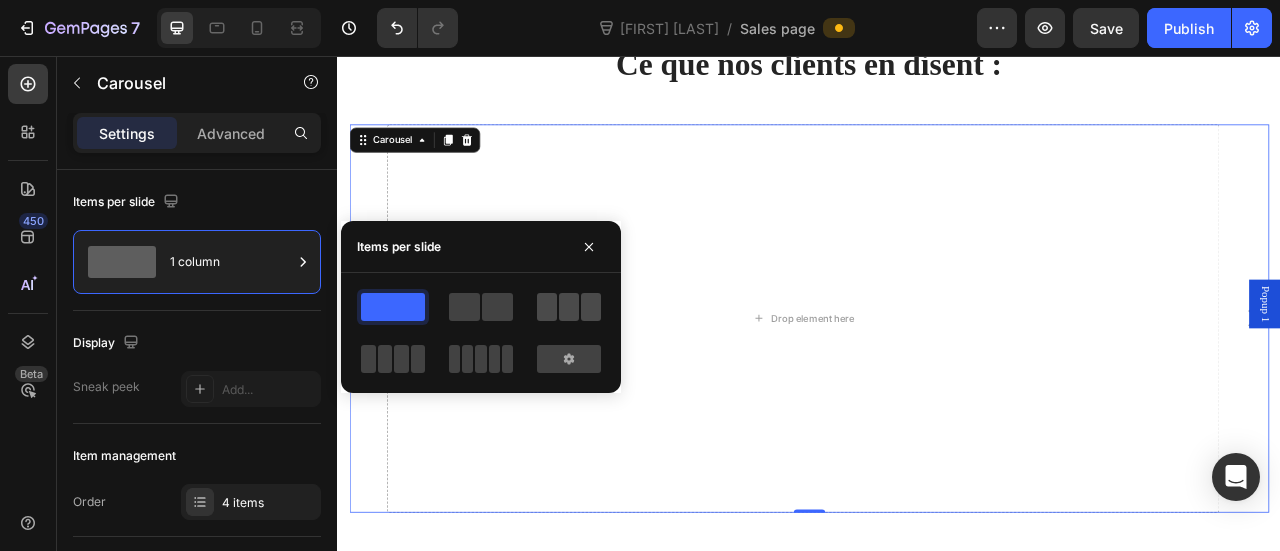 click 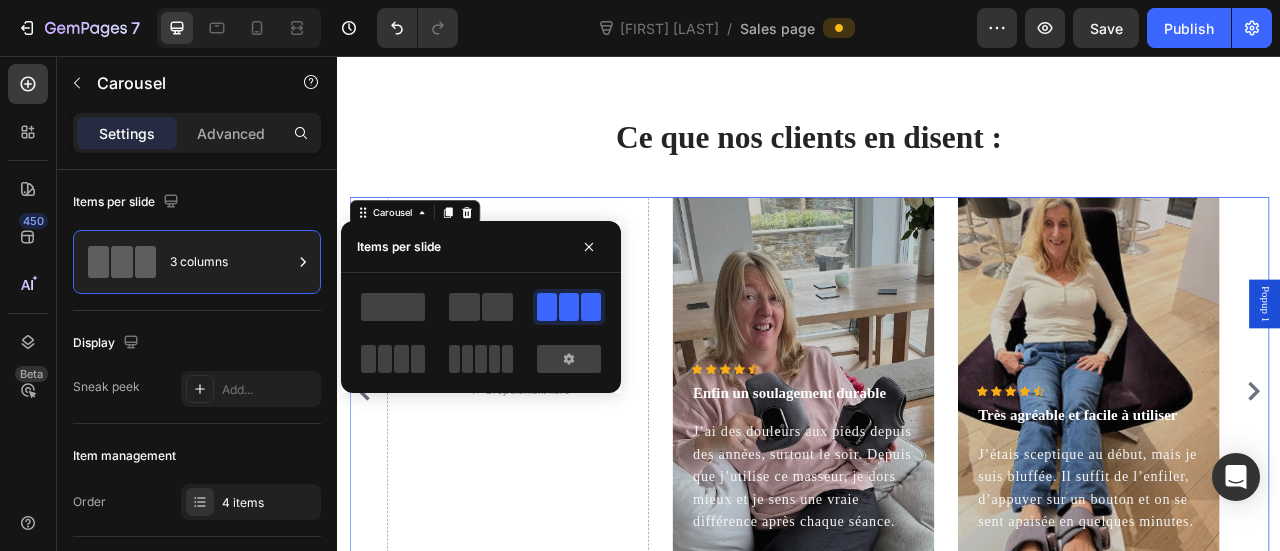 scroll, scrollTop: 3552, scrollLeft: 0, axis: vertical 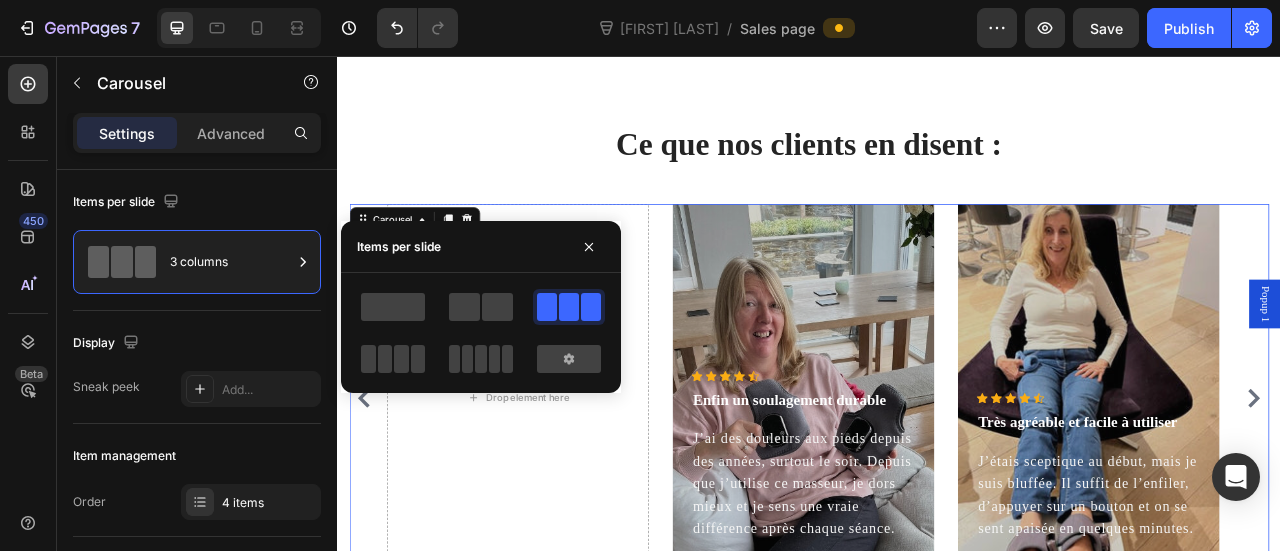 click 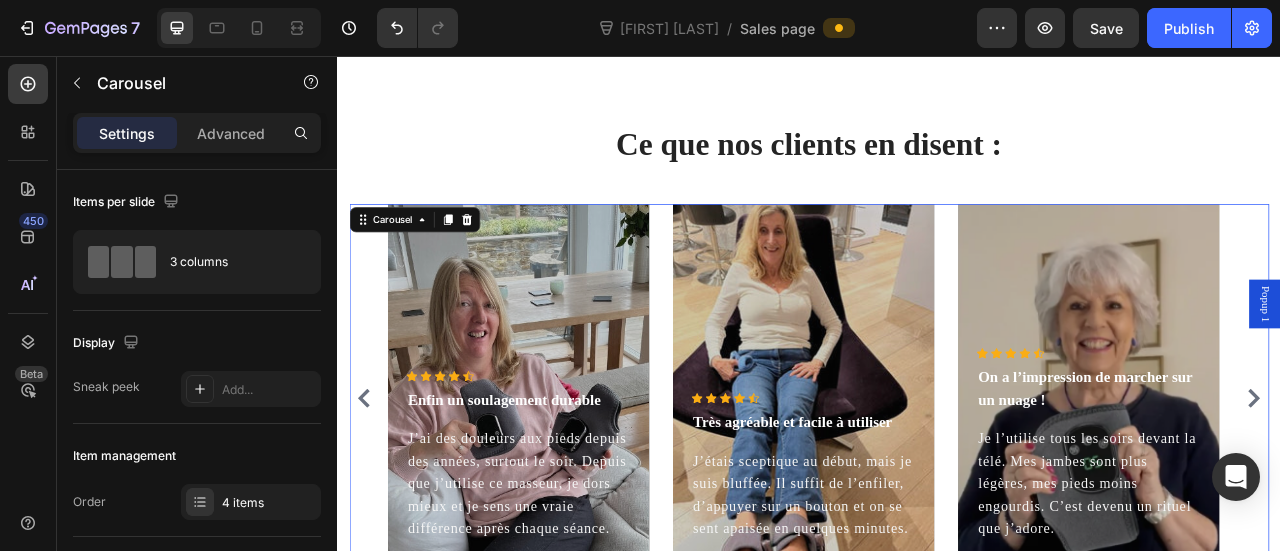 click 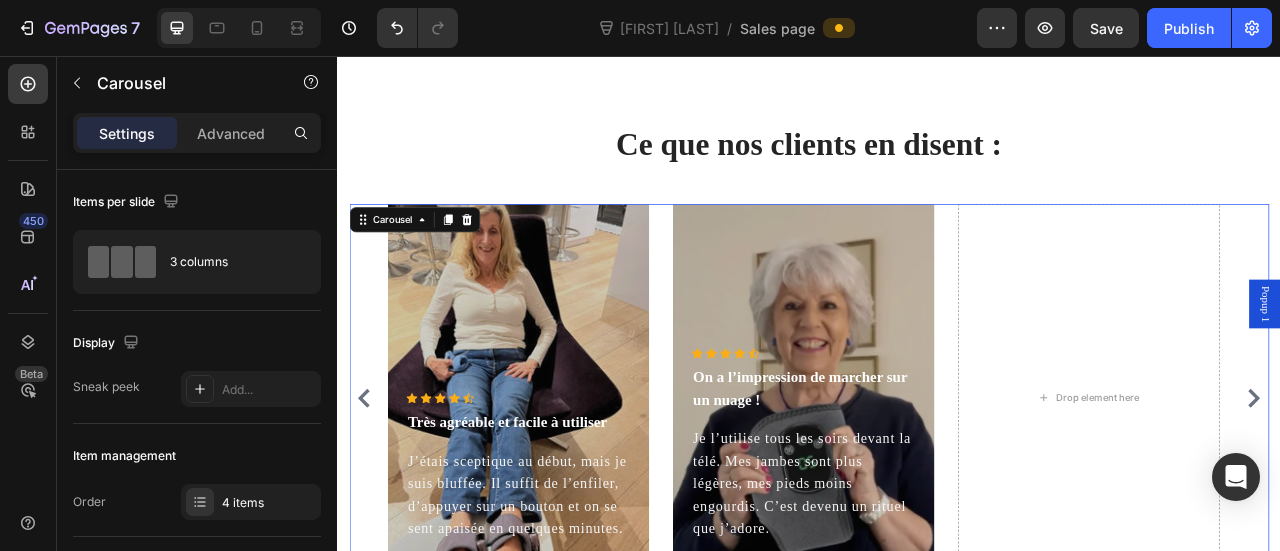 click 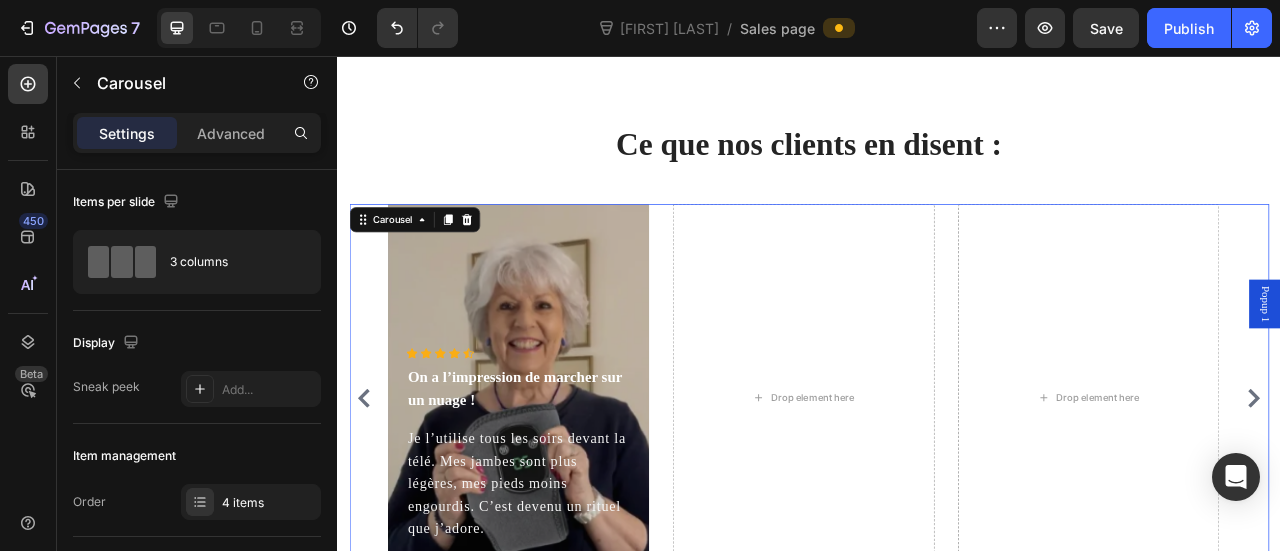 click 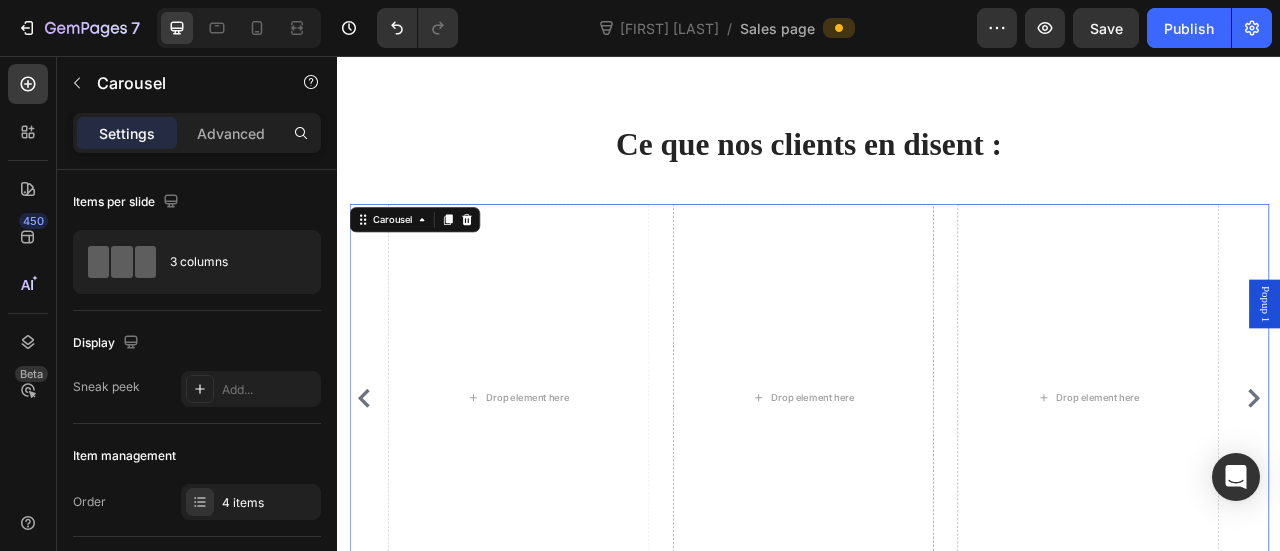 click on "Icon Icon Icon Icon
Icon Icon List Hoz Enfin un soulagement durable Text block J’ai des douleurs aux pieds depuis des années, surtout le soir. Depuis que j’utilise ce masseur, je dors mieux et je sens une vraie différence après chaque séance. Text block [FIRST] [LAST] Text block Row Hero Banner Icon Icon Icon Icon
Icon Icon List Hoz Très agréable et facile à utiliser Text block J’étais sceptique au début, mais je suis bluffée. Il suffit de l’enfiler, d’appuyer sur un bouton et on se sent apaisée en quelques minutes. Text block - [FIRST] [LAST] Text block Row Hero Banner Icon Icon Icon Icon
Icon Icon List Hoz On a l’impression de marcher sur un nuage ! Text block Text block [FIRST] [LAST] Text block Row Hero Banner
Drop element here" at bounding box center (937, 491) 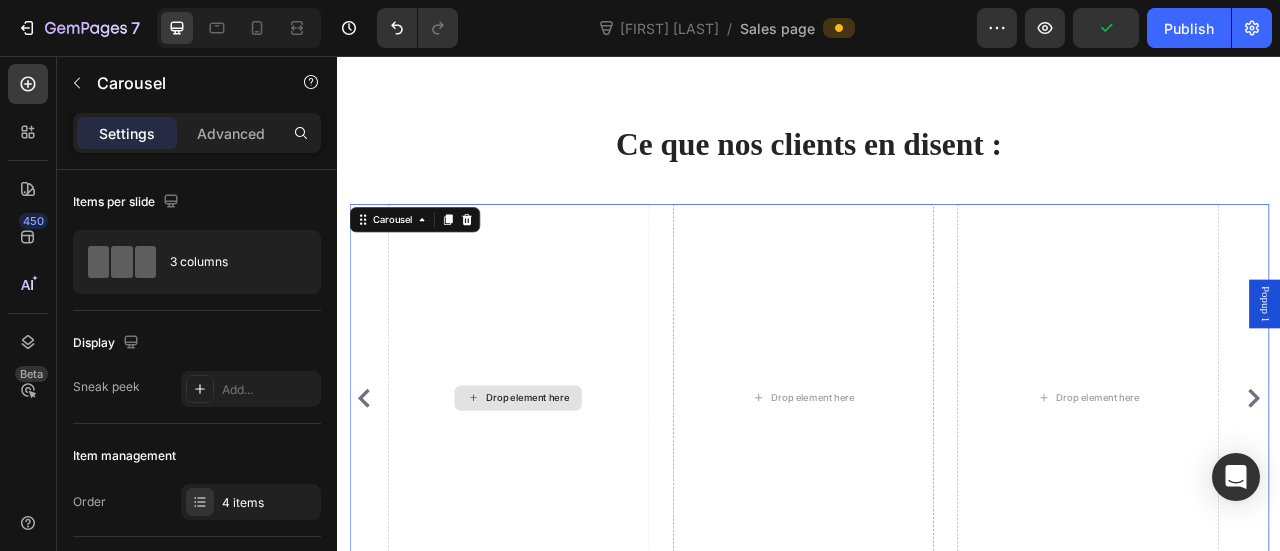 click on "Drop element here" at bounding box center [566, 491] 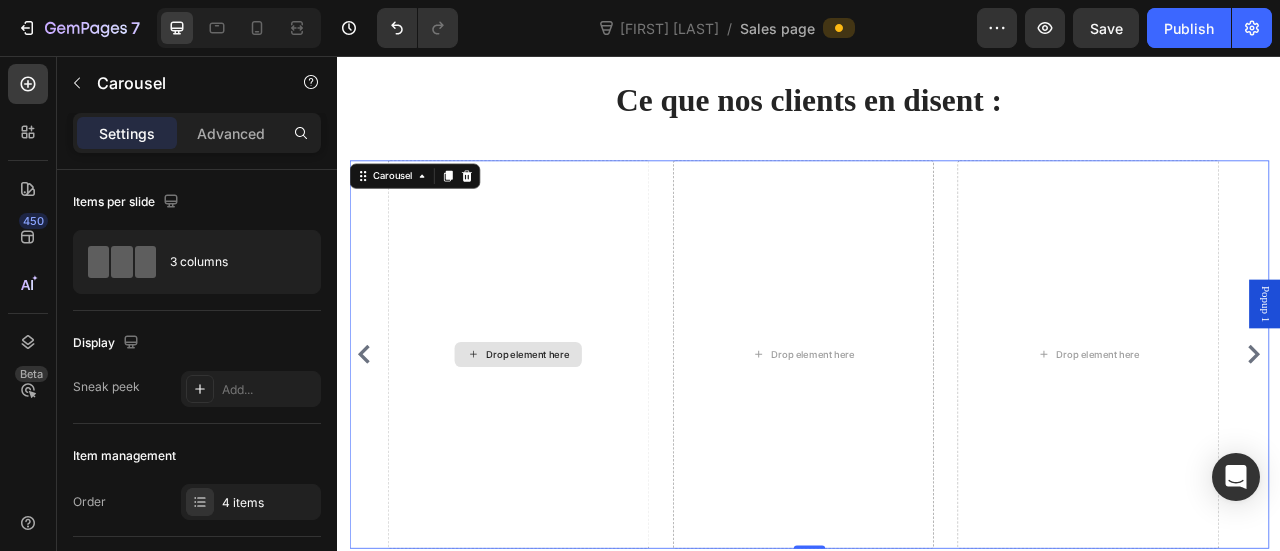 scroll, scrollTop: 3652, scrollLeft: 0, axis: vertical 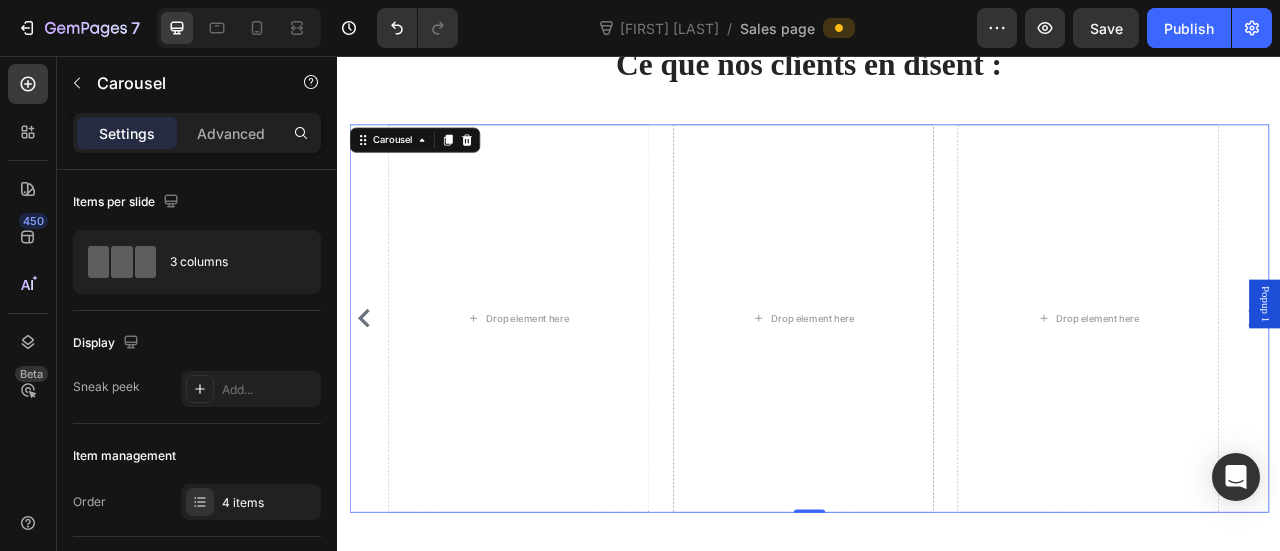 click on "Icon Icon Icon Icon
Icon Icon List Hoz Enfin un soulagement durable Text block J’ai des douleurs aux pieds depuis des années, surtout le soir. Depuis que j’utilise ce masseur, je dors mieux et je sens une vraie différence après chaque séance. Text block [FIRST] [LAST] Text block Row Hero Banner Icon Icon Icon Icon
Icon Icon List Hoz Très agréable et facile à utiliser Text block J’étais sceptique au début, mais je suis bluffée. Il suffit de l’enfiler, d’appuyer sur un bouton et on se sent apaisée en quelques minutes. Text block - [FIRST] [LAST] Text block Row Hero Banner Icon Icon Icon Icon
Icon Icon List Hoz On a l’impression de marcher sur un nuage ! Text block Text block [FIRST] [LAST] Text block Row Hero Banner
Drop element here" at bounding box center [937, 389] 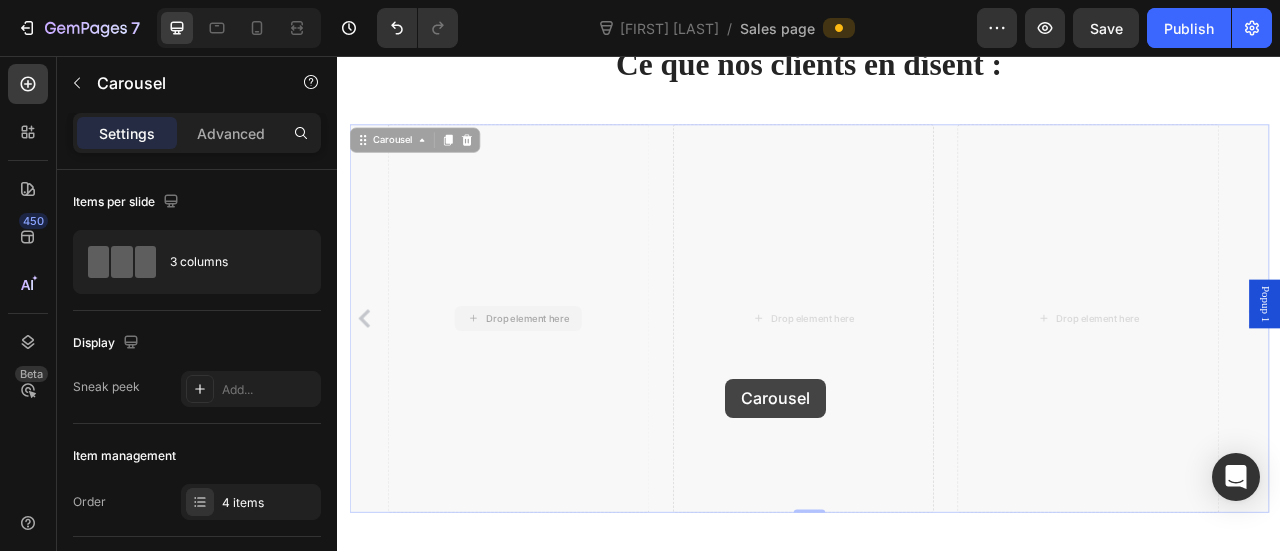 drag, startPoint x: 373, startPoint y: 229, endPoint x: 742, endPoint y: 511, distance: 464.419 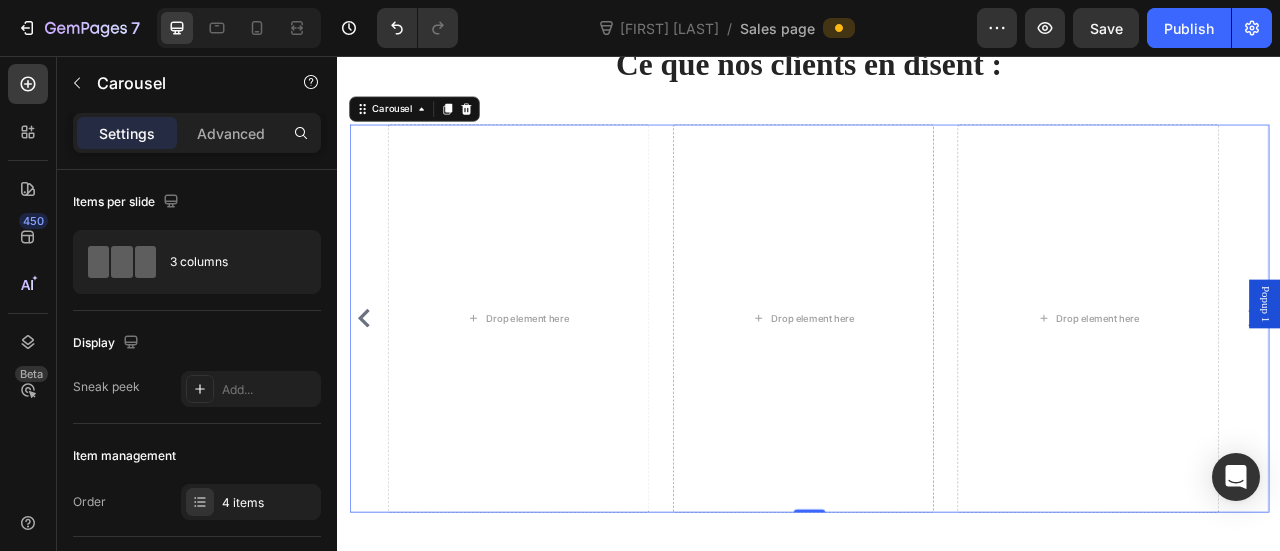 click 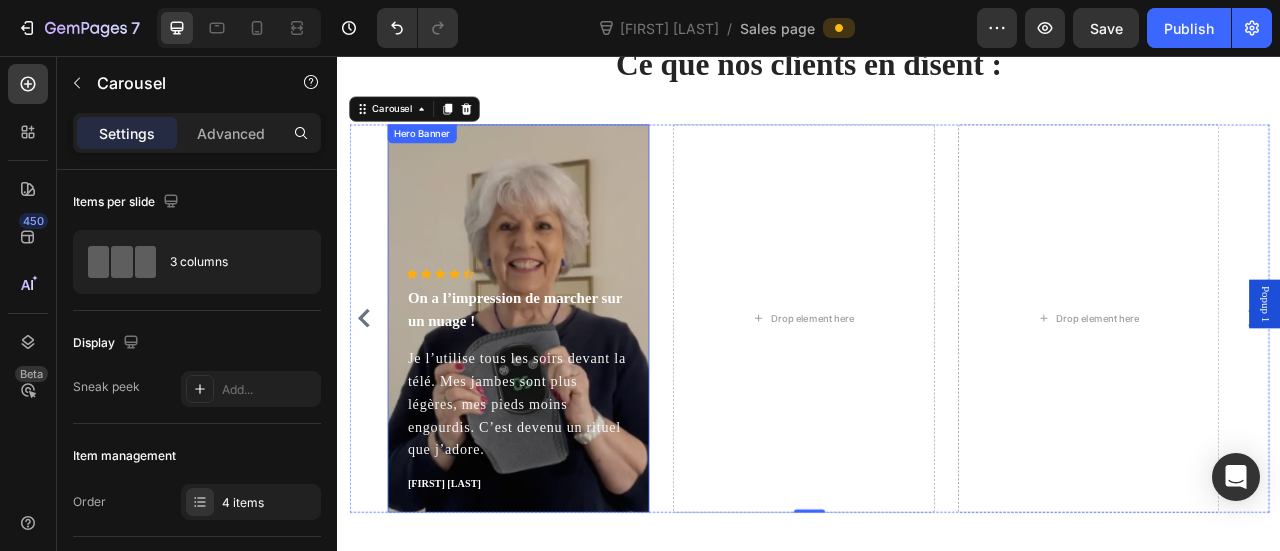 click at bounding box center [566, 389] 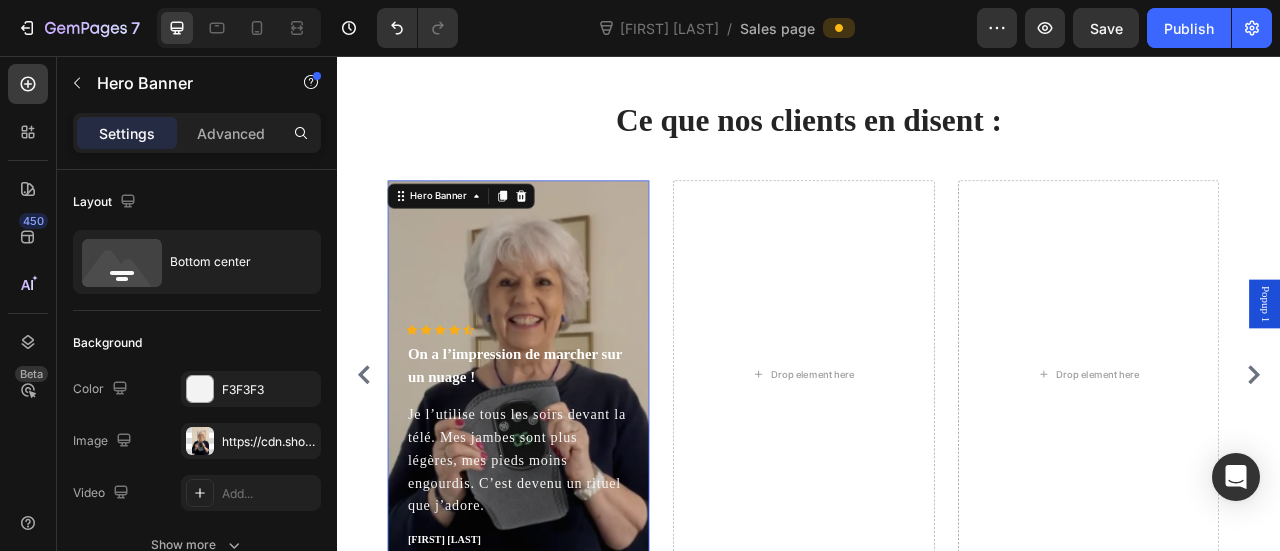 scroll, scrollTop: 3552, scrollLeft: 0, axis: vertical 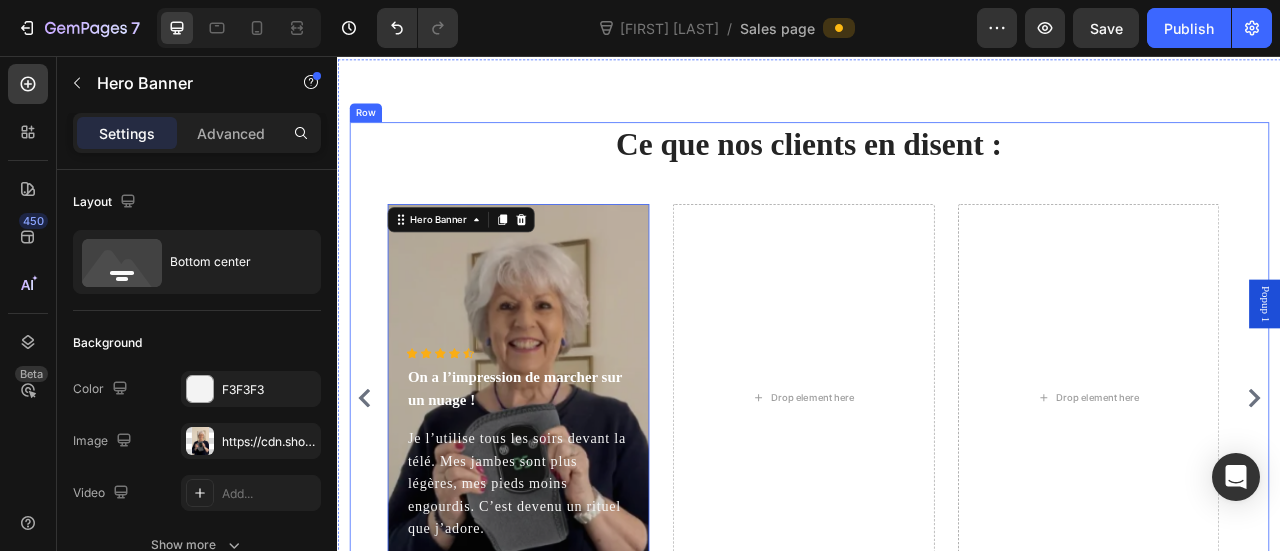 click on "Ce que nos clients en disent : Heading Icon Icon Icon Icon
Icon Icon List Hoz Enfin un soulagement durable Text block J’ai des douleurs aux pieds depuis des années, surtout le soir. Depuis que j’utilise ce masseur, je dors mieux et je sens une vraie différence après chaque séance. Text block [FIRST] [LAST] Text block Row Hero Banner Icon Icon Icon Icon
Icon Icon List Hoz Très agréable et facile à utiliser Text block J’étais sceptique au début, mais je suis bluffée. Il suffit de l’enfiler, d’appuyer sur un bouton et on se sent apaisée en quelques minutes. Text block - [FIRST] [LAST] Text block Row Hero Banner Icon Icon Icon Icon
Icon Icon List Hoz On a l’impression de marcher sur un nuage ! Text block Text block [FIRST] [LAST] Text block Row Hero Banner
0" at bounding box center (937, 439) 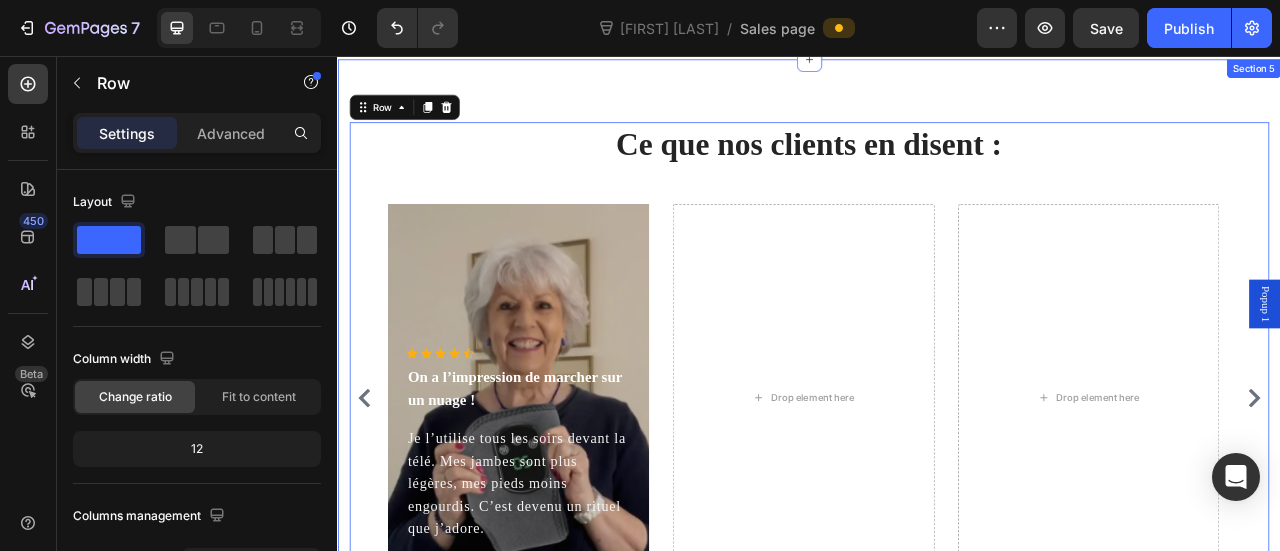 scroll, scrollTop: 3452, scrollLeft: 0, axis: vertical 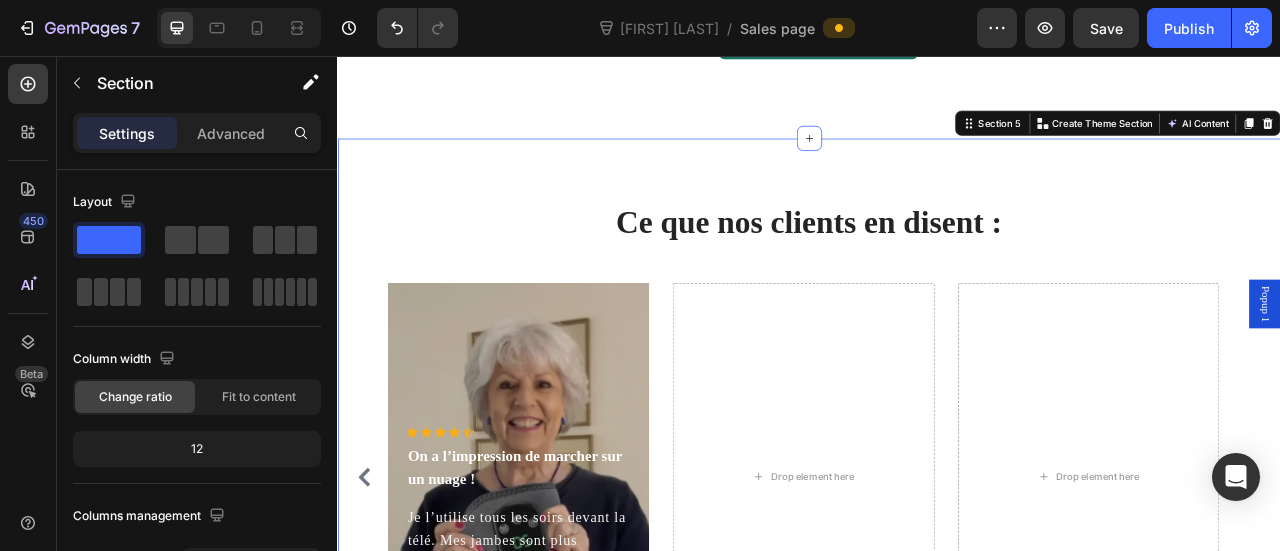 click on "Ce que nos clients en disent : Heading Icon Icon Icon Icon
Icon Icon List Hoz Enfin un soulagement durable Text block J’ai des douleurs aux pieds depuis des années, surtout le soir. Depuis que j’utilise ce masseur, je dors mieux et je sens une vraie différence après chaque séance. Text block [FIRST] [LAST] Text block Row Hero Banner Icon Icon Icon Icon
Icon Icon List Hoz Très agréable et facile à utiliser Text block J’étais sceptique au début, mais je suis bluffée. Il suffit de l’enfiler, d’appuyer sur un bouton et on se sent apaisée en quelques minutes. Text block - [FIRST] [LAST] Text block Row Hero Banner Icon Icon Icon Icon
Icon Icon List Hoz On a l’impression de marcher sur un nuage ! Text block Text block [FIRST] [LAST] Text block Row Hero Banner" at bounding box center [937, 547] 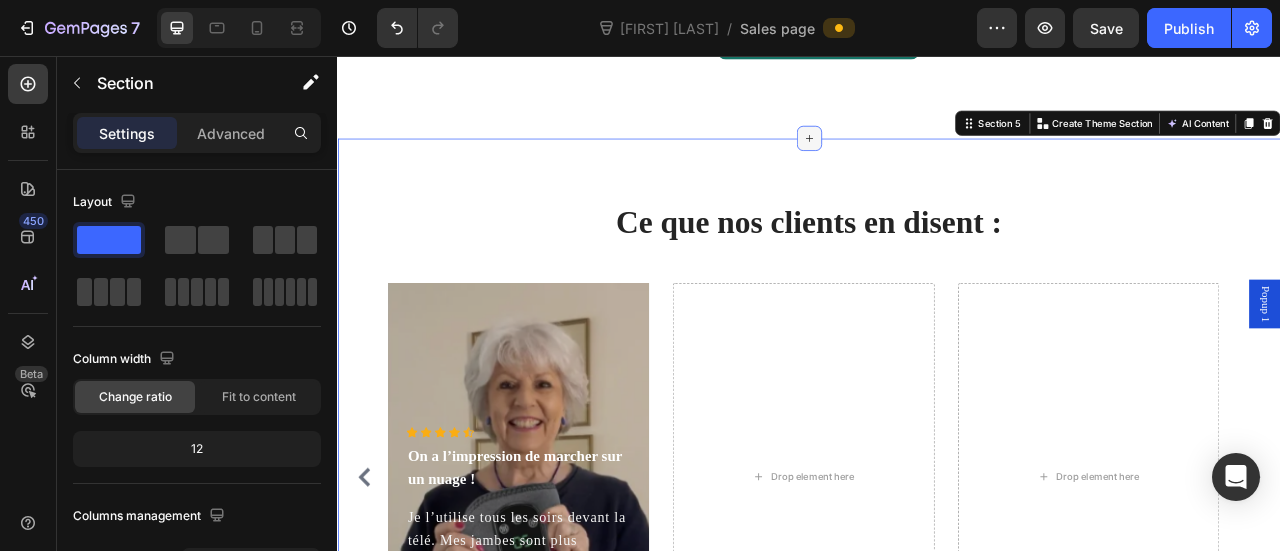 click 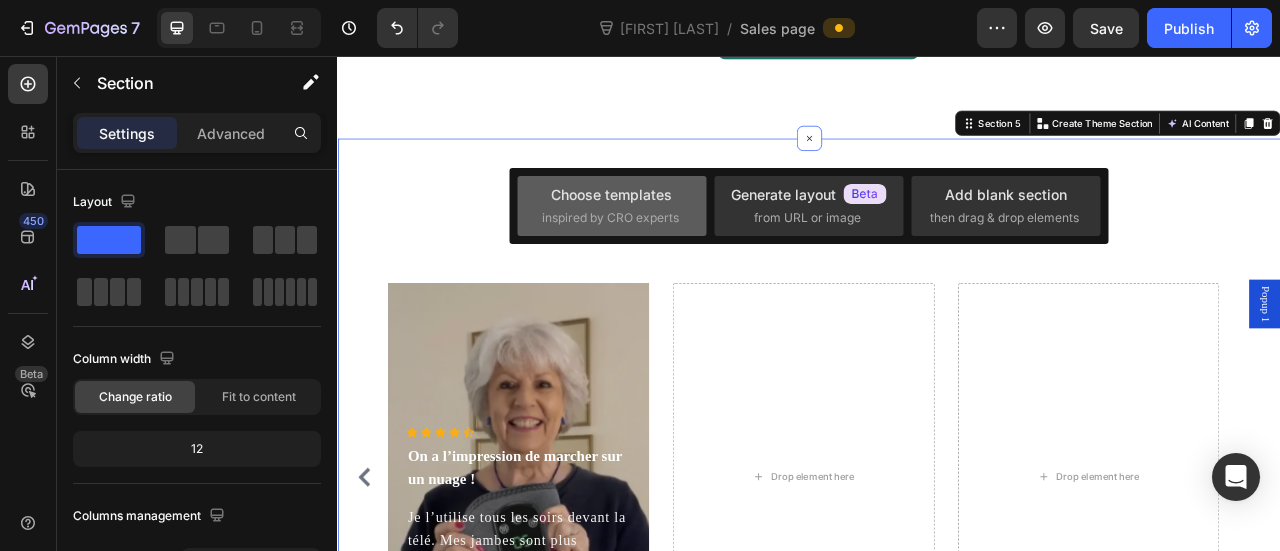click on "Choose templates" at bounding box center (611, 194) 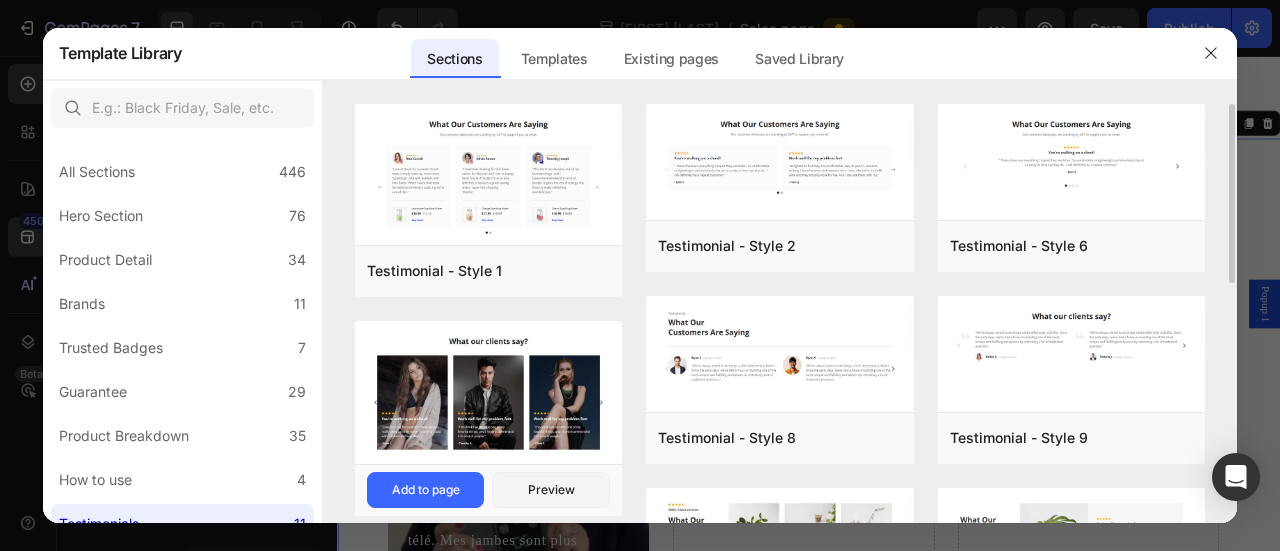 scroll, scrollTop: 100, scrollLeft: 0, axis: vertical 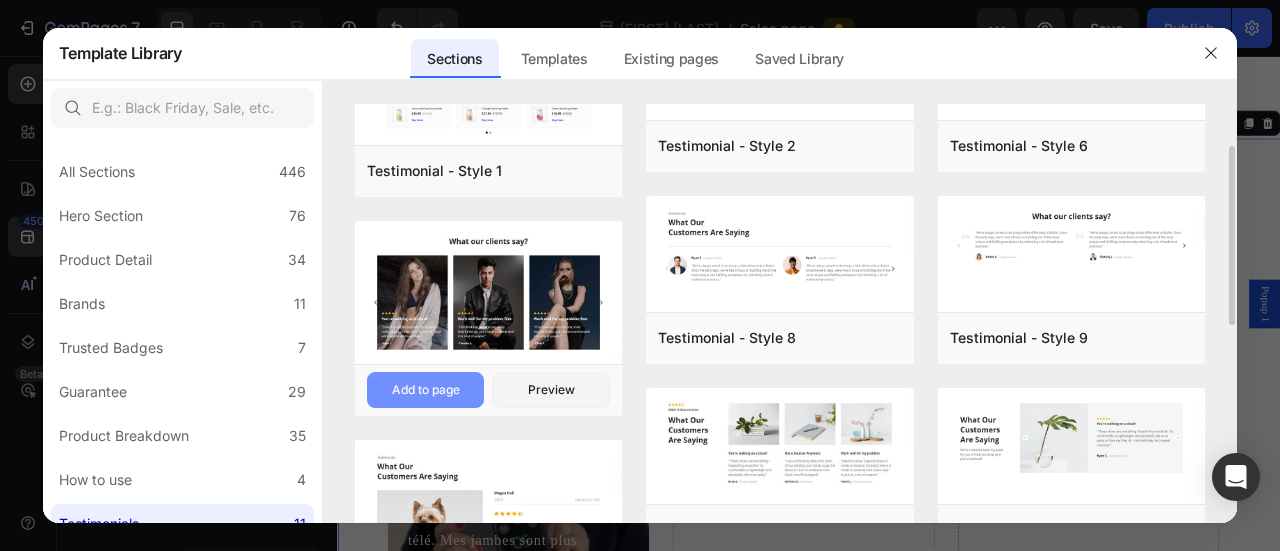 click on "Add to page" at bounding box center (426, 390) 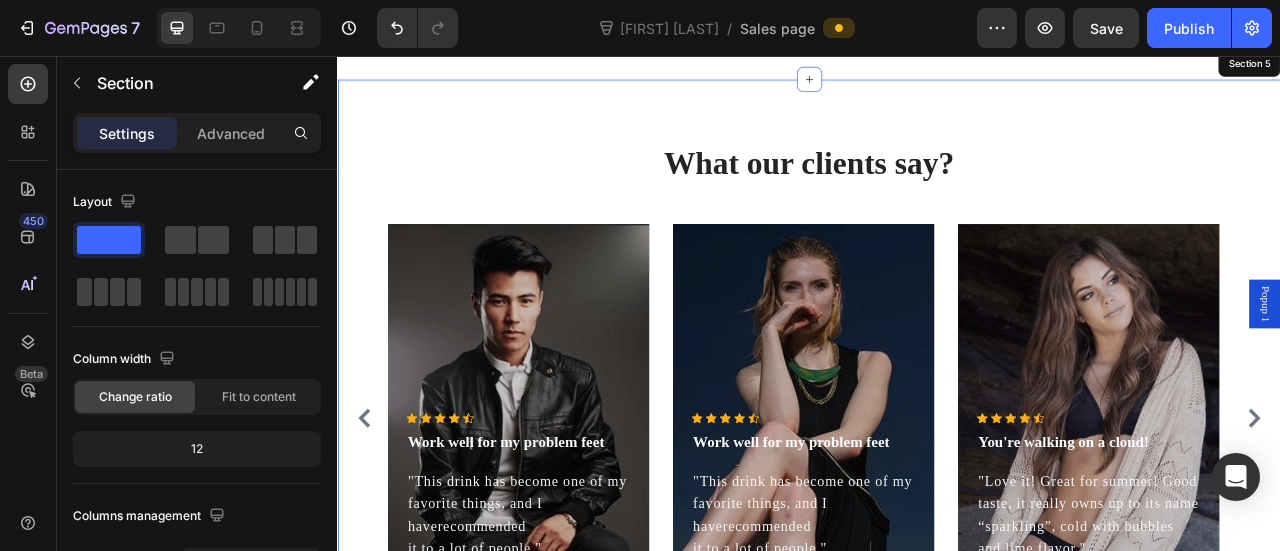 scroll, scrollTop: 3554, scrollLeft: 0, axis: vertical 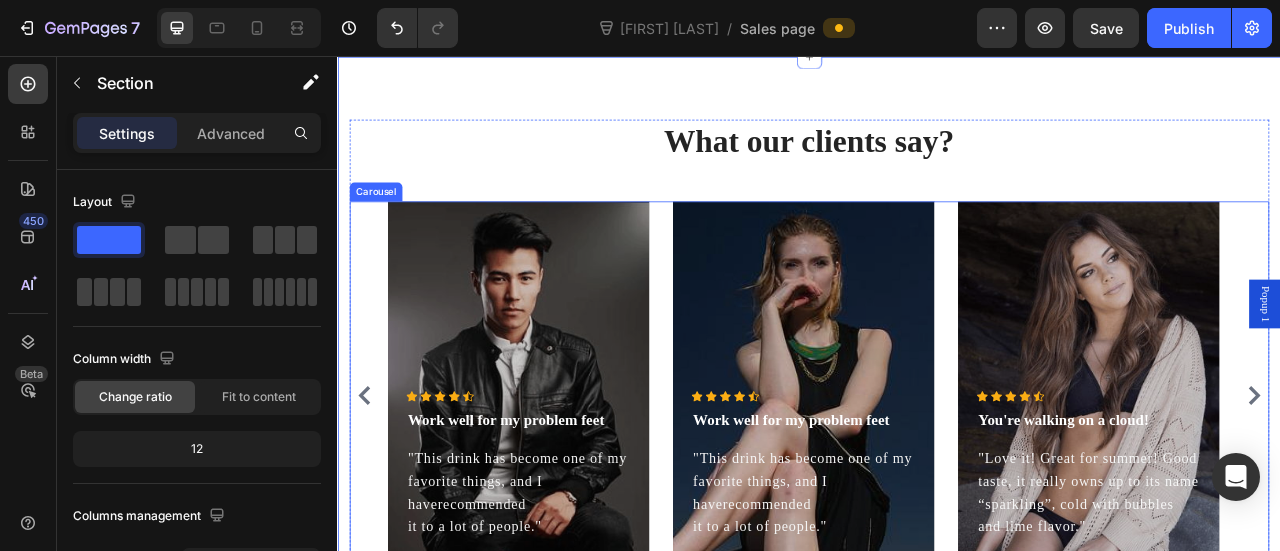 click 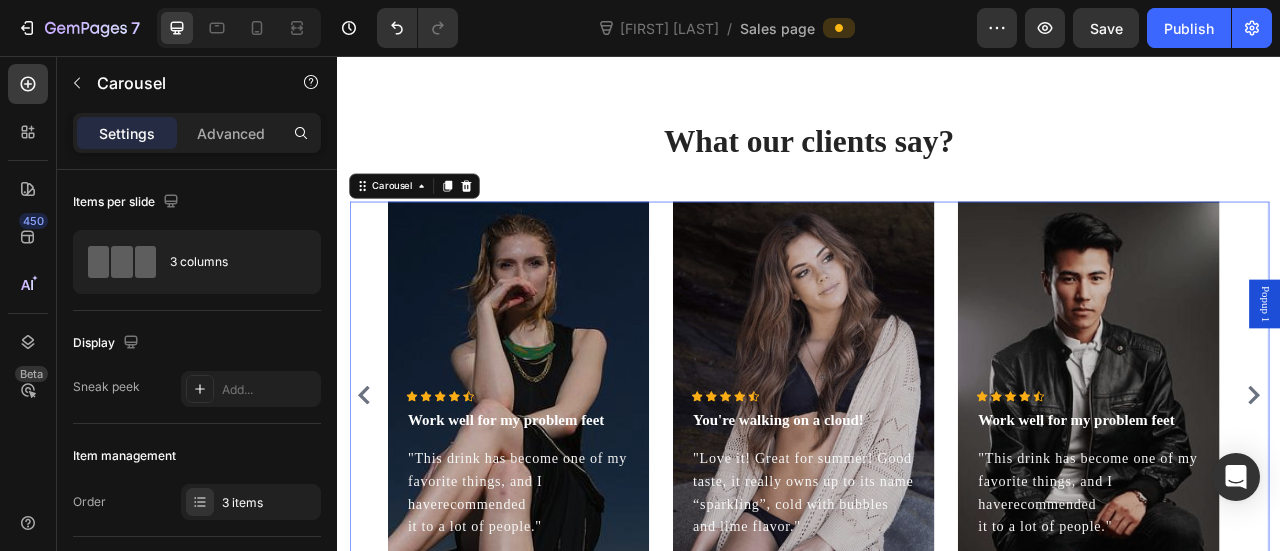 click 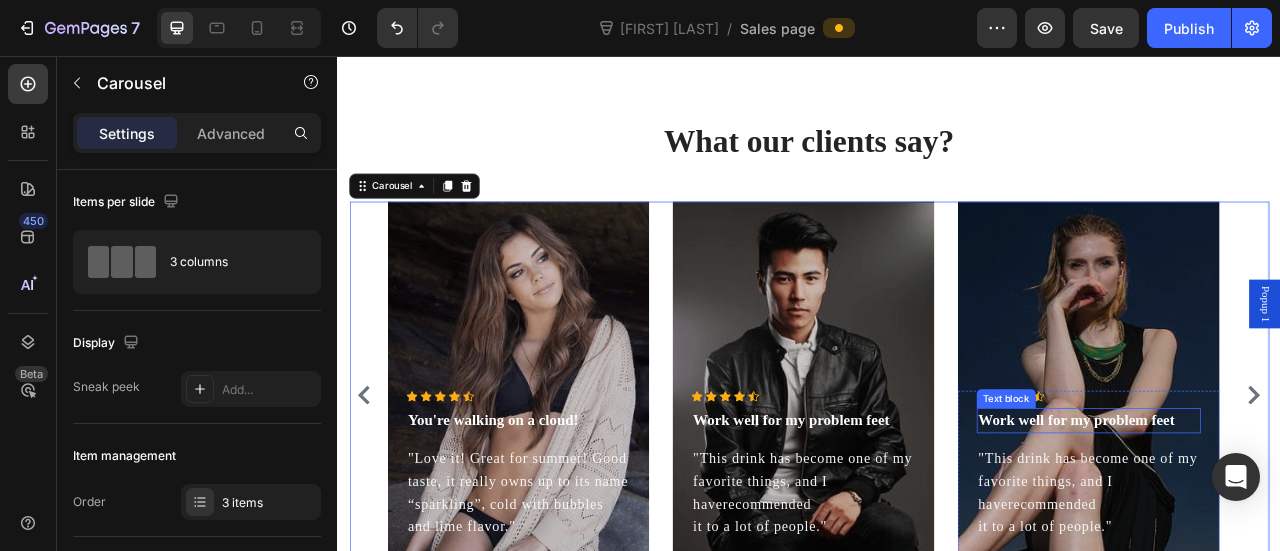 scroll, scrollTop: 3654, scrollLeft: 0, axis: vertical 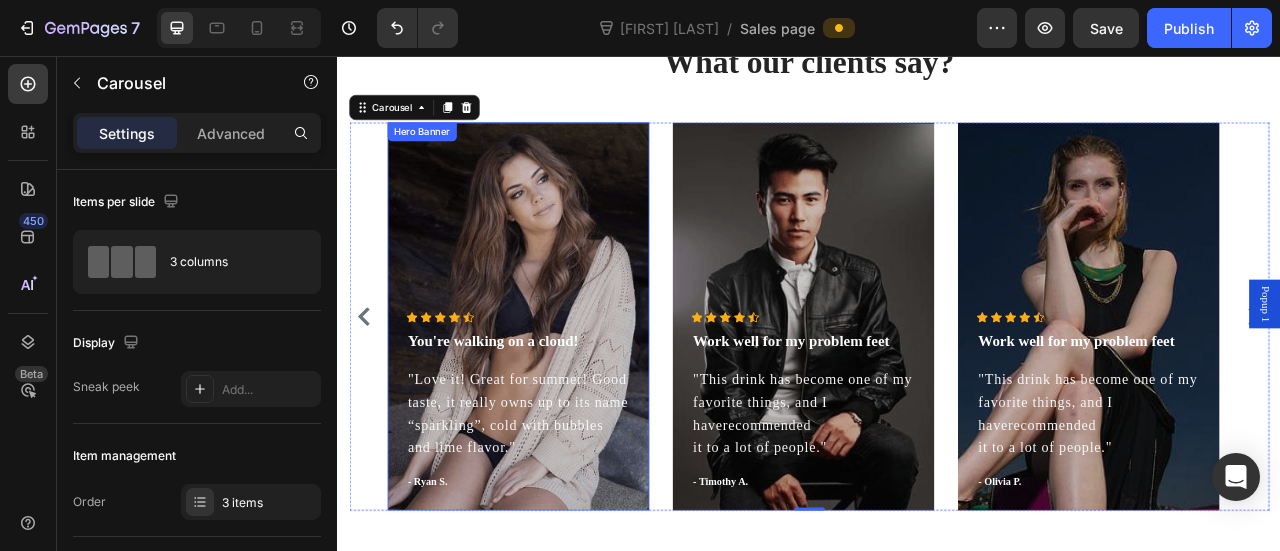 click at bounding box center (566, 387) 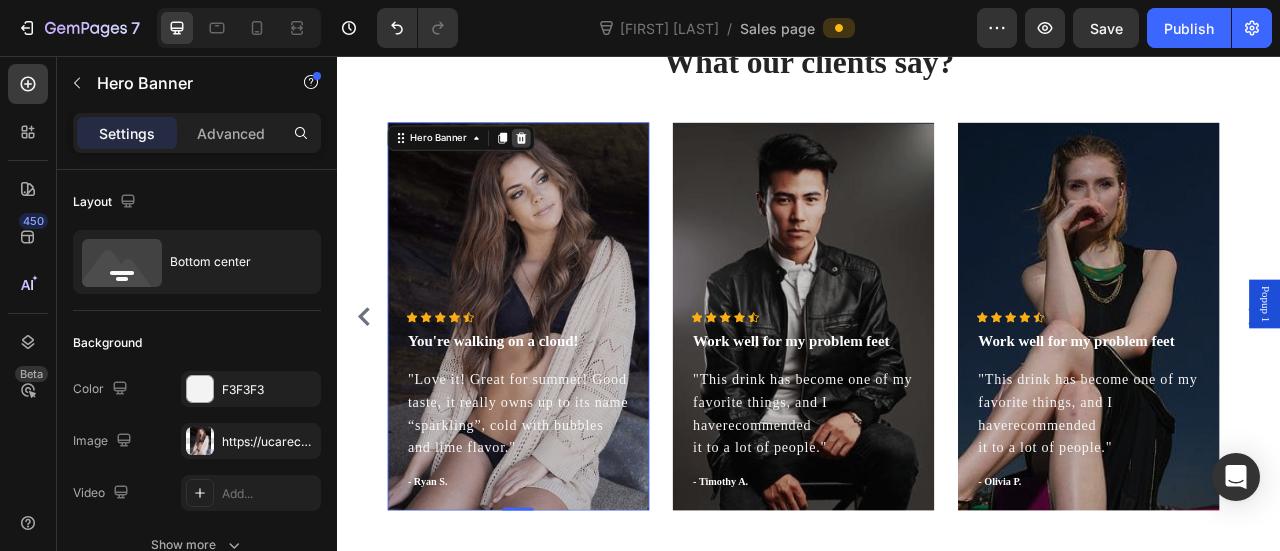 click 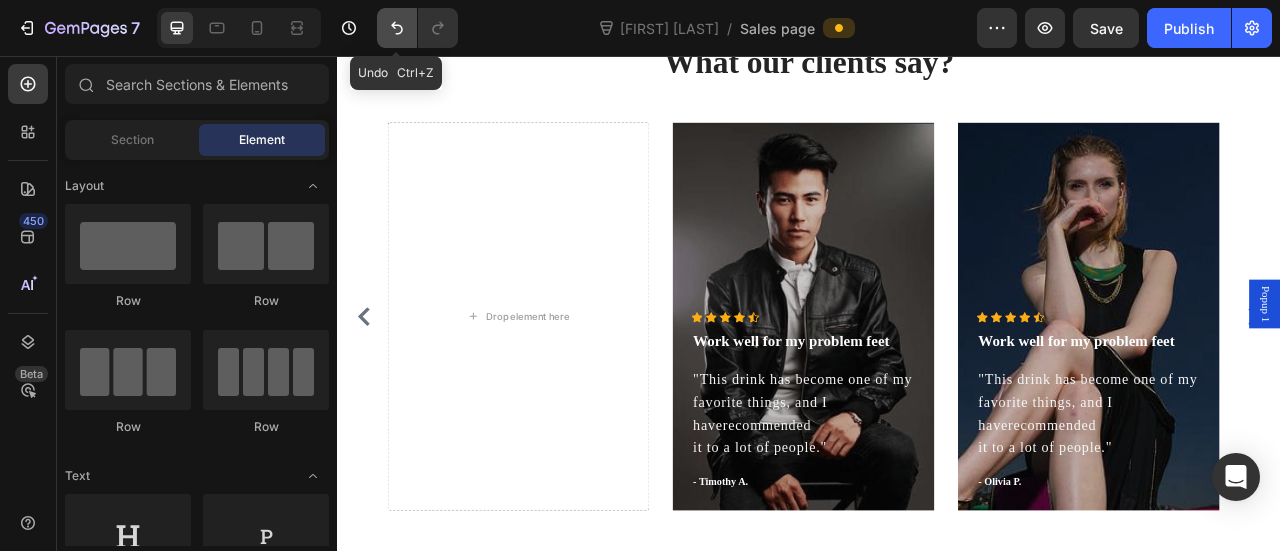 click 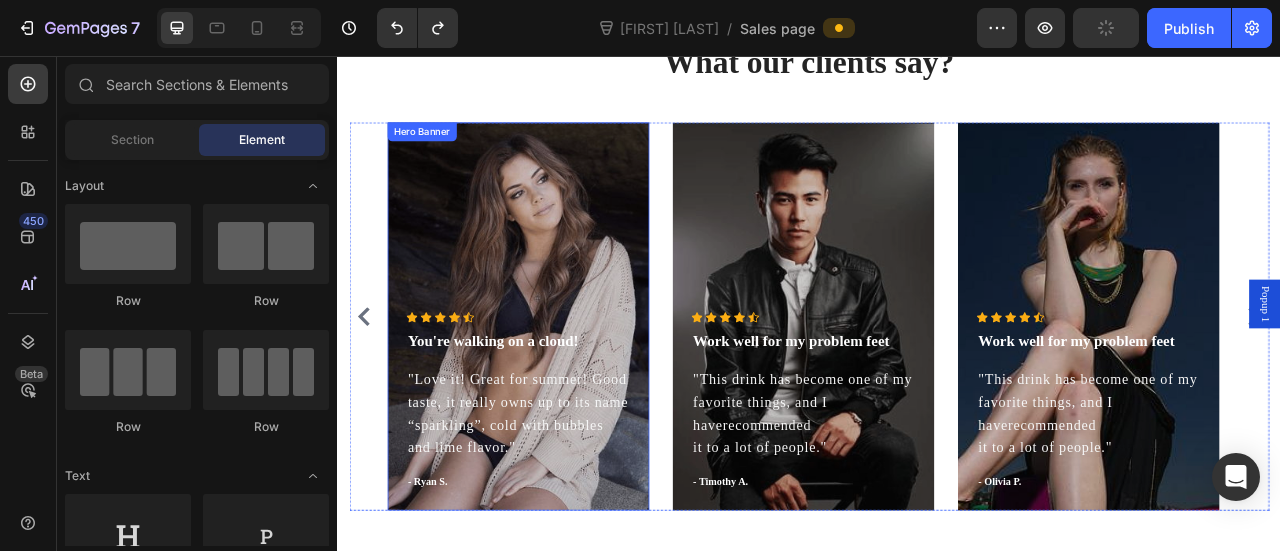click at bounding box center (566, 387) 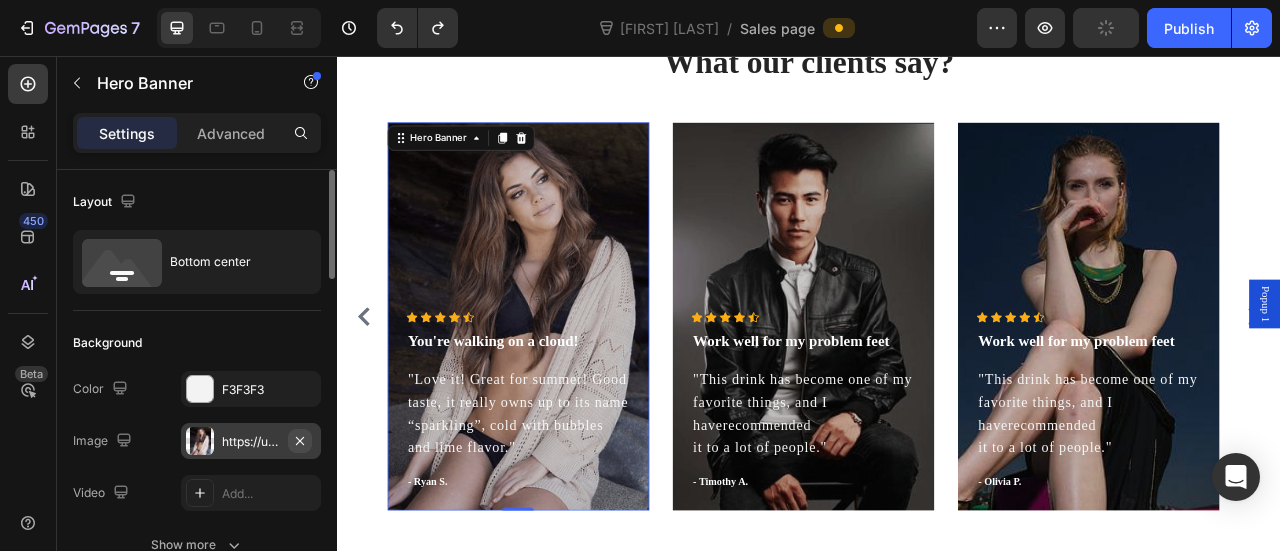 click 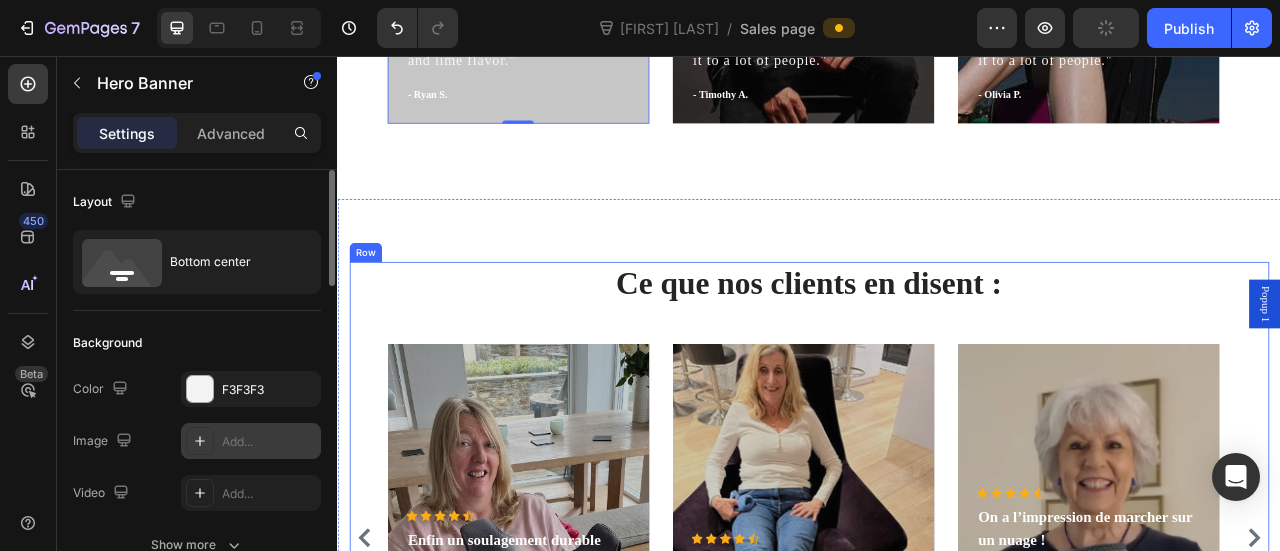 scroll, scrollTop: 4254, scrollLeft: 0, axis: vertical 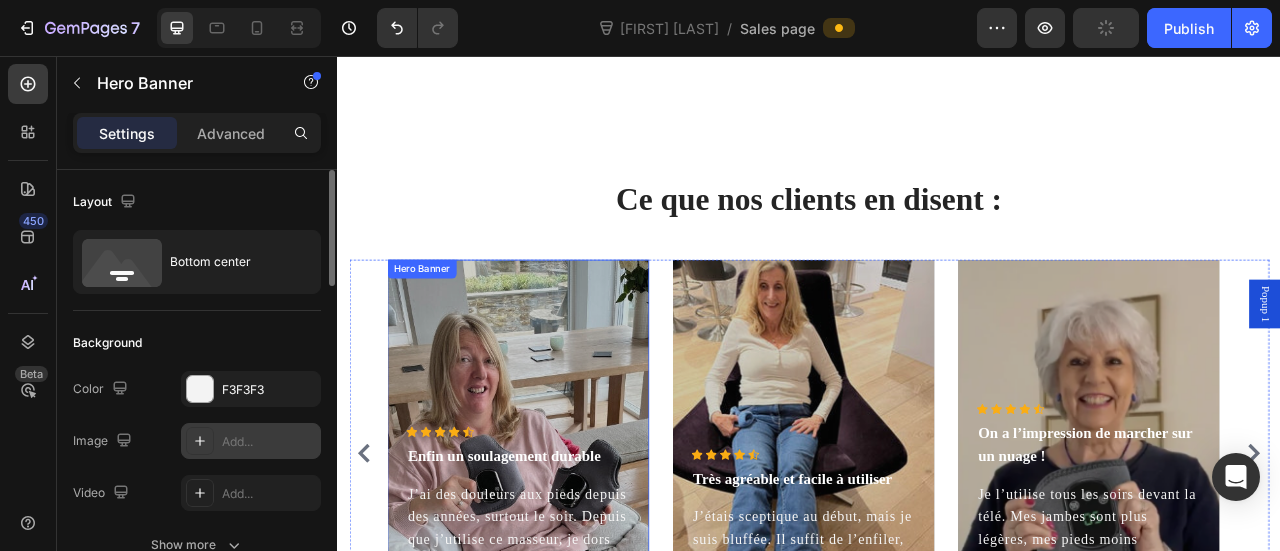 click at bounding box center [566, 561] 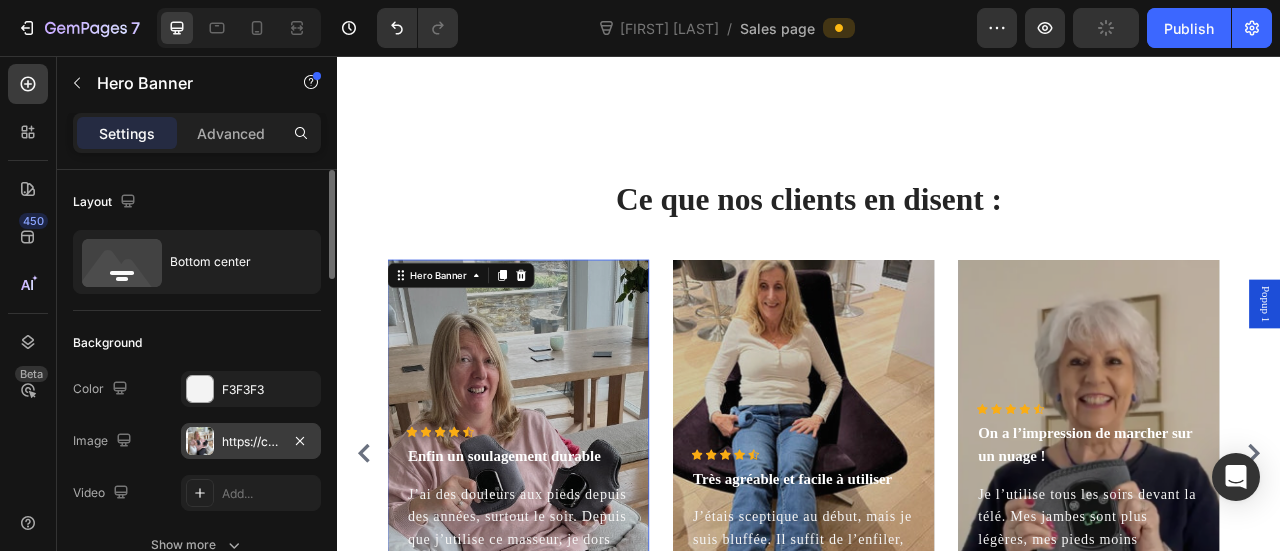click on "https://cdn.shopify.com/s/files/1/0696/0260/7278/files/7_600x_41f3196e-14b1-4d5b-8014-be59258d7e79.jpg?v=1753304845" at bounding box center (251, 442) 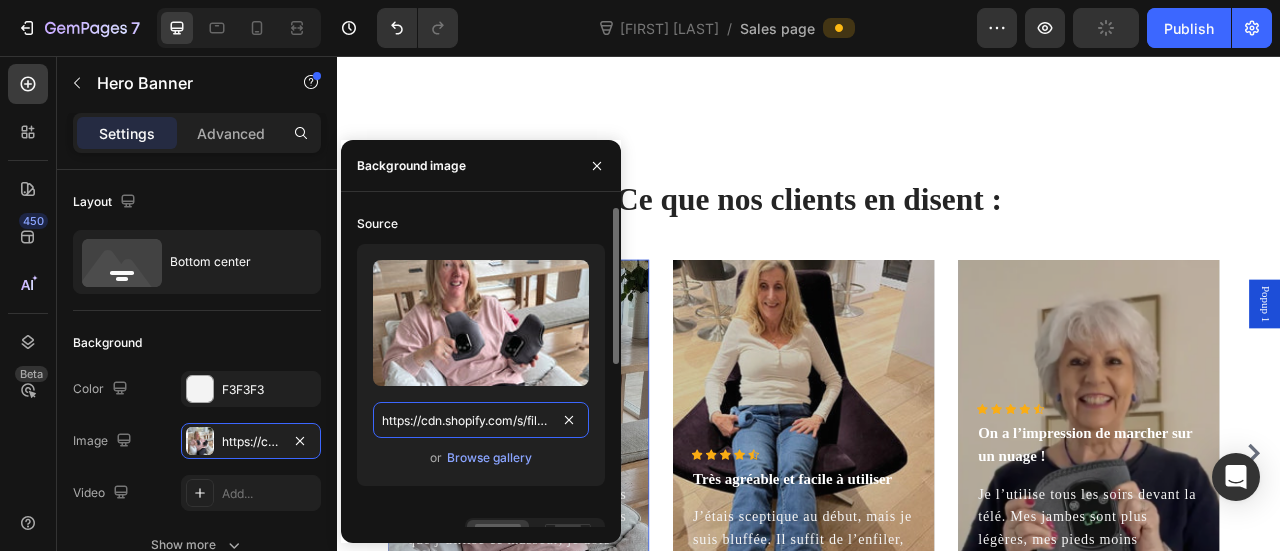 click on "https://cdn.shopify.com/s/files/1/0696/0260/7278/files/7_600x_41f3196e-14b1-4d5b-8014-be59258d7e79.jpg?v=1753304845" at bounding box center [481, 420] 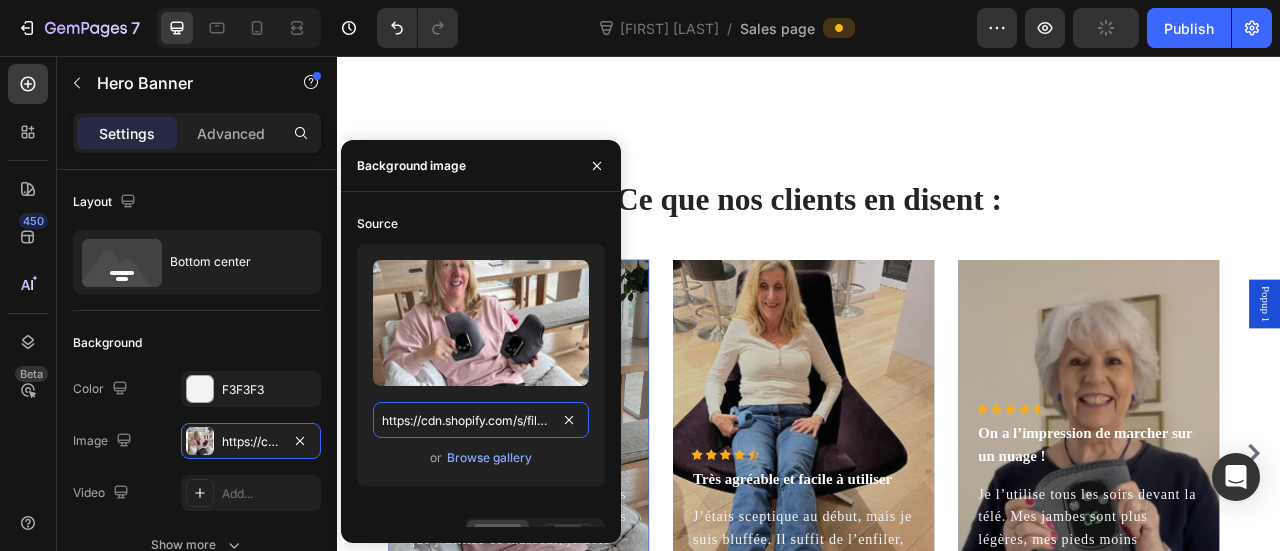 scroll, scrollTop: 3954, scrollLeft: 0, axis: vertical 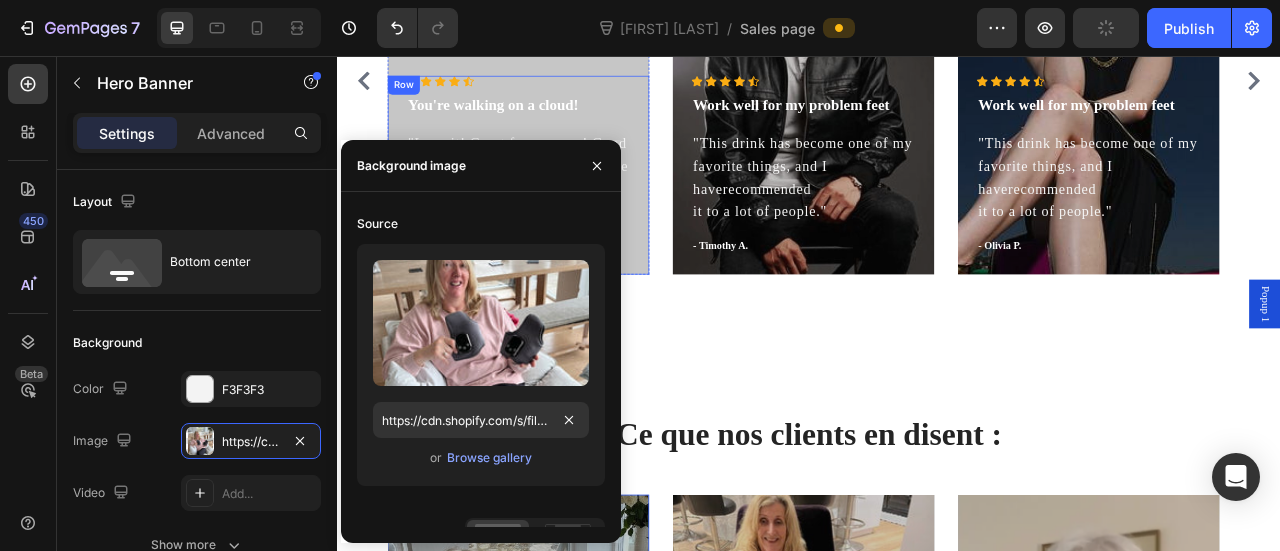 click on "You're walking on a cloud!" at bounding box center (566, 119) 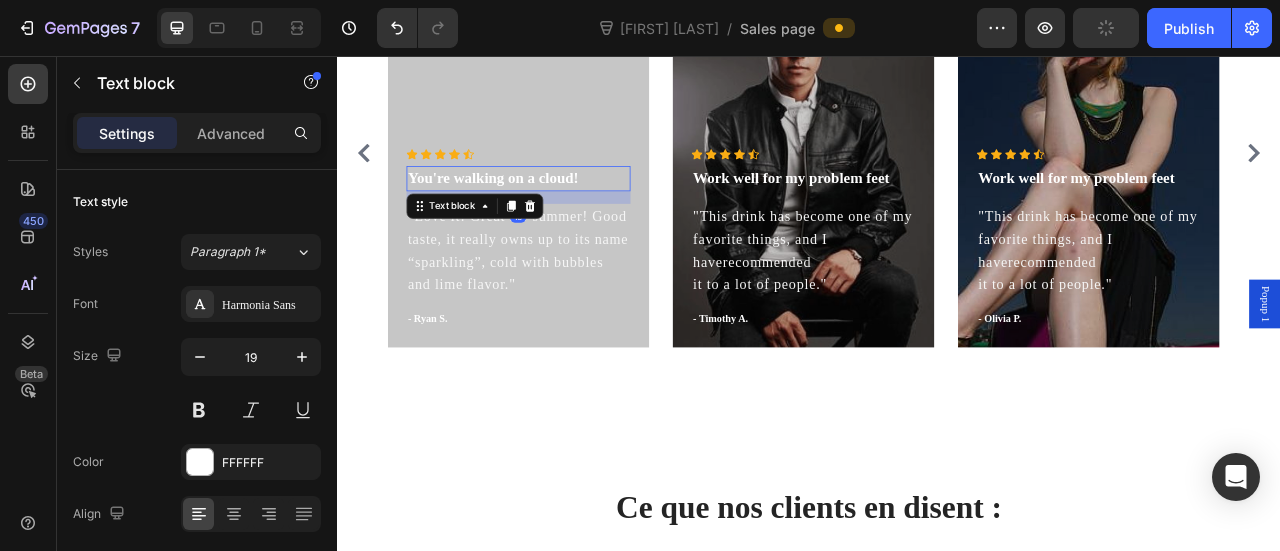 scroll, scrollTop: 3854, scrollLeft: 0, axis: vertical 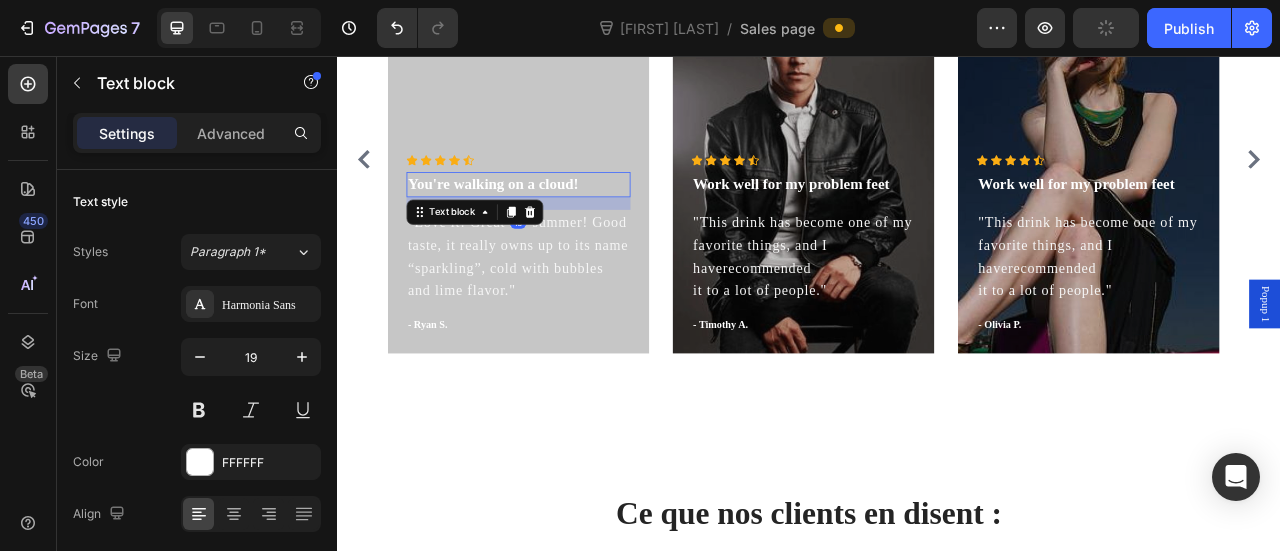 click at bounding box center (566, 187) 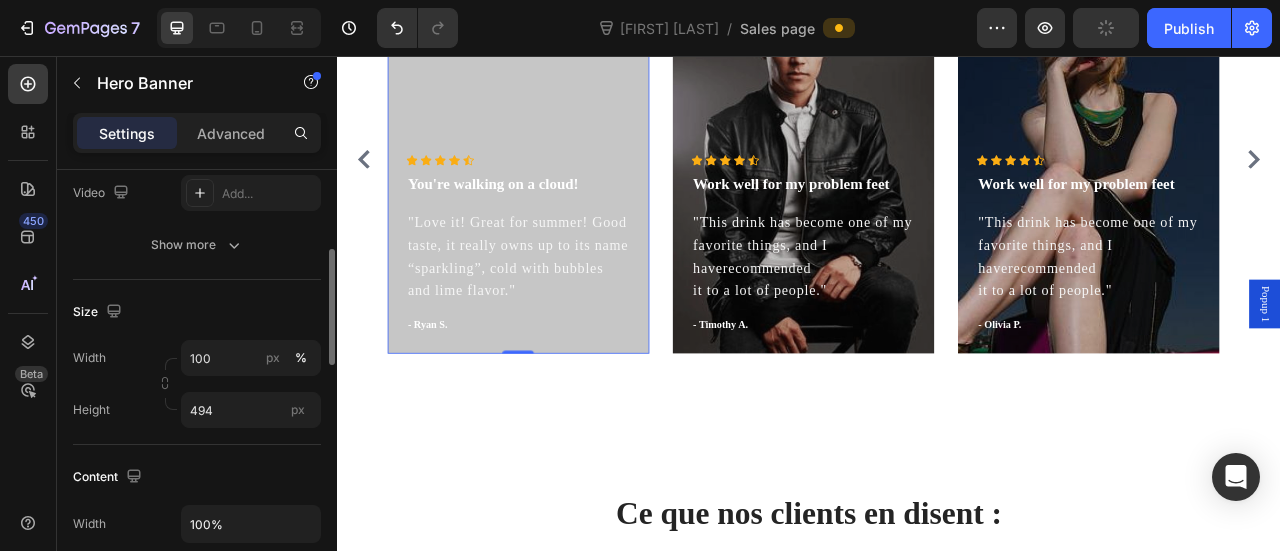 scroll, scrollTop: 100, scrollLeft: 0, axis: vertical 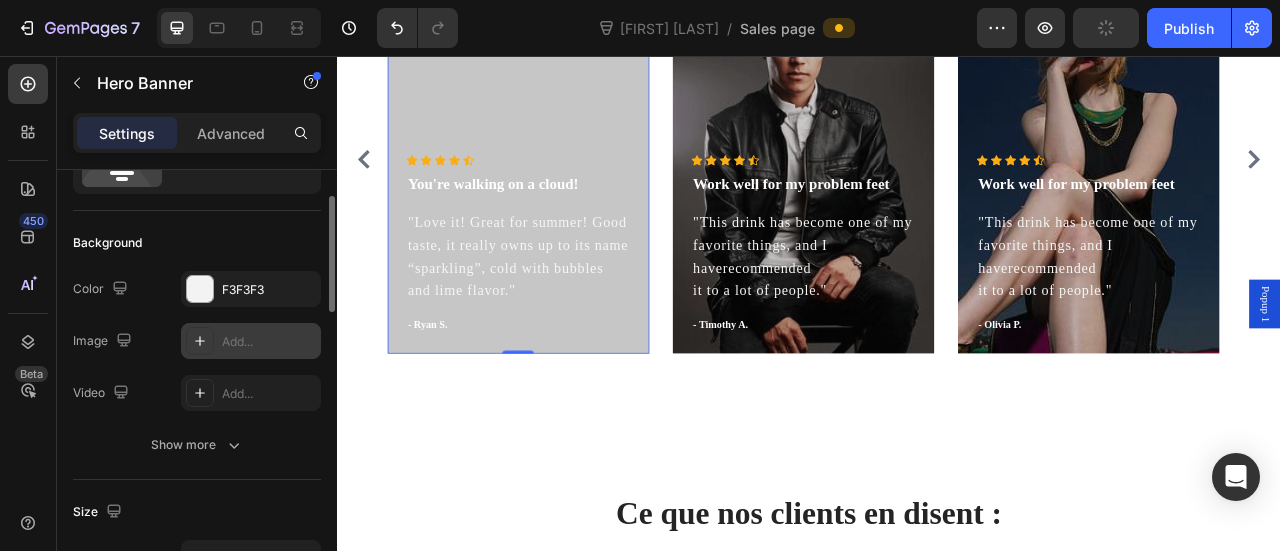 click on "Add..." at bounding box center (269, 342) 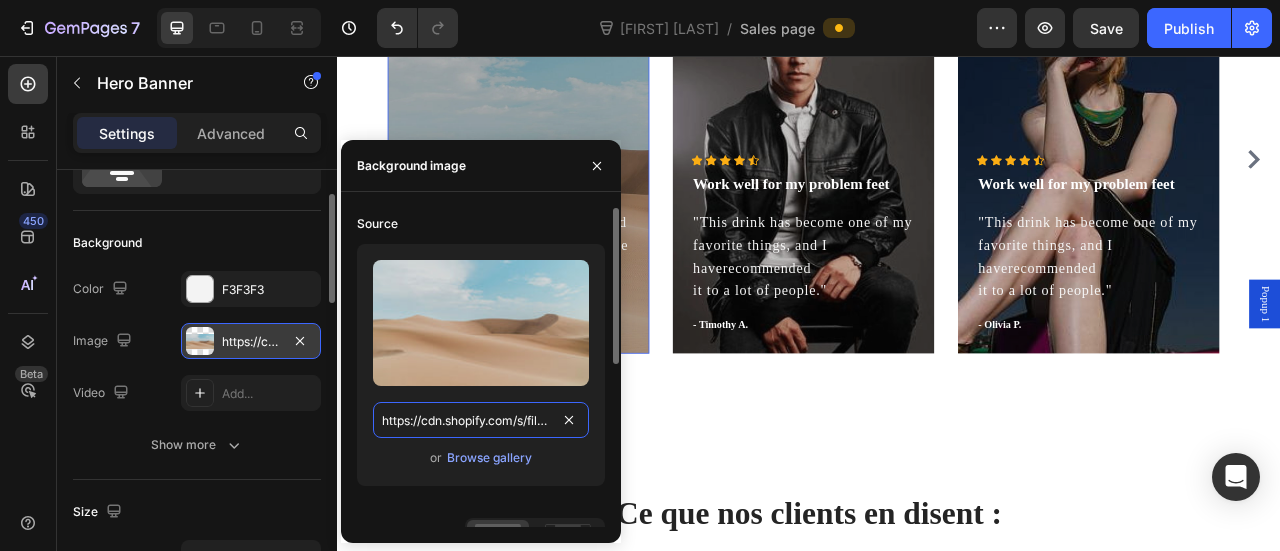 click on "https://cdn.shopify.com/s/files/1/2005/9307/files/background_settings.jpg" at bounding box center [481, 420] 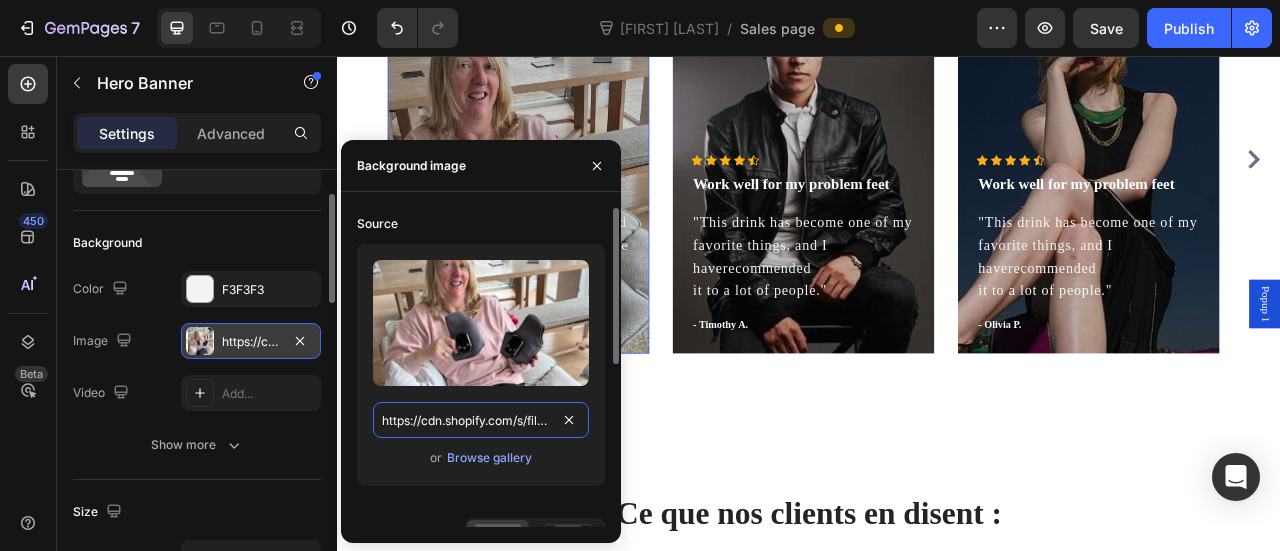 scroll, scrollTop: 0, scrollLeft: 545, axis: horizontal 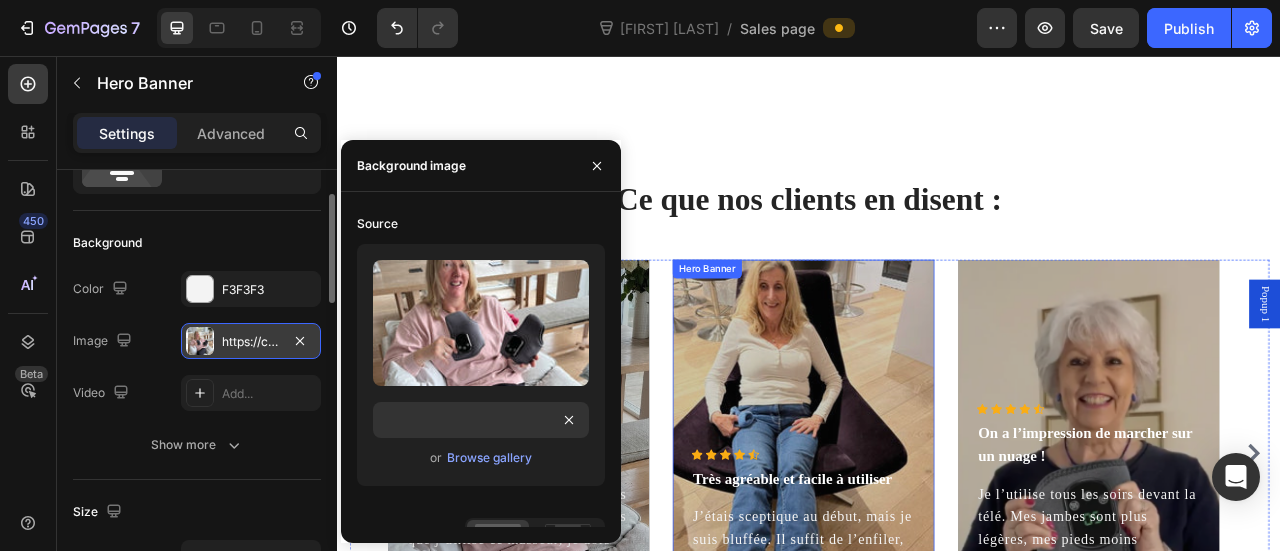 click on "Icon Icon Icon Icon
Icon Icon List Hoz Très agréable et facile à utiliser Text block J’étais sceptique au début, mais je suis bluffée. Il suffit de l’enfiler, d’appuyer sur un bouton et on se sent apaisée en quelques minutes. Text block - [FIRST] [LAST] Text block Row Hero Banner" at bounding box center [929, 561] 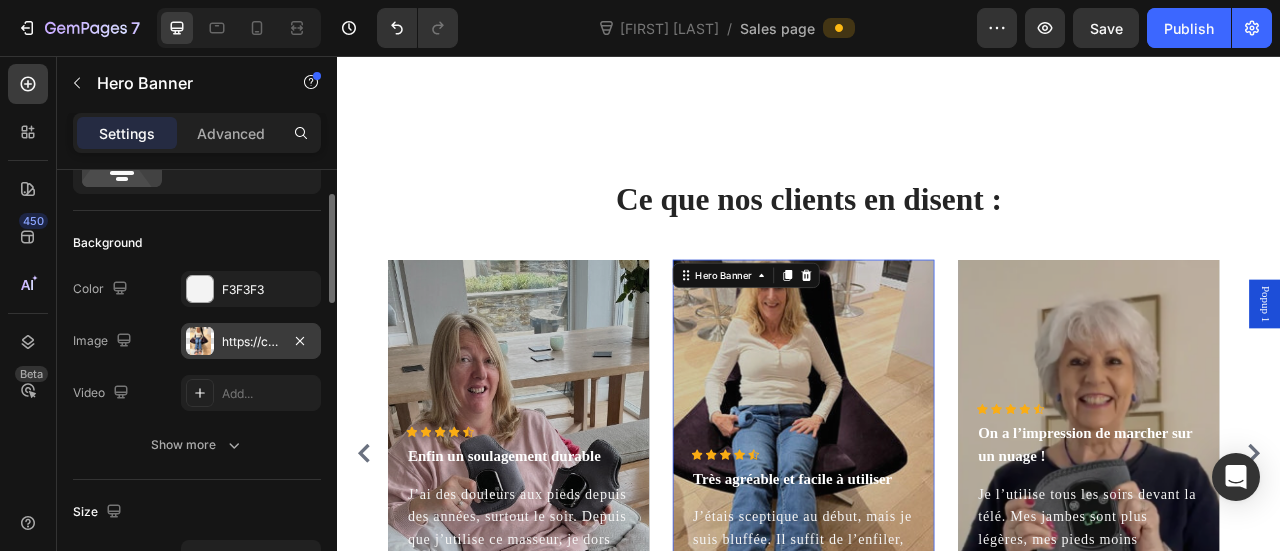 click on "https://cdn.shopify.com/s/files/1/0696/0260/7278/files/5_300x_b0d66dba-0a98-4af9-9c9b-91ec21608a62.jpg?v=1753304844" at bounding box center [251, 342] 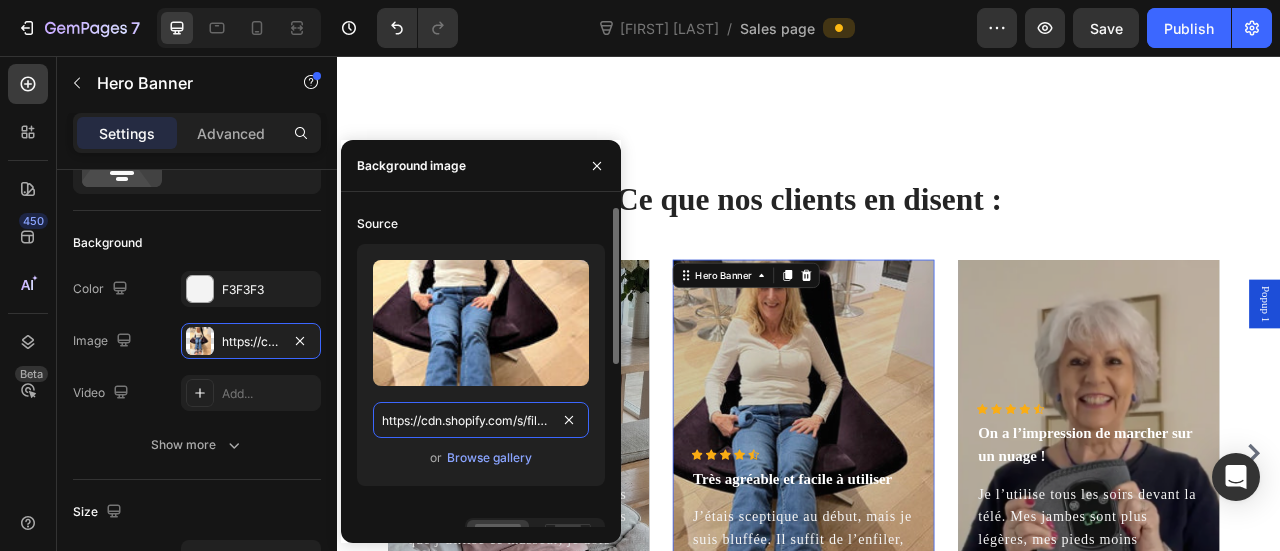 click on "https://cdn.shopify.com/s/files/1/0696/0260/7278/files/5_300x_b0d66dba-0a98-4af9-9c9b-91ec21608a62.jpg?v=1753304844" at bounding box center [481, 420] 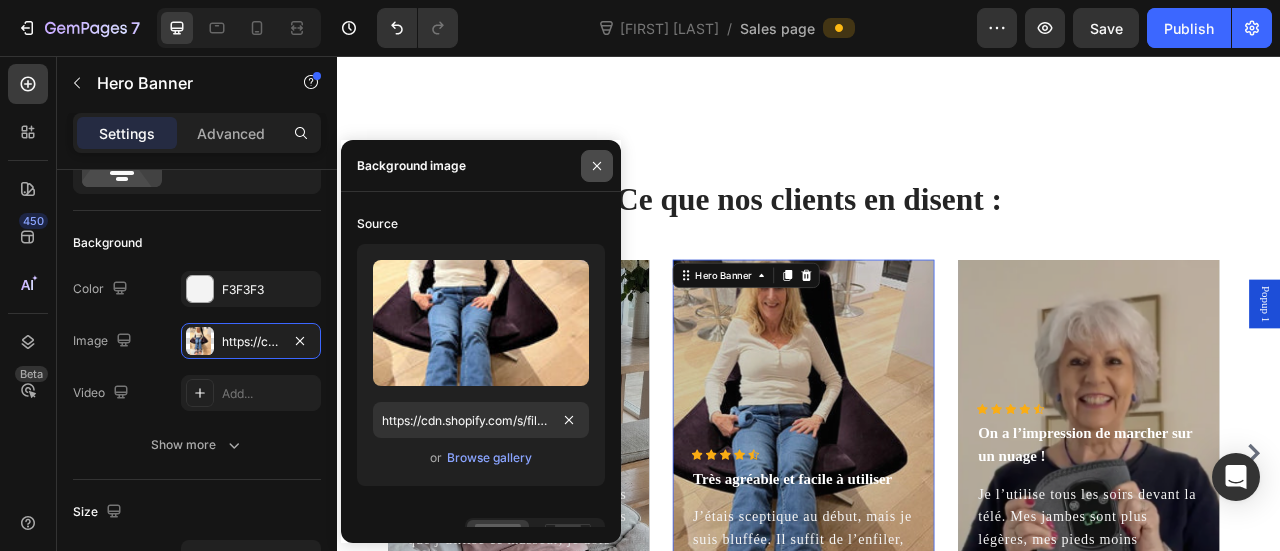 click 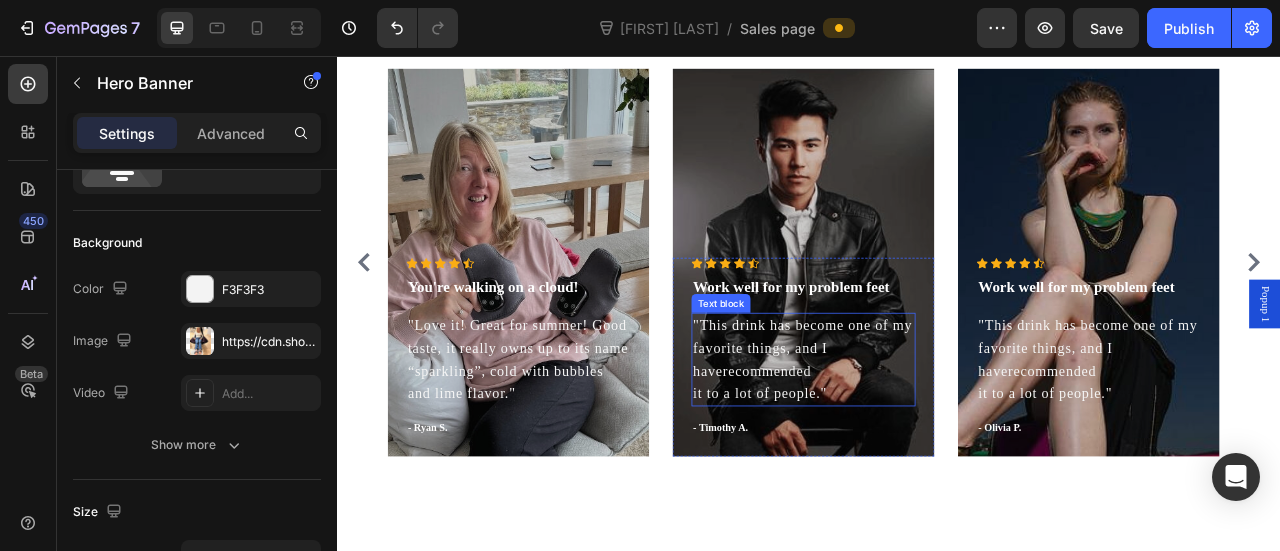 scroll, scrollTop: 3654, scrollLeft: 0, axis: vertical 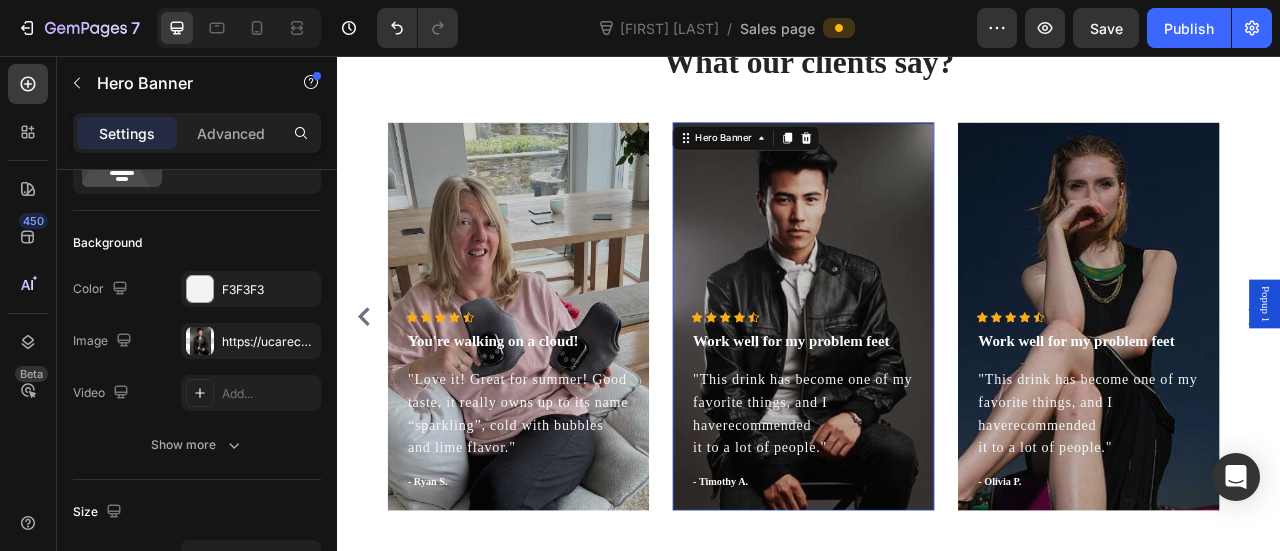 click at bounding box center [929, 387] 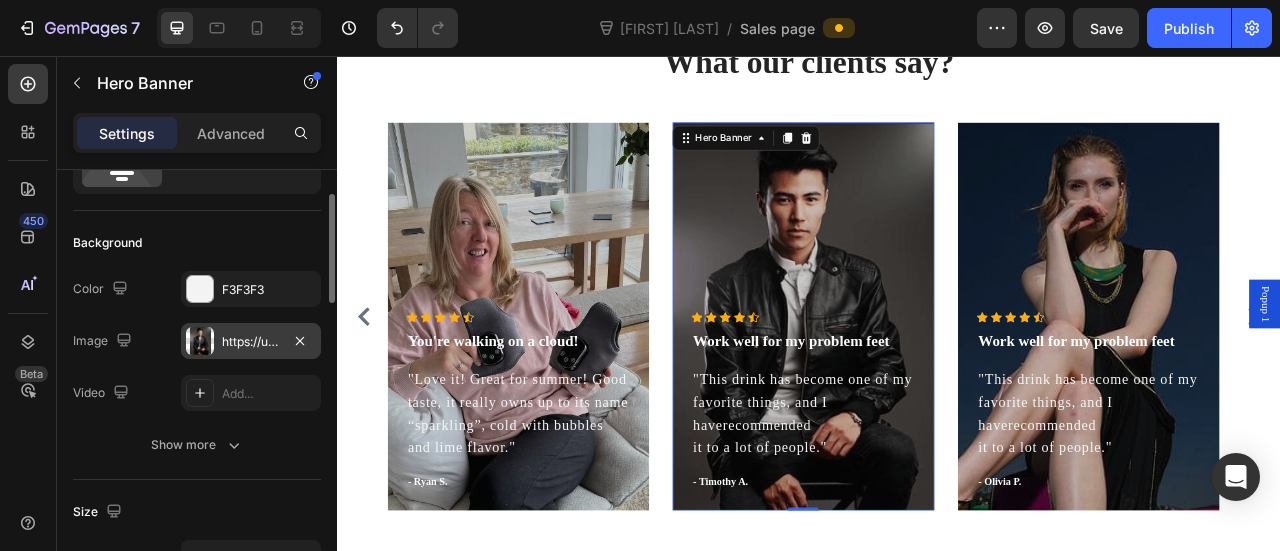 click on "https://ucarecdn.com/1aecb1d6-7ebe-4d52-ae2e-ec64806a3255/-/format/auto/" at bounding box center (251, 342) 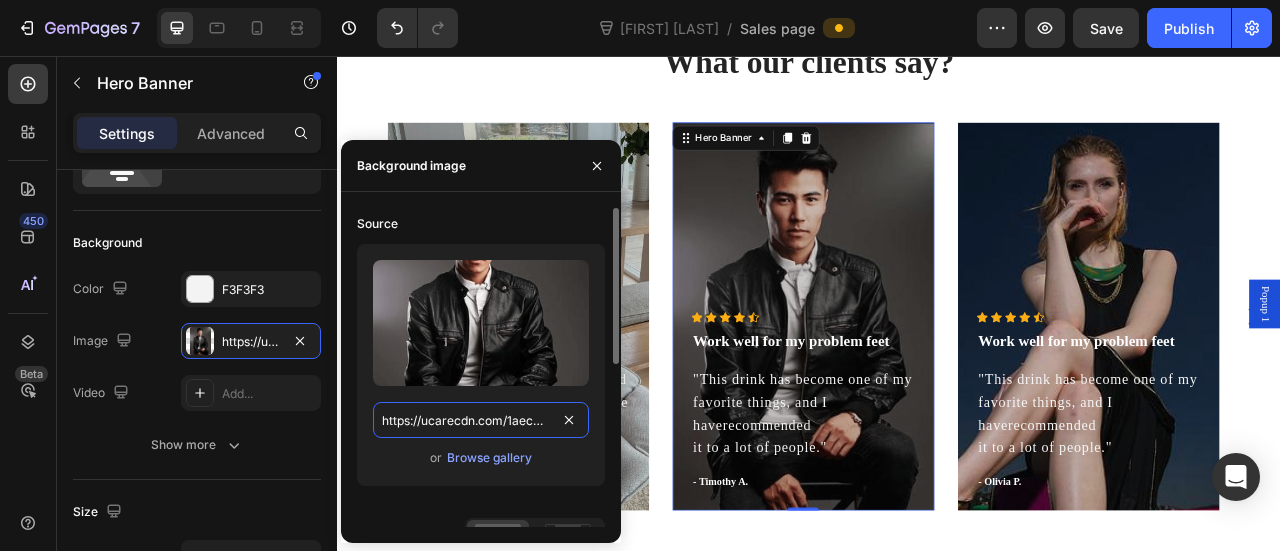 click on "https://ucarecdn.com/1aecb1d6-7ebe-4d52-ae2e-ec64806a3255/-/format/auto/" at bounding box center (481, 420) 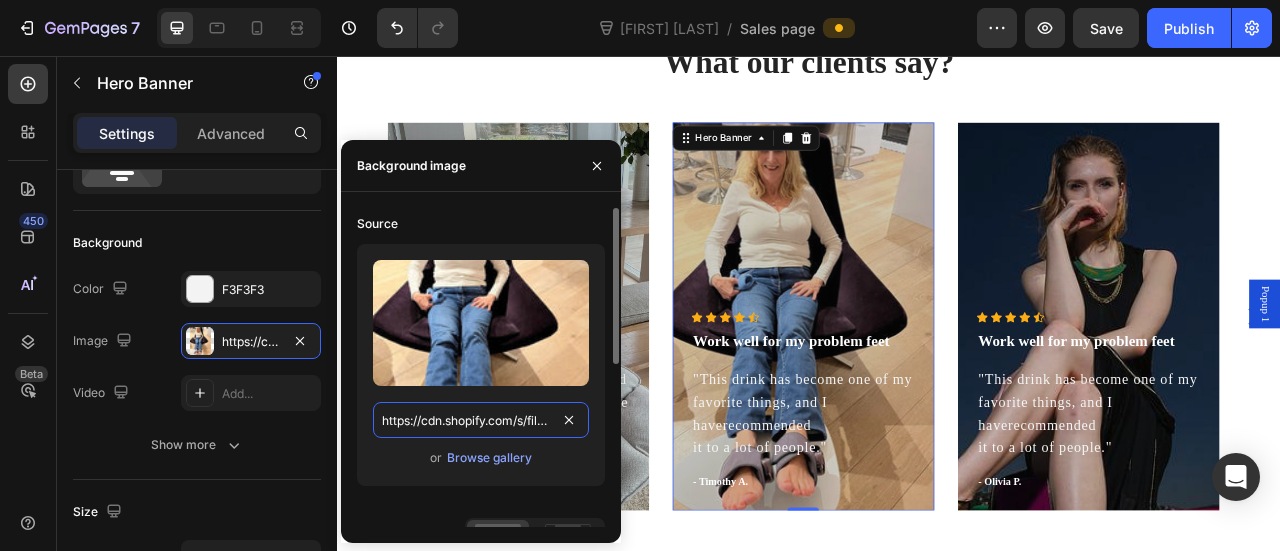 scroll, scrollTop: 0, scrollLeft: 557, axis: horizontal 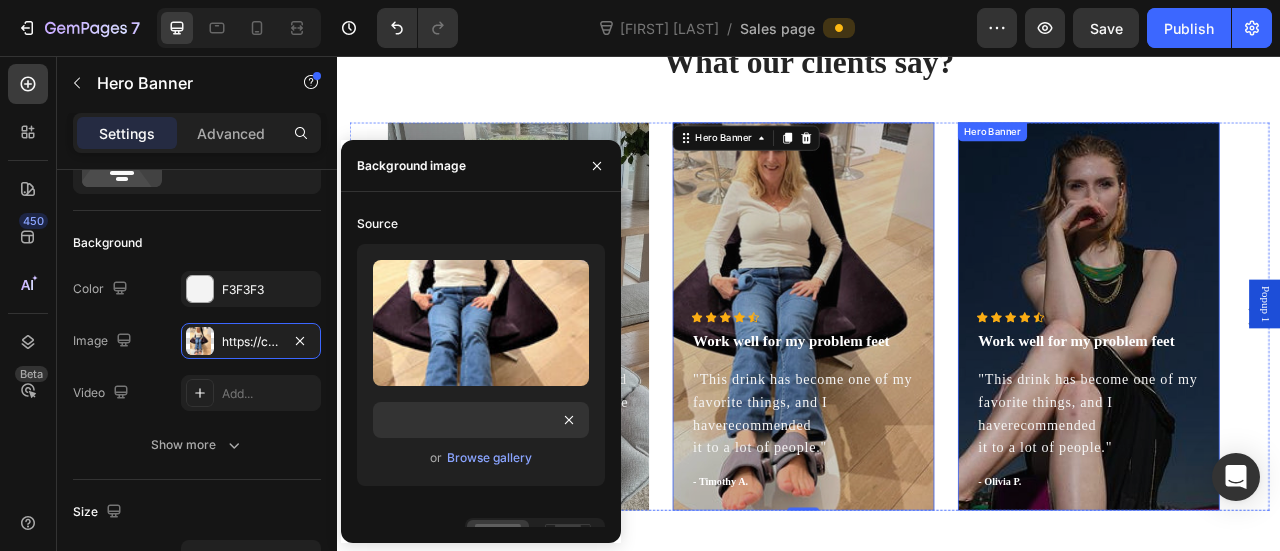 click at bounding box center [1292, 387] 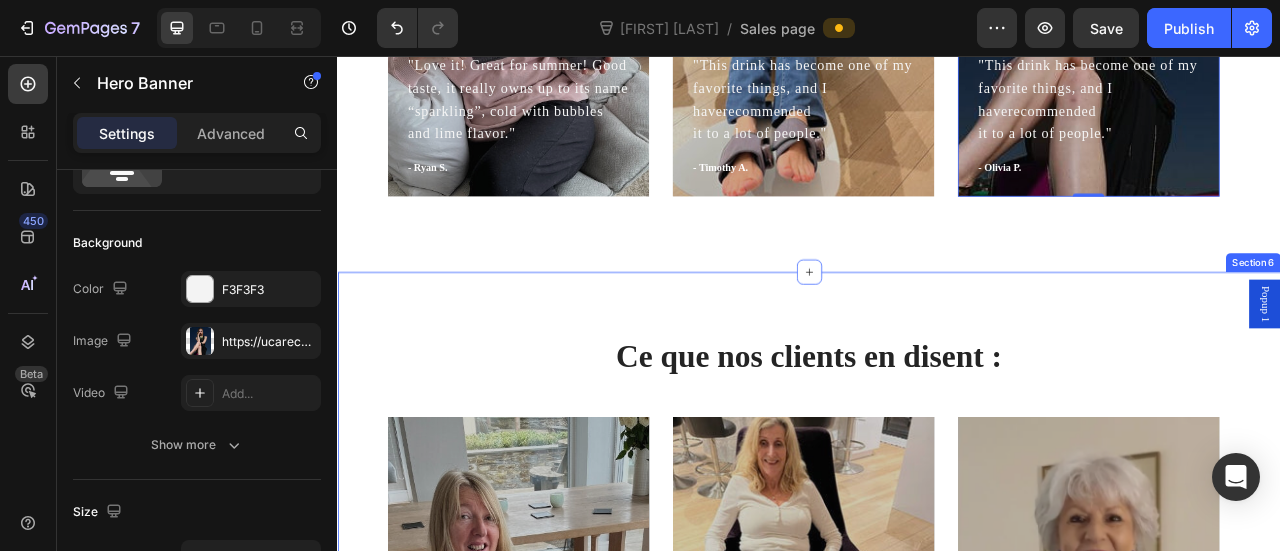 scroll, scrollTop: 3854, scrollLeft: 0, axis: vertical 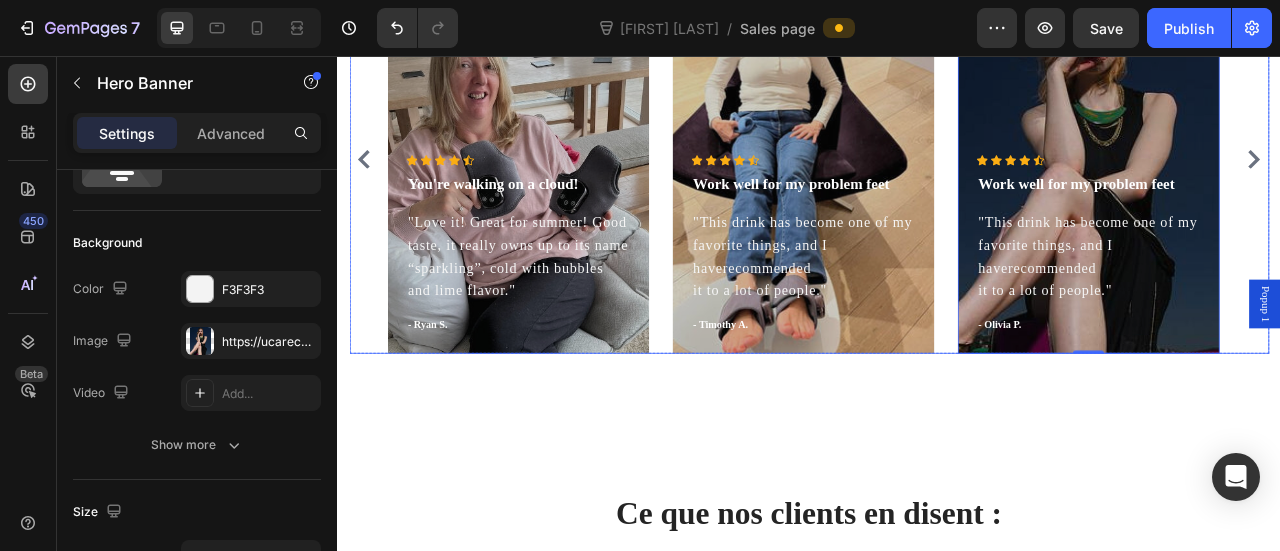 click 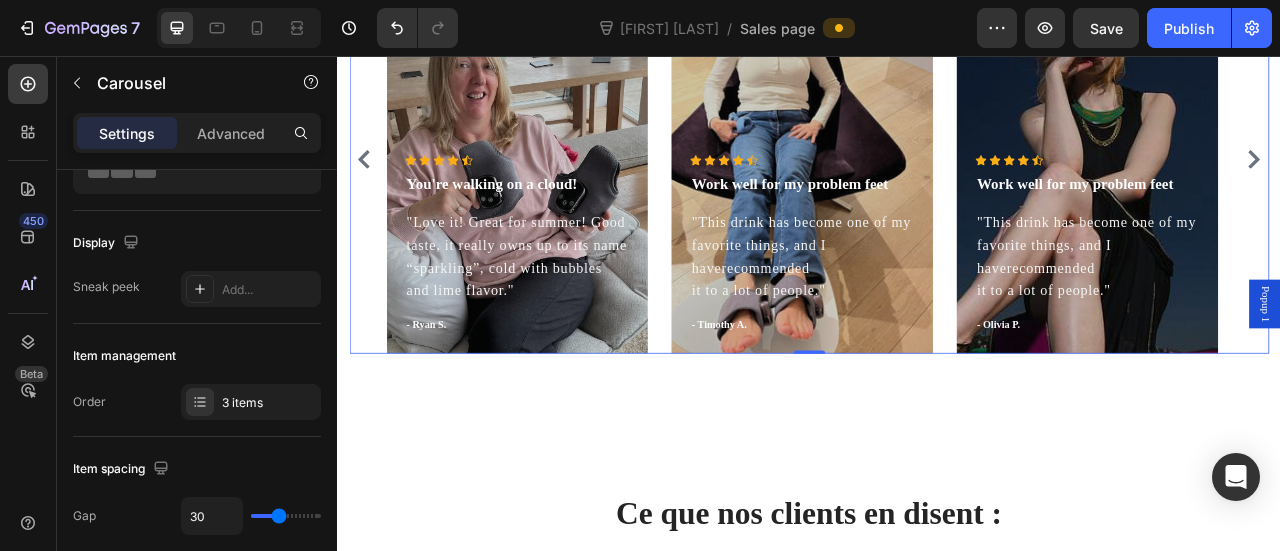 scroll, scrollTop: 0, scrollLeft: 0, axis: both 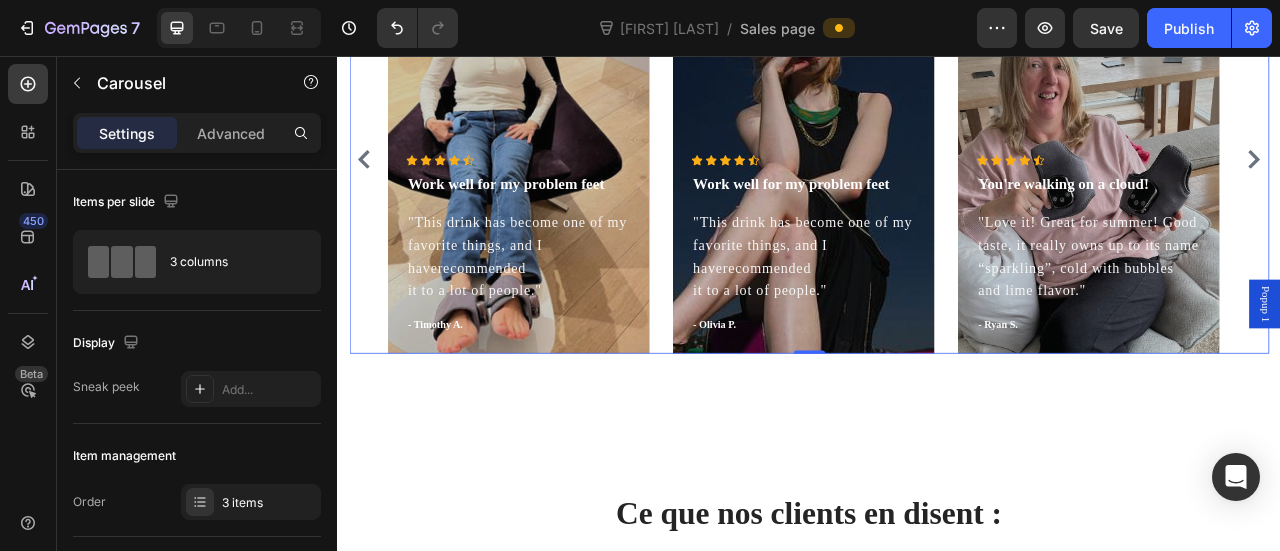 click 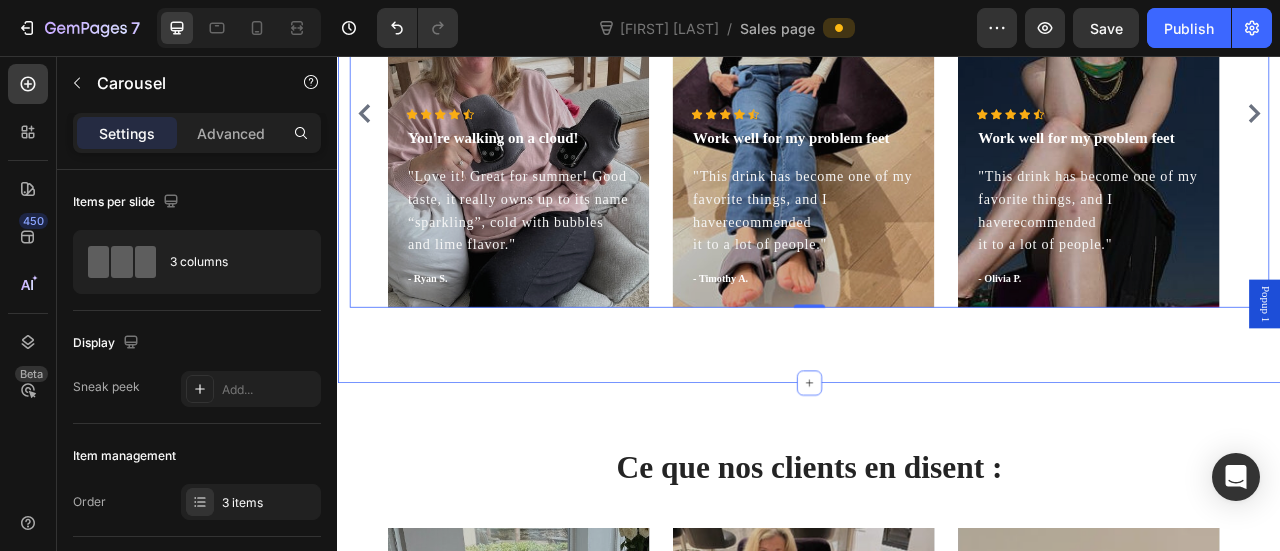 scroll, scrollTop: 4154, scrollLeft: 0, axis: vertical 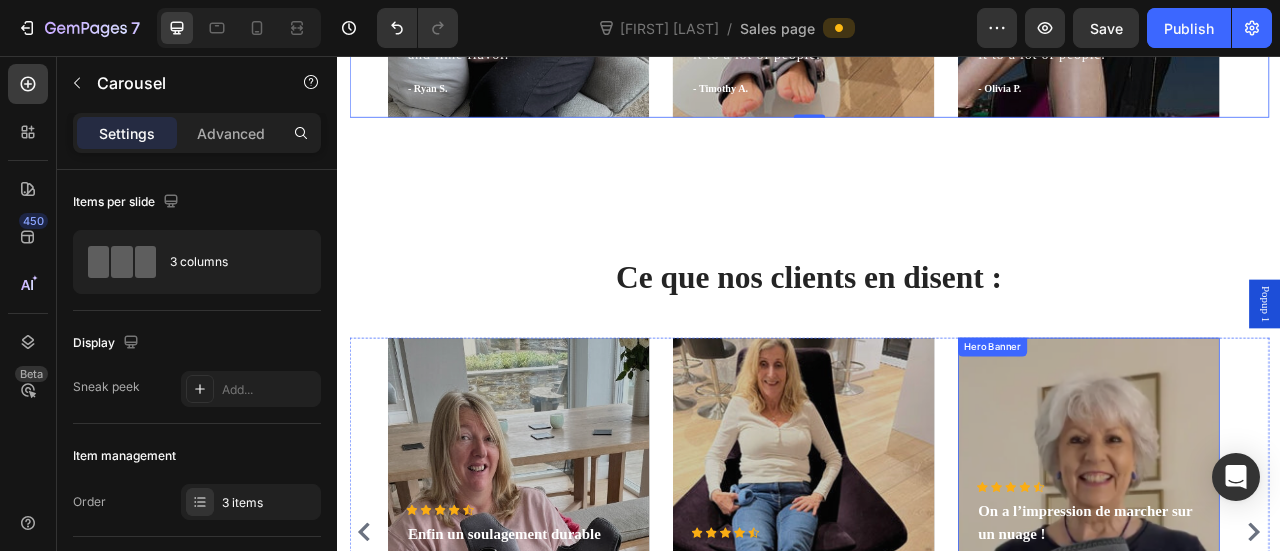 click at bounding box center [1292, 661] 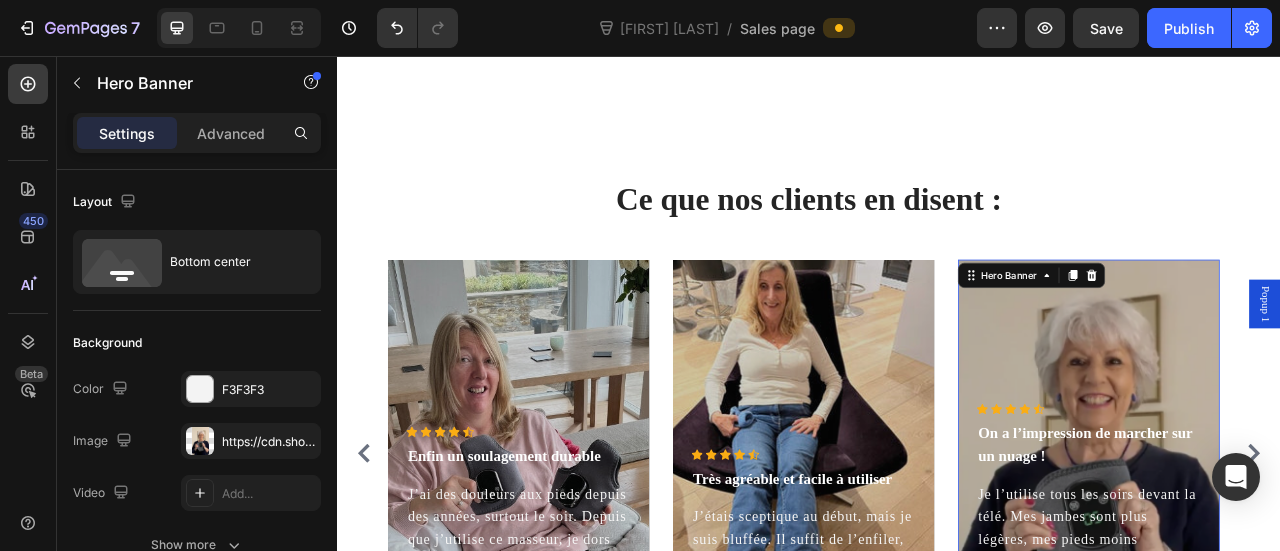click at bounding box center (1292, 561) 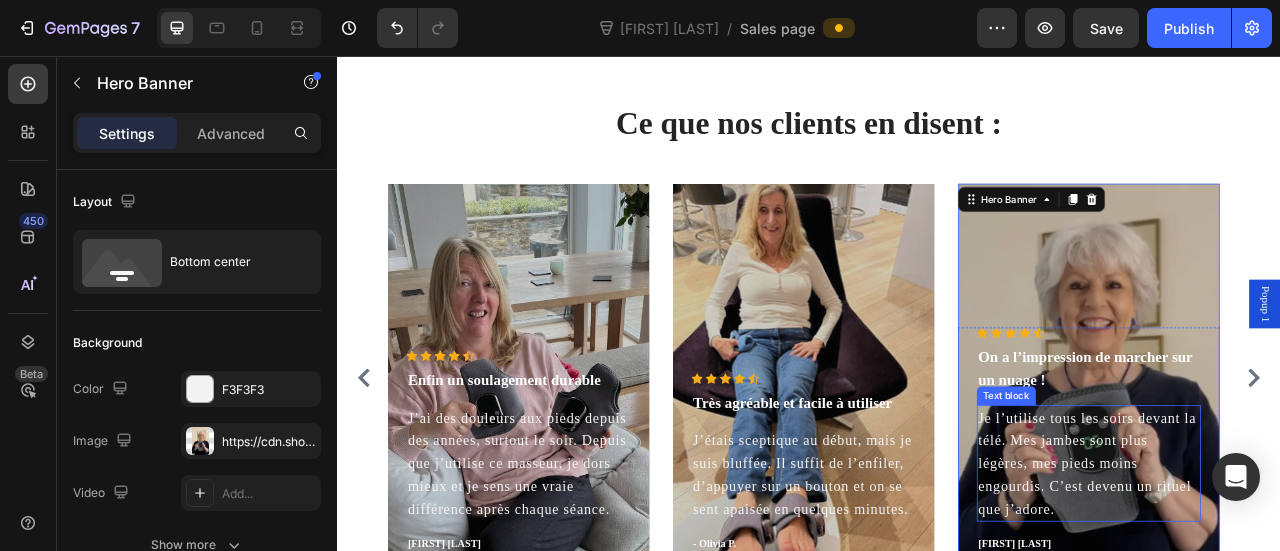 scroll, scrollTop: 4454, scrollLeft: 0, axis: vertical 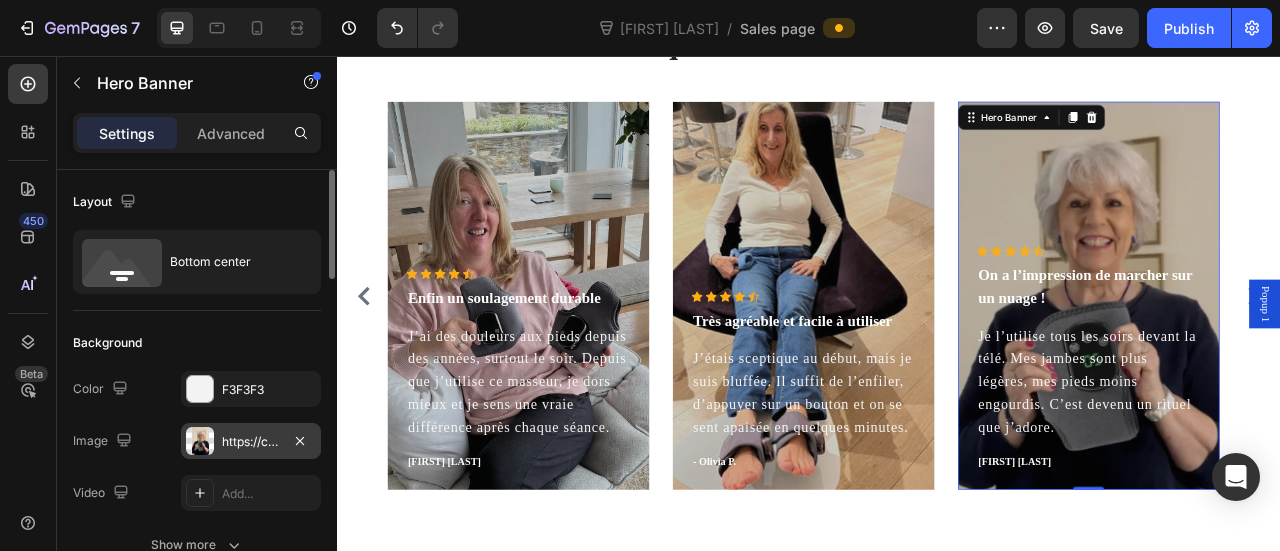 click on "https://cdn.shopify.com/s/files/1/0696/0260/7278/files/Capture_d_ecran_2025-07-23_171100.png?v=1753305093" at bounding box center (251, 441) 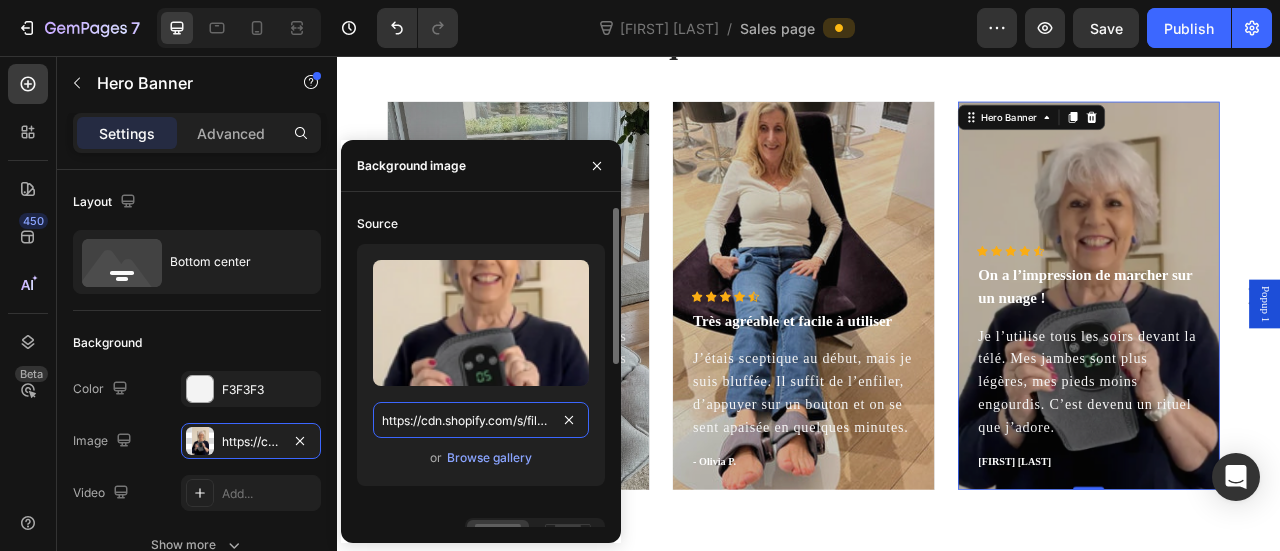 click on "https://cdn.shopify.com/s/files/1/0696/0260/7278/files/Capture_d_ecran_2025-07-23_171100.png?v=1753305093" at bounding box center [481, 420] 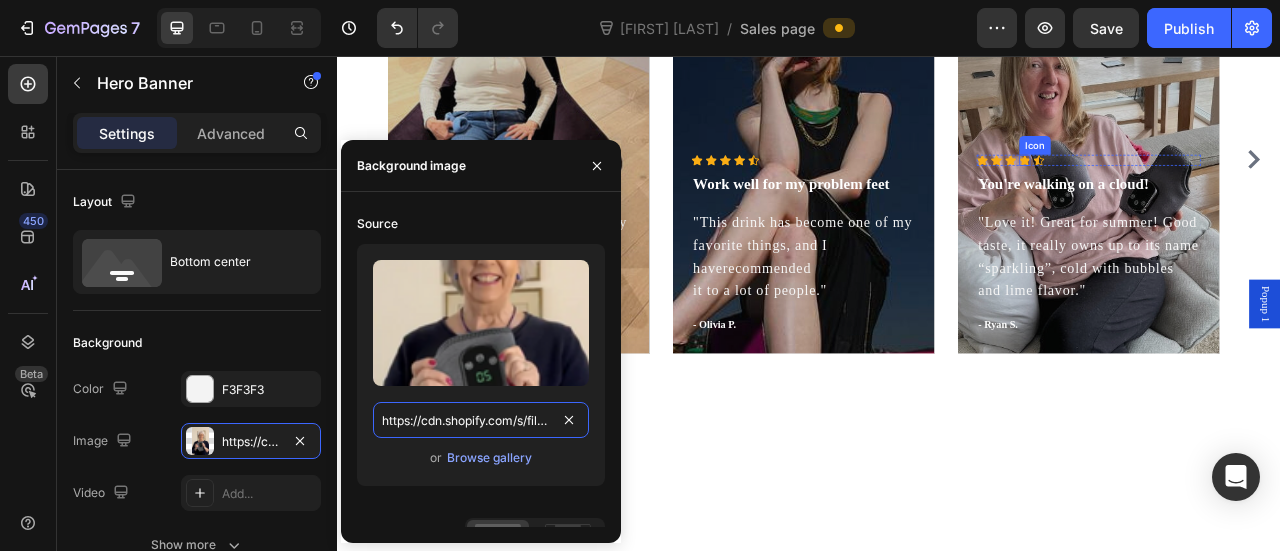 scroll, scrollTop: 3654, scrollLeft: 0, axis: vertical 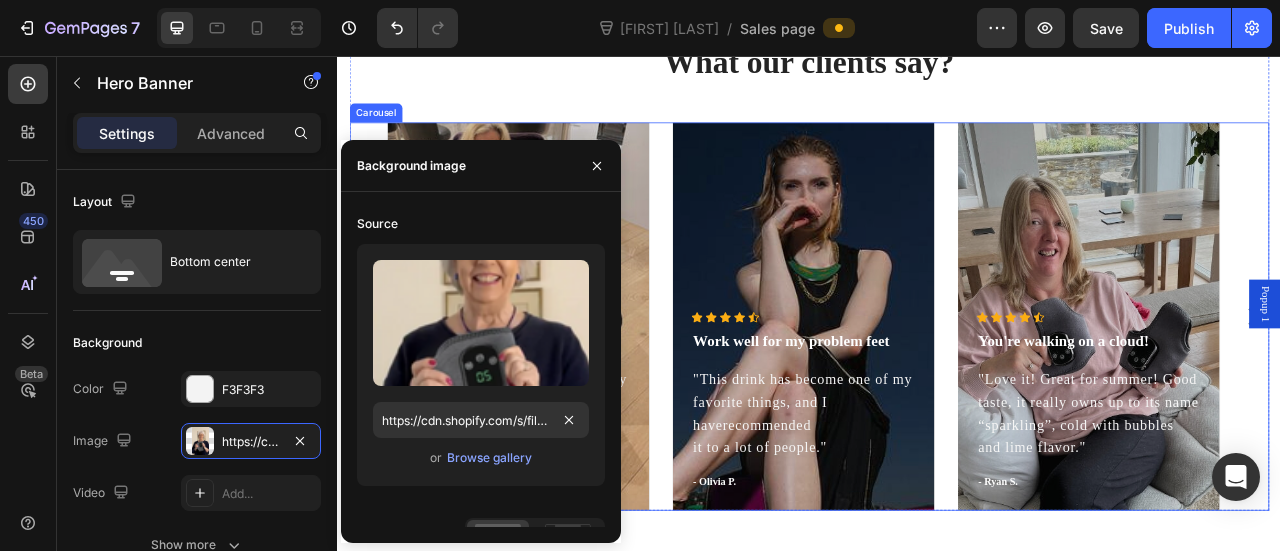 click at bounding box center [929, 387] 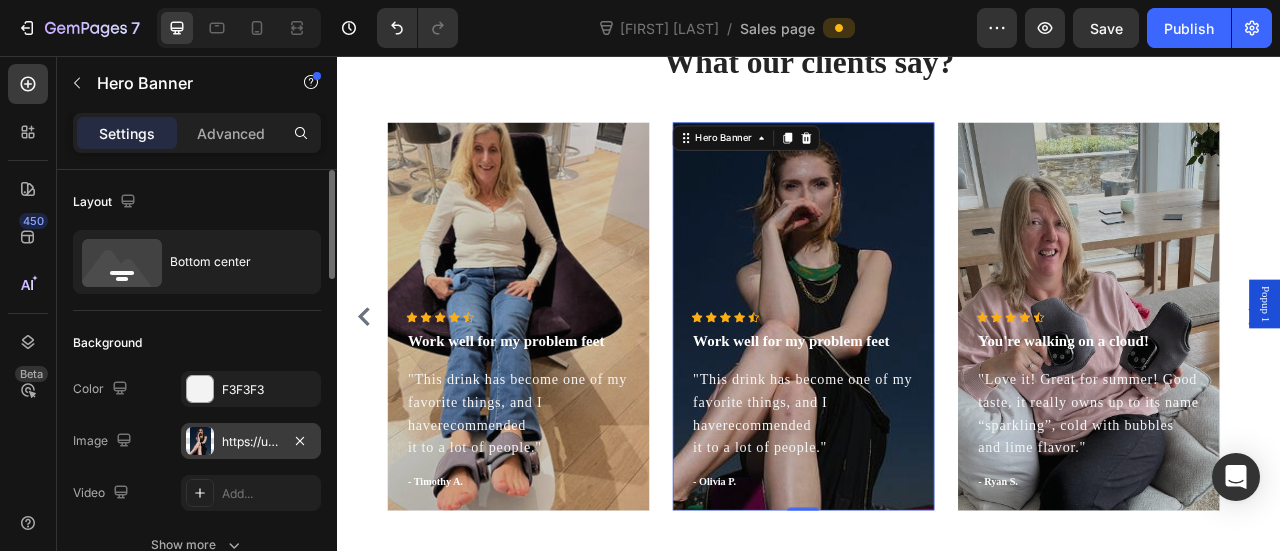 click on "https://ucarecdn.com/fdcc9726-33ac-4b0e-835e-31cc78e92cf4/-/format/auto/" at bounding box center [251, 442] 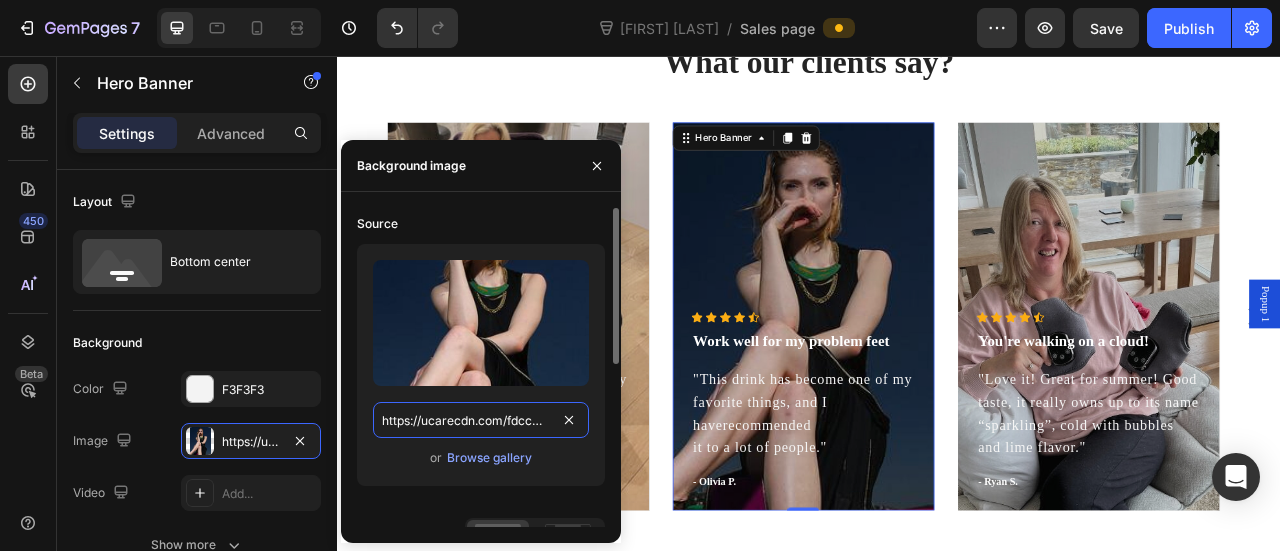 click on "https://ucarecdn.com/fdcc9726-33ac-4b0e-835e-31cc78e92cf4/-/format/auto/" at bounding box center [481, 420] 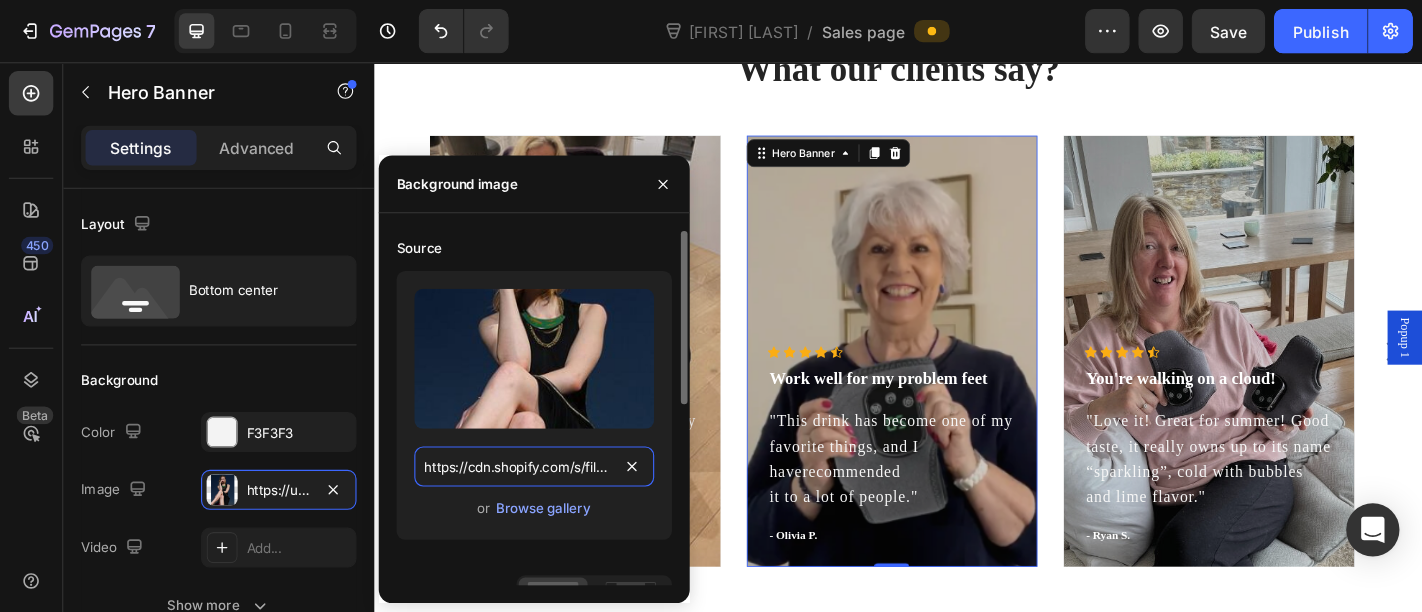 scroll, scrollTop: 0, scrollLeft: 476, axis: horizontal 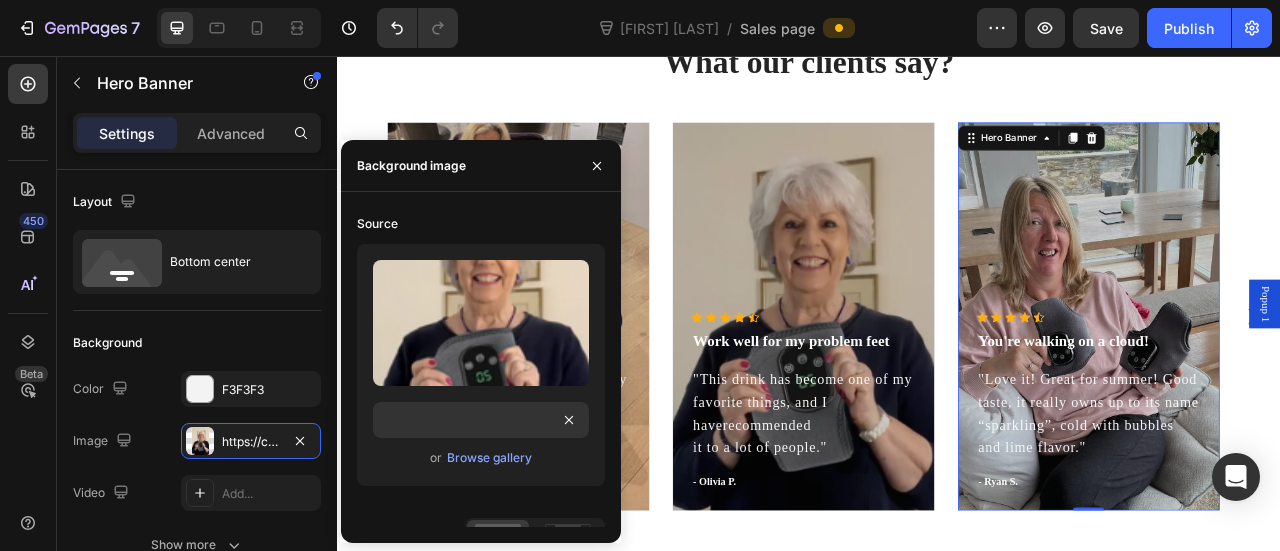 click at bounding box center [1292, 387] 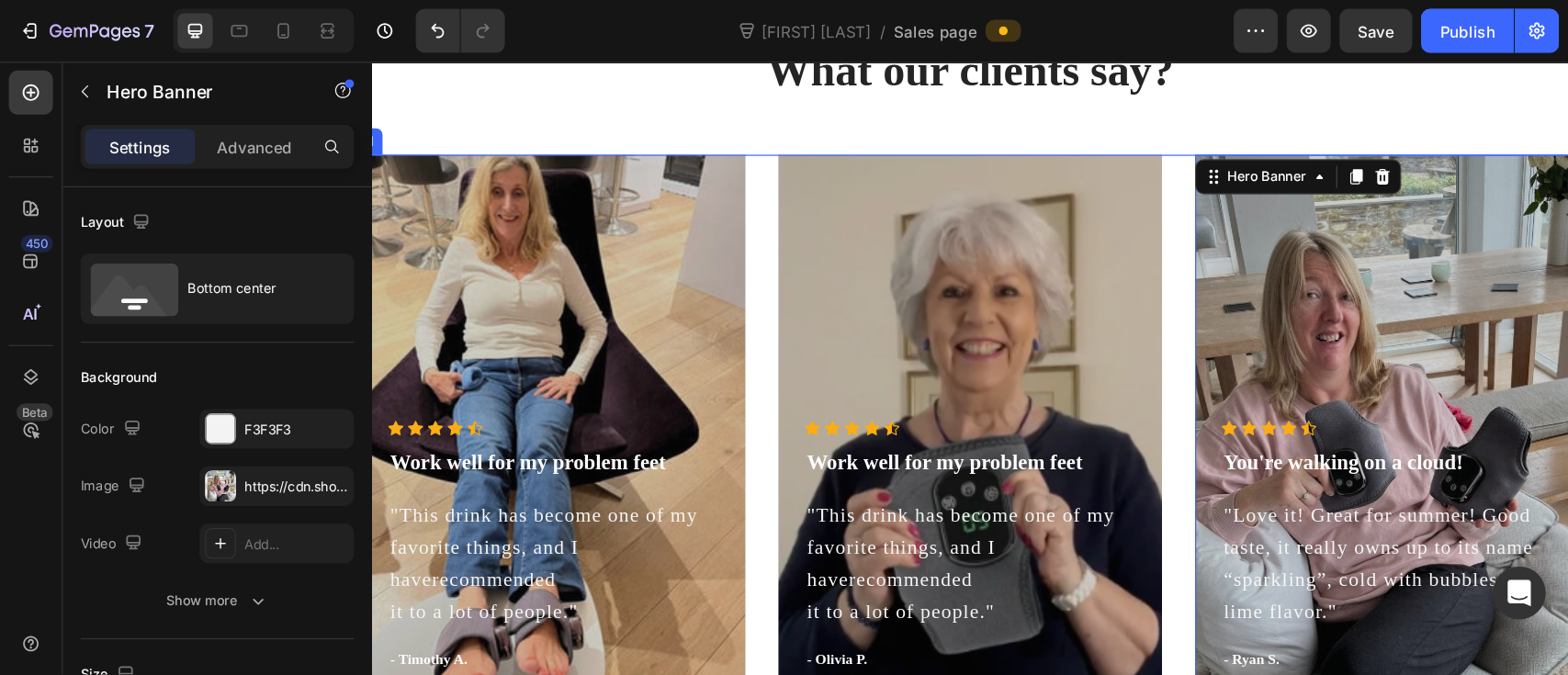 scroll, scrollTop: 3356, scrollLeft: 0, axis: vertical 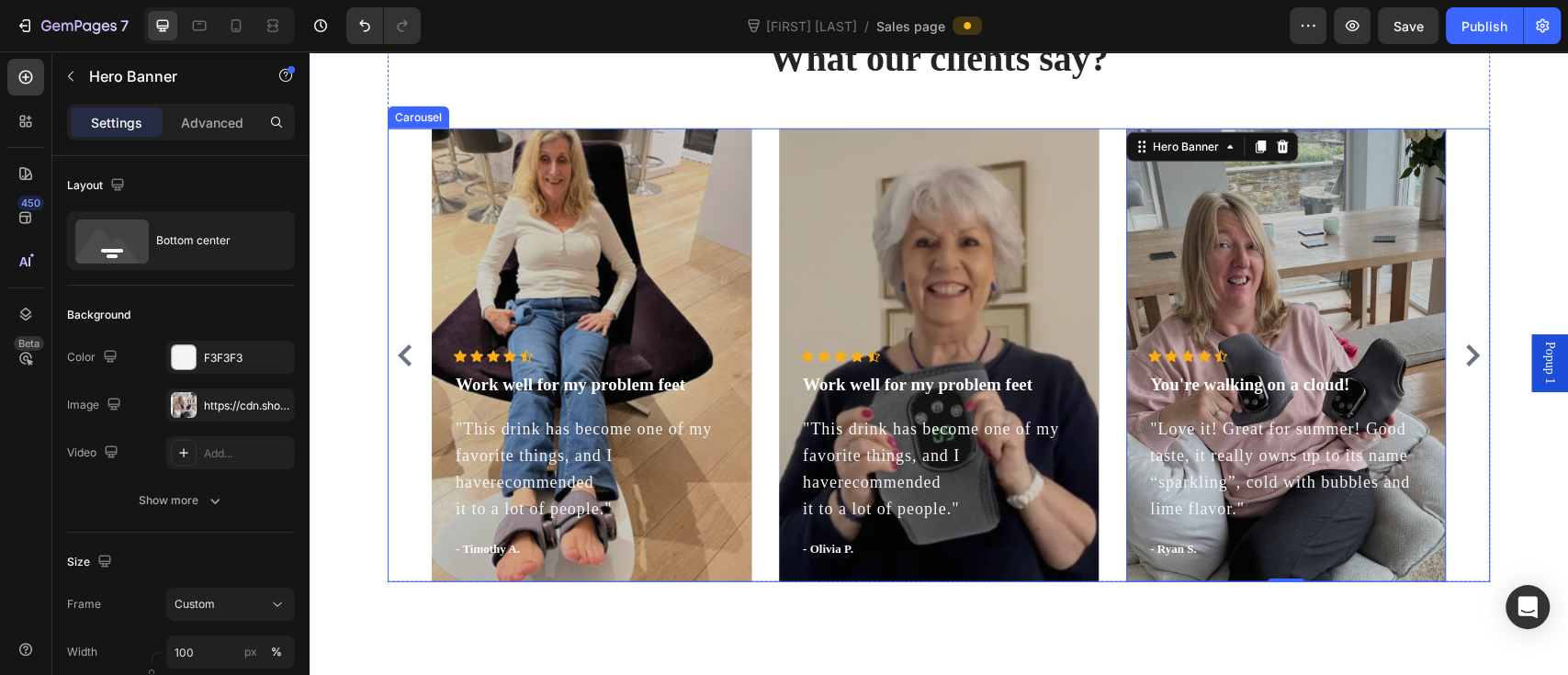 click 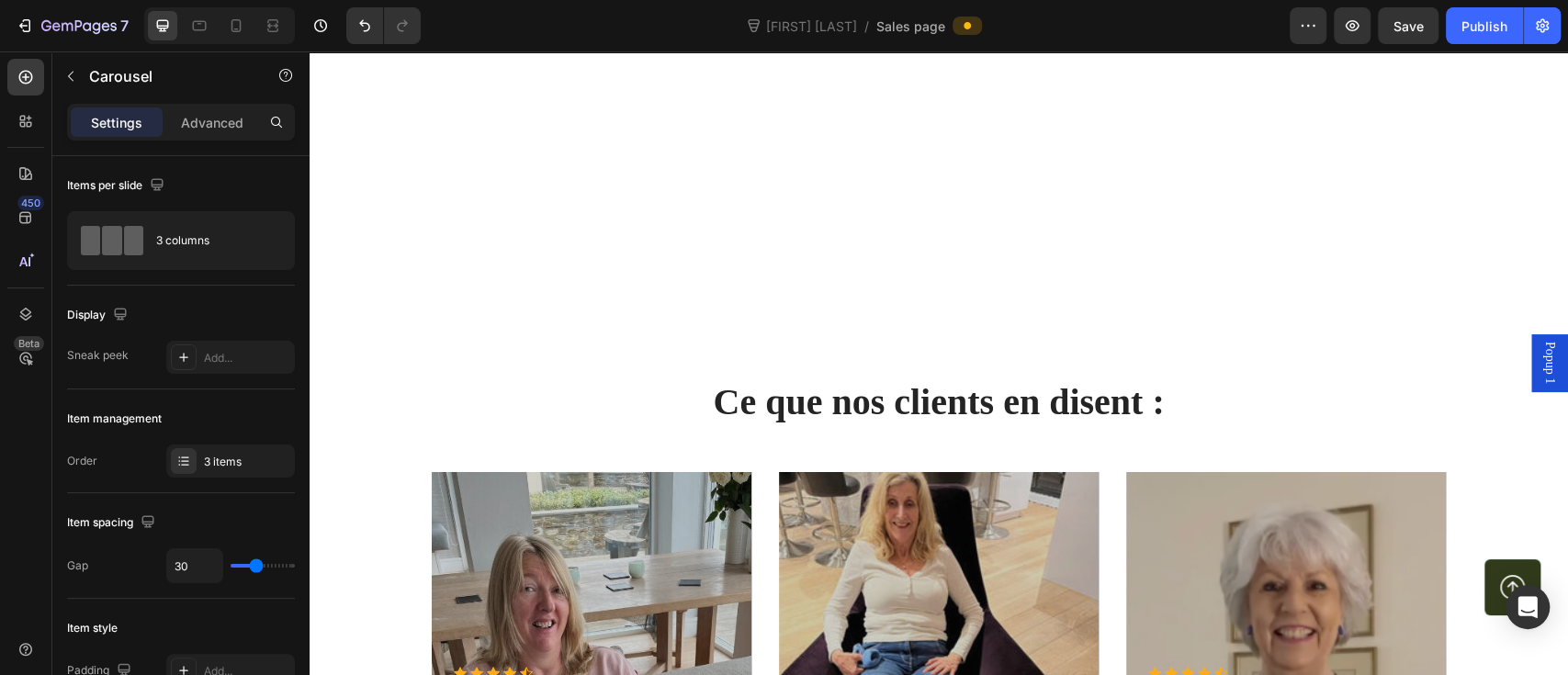 scroll, scrollTop: 4090, scrollLeft: 0, axis: vertical 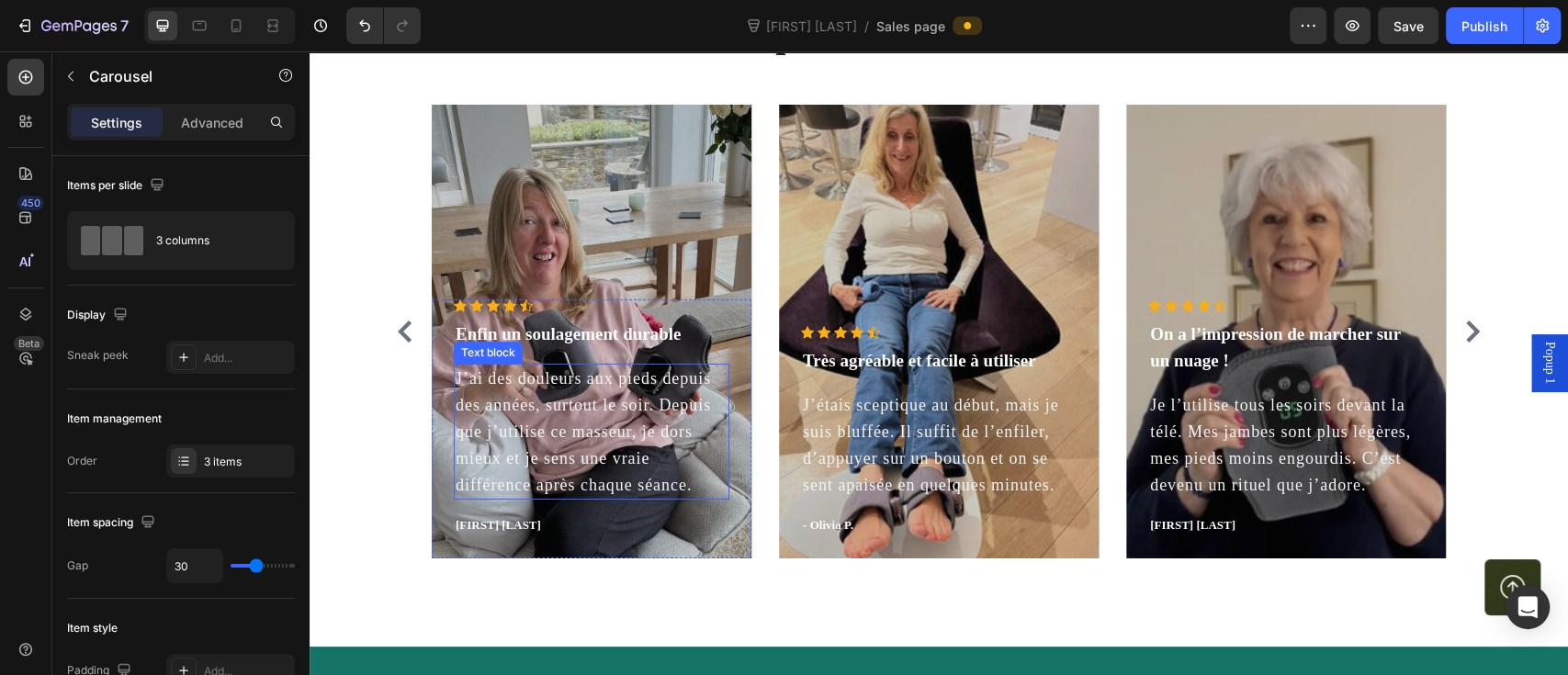 click on "J’ai des douleurs aux pieds depuis des années, surtout le soir. Depuis que j’utilise ce masseur, je dors mieux et je sens une vraie différence après chaque séance." at bounding box center [592, 432] 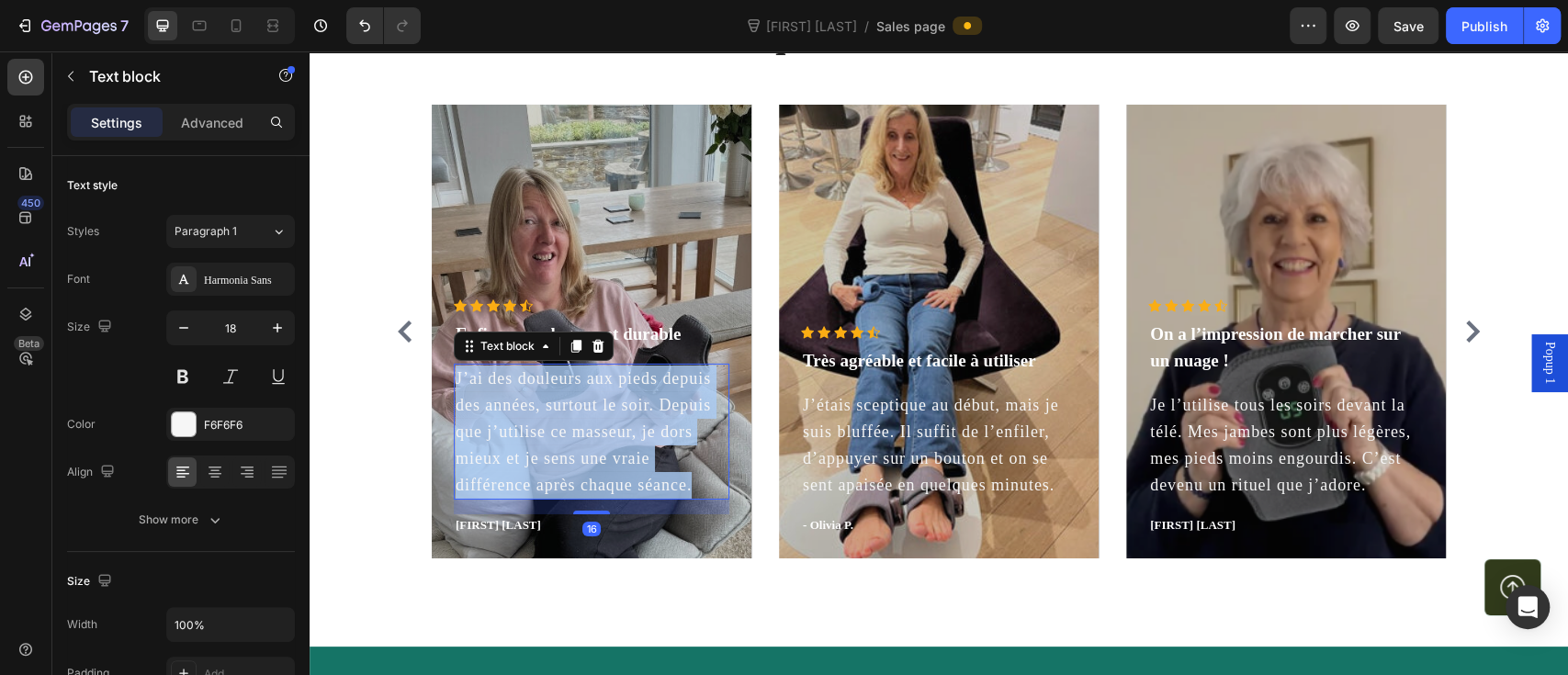 click on "J’ai des douleurs aux pieds depuis des années, surtout le soir. Depuis que j’utilise ce masseur, je dors mieux et je sens une vraie différence après chaque séance." at bounding box center (592, 432) 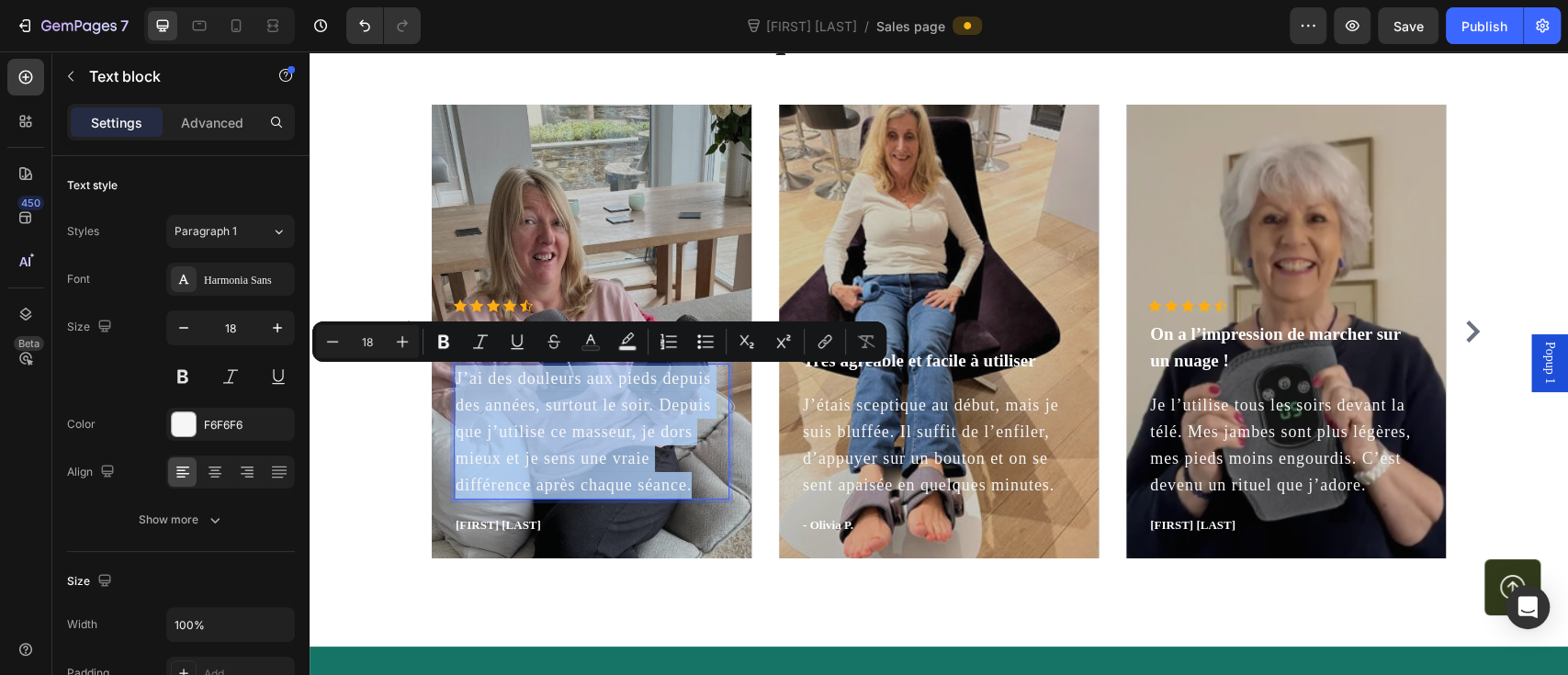 copy on "J’ai des douleurs aux pieds depuis des années, surtout le soir. Depuis que j’utilise ce masseur, je dors mieux et je sens une vraie différence après chaque séance." 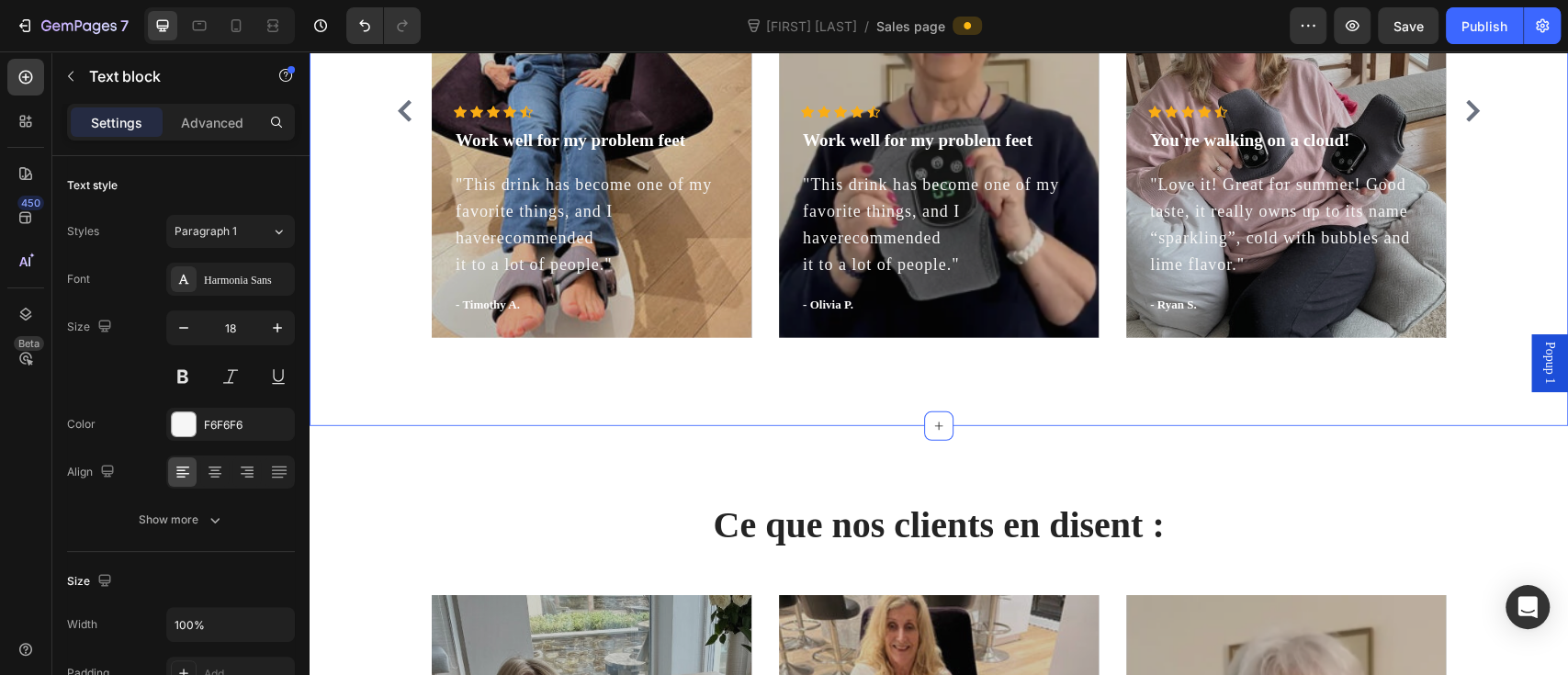 scroll, scrollTop: 3356, scrollLeft: 0, axis: vertical 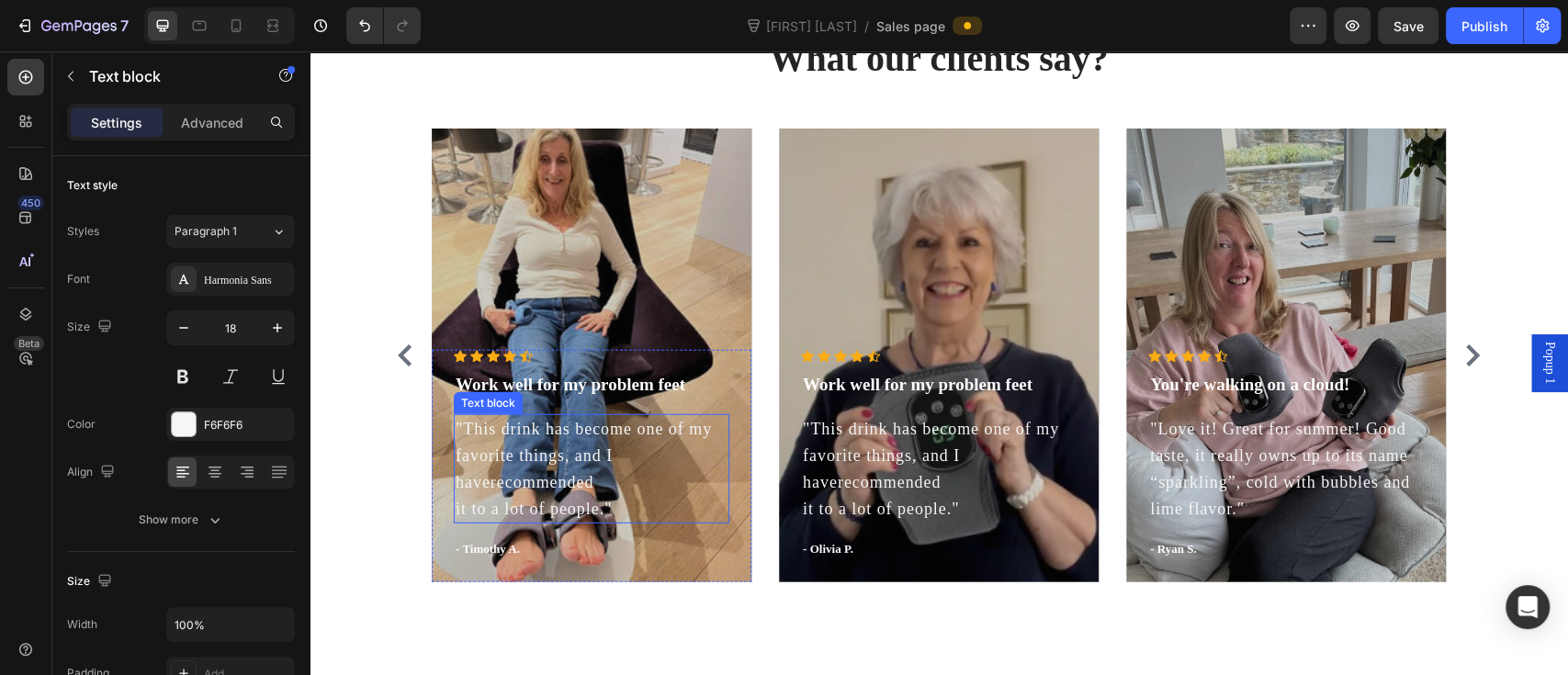 click on ""This drink has become one of my  favorite things, and I haverecommended it to a lot of people."" at bounding box center [592, 468] 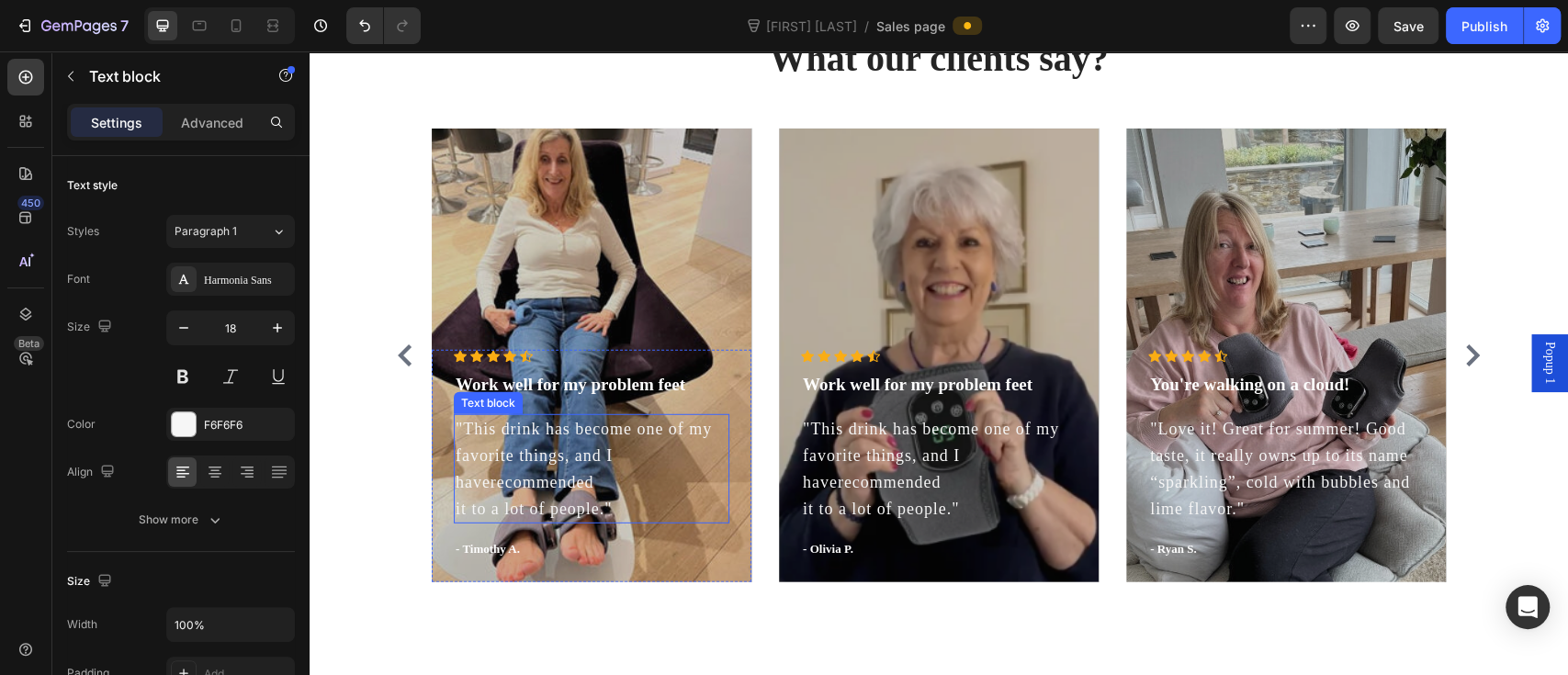 click on ""This drink has become one of my  favorite things, and I haverecommended it to a lot of people."" at bounding box center [592, 468] 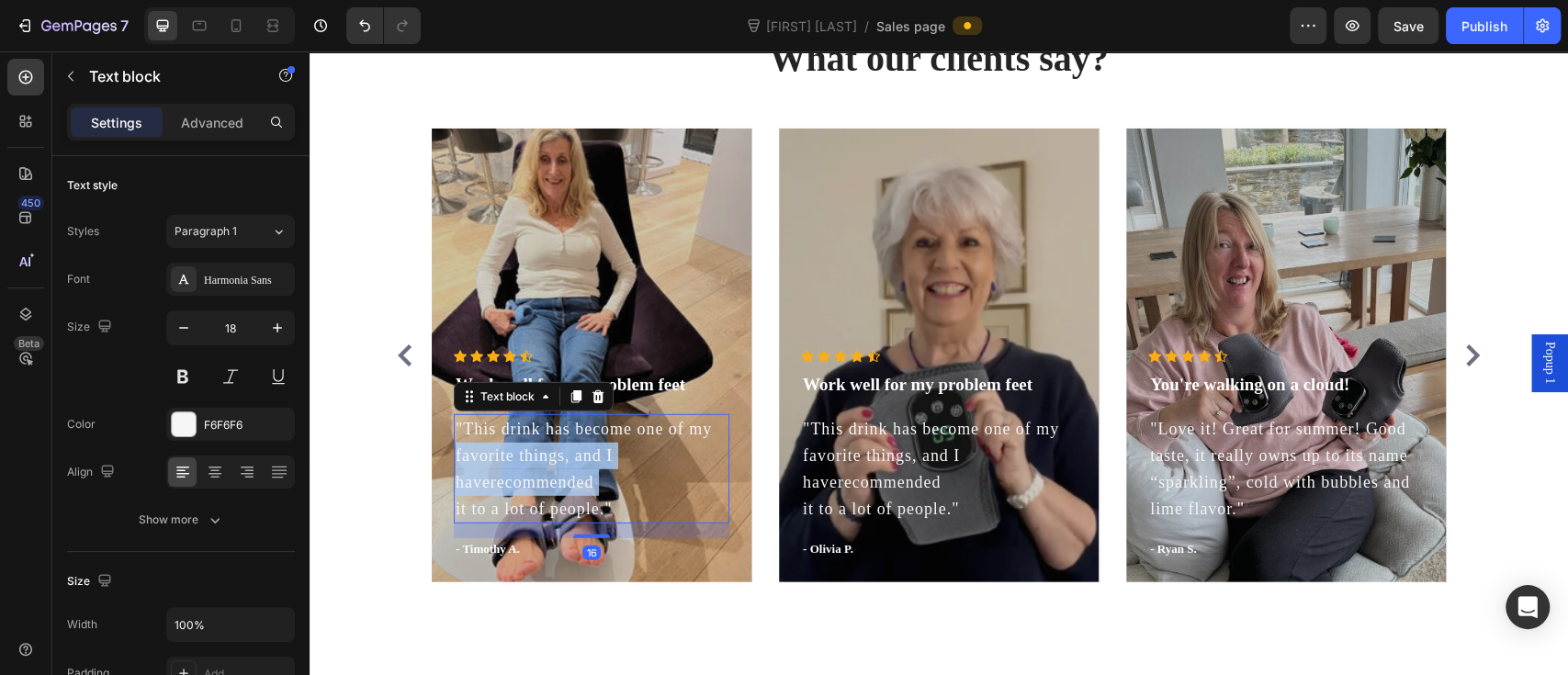 click on ""This drink has become one of my  favorite things, and I haverecommended it to a lot of people."" at bounding box center (592, 468) 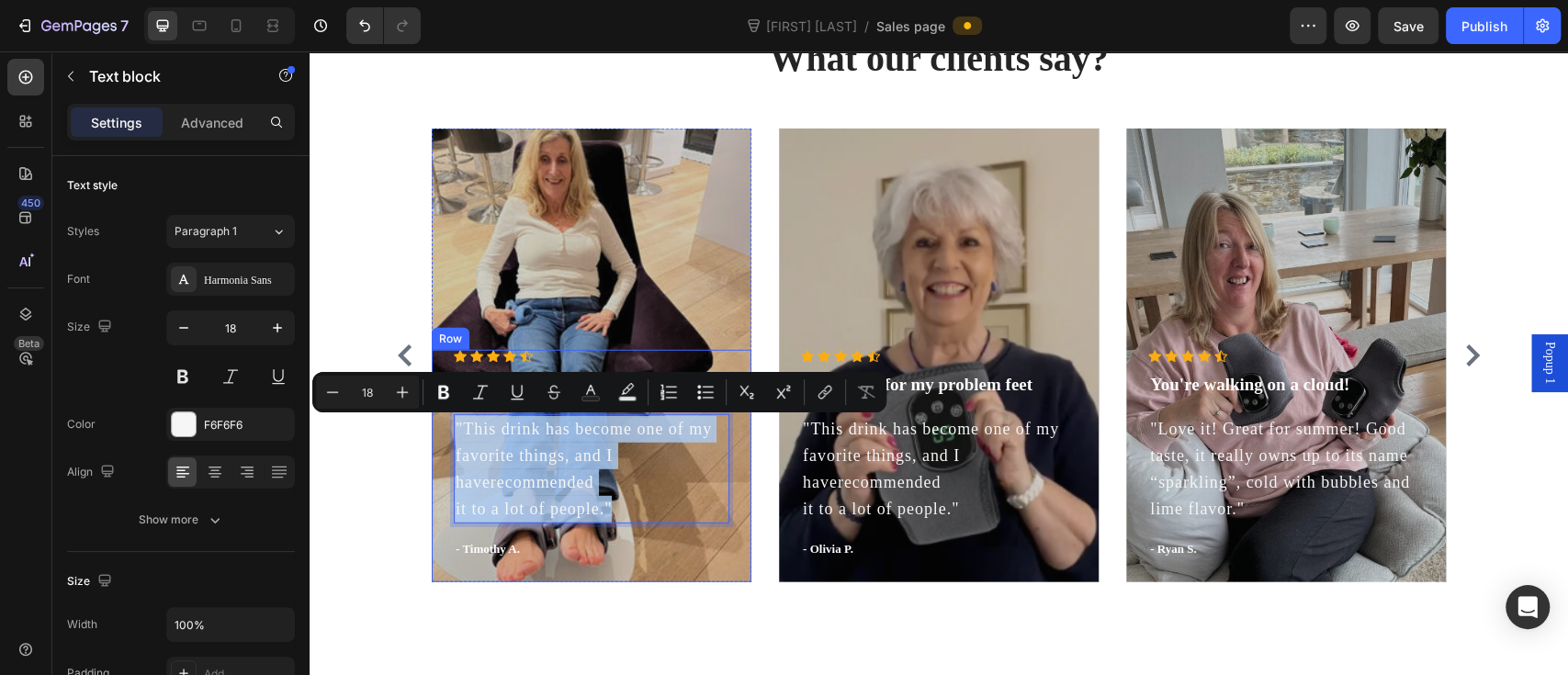 drag, startPoint x: 619, startPoint y: 508, endPoint x: 442, endPoint y: 422, distance: 196.78669 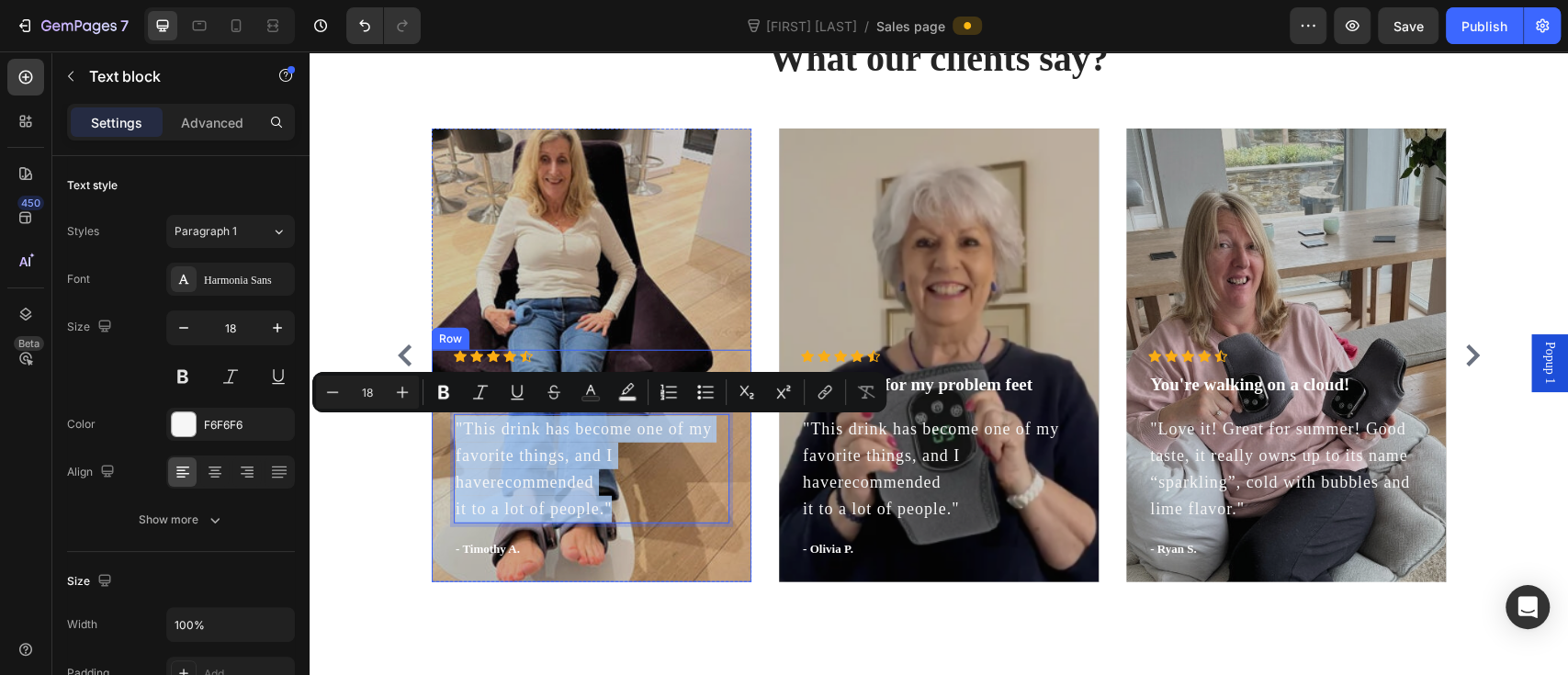 click on "Icon Icon Icon Icon
Icon Icon List Hoz Work well for my problem feet Text block "This drink has become one of my favorite things, and I haverecommended it to a lot of people." Text block 16 - [FIRST] [LAST] Text block Row" at bounding box center (592, 466) 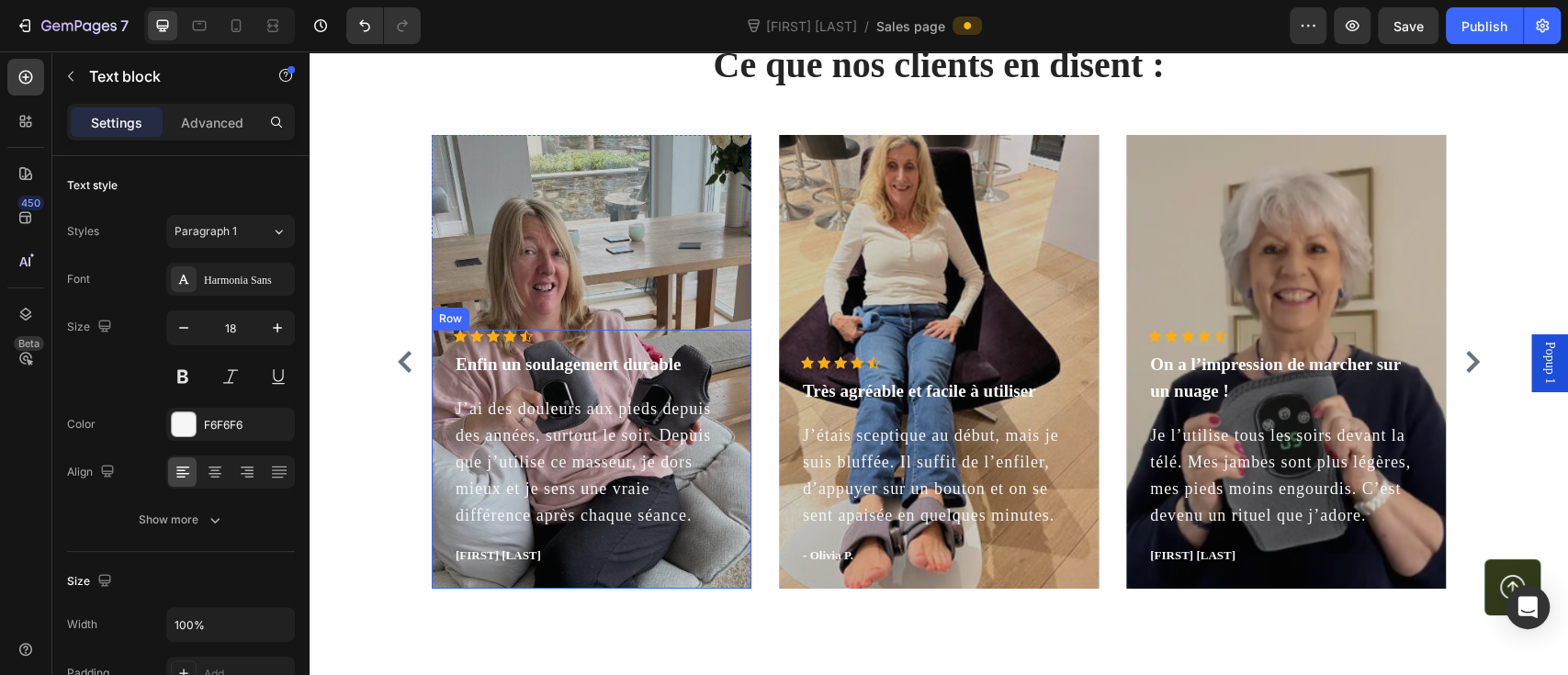 scroll, scrollTop: 4064, scrollLeft: 0, axis: vertical 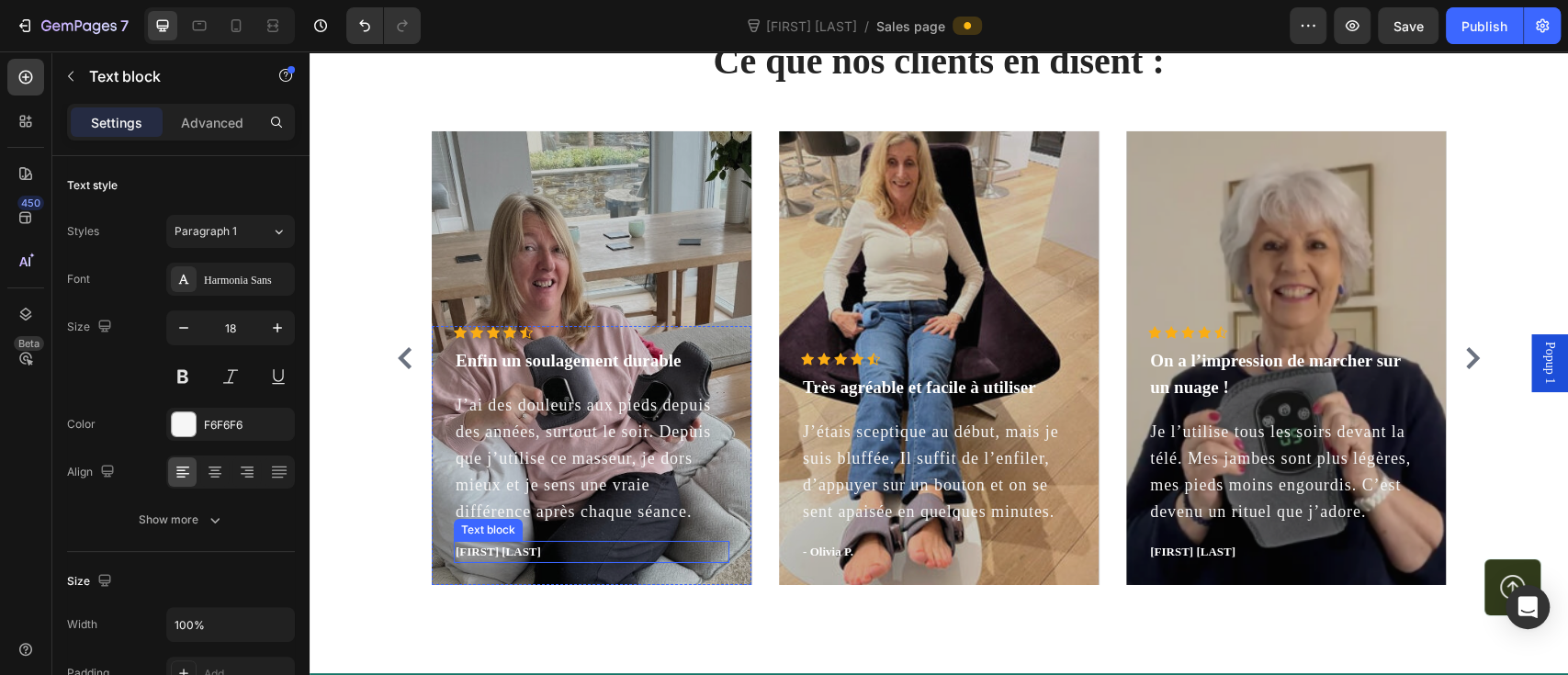 click on "[FIRST] [LAST]" at bounding box center [498, 551] 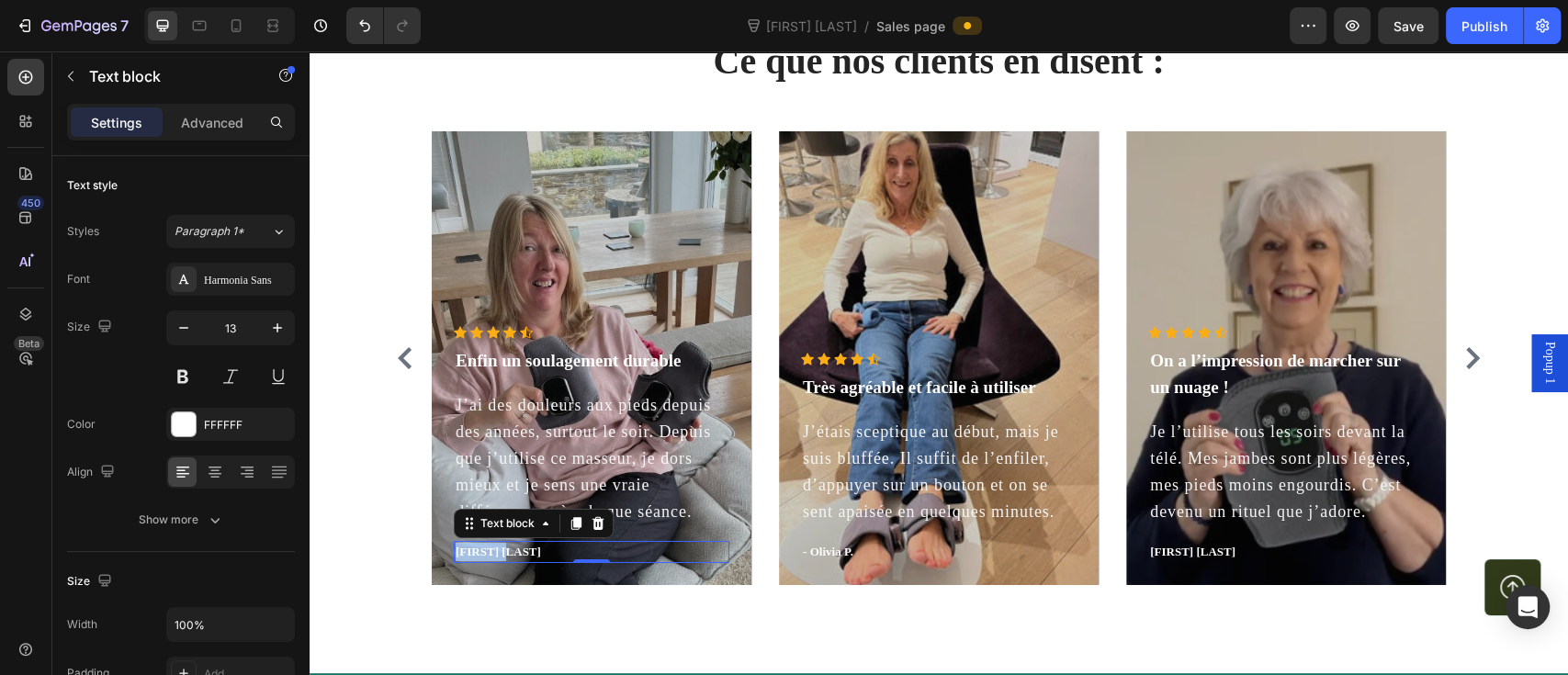 click on "[FIRST] [LAST]" at bounding box center (498, 551) 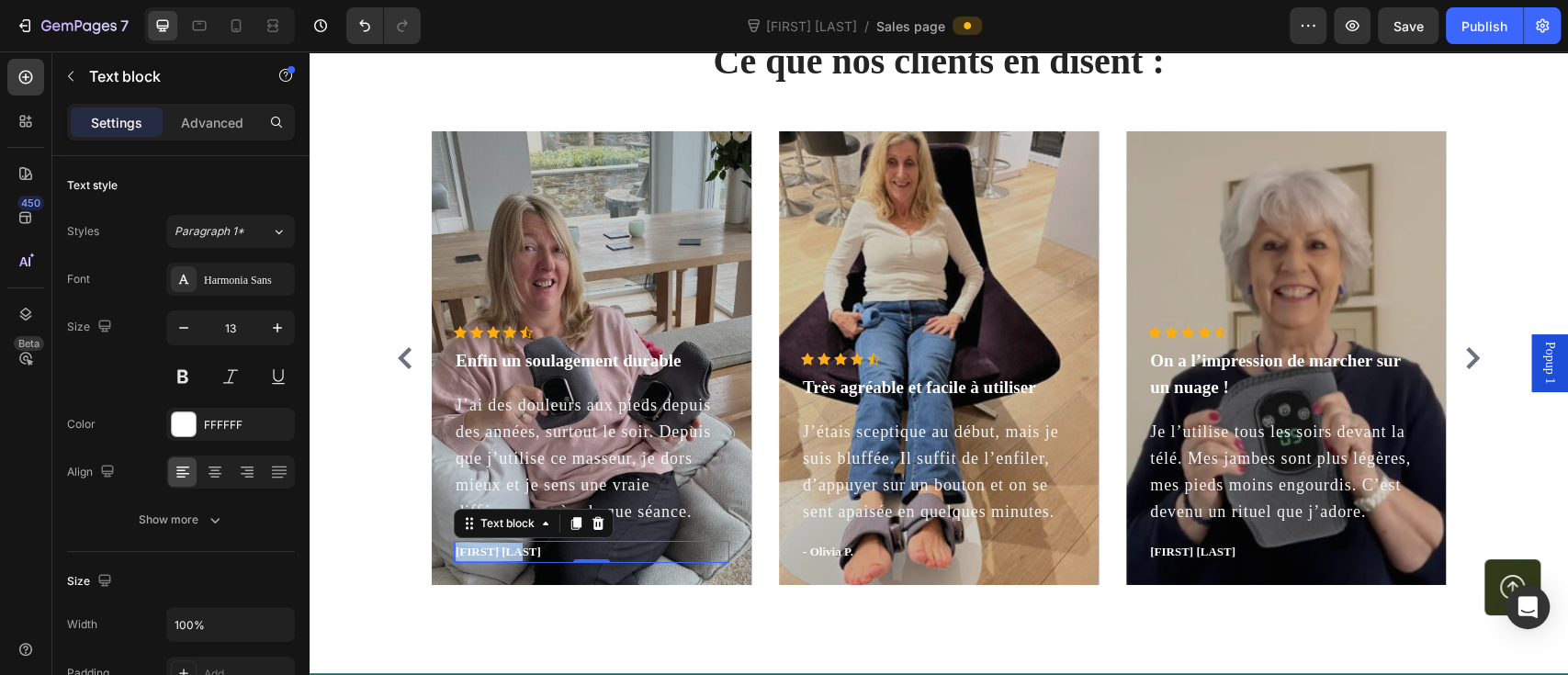click on "[FIRST] [LAST]" at bounding box center [498, 551] 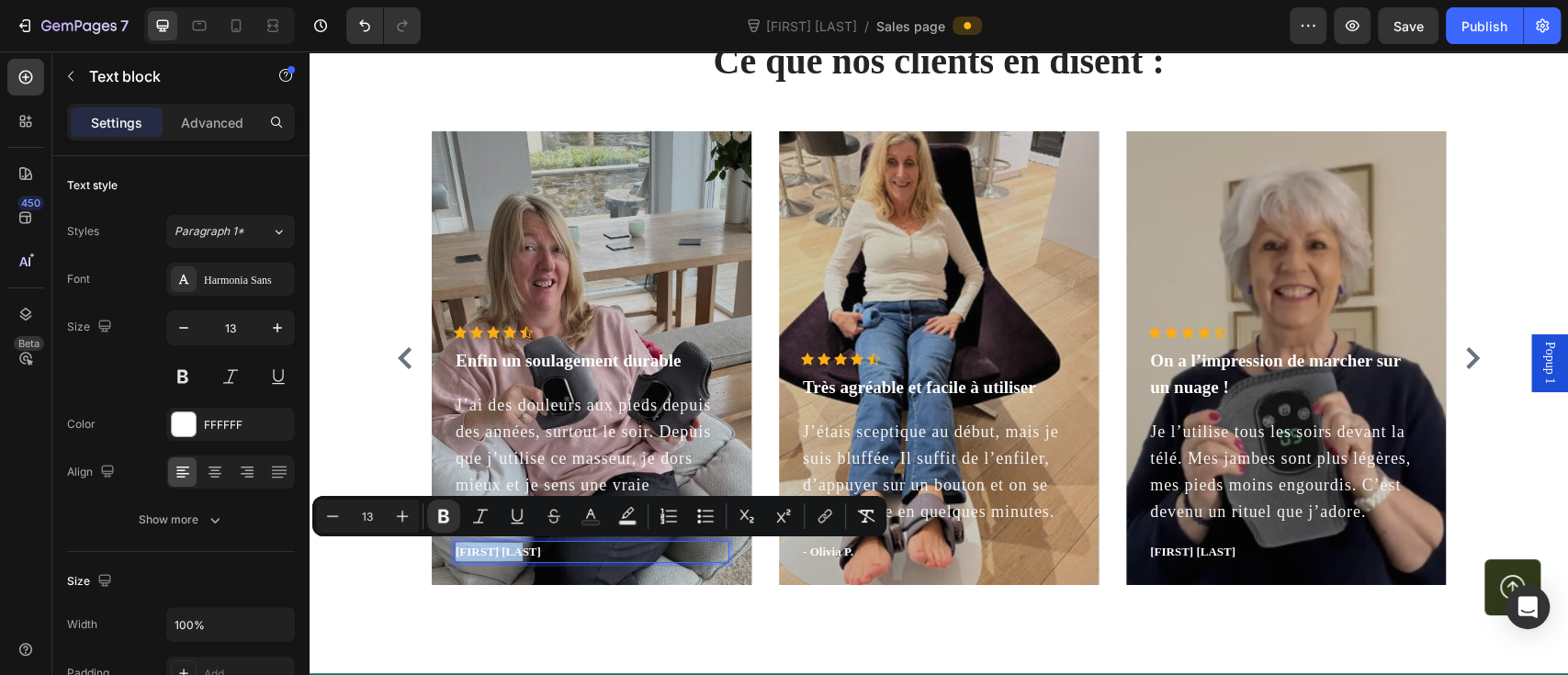 copy on "[FIRST] [LAST]" 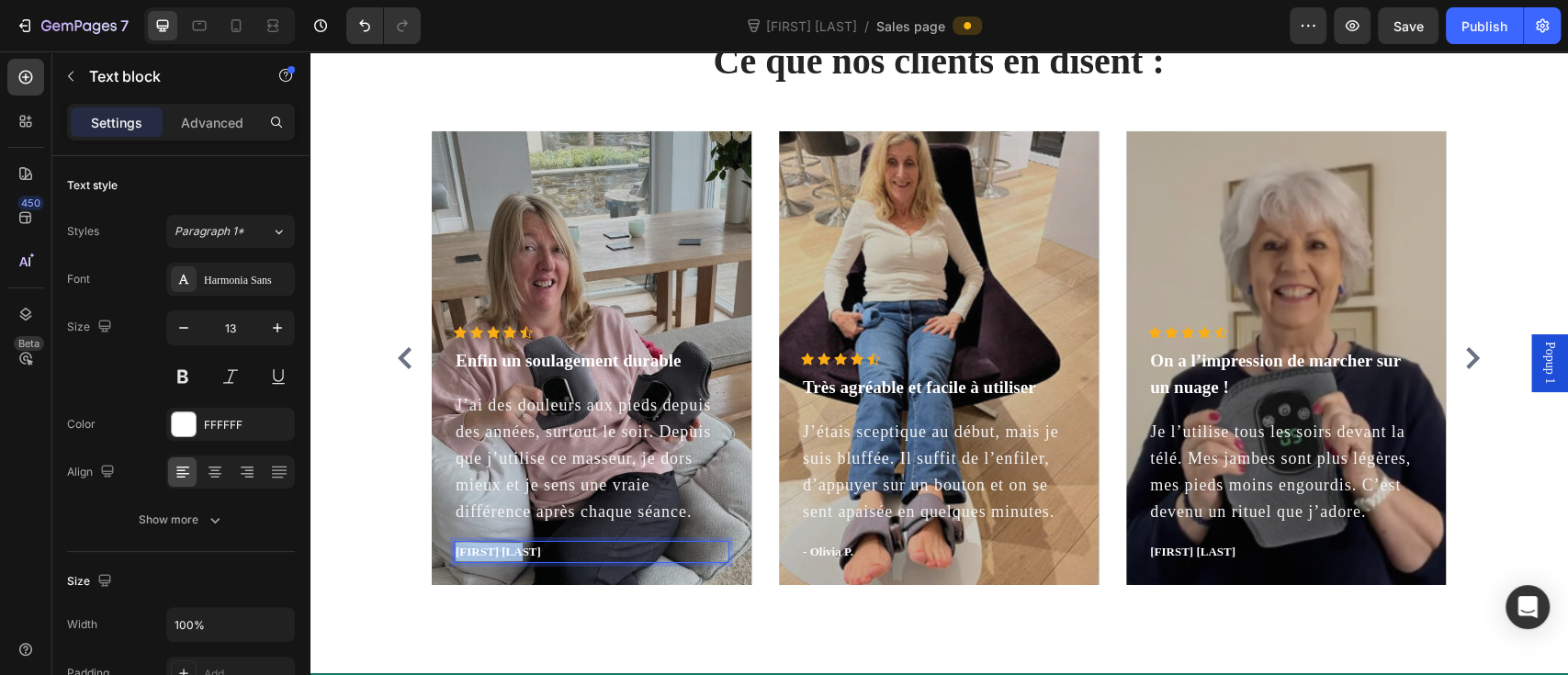 scroll, scrollTop: 3574, scrollLeft: 0, axis: vertical 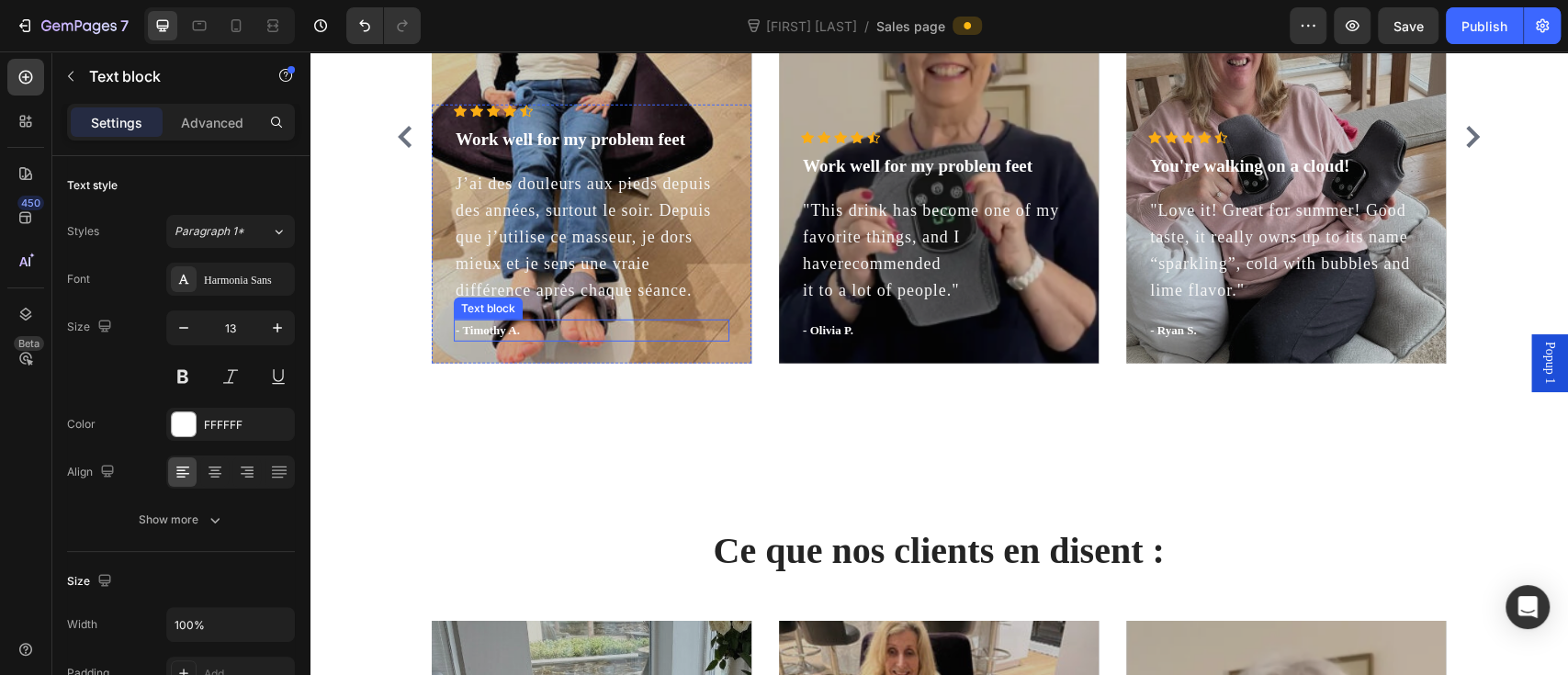 click on "- Timothy A." at bounding box center [592, 331] 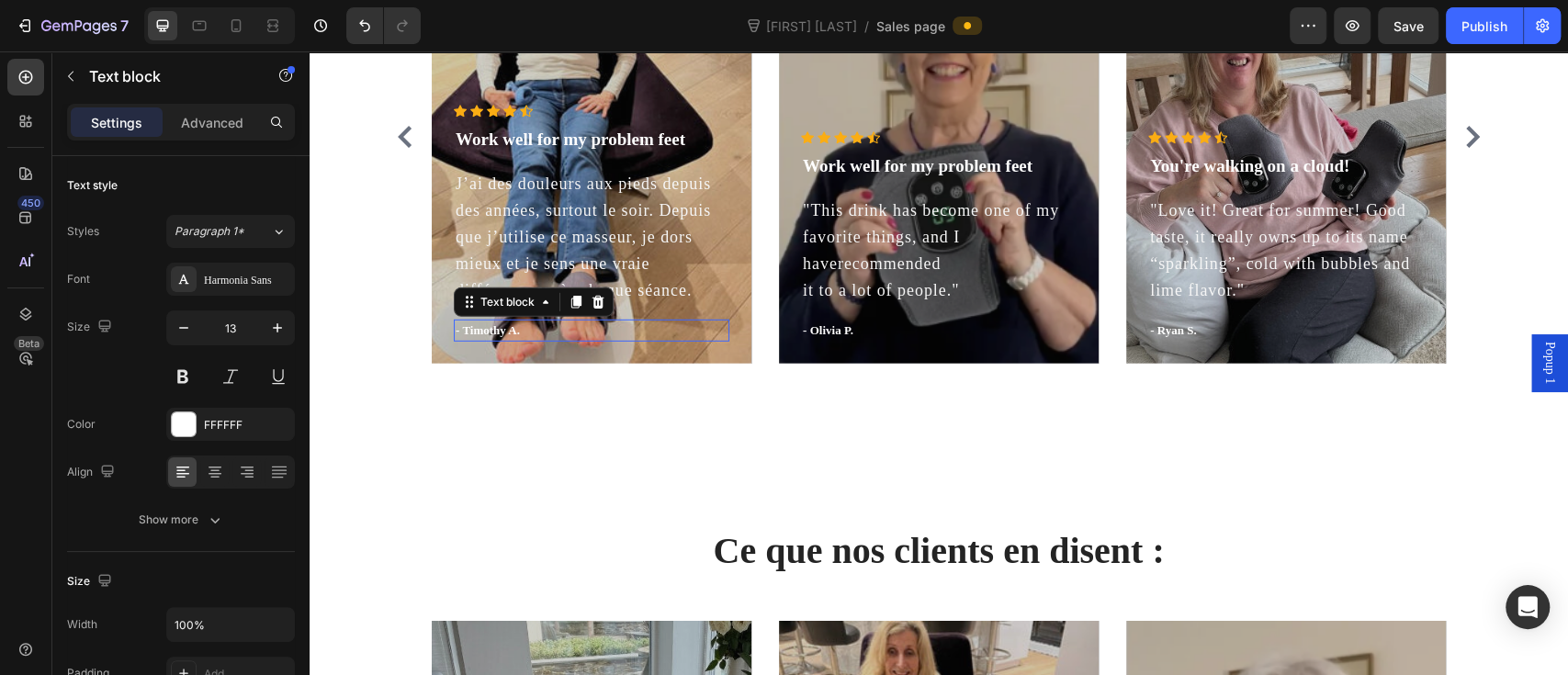 click on "- Timothy A." at bounding box center [592, 331] 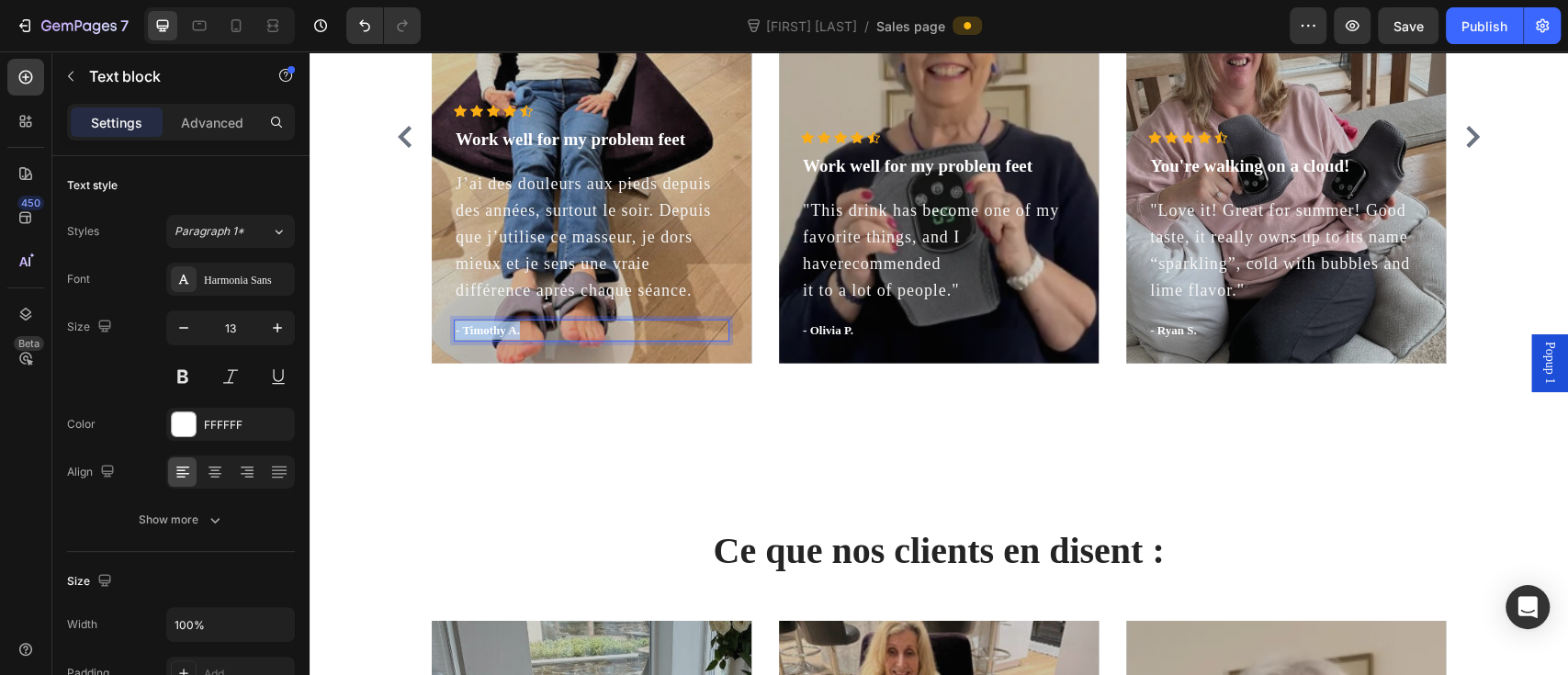 click on "- Timothy A." at bounding box center (592, 331) 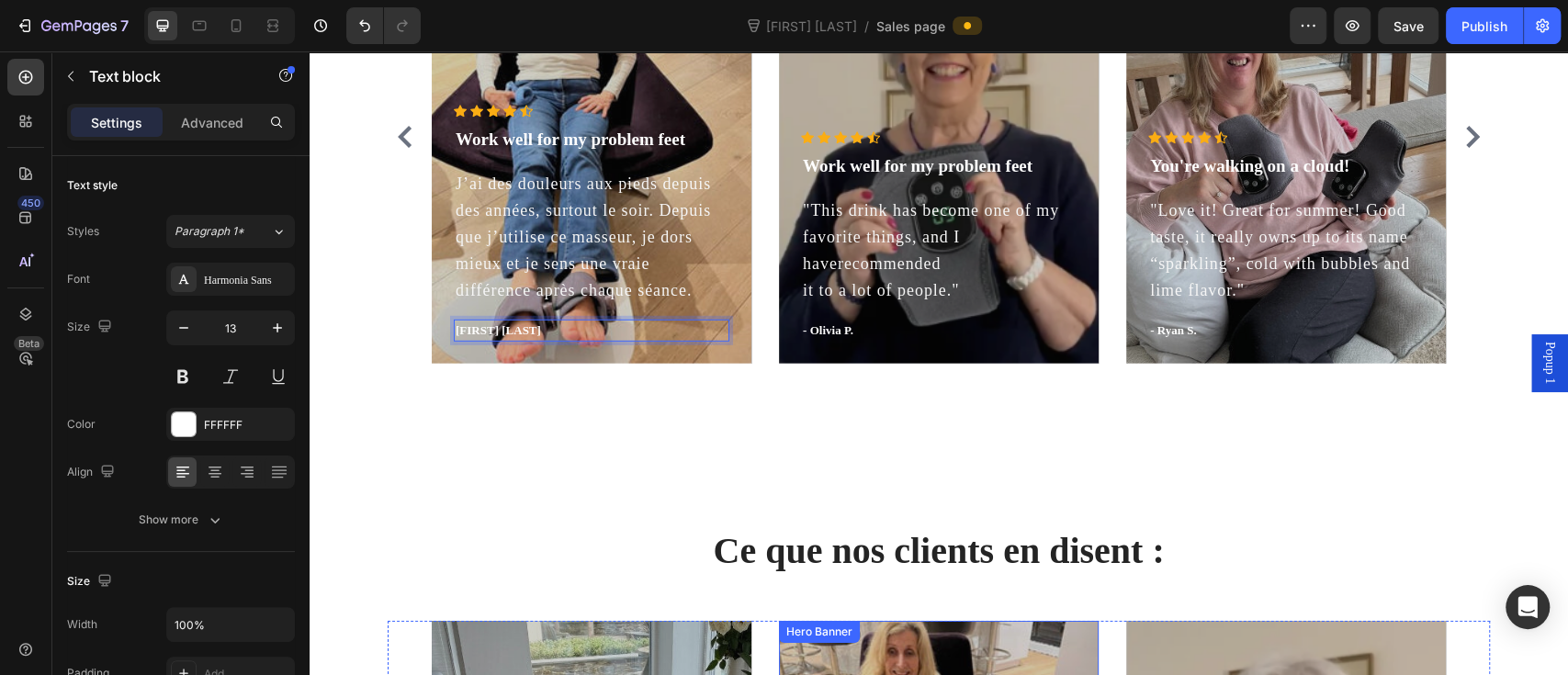 scroll, scrollTop: 3942, scrollLeft: 0, axis: vertical 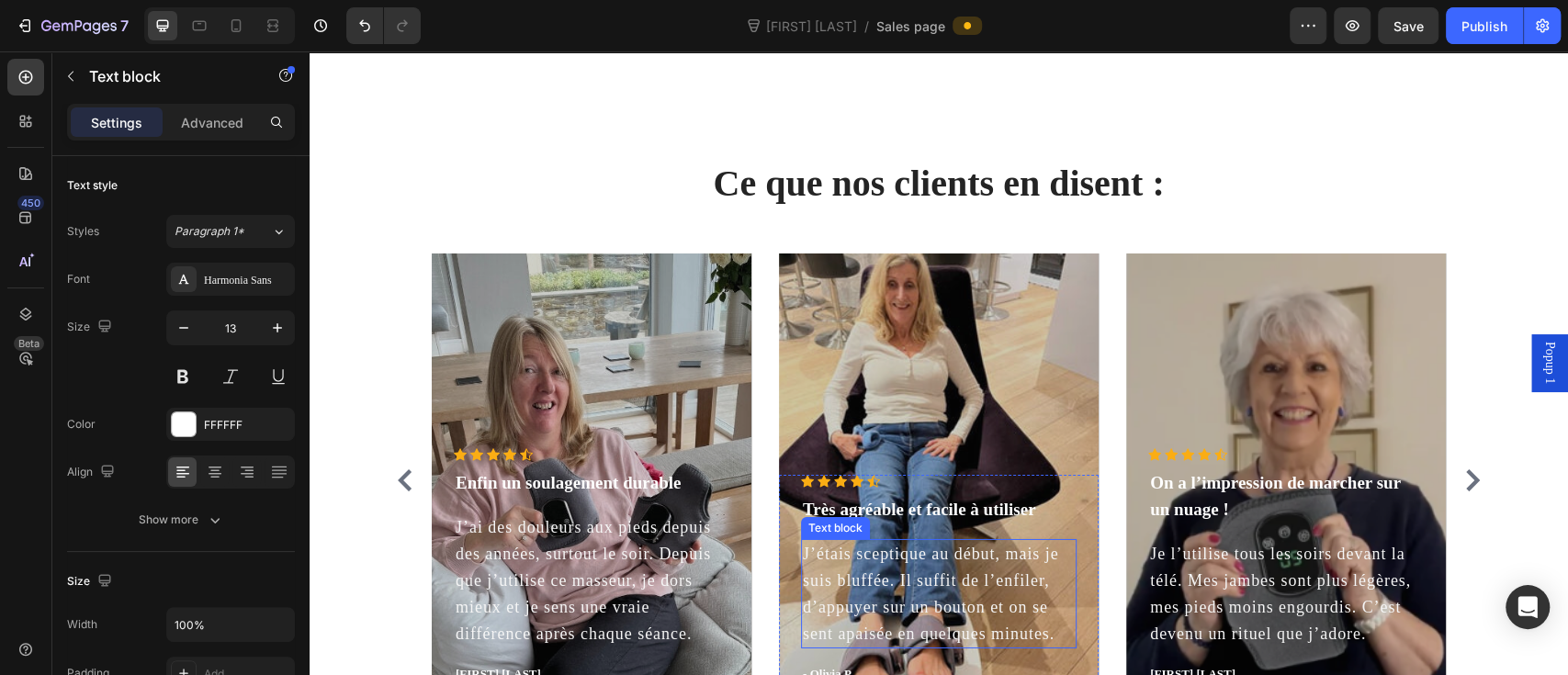 click on "J’étais sceptique au début, mais je suis bluffée. Il suffit de l’enfiler, d’appuyer sur un bouton et on se sent apaisée en quelques minutes." at bounding box center (939, 593) 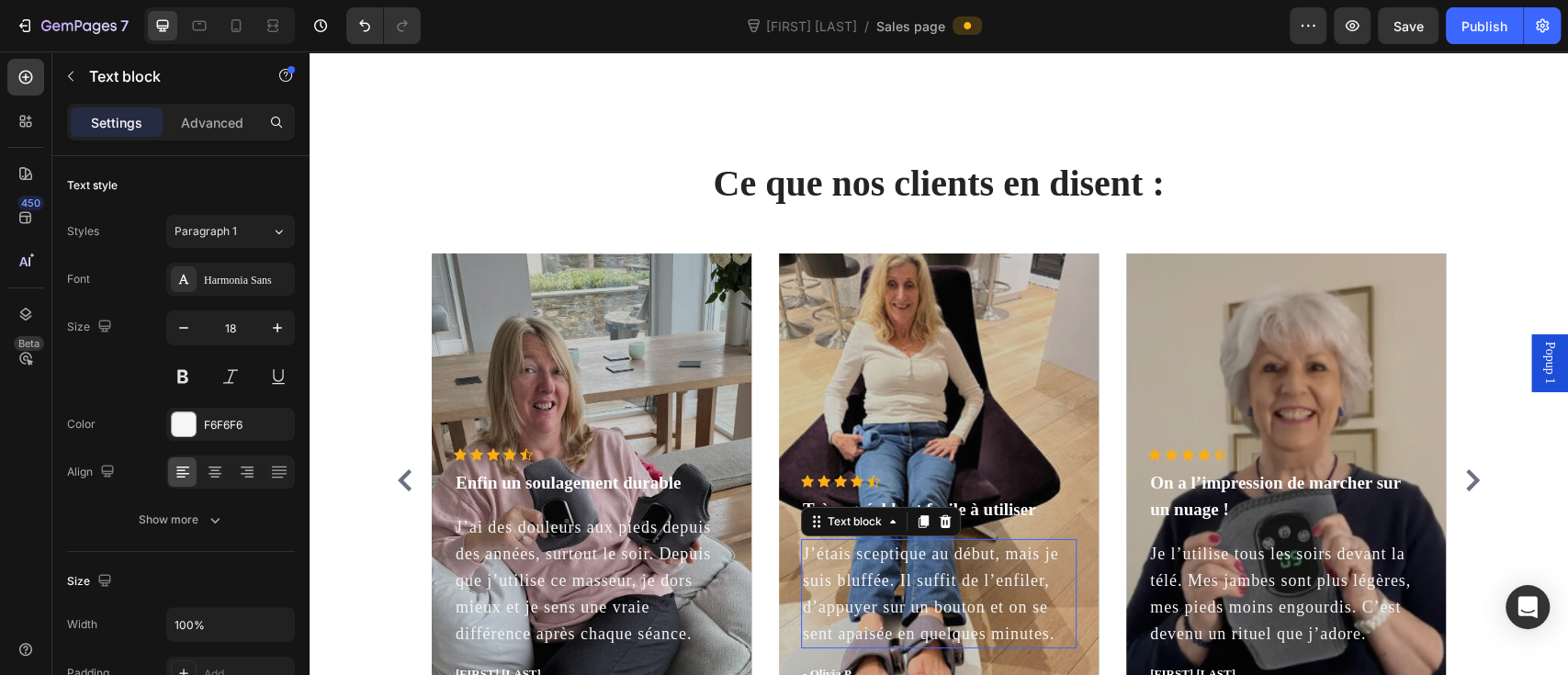 click on "J’étais sceptique au début, mais je suis bluffée. Il suffit de l’enfiler, d’appuyer sur un bouton et on se sent apaisée en quelques minutes." at bounding box center [939, 593] 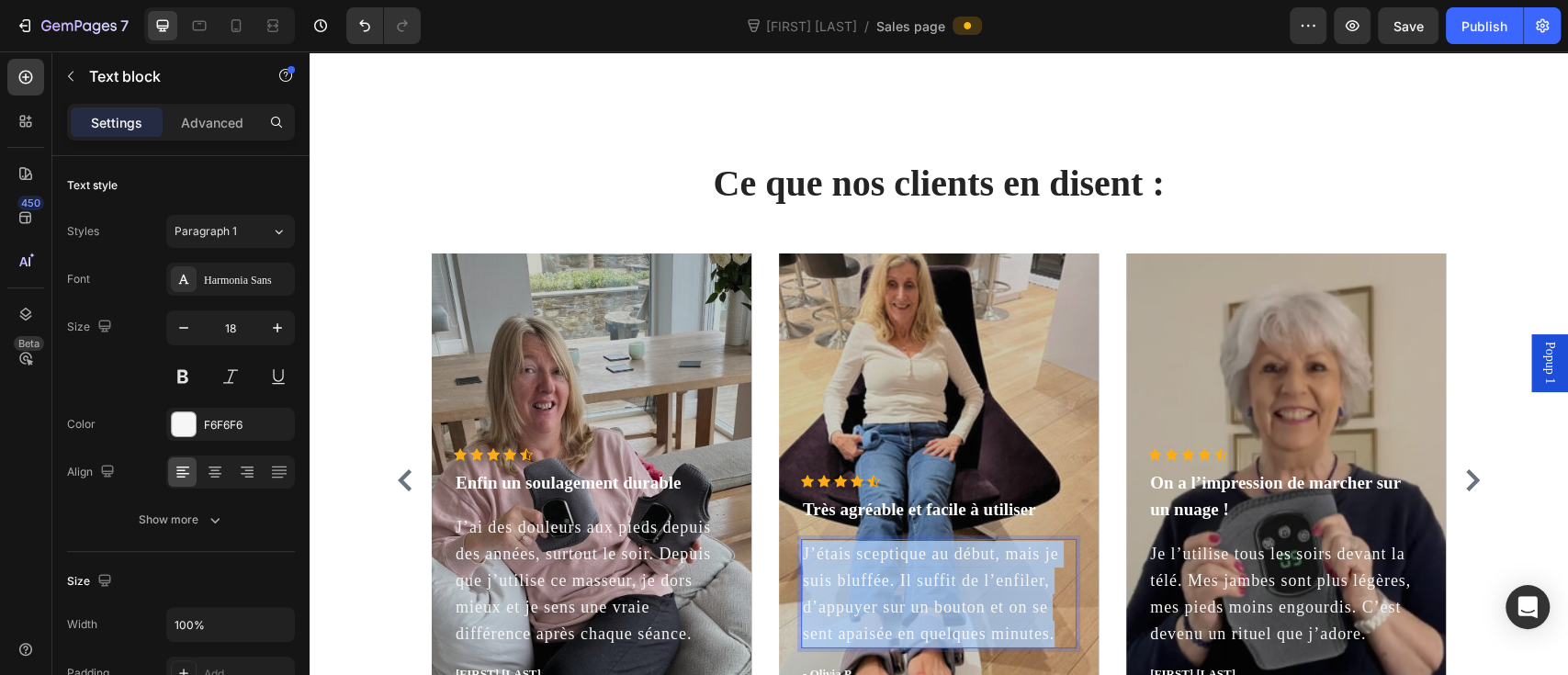 click on "J’étais sceptique au début, mais je suis bluffée. Il suffit de l’enfiler, d’appuyer sur un bouton et on se sent apaisée en quelques minutes." at bounding box center [939, 593] 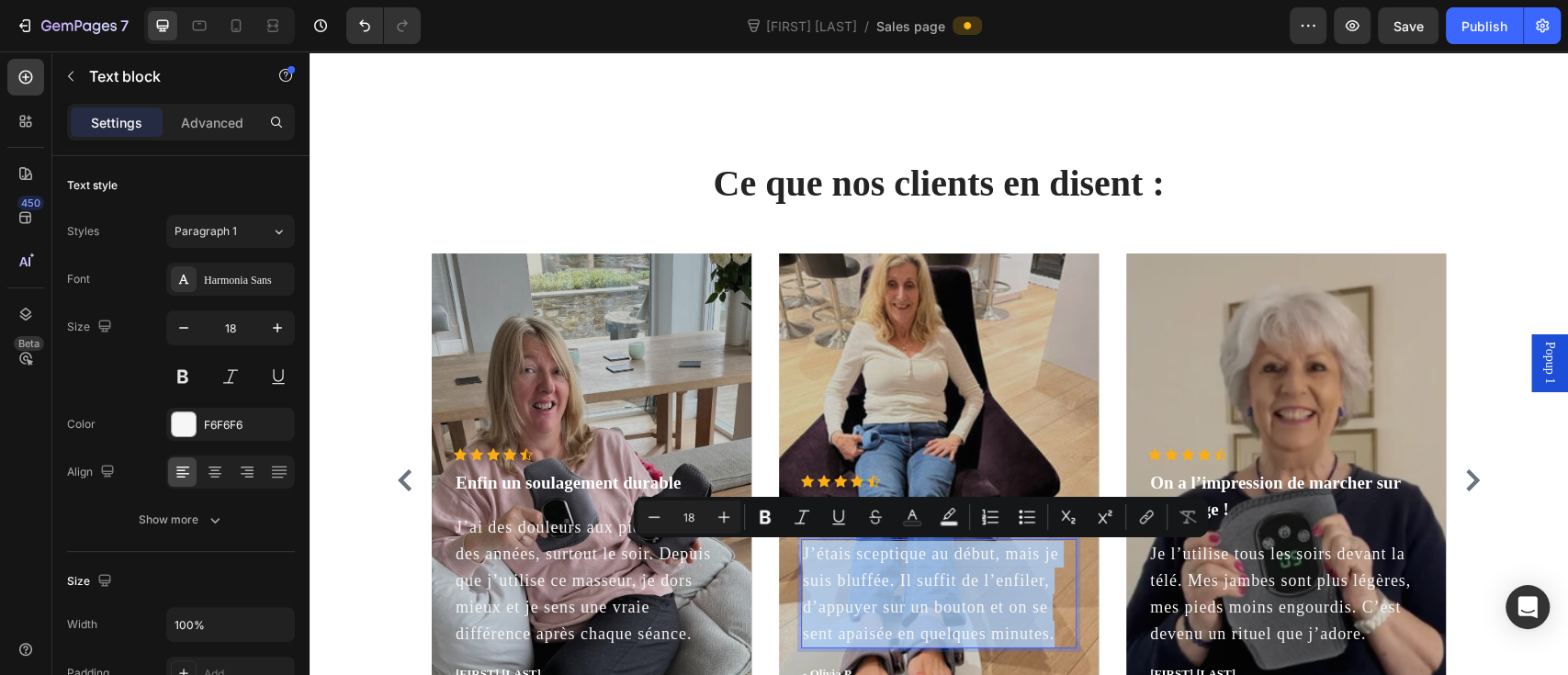 copy on "J’étais sceptique au début, mais je suis bluffée. Il suffit de l’enfiler, d’appuyer sur un bouton et on se sent apaisée en quelques minutes." 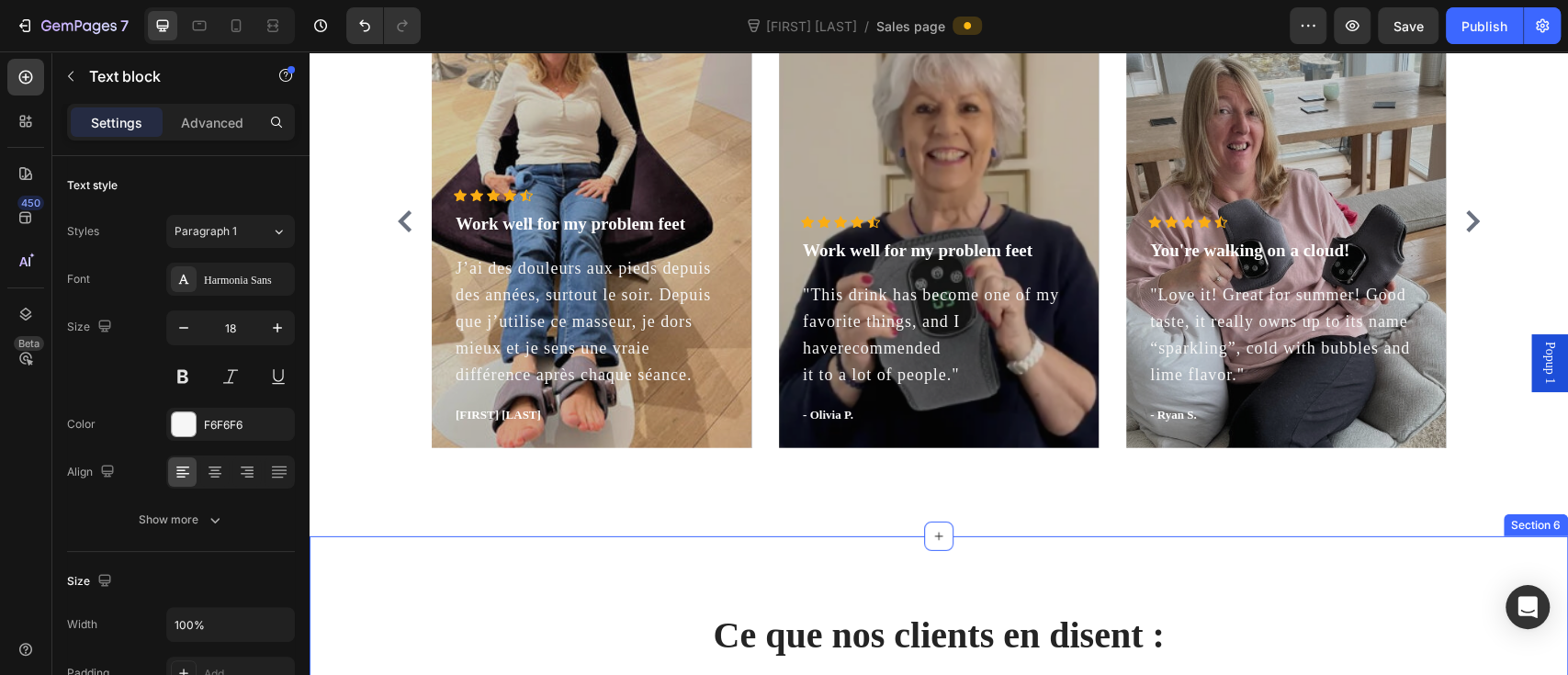 scroll, scrollTop: 3452, scrollLeft: 0, axis: vertical 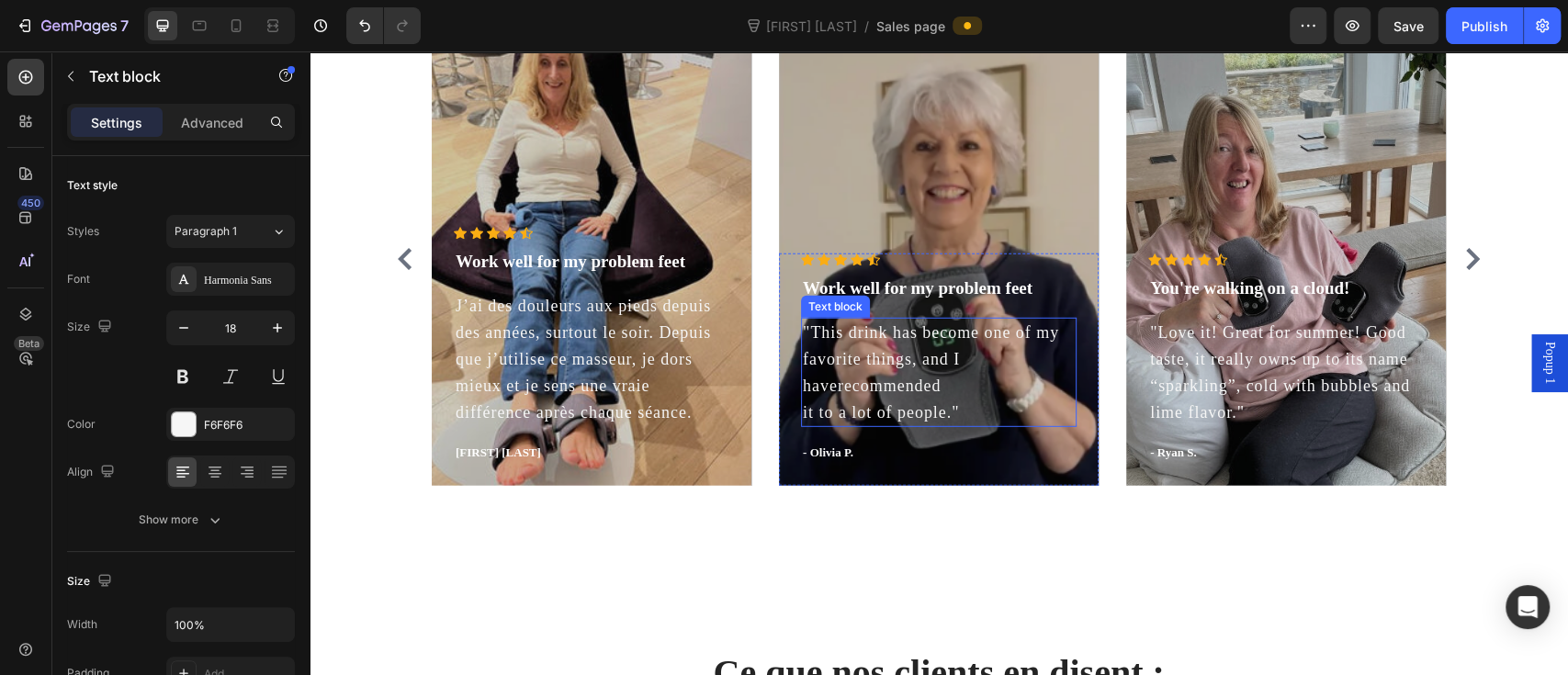 click on ""This drink has become one of my  favorite things, and I haverecommended it to a lot of people."" at bounding box center [939, 372] 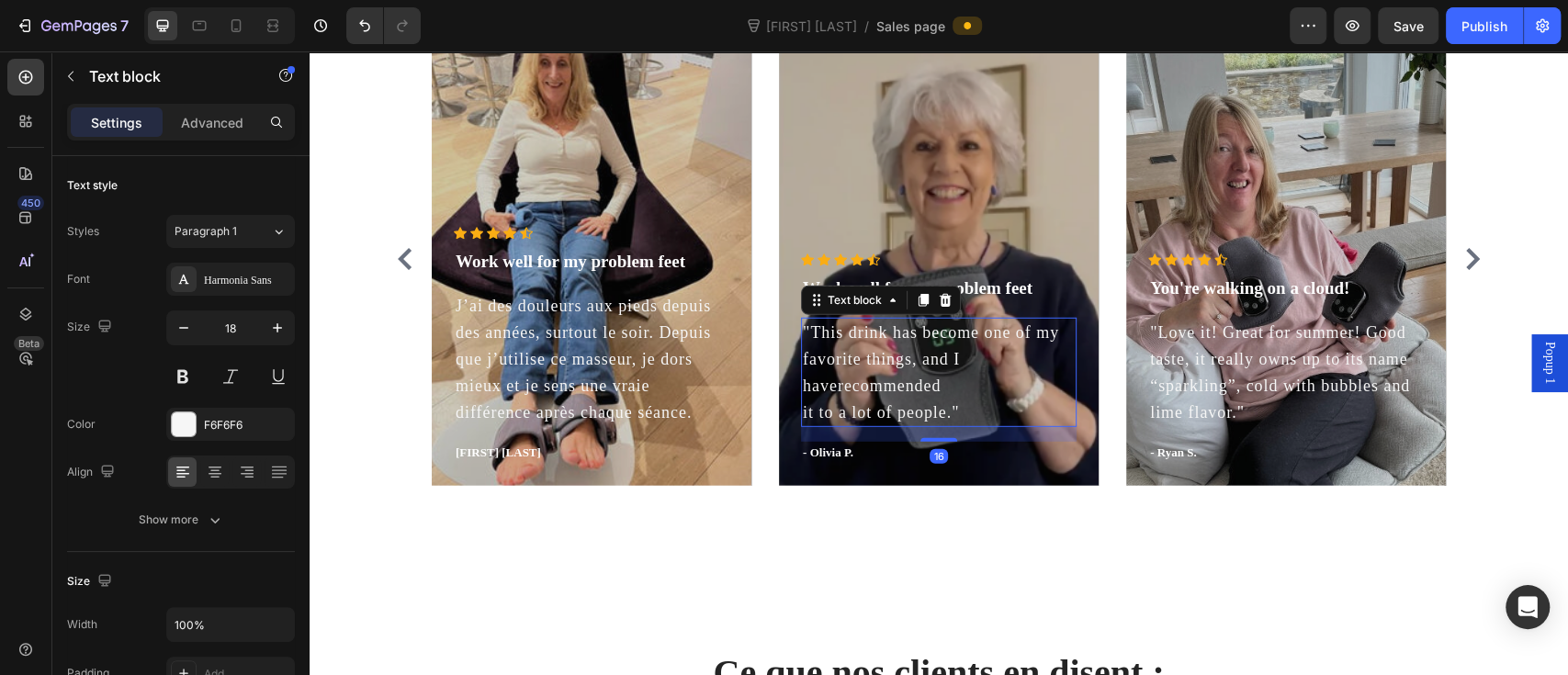 click on ""This drink has become one of my  favorite things, and I haverecommended it to a lot of people."" at bounding box center [939, 372] 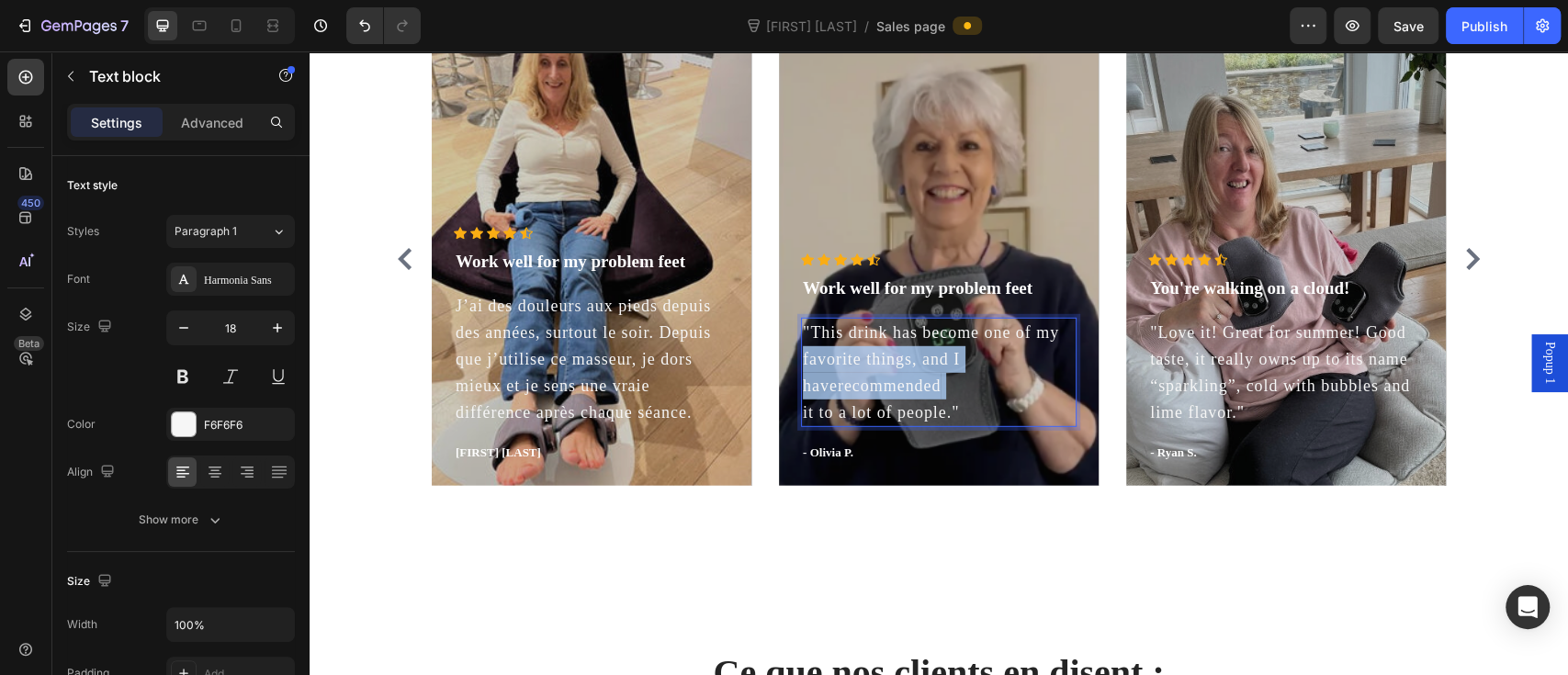 click on ""This drink has become one of my  favorite things, and I haverecommended it to a lot of people."" at bounding box center (939, 372) 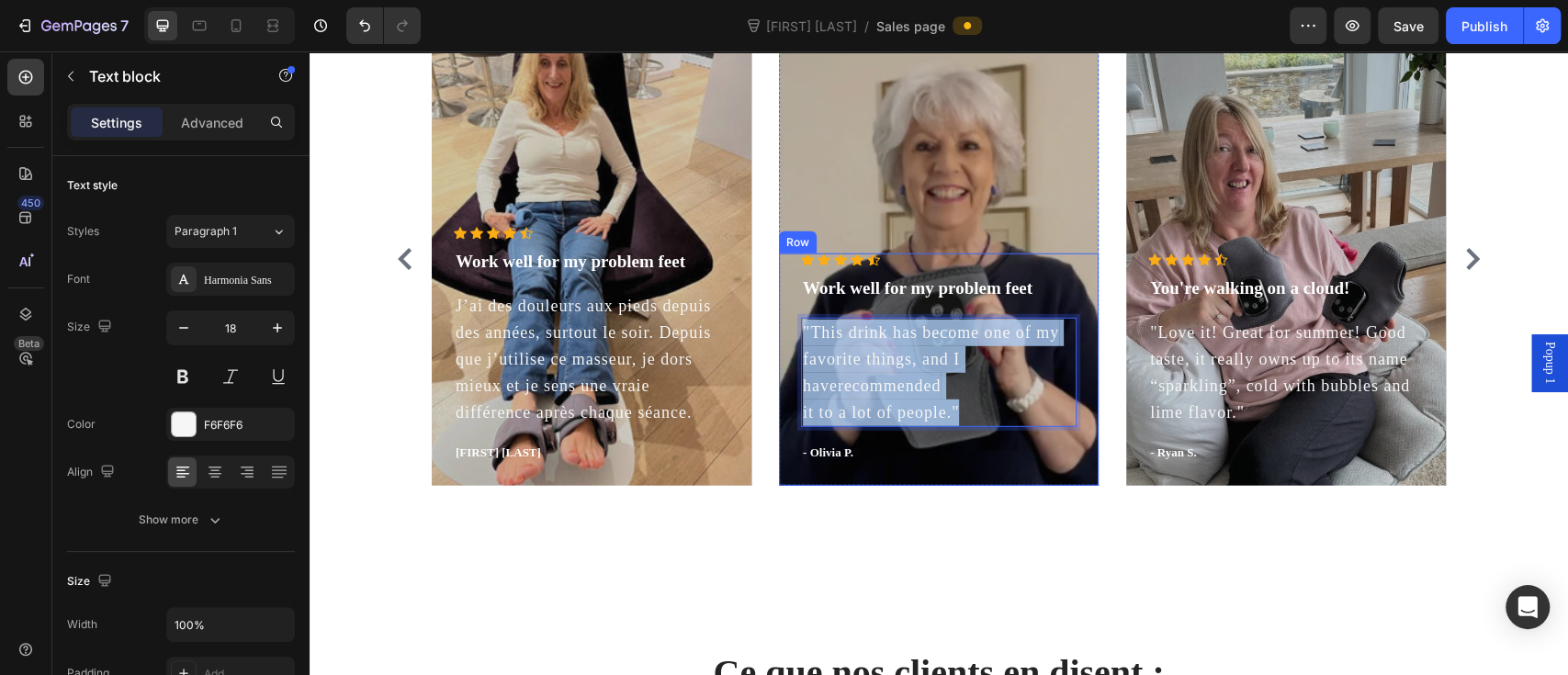 drag, startPoint x: 957, startPoint y: 413, endPoint x: 773, endPoint y: 324, distance: 204.39423 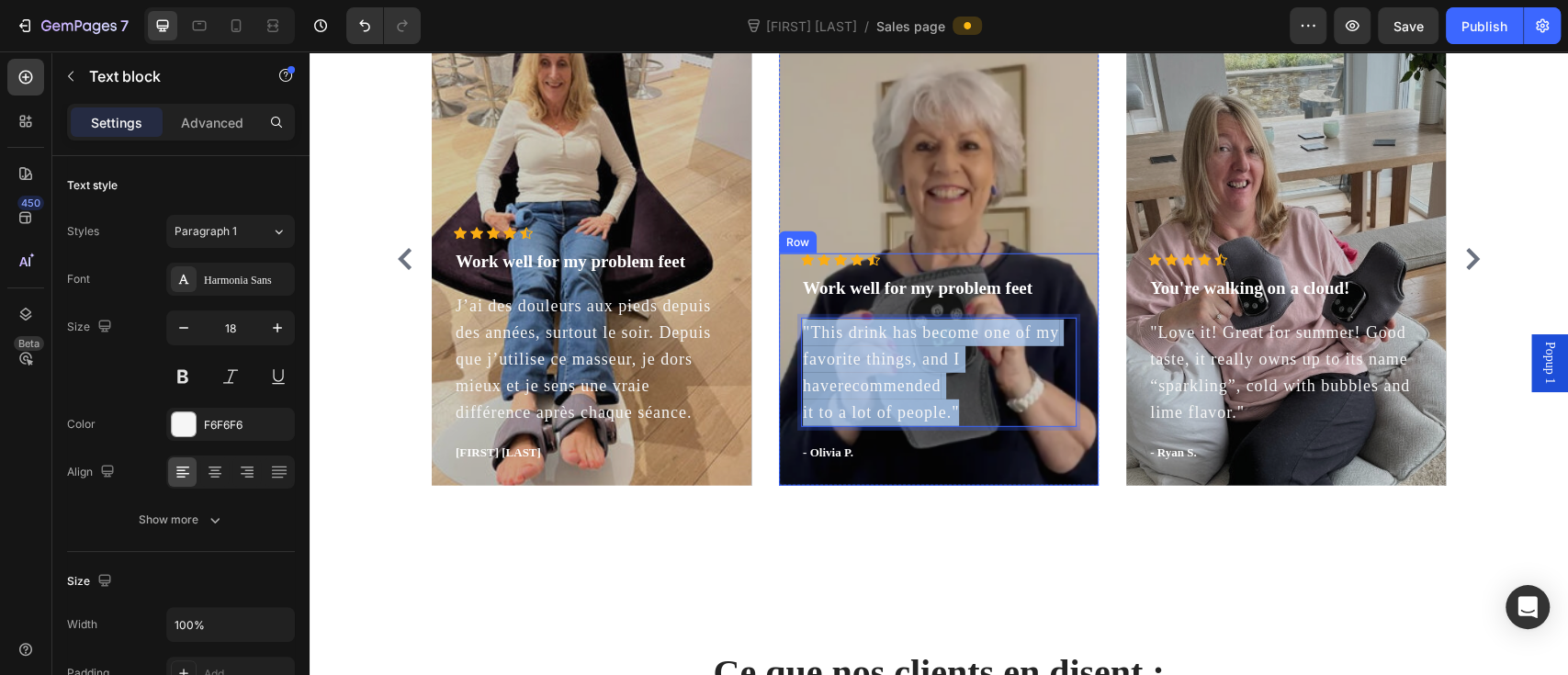 click on "Icon Icon Icon Icon
Icon Icon List Hoz Work well for my problem feet Text block "This drink has become one of my favorite things, and I haverecommended it to a lot of people." Text block 16 - [FIRST] [LAST] Text block Row" at bounding box center (939, 369) 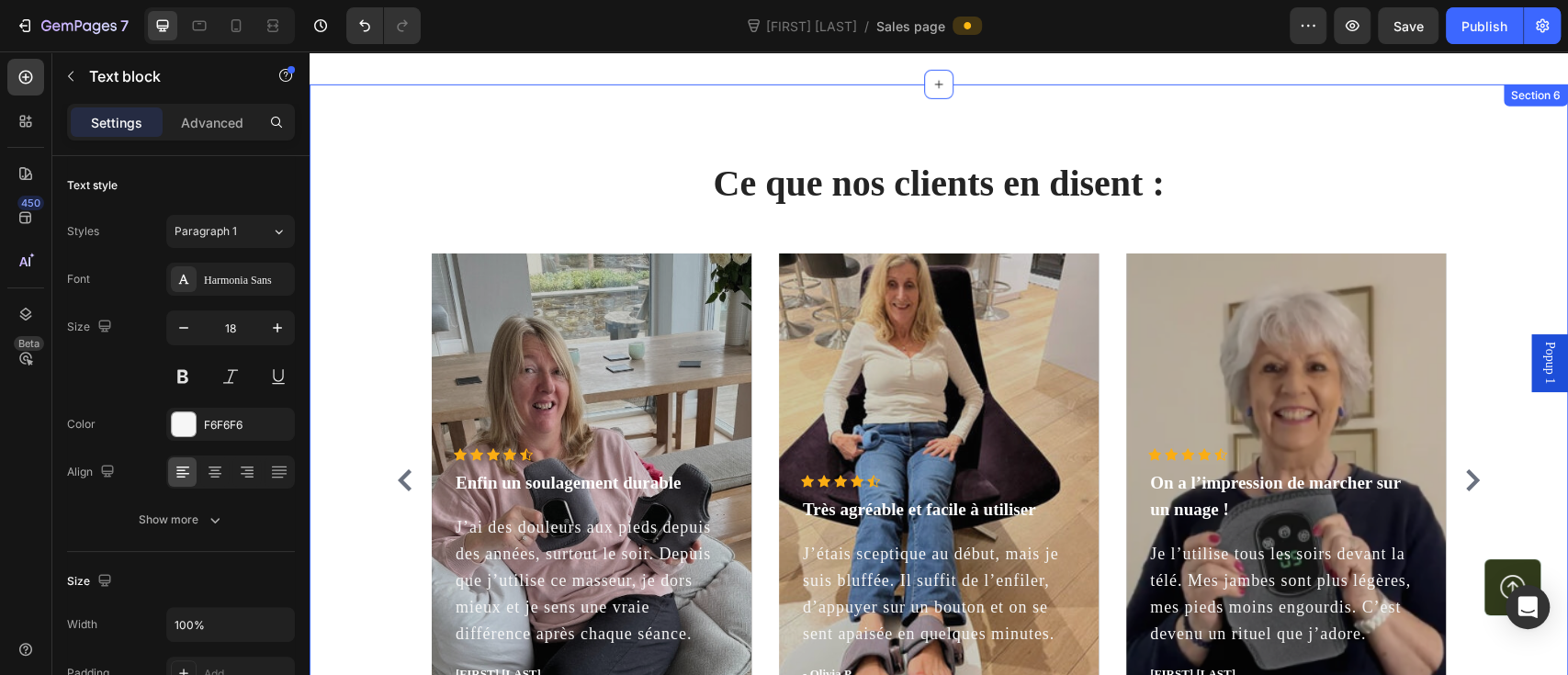 scroll, scrollTop: 4187, scrollLeft: 0, axis: vertical 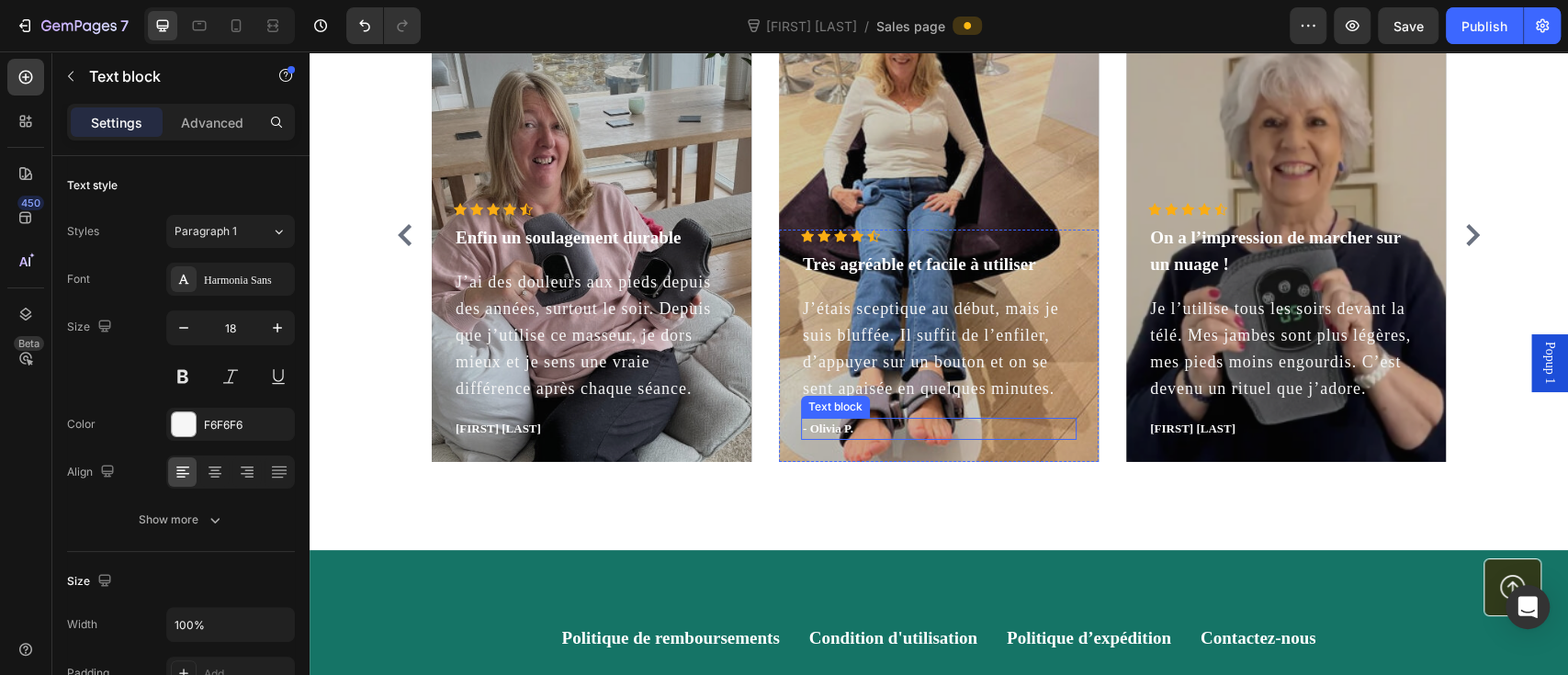click on "- Olivia P." at bounding box center (939, 429) 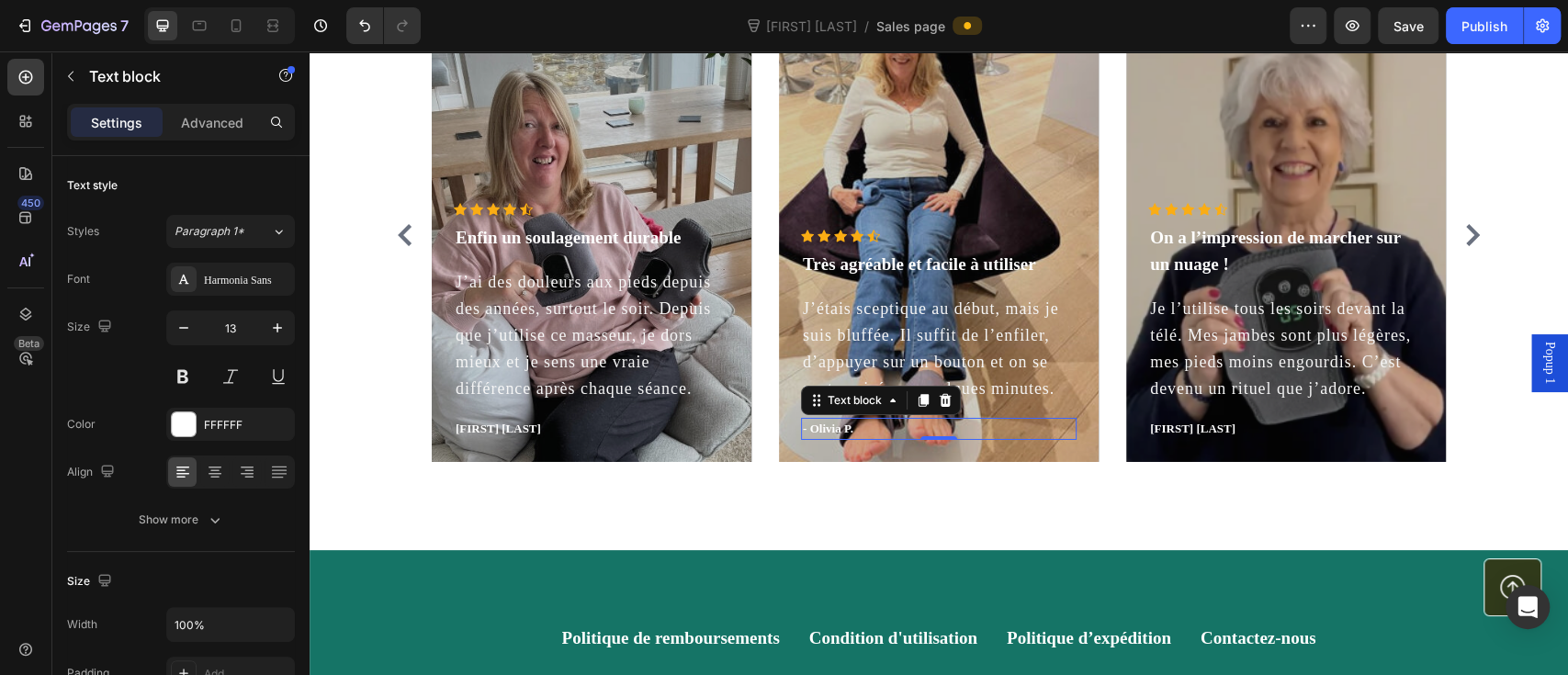 click on "- Olivia P." at bounding box center [939, 429] 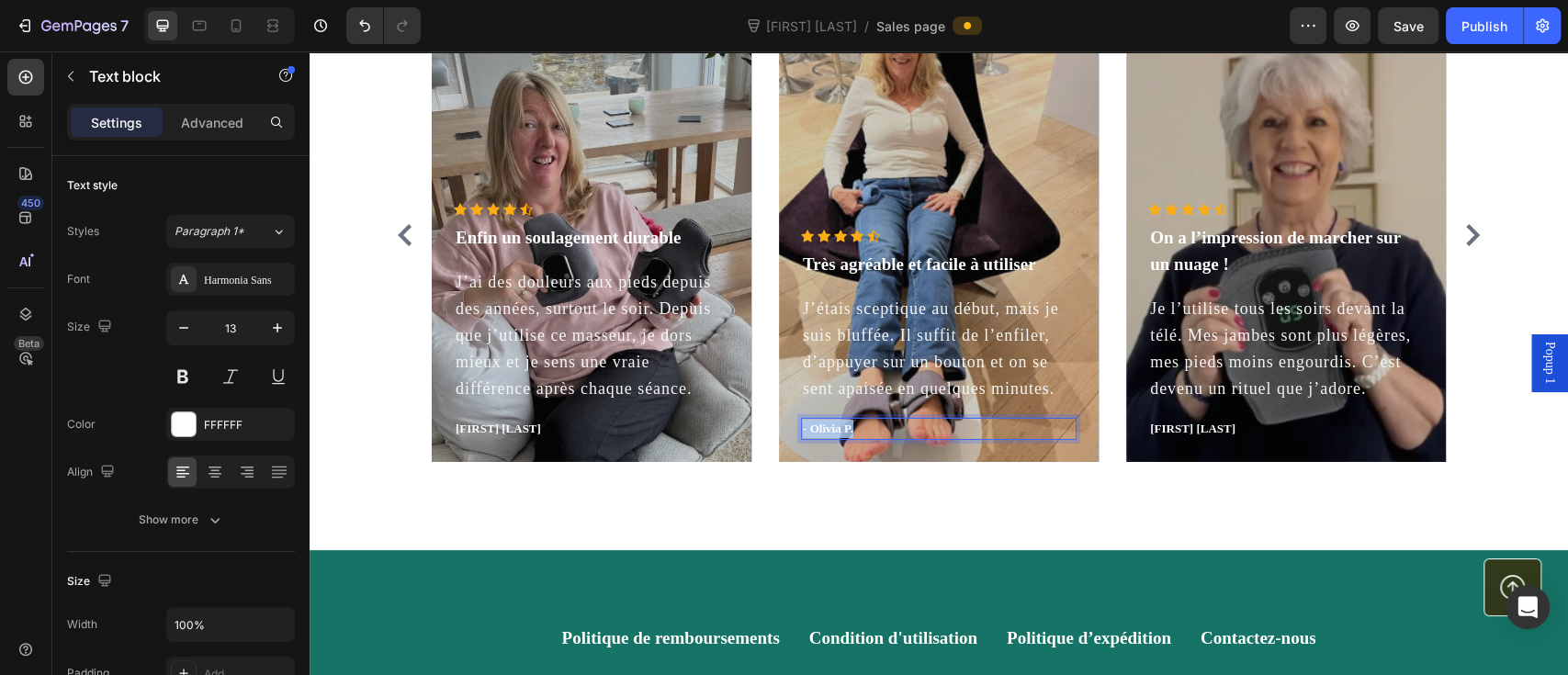 click on "- Olivia P." at bounding box center [939, 429] 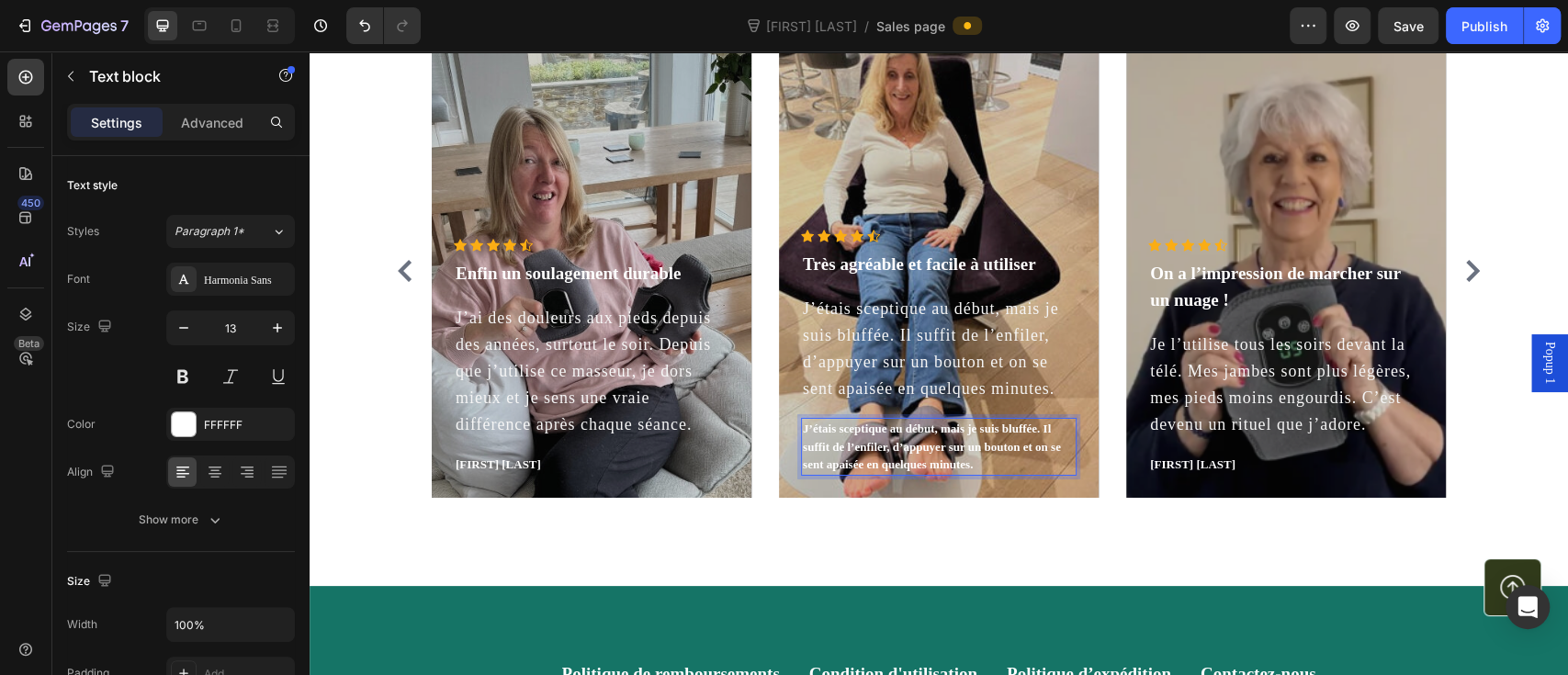 scroll, scrollTop: 4187, scrollLeft: 0, axis: vertical 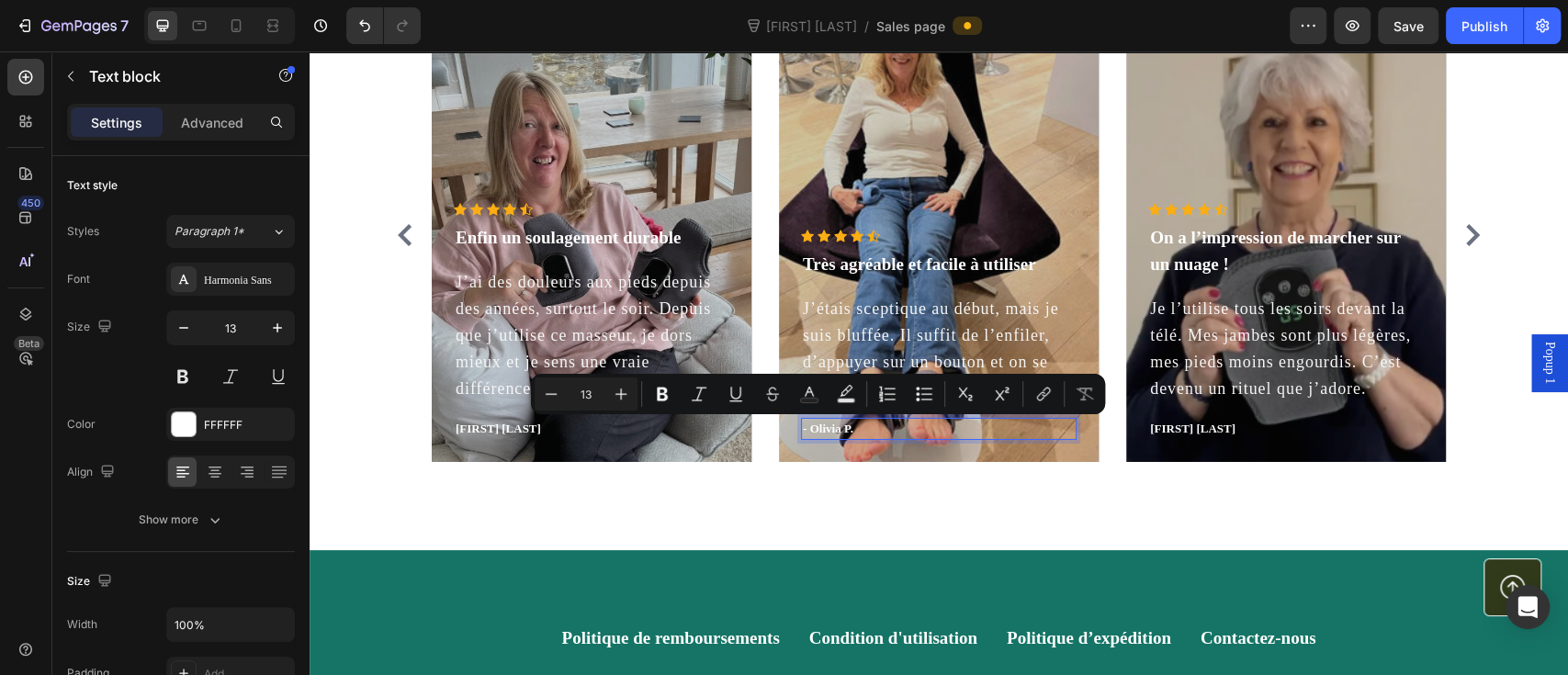 copy on "J’étais sce" 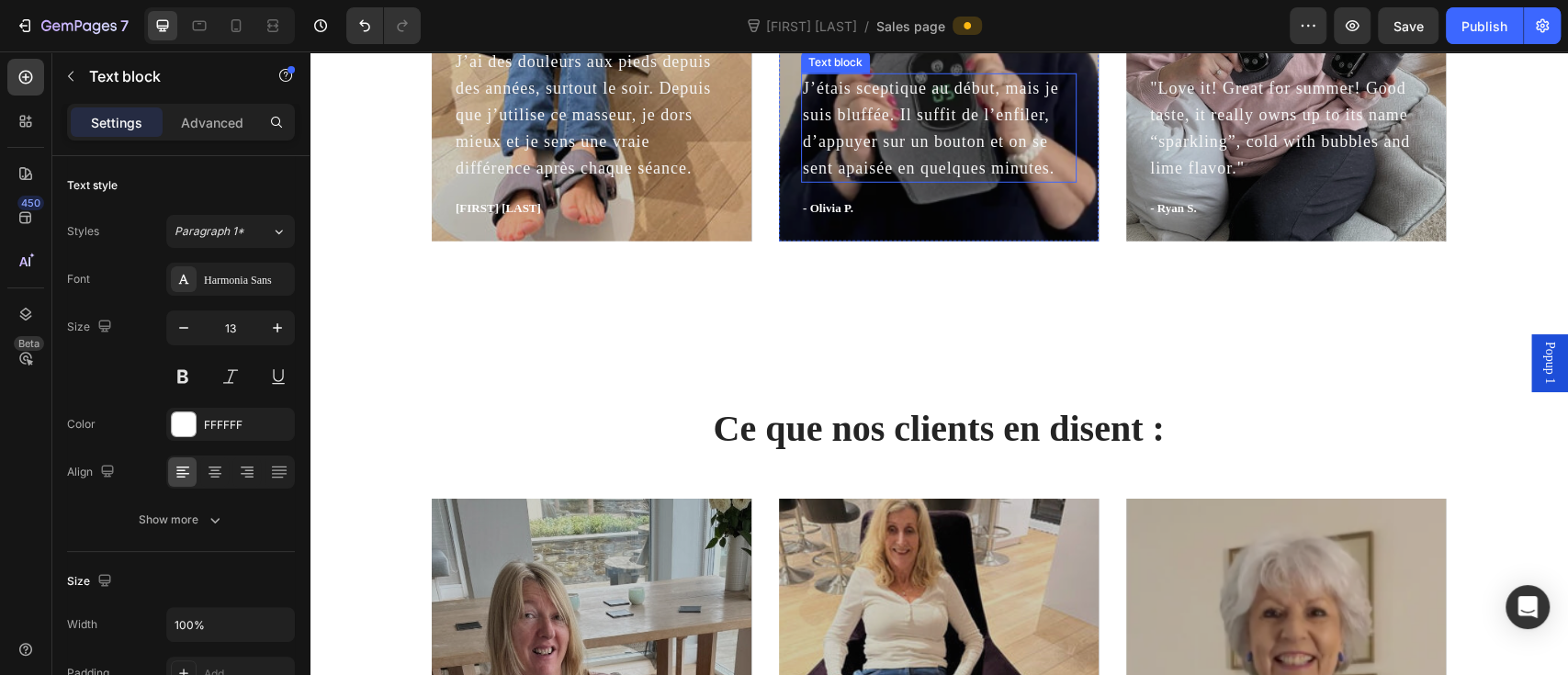 scroll, scrollTop: 3452, scrollLeft: 0, axis: vertical 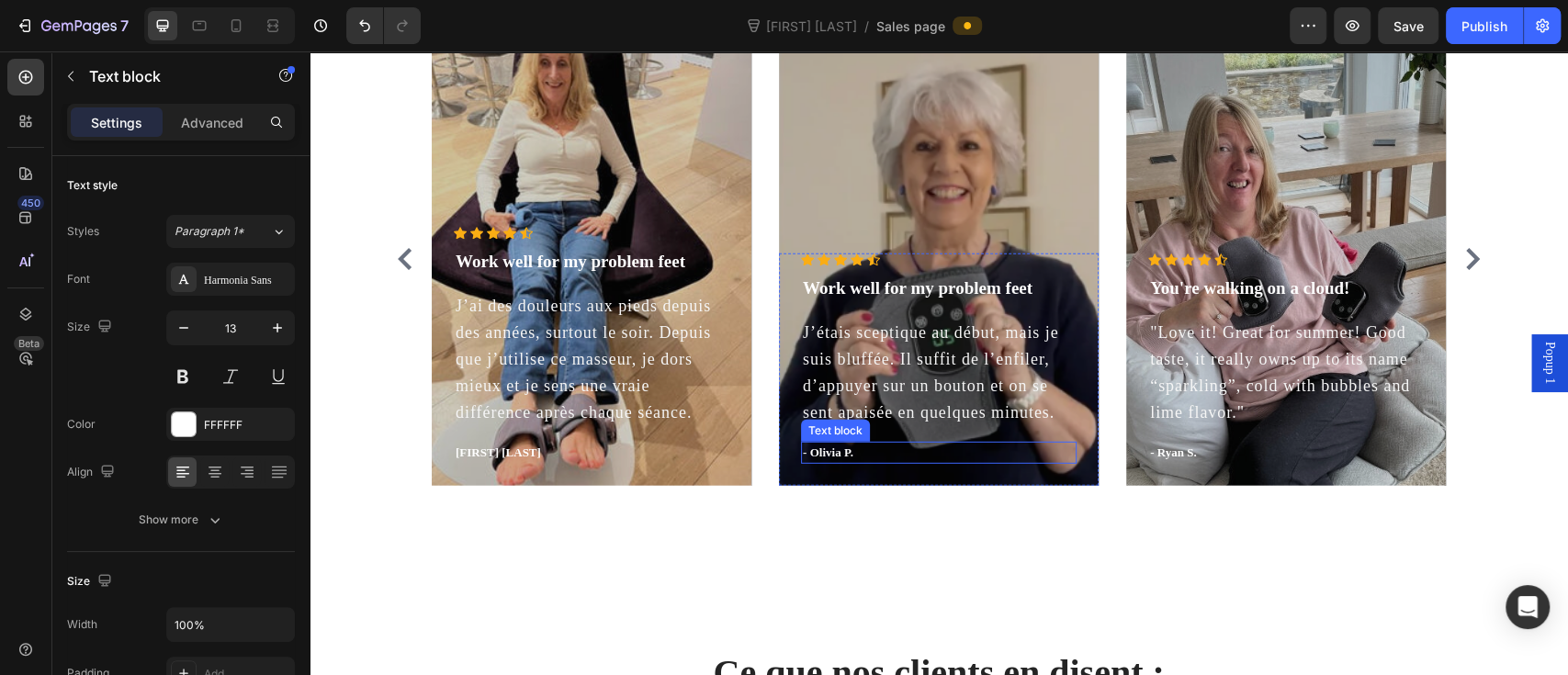 click on "- Olivia P." at bounding box center [939, 453] 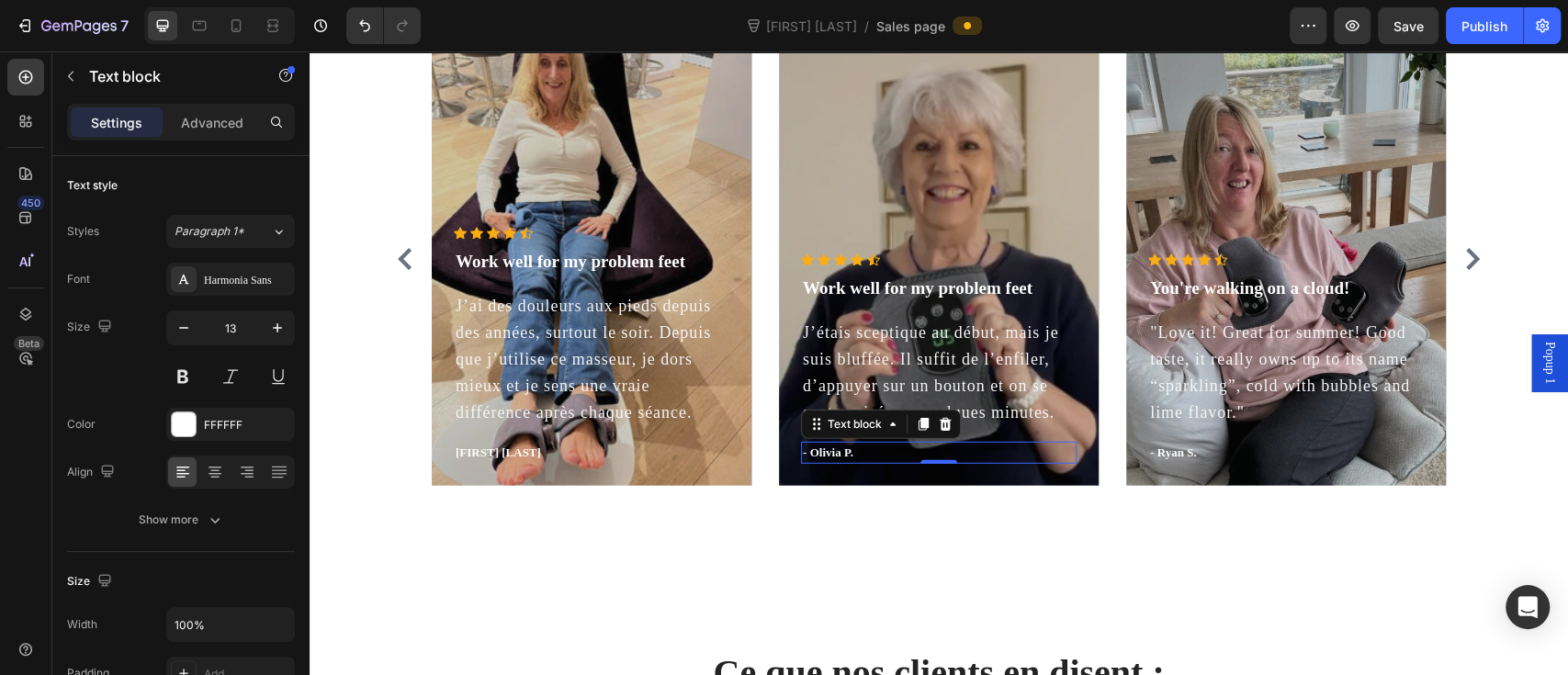 click on "- Olivia P." at bounding box center (939, 453) 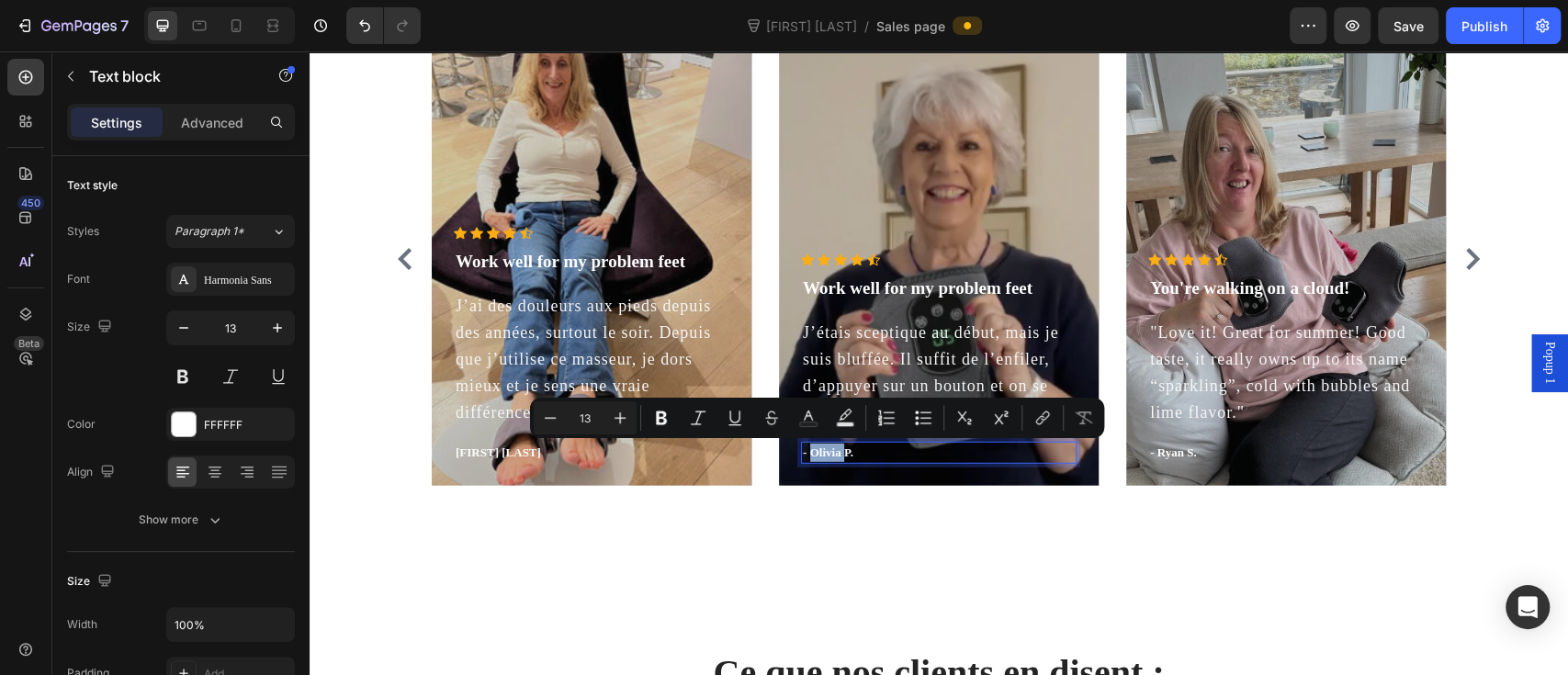 click on "- Olivia P." at bounding box center [939, 453] 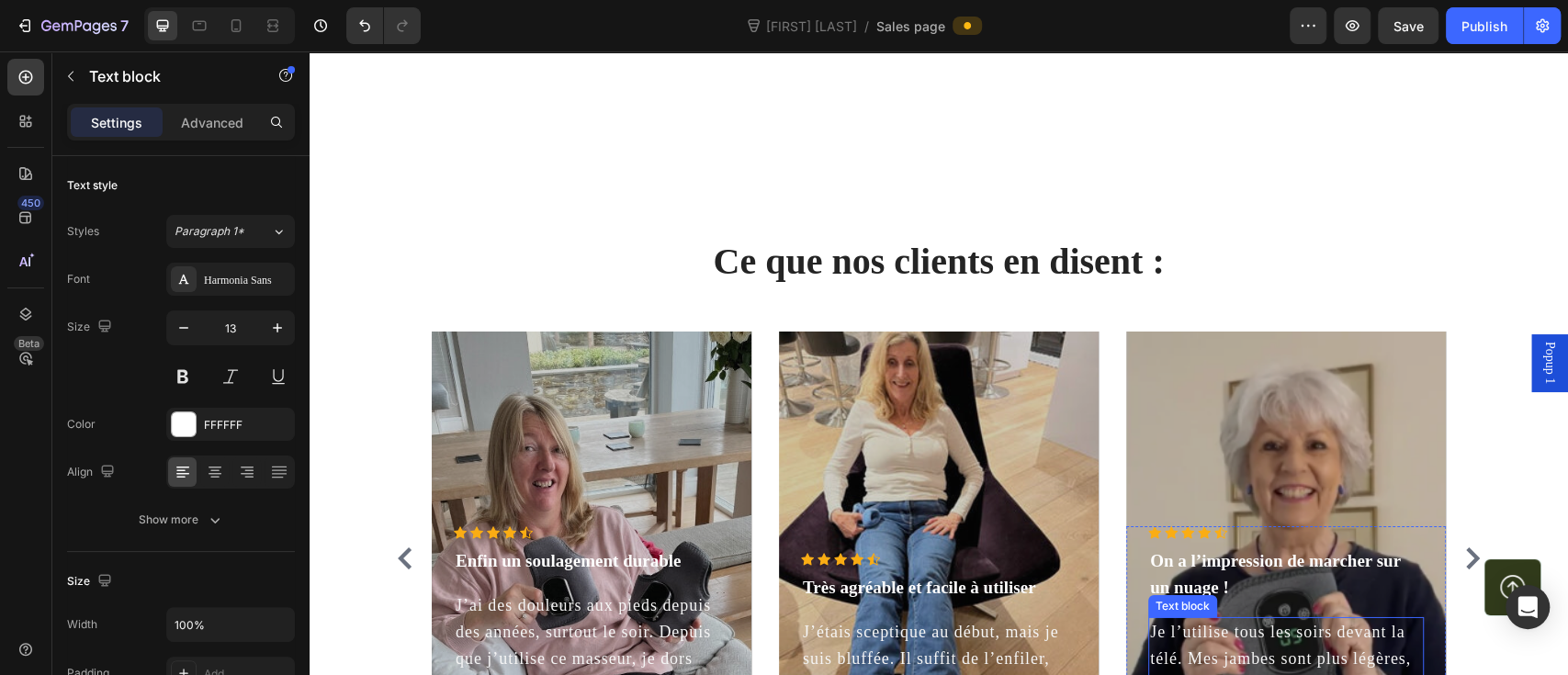 scroll, scrollTop: 4064, scrollLeft: 0, axis: vertical 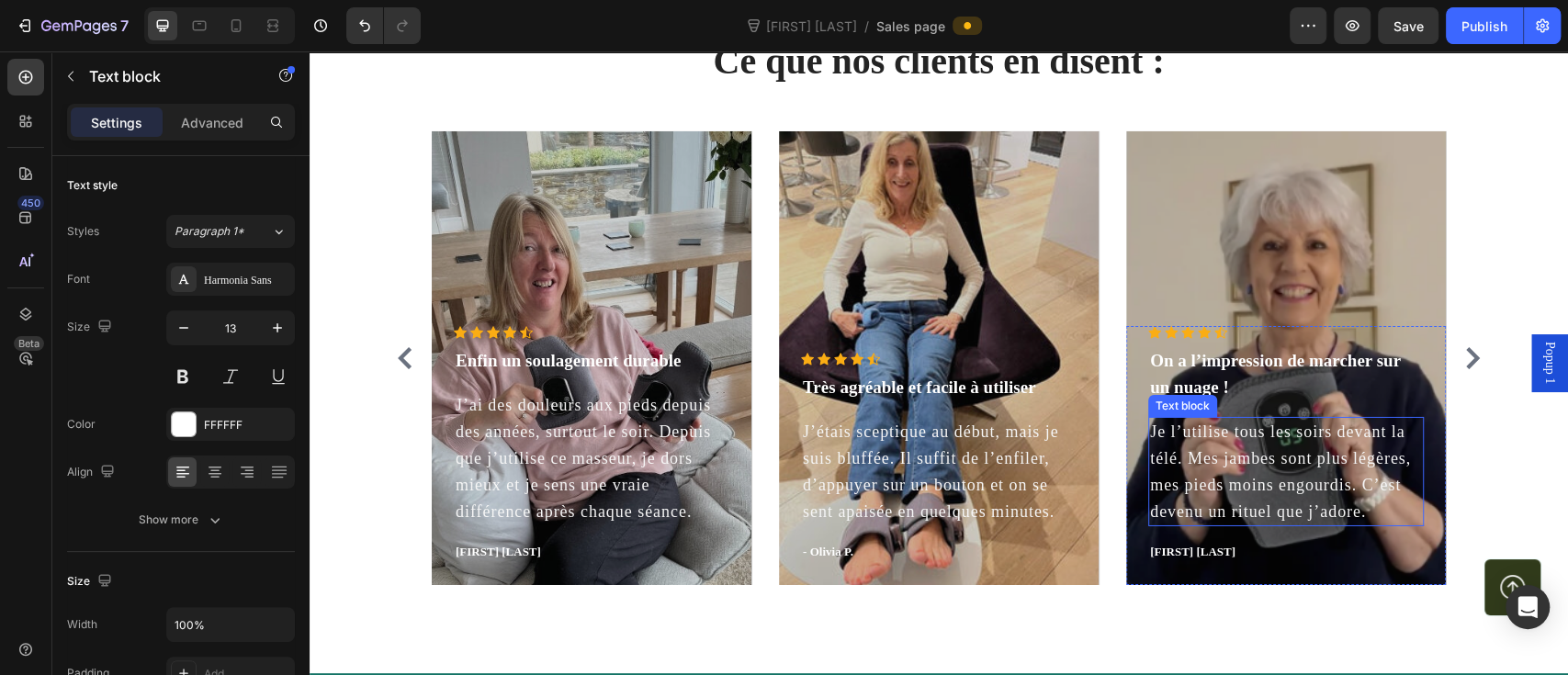click on "Je l’utilise tous les soirs devant la télé. Mes jambes sont plus légères, mes pieds moins engourdis. C’est devenu un rituel que j’adore." at bounding box center (1286, 471) 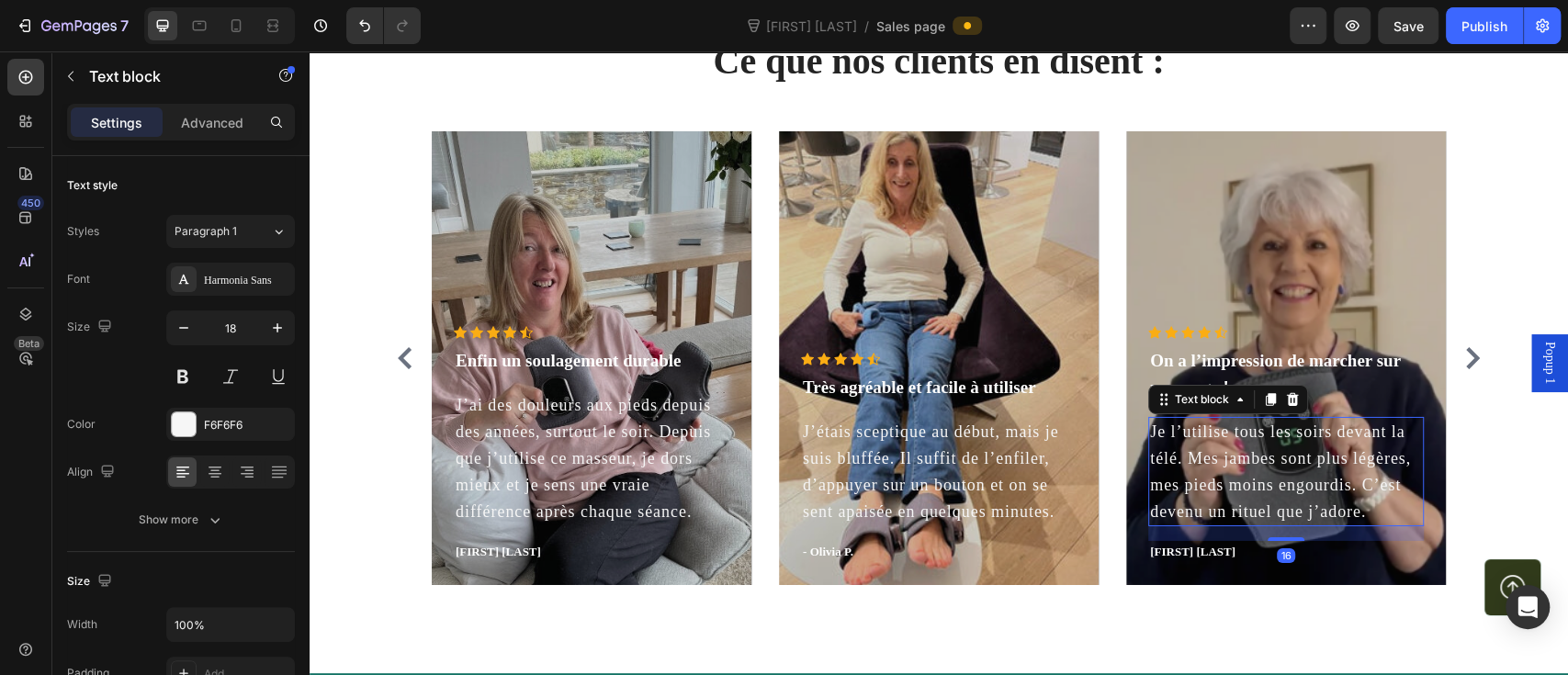 click on "Je l’utilise tous les soirs devant la télé. Mes jambes sont plus légères, mes pieds moins engourdis. C’est devenu un rituel que j’adore." at bounding box center [1286, 471] 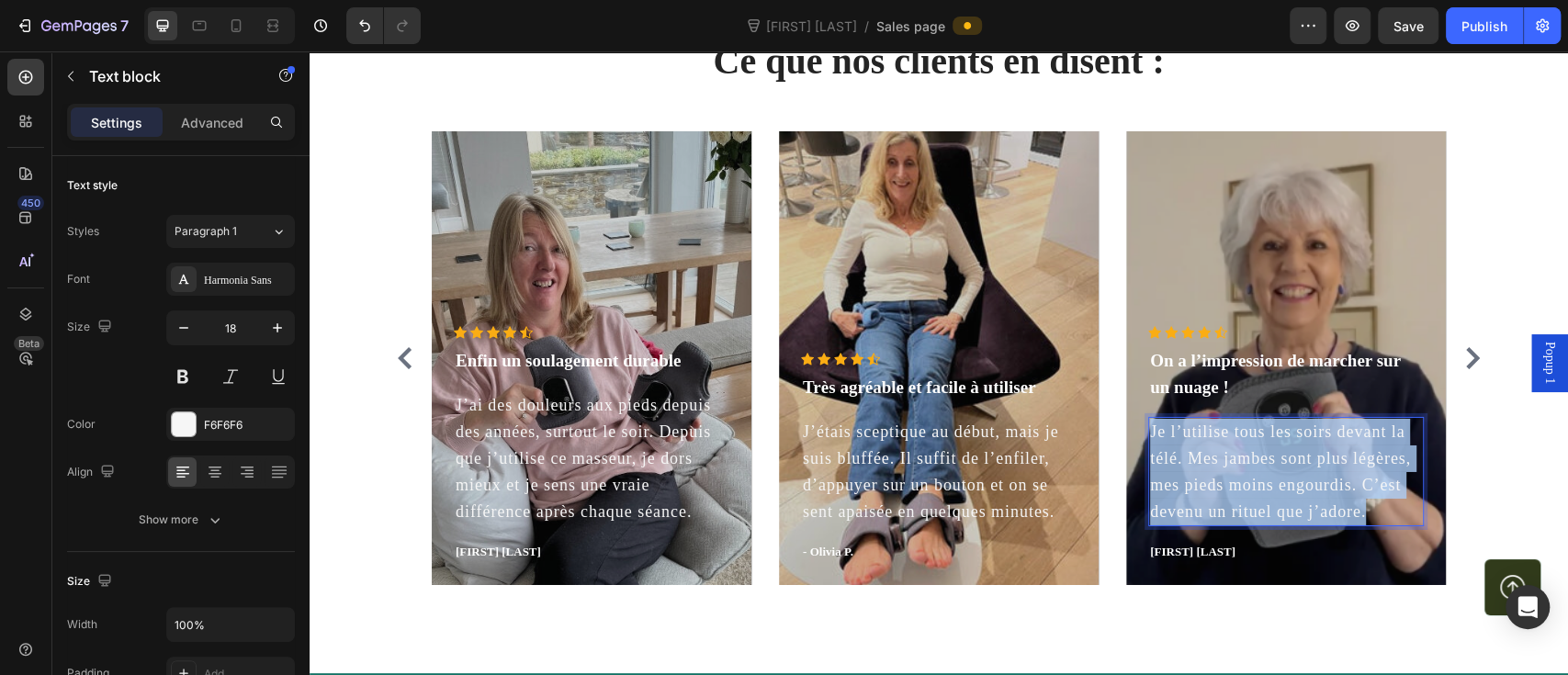 click on "Je l’utilise tous les soirs devant la télé. Mes jambes sont plus légères, mes pieds moins engourdis. C’est devenu un rituel que j’adore." at bounding box center (1286, 471) 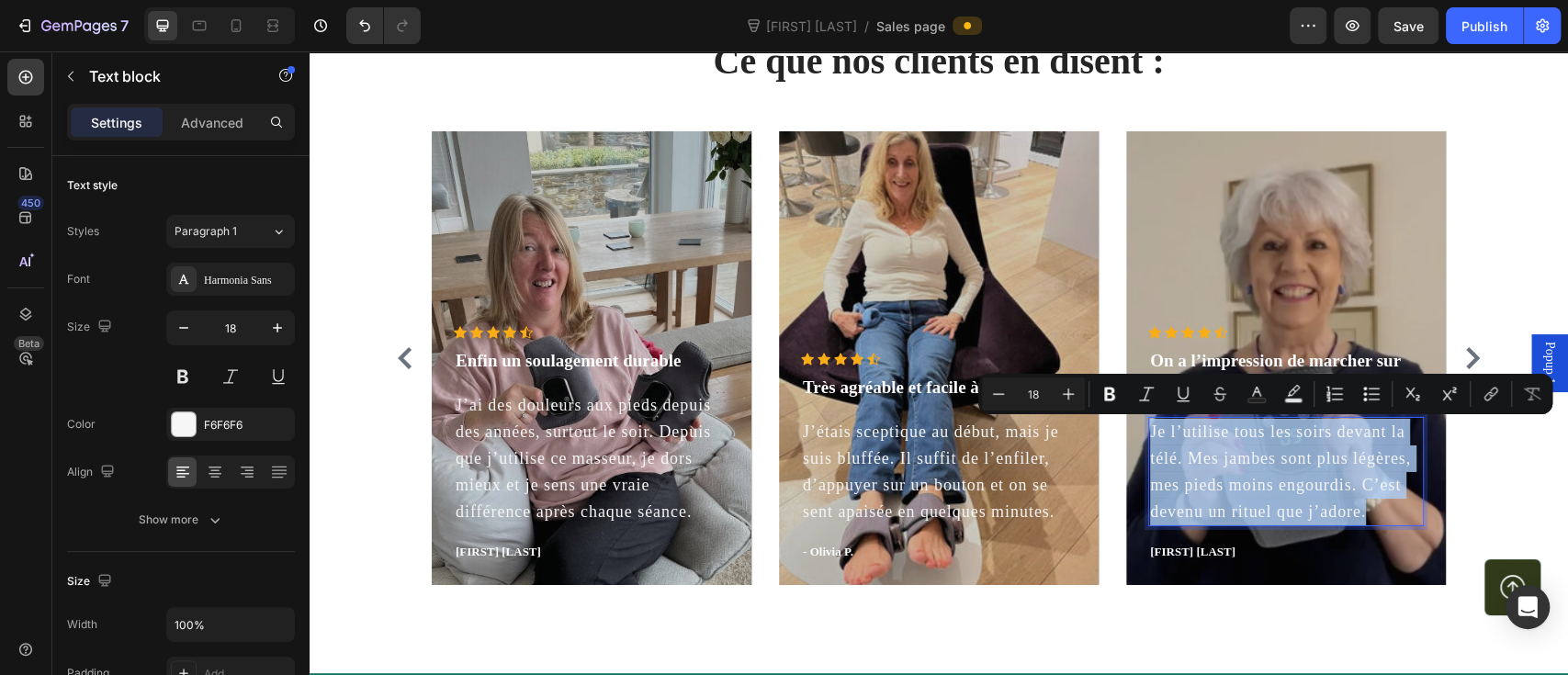 copy on "Je l’utilise tous les soirs devant la télé. Mes jambes sont plus légères, mes pieds moins engourdis. C’est devenu un rituel que j’adore." 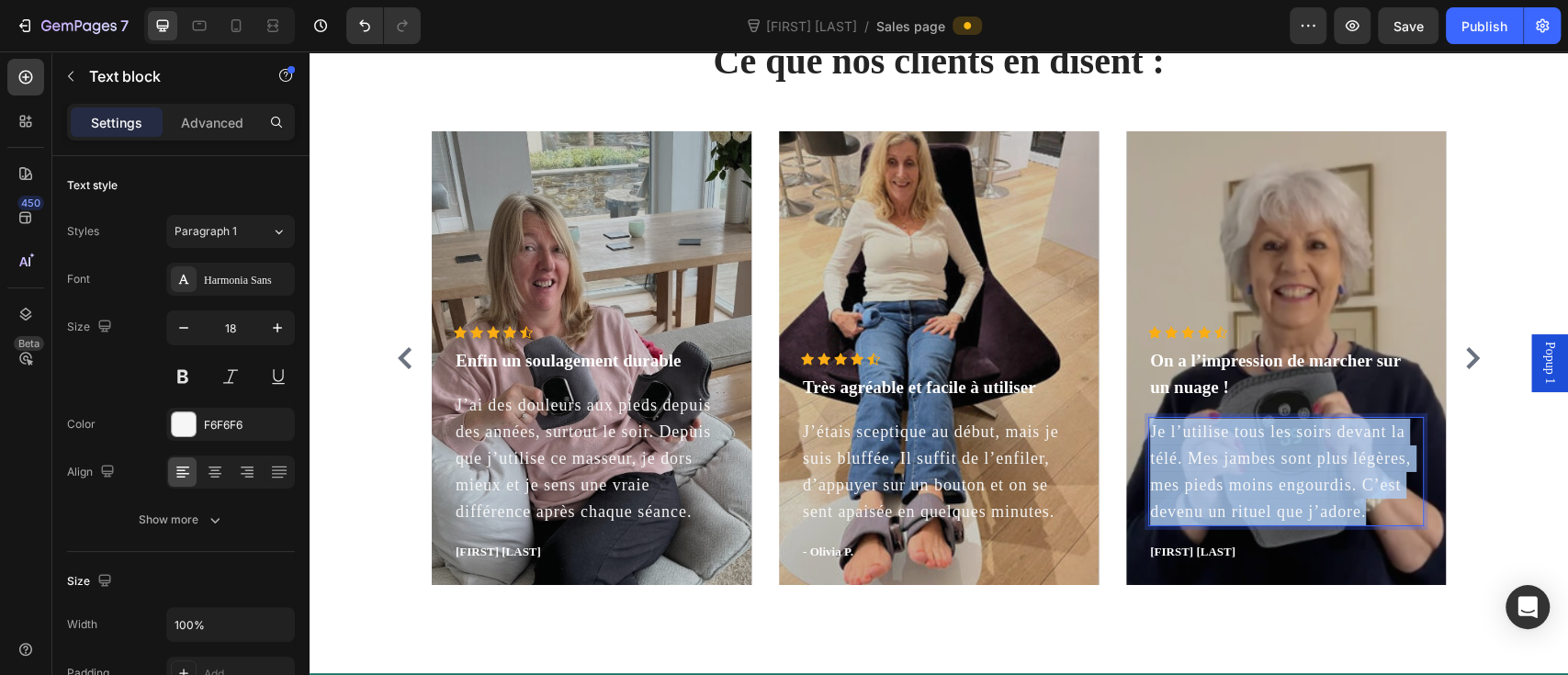 scroll, scrollTop: 3452, scrollLeft: 0, axis: vertical 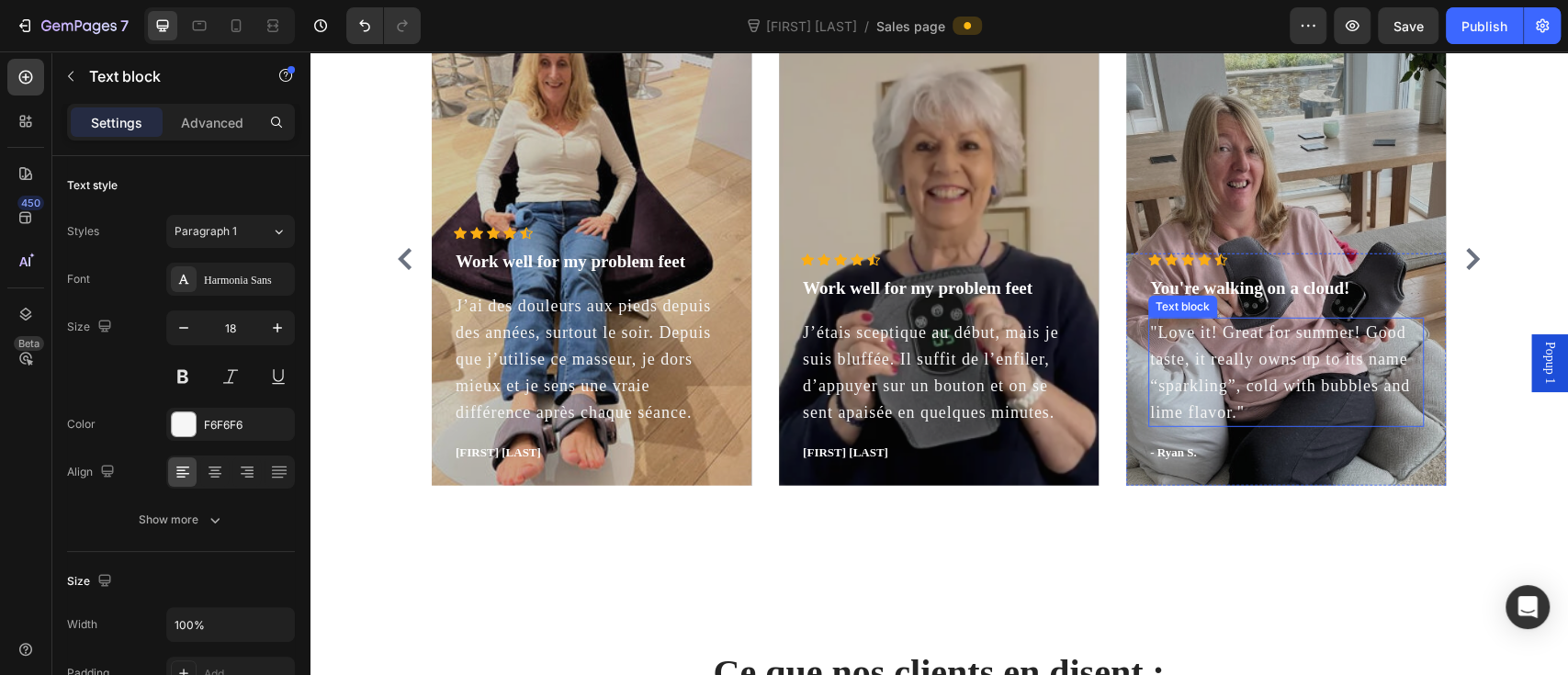 click on ""Love it! Great for summer! Good taste, it really owns up to its name “sparkling”, cold with bubbles and lime flavor."" at bounding box center [1286, 372] 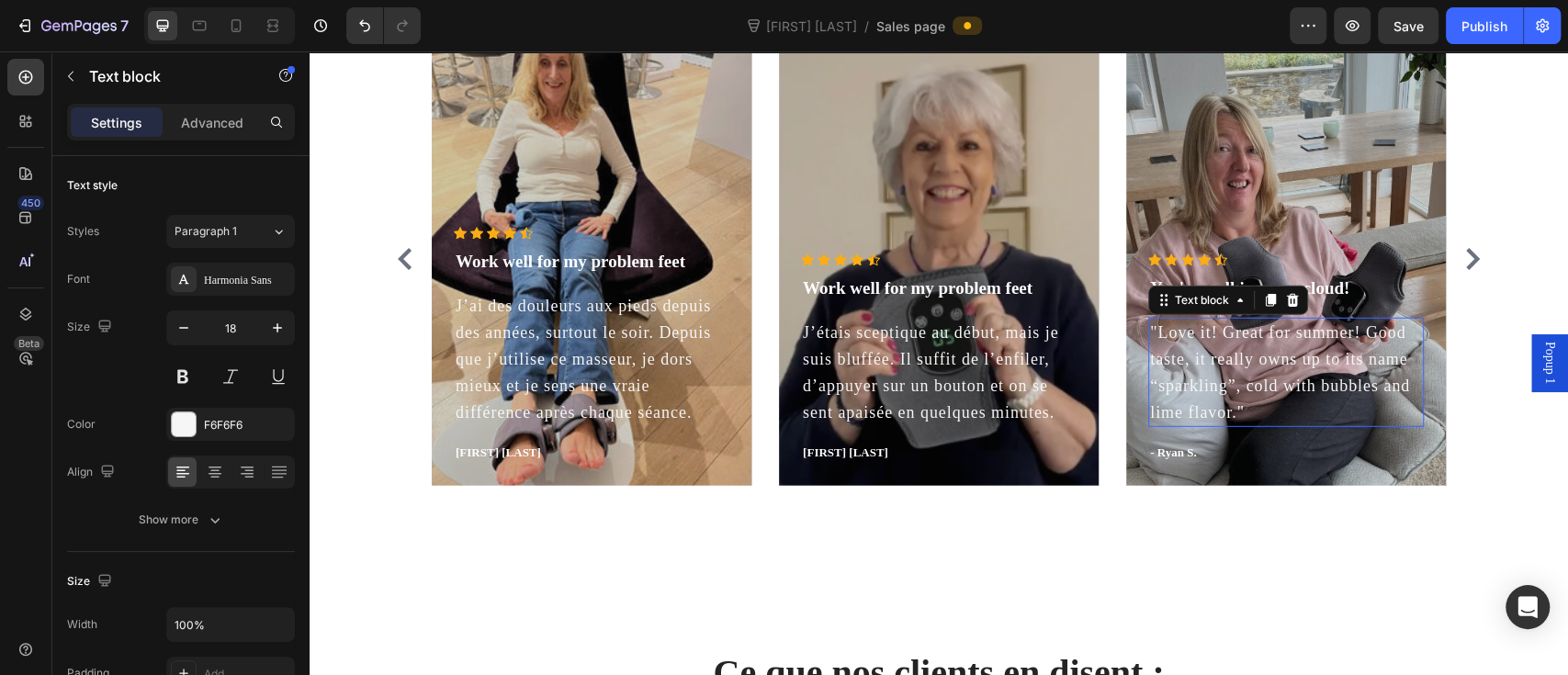 click on ""Love it! Great for summer! Good taste, it really owns up to its name “sparkling”, cold with bubbles and lime flavor."" at bounding box center (1286, 372) 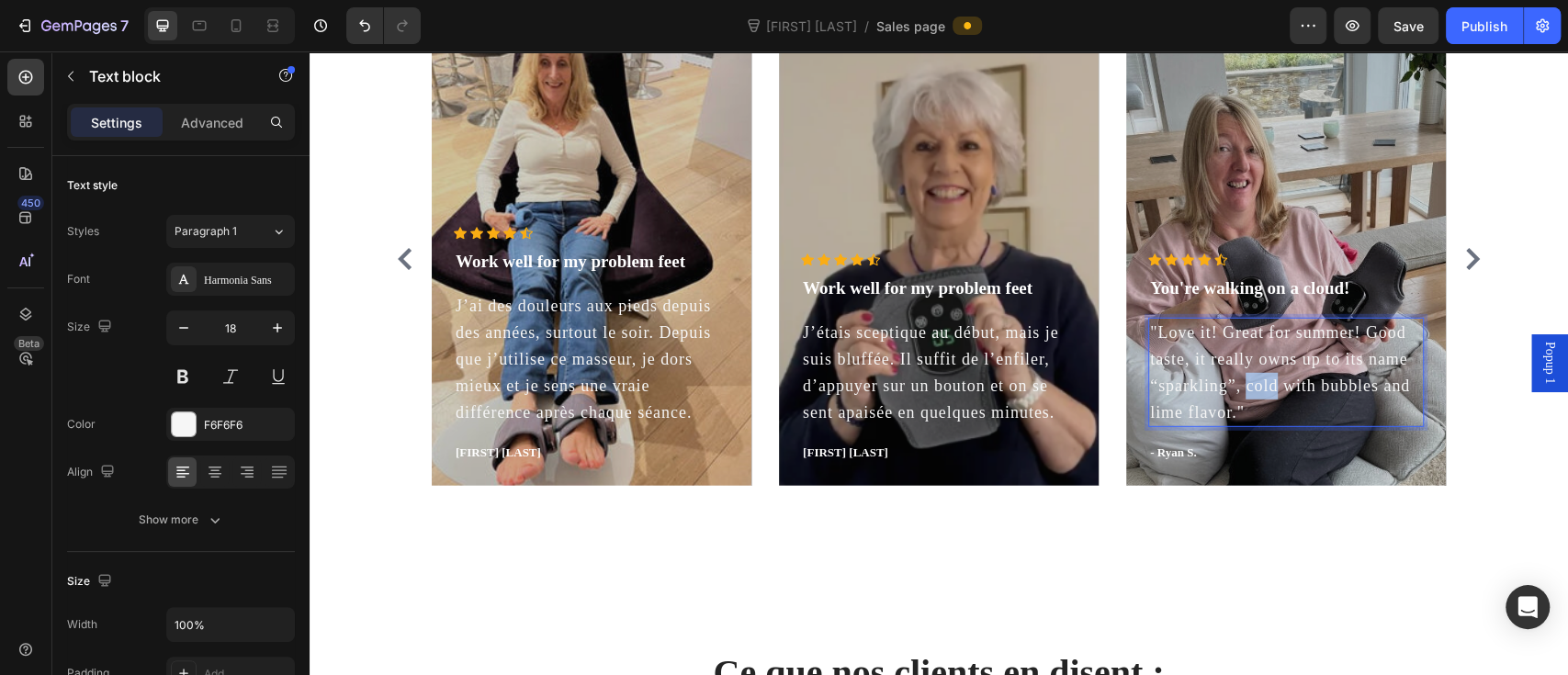 click on ""Love it! Great for summer! Good taste, it really owns up to its name “sparkling”, cold with bubbles and lime flavor."" at bounding box center (1286, 372) 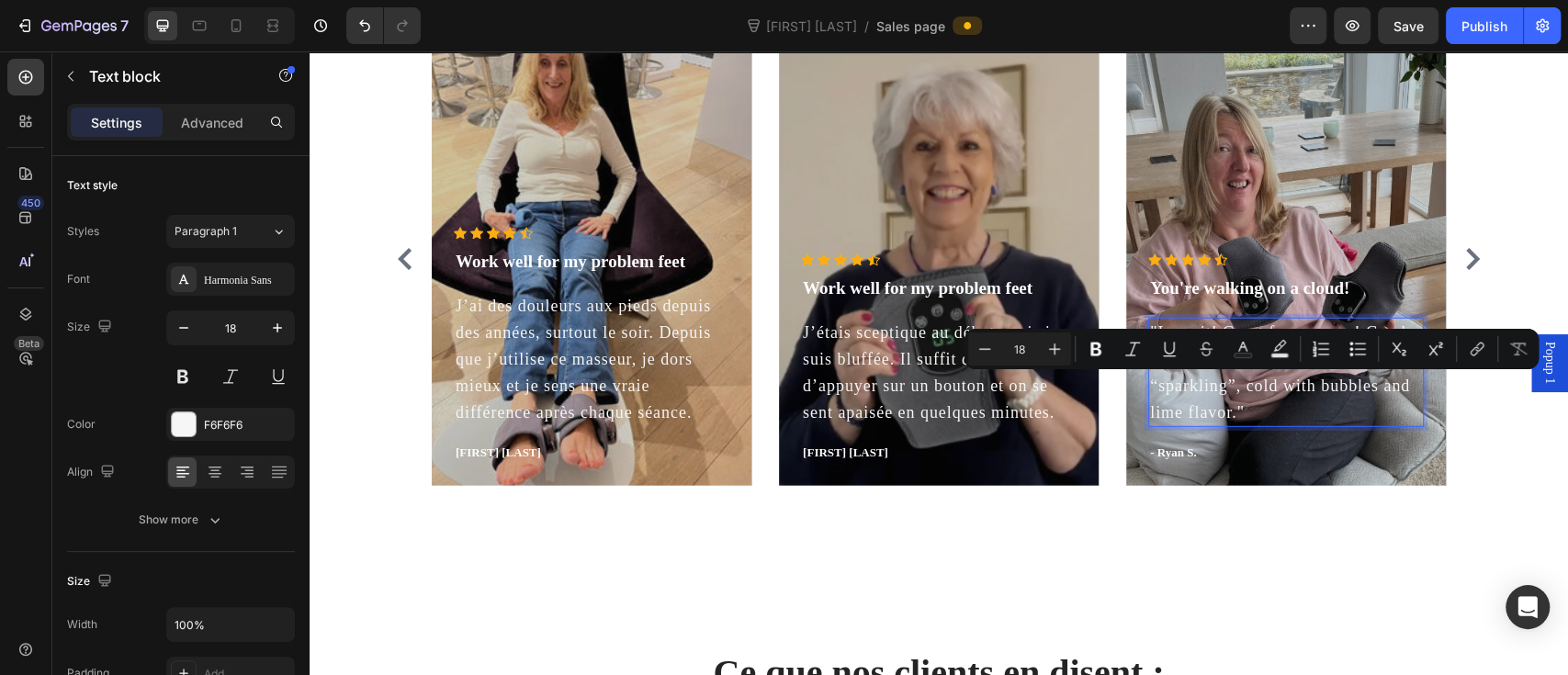 click on ""Love it! Great for summer! Good taste, it really owns up to its name “sparkling”, cold with bubbles and lime flavor."" at bounding box center (1286, 372) 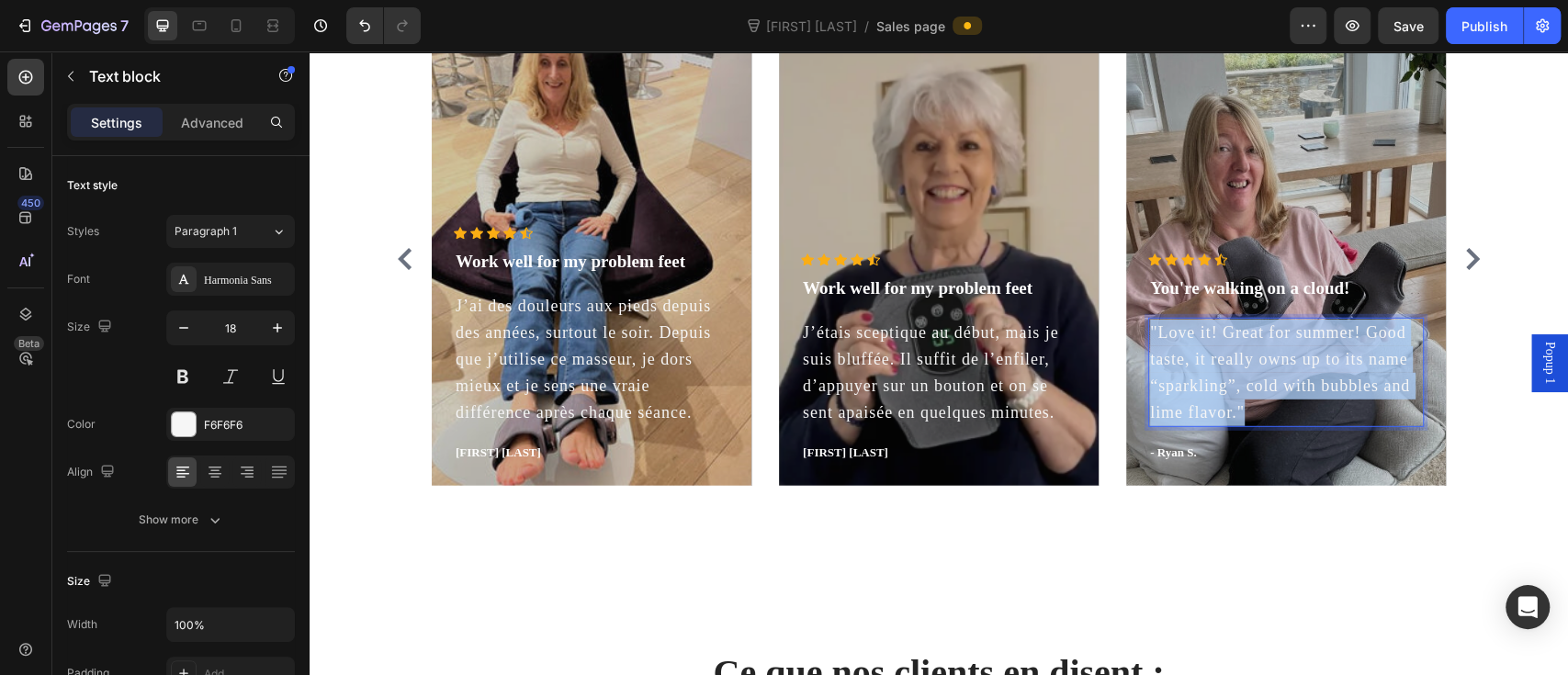 drag, startPoint x: 1242, startPoint y: 413, endPoint x: 1139, endPoint y: 335, distance: 129.20139 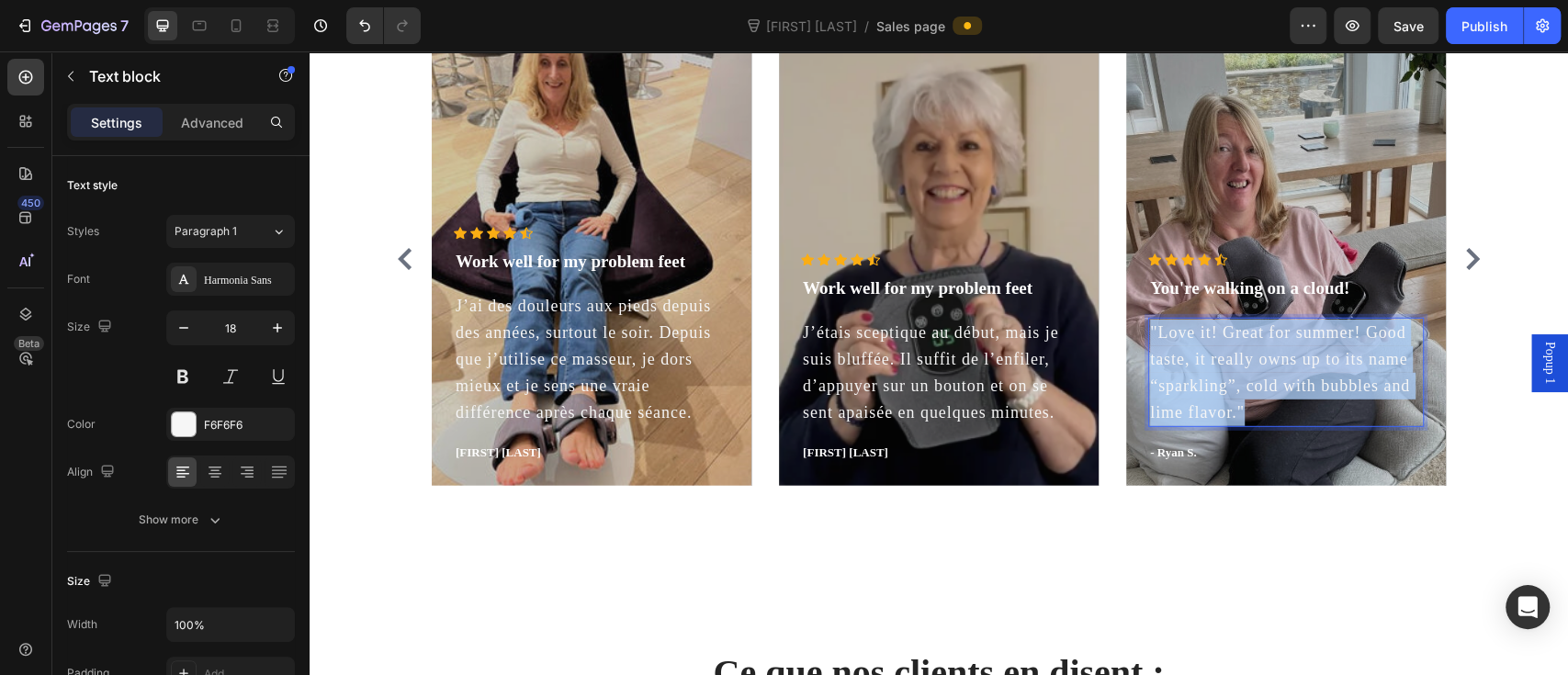 click on ""Love it! Great for summer! Good taste, it really owns up to its name “sparkling”, cold with bubbles and lime flavor."" at bounding box center [1286, 372] 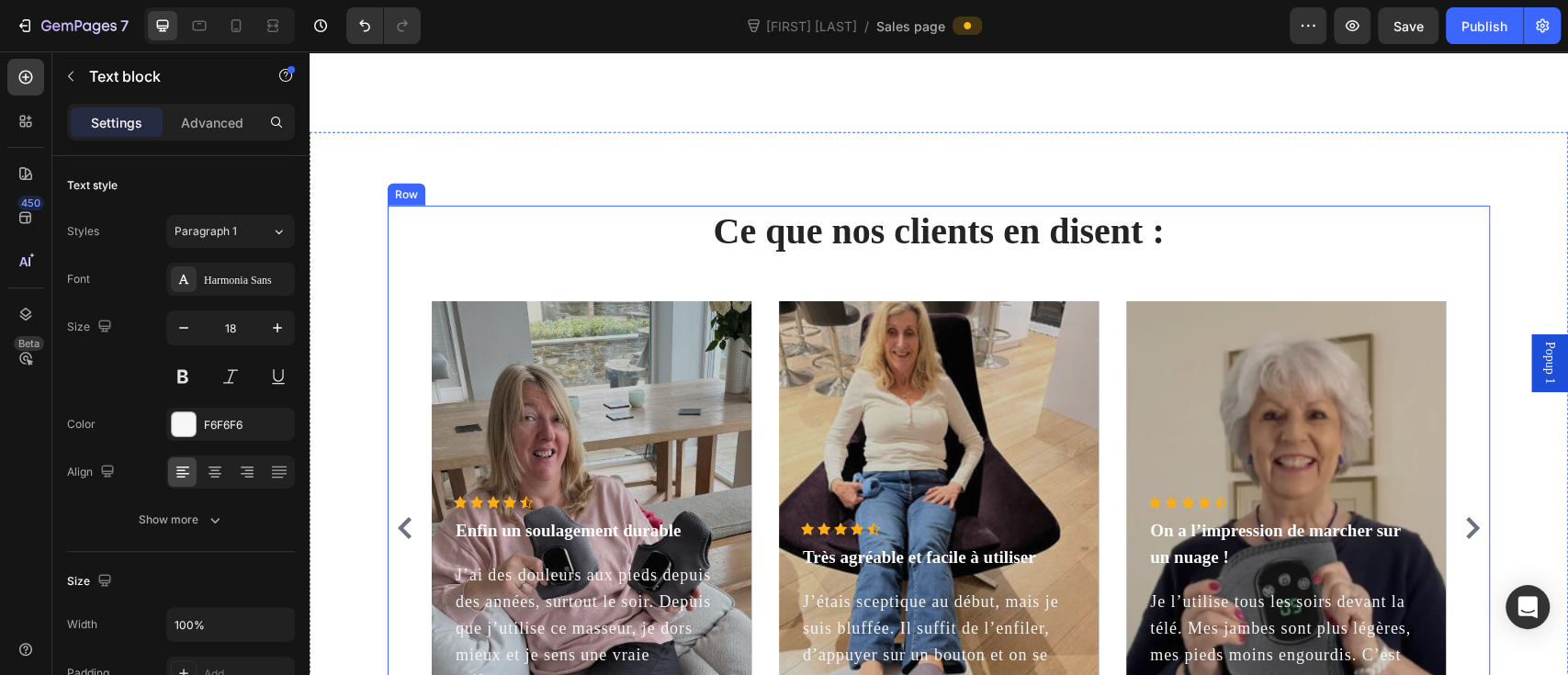 scroll, scrollTop: 4064, scrollLeft: 0, axis: vertical 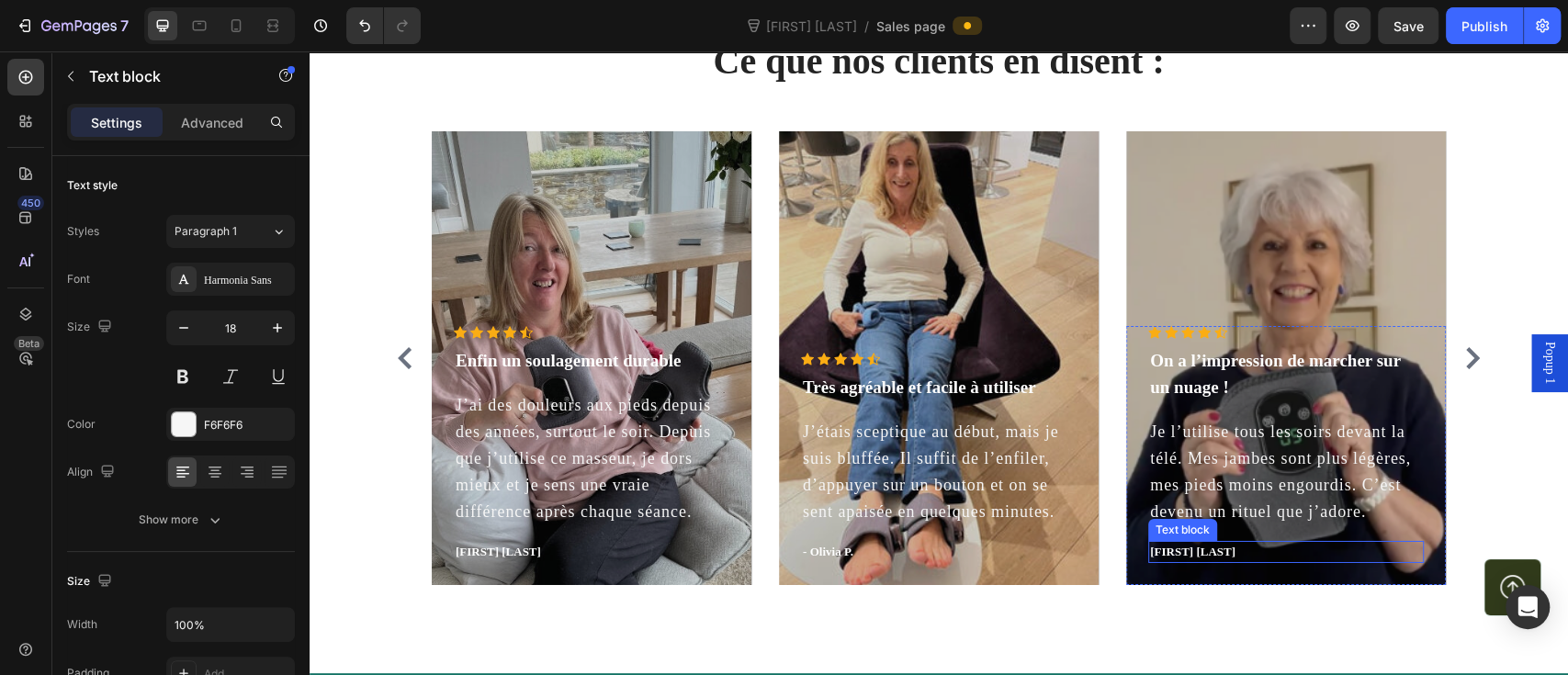 click on "[FIRST] [LAST]" at bounding box center [1286, 552] 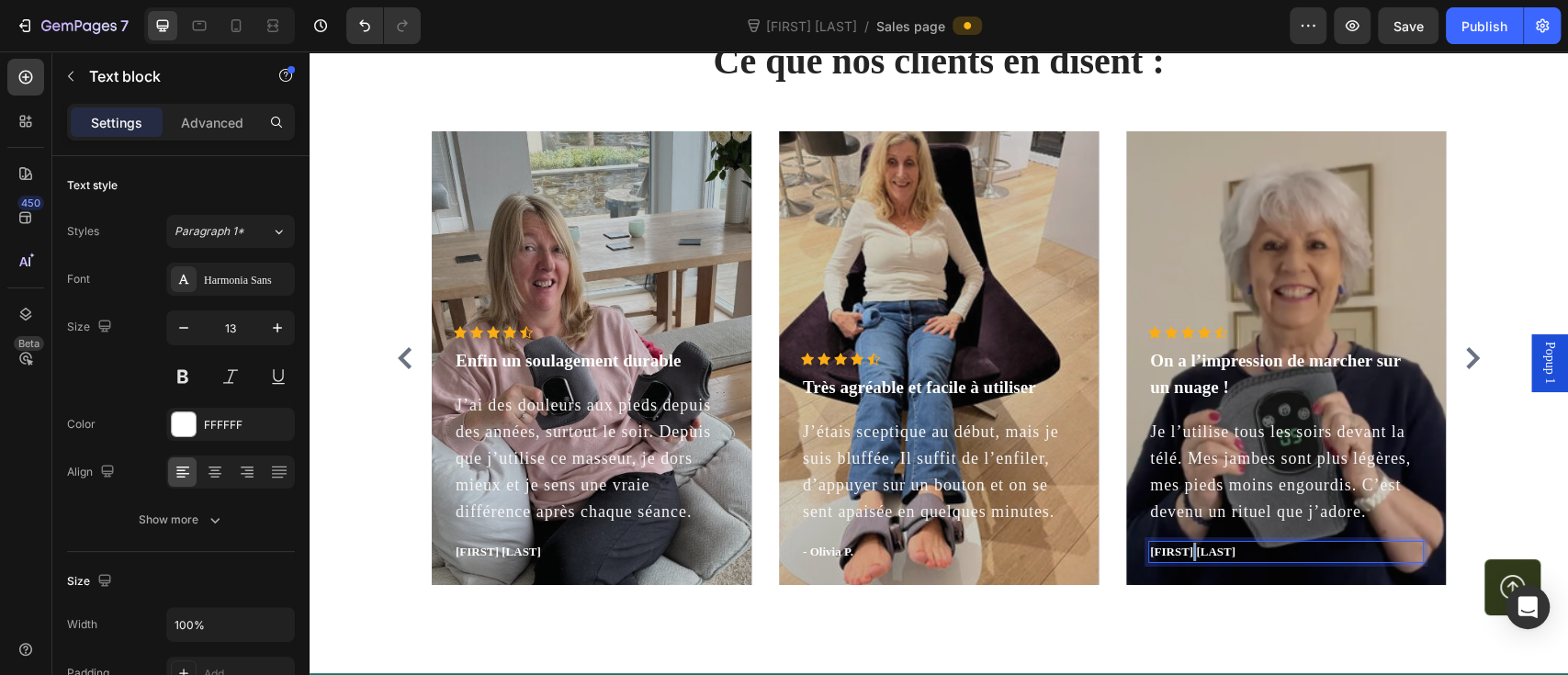 click on "[FIRST] [LAST]" at bounding box center [1286, 552] 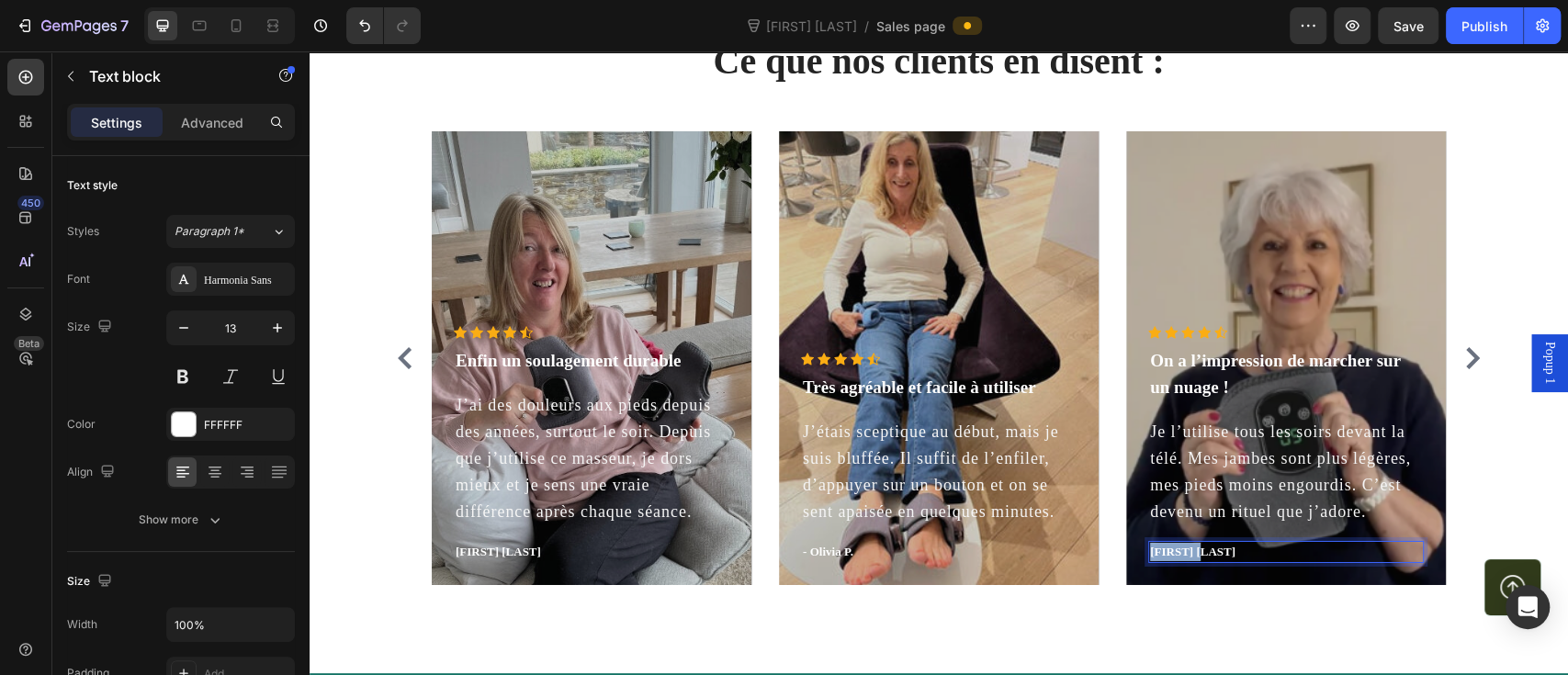click on "[FIRST] [LAST]" at bounding box center (1286, 552) 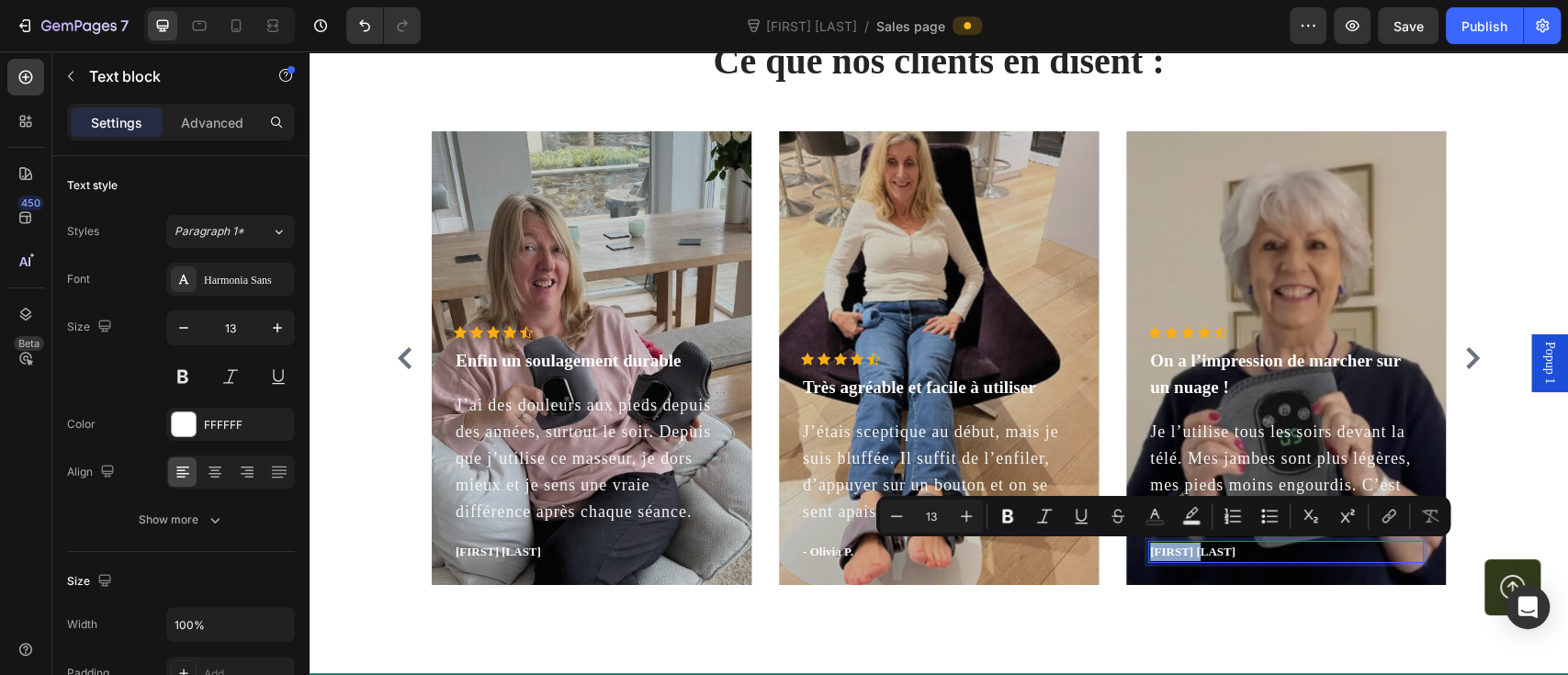 copy on "[FIRST] [LAST]" 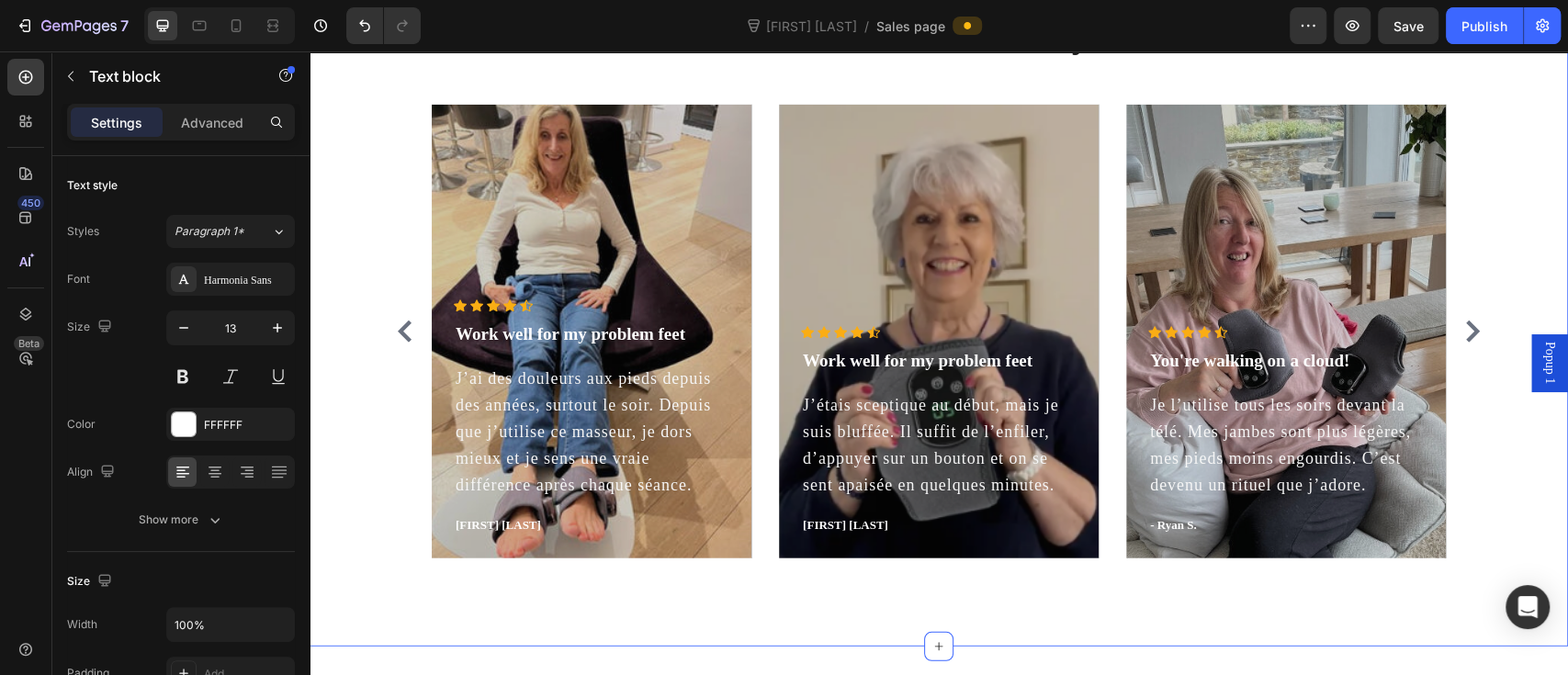 type on "16" 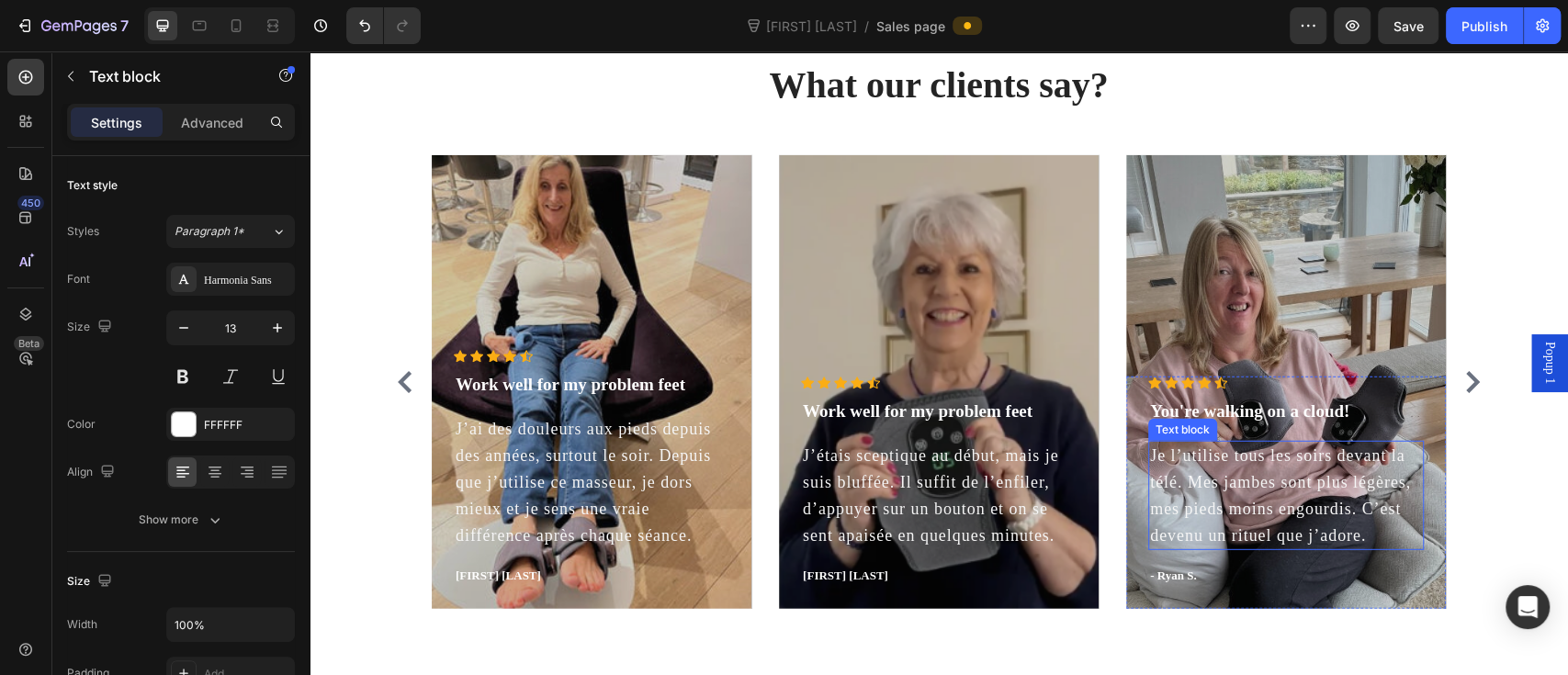 scroll, scrollTop: 3452, scrollLeft: 0, axis: vertical 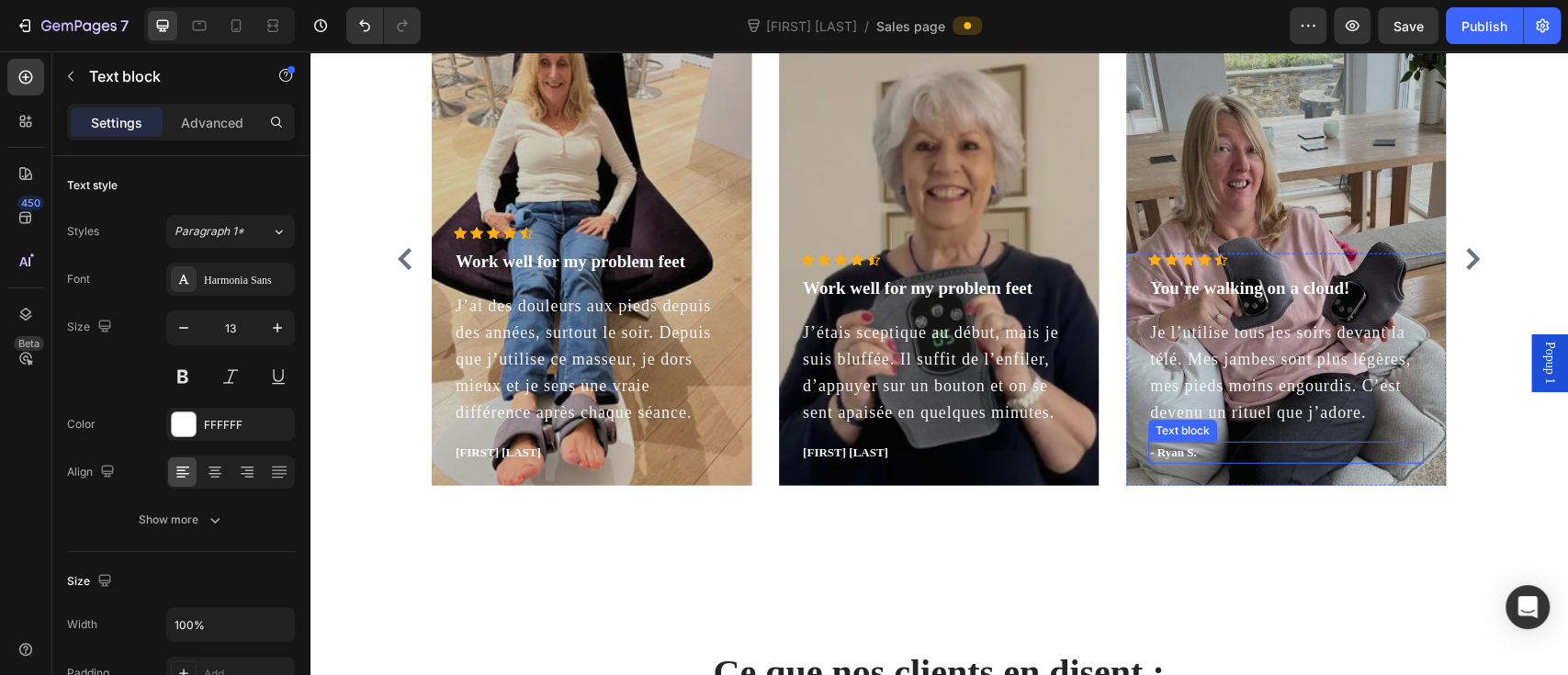 click on "- Ryan S." at bounding box center [1286, 453] 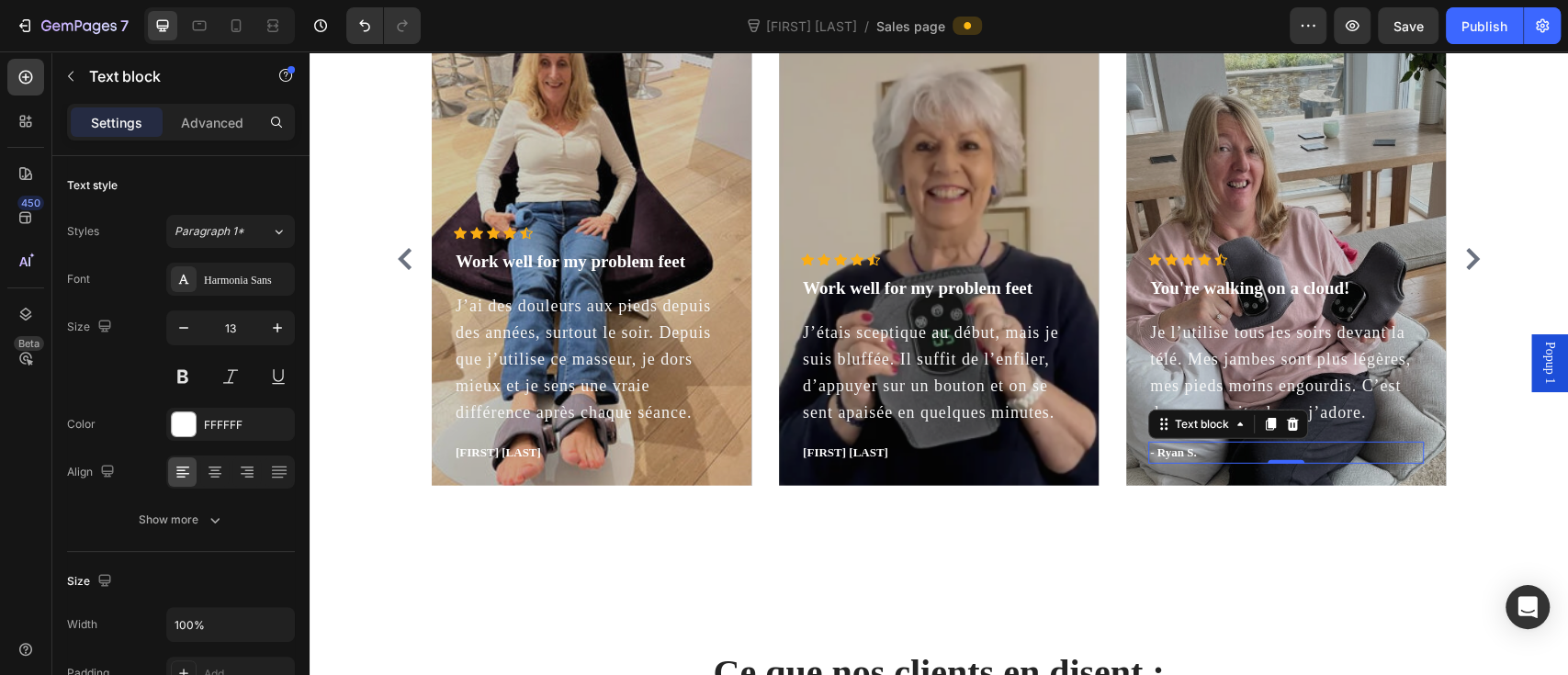 click on "- Ryan S." at bounding box center [1286, 453] 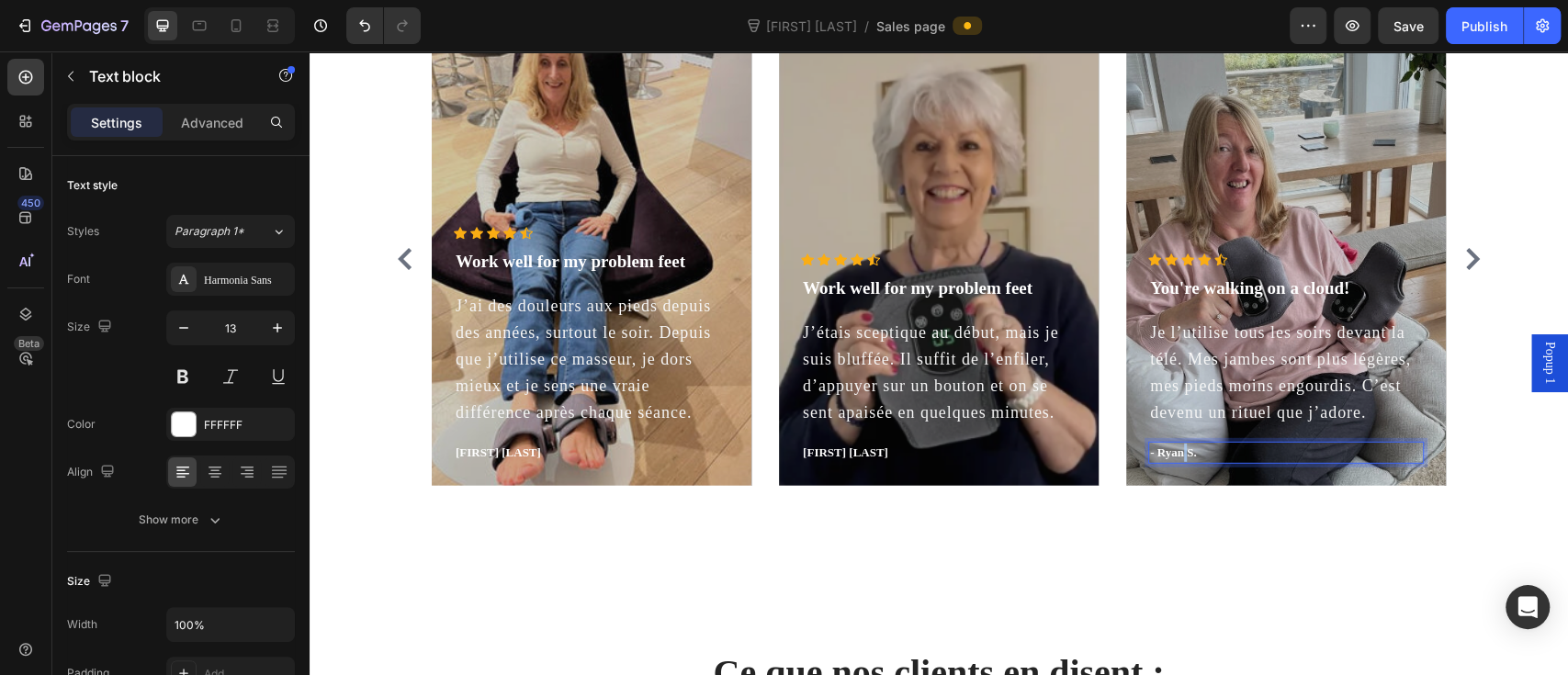 click on "- Ryan S." at bounding box center [1286, 453] 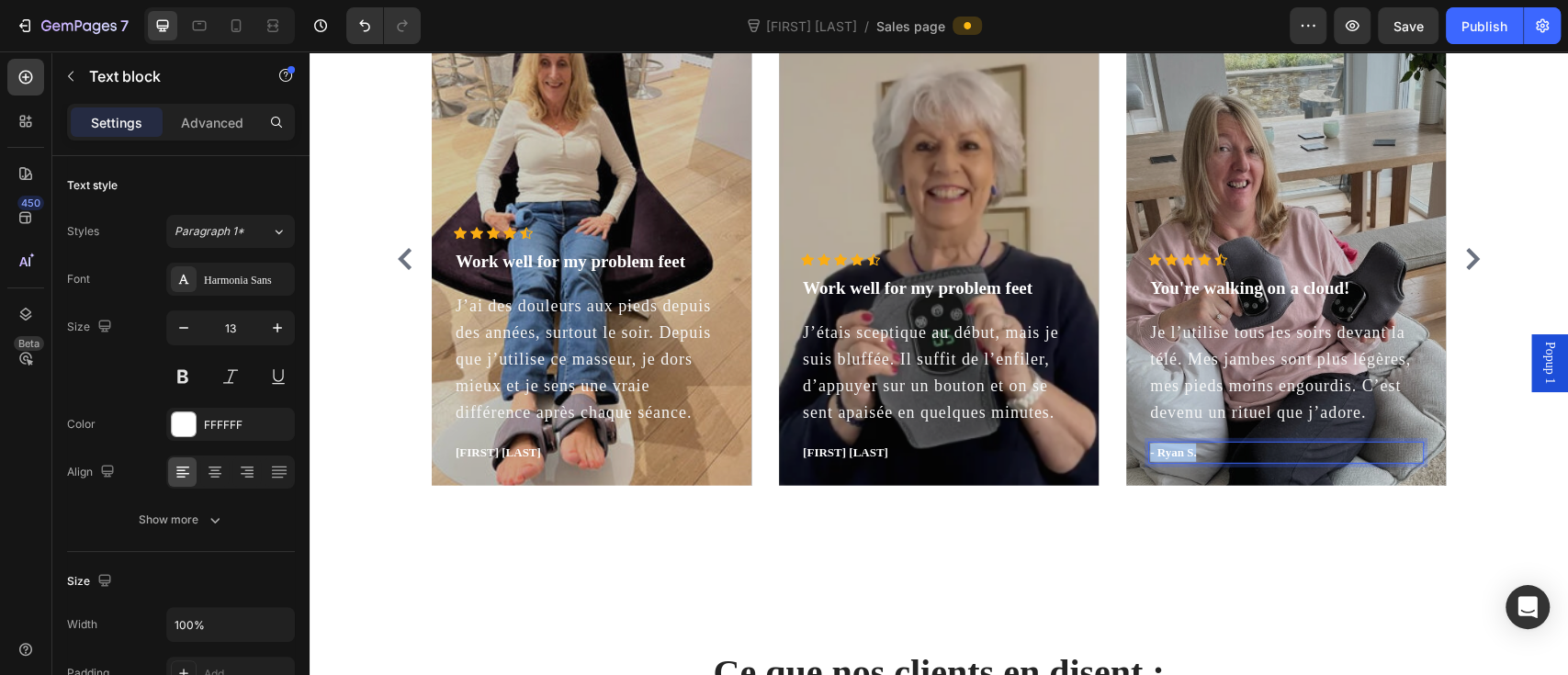 click on "- Ryan S." at bounding box center [1286, 453] 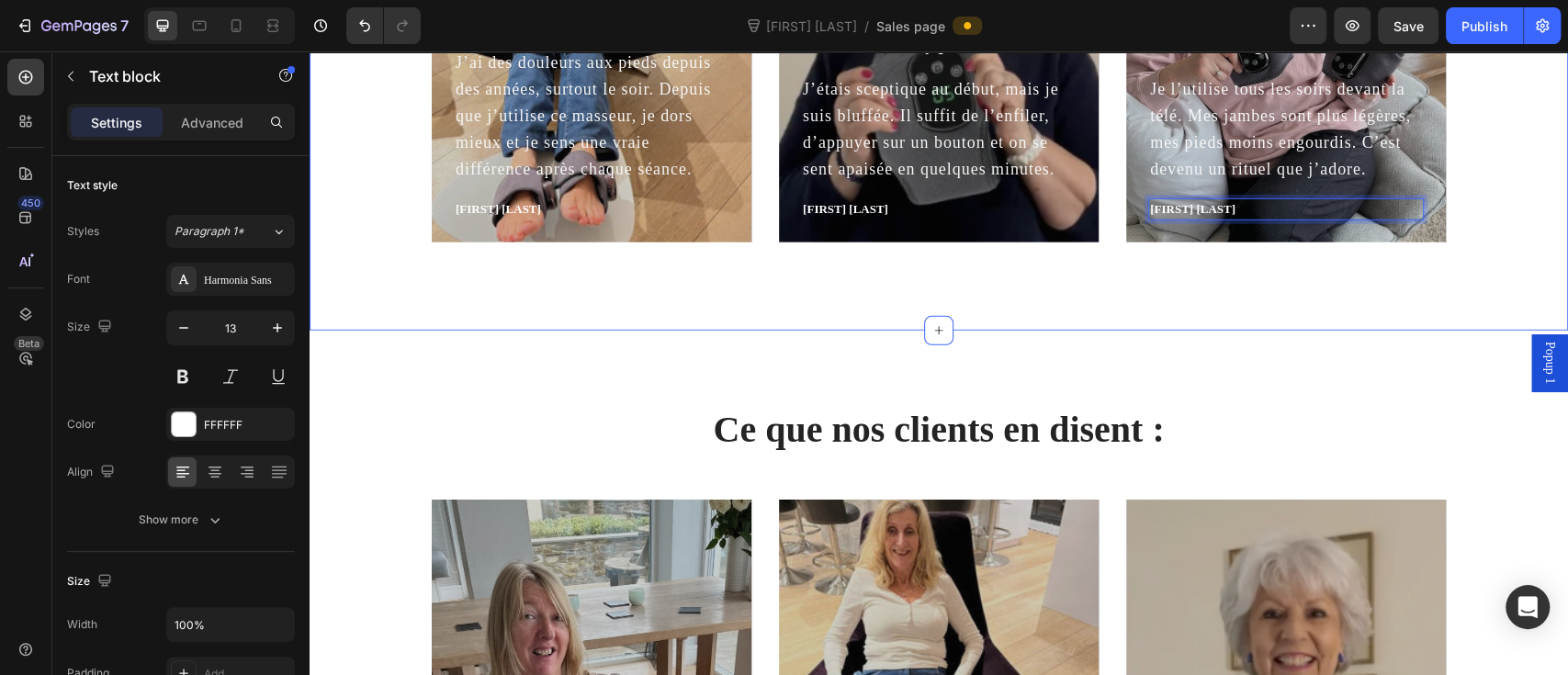 scroll, scrollTop: 3696, scrollLeft: 0, axis: vertical 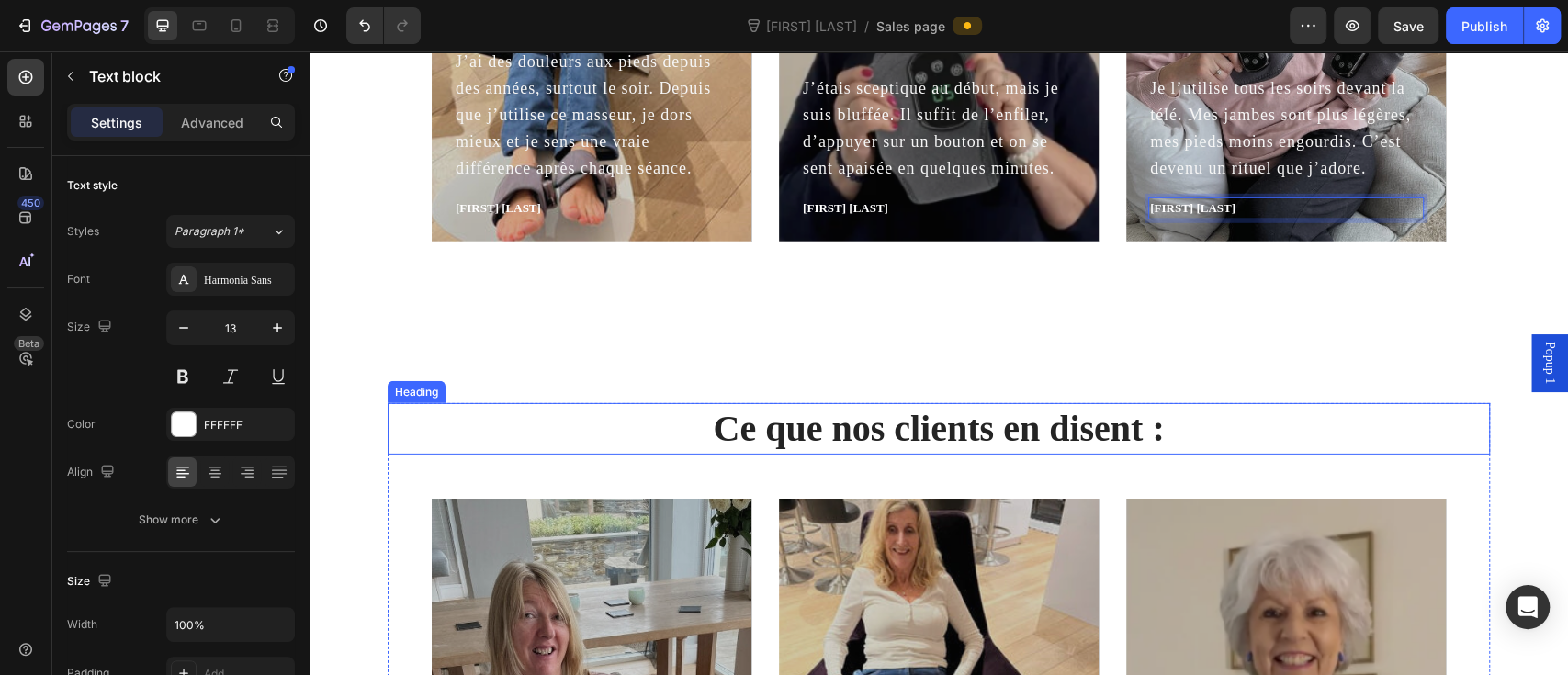 click on "Ce que nos clients en disent :" at bounding box center (938, 428) 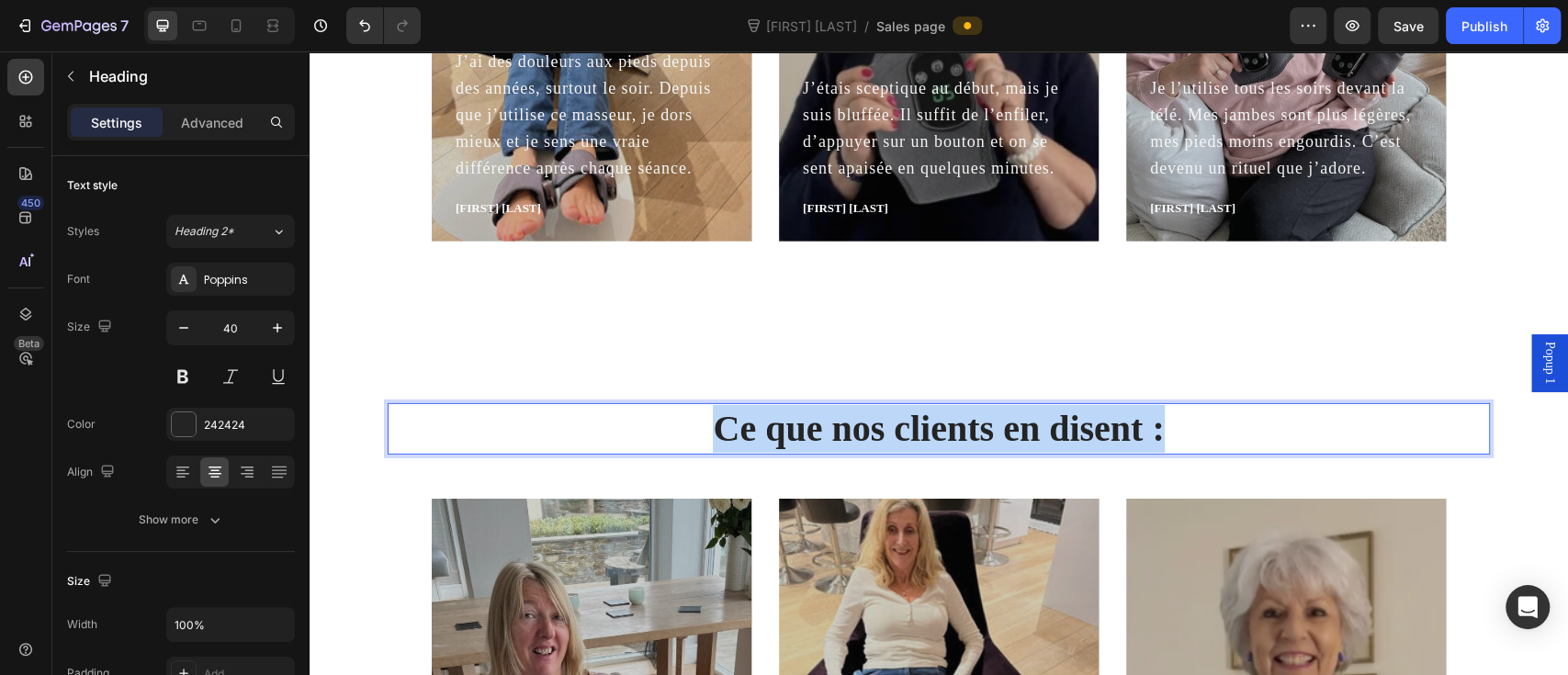 click on "Ce que nos clients en disent :" at bounding box center (938, 428) 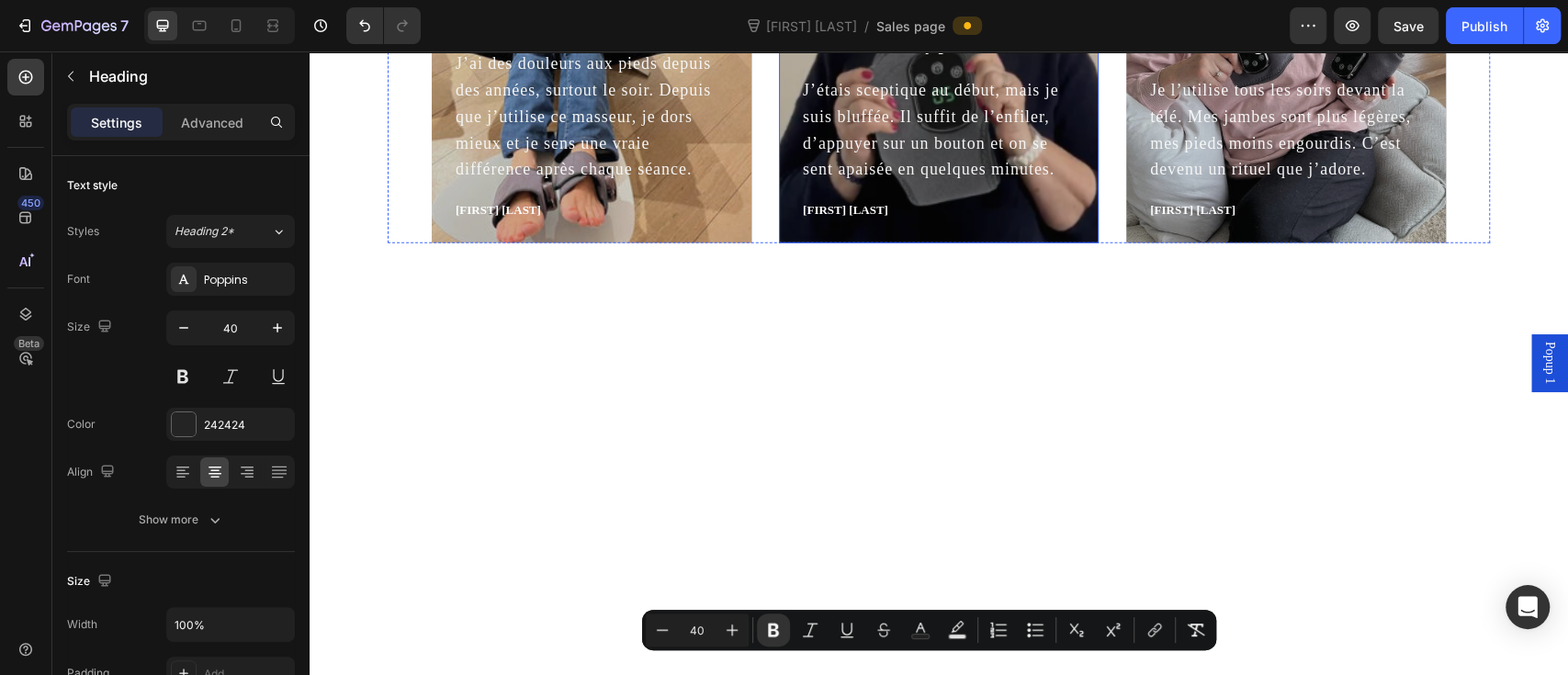 type on "16" 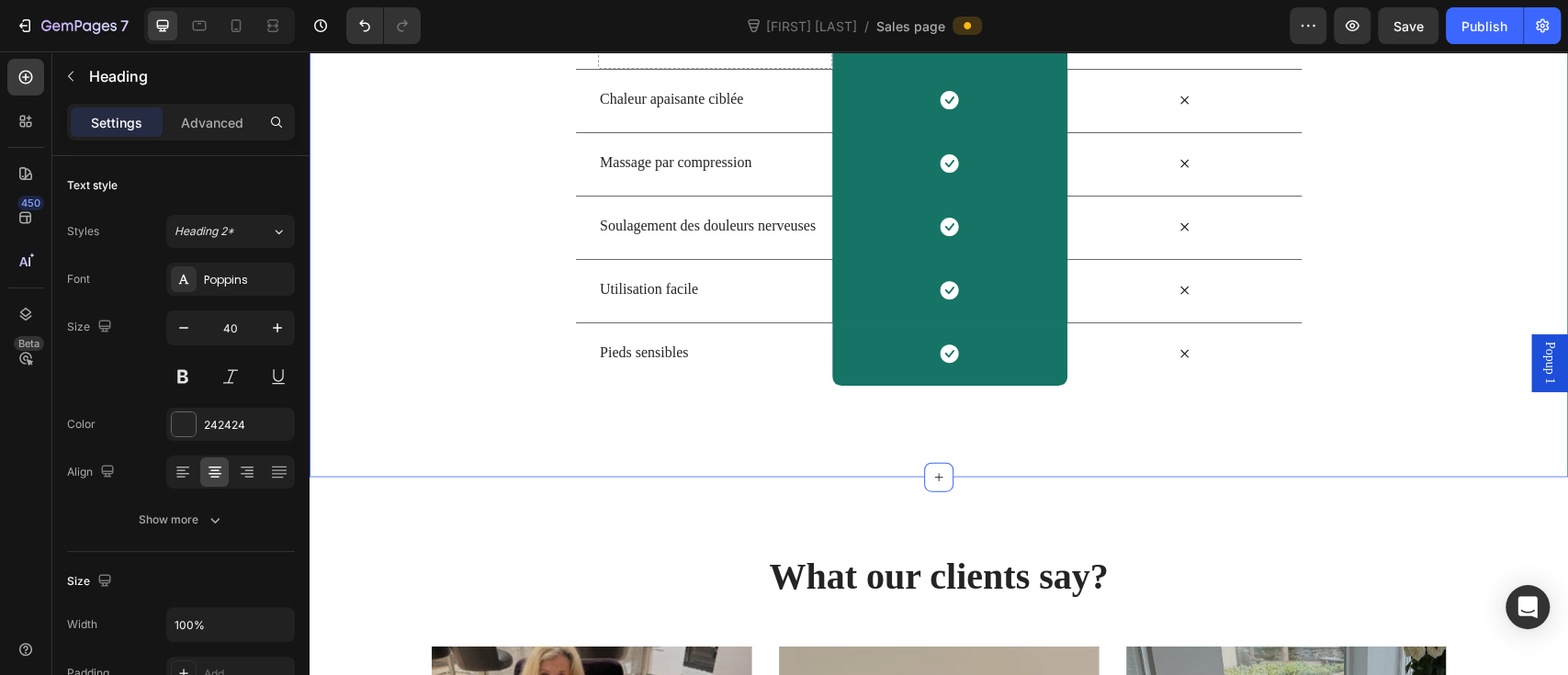 scroll, scrollTop: 3085, scrollLeft: 0, axis: vertical 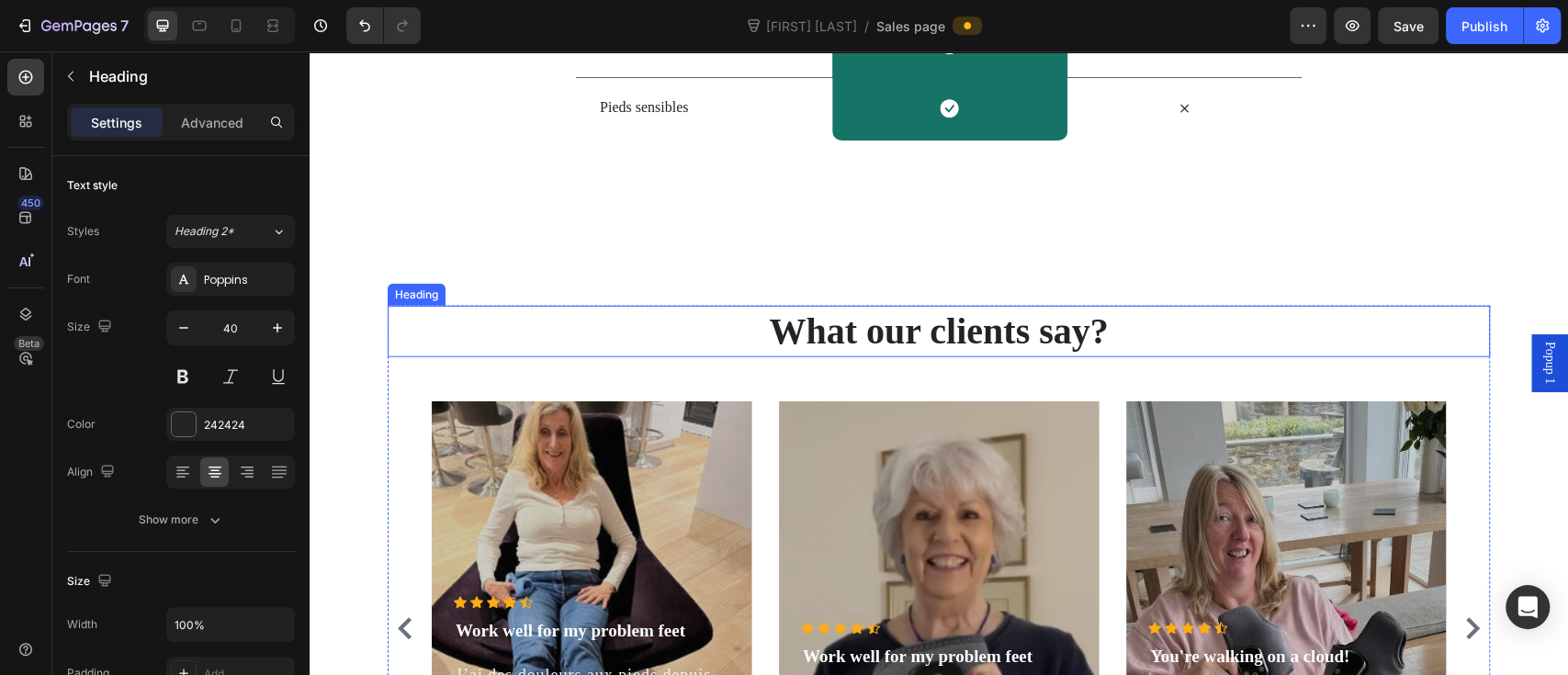 click on "What our clients say?" at bounding box center [939, 332] 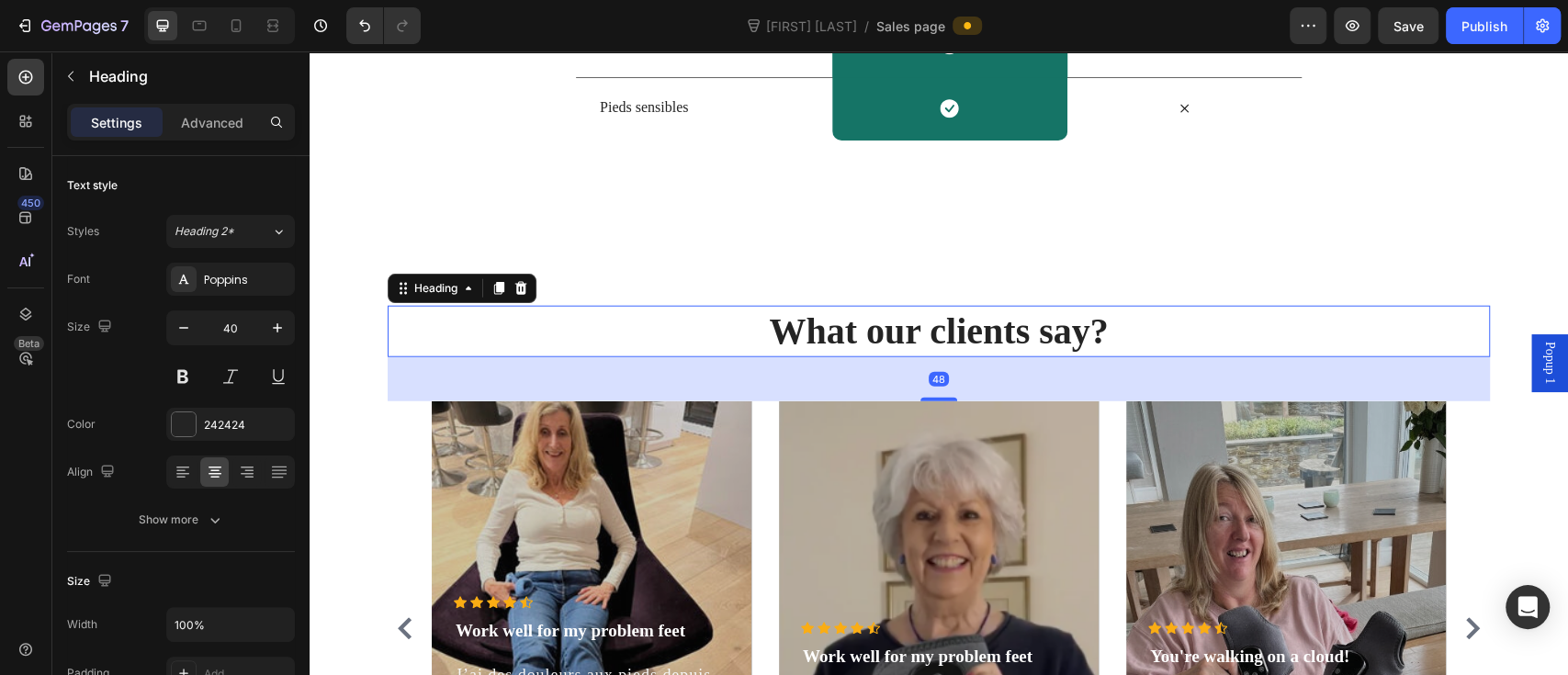click on "What our clients say?" at bounding box center (939, 332) 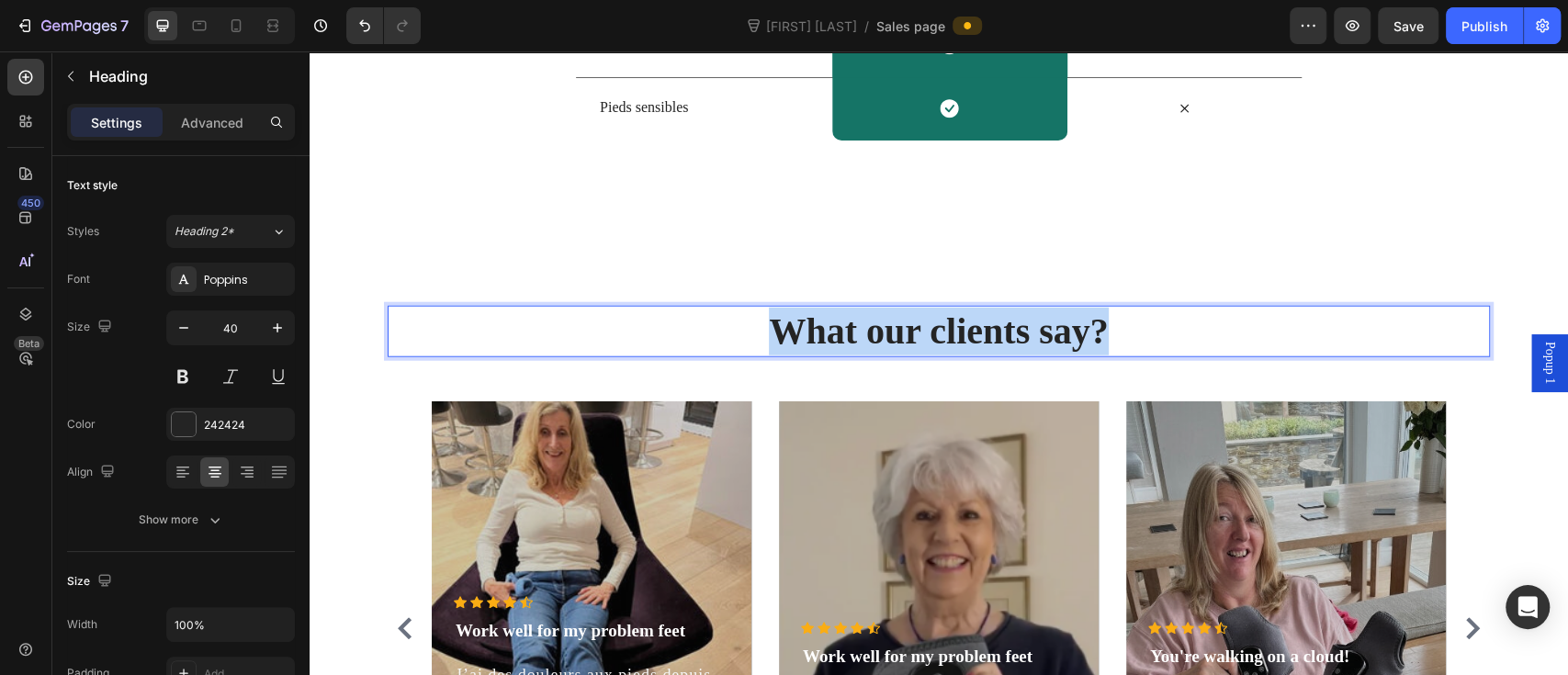 click on "What our clients say?" at bounding box center [939, 332] 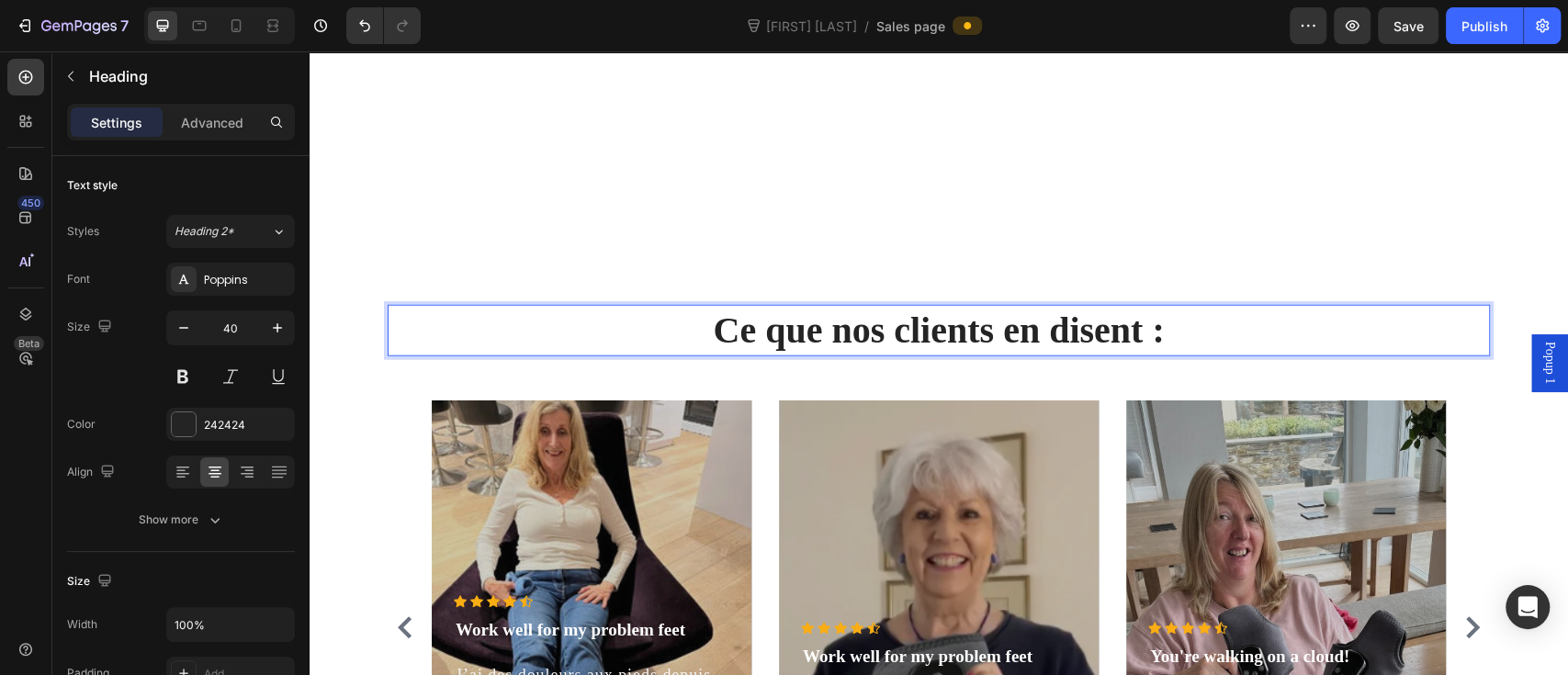 scroll, scrollTop: 3819, scrollLeft: 0, axis: vertical 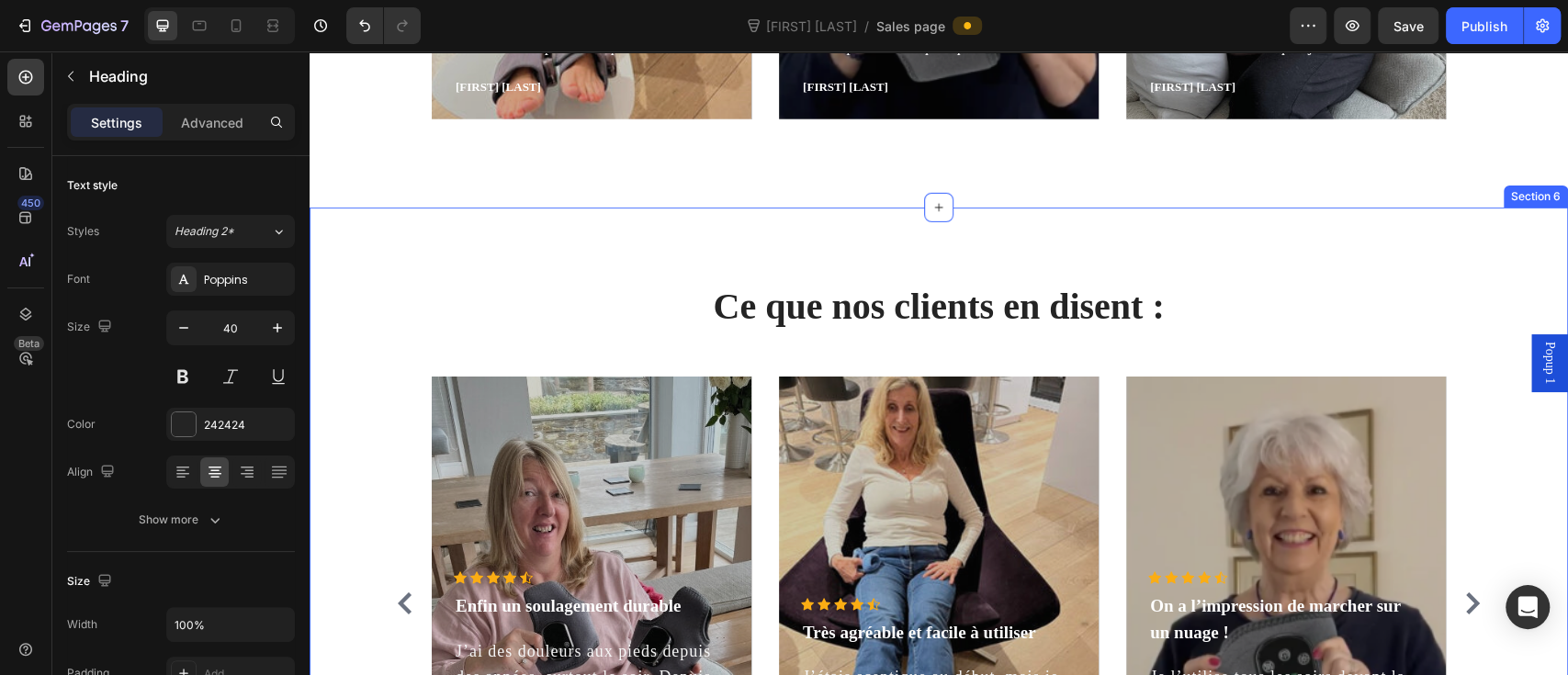 click on "Ce que nos clients en disent : Heading Icon Icon Icon Icon
Icon Icon List Hoz Enfin un soulagement durable Text block J’ai des douleurs aux pieds depuis des années, surtout le soir. Depuis que j’utilise ce masseur, je dors mieux et je sens une vraie différence après chaque séance. Text block [FIRST] [LAST] Text block Row Hero Banner Icon Icon Icon Icon
Icon Icon List Hoz Très agréable et facile à utiliser Text block J’étais sceptique au début, mais je suis bluffée. Il suffit de l’enfiler, d’appuyer sur un bouton et on se sent apaisée en quelques minutes. Text block - [FIRST] [LAST] Text block Row Hero Banner Icon Icon Icon Icon
Icon Icon List Hoz On a l’impression de marcher sur un nuage ! Text block Text block [FIRST] [LAST] Text block Row Hero Banner" at bounding box center (939, 563) 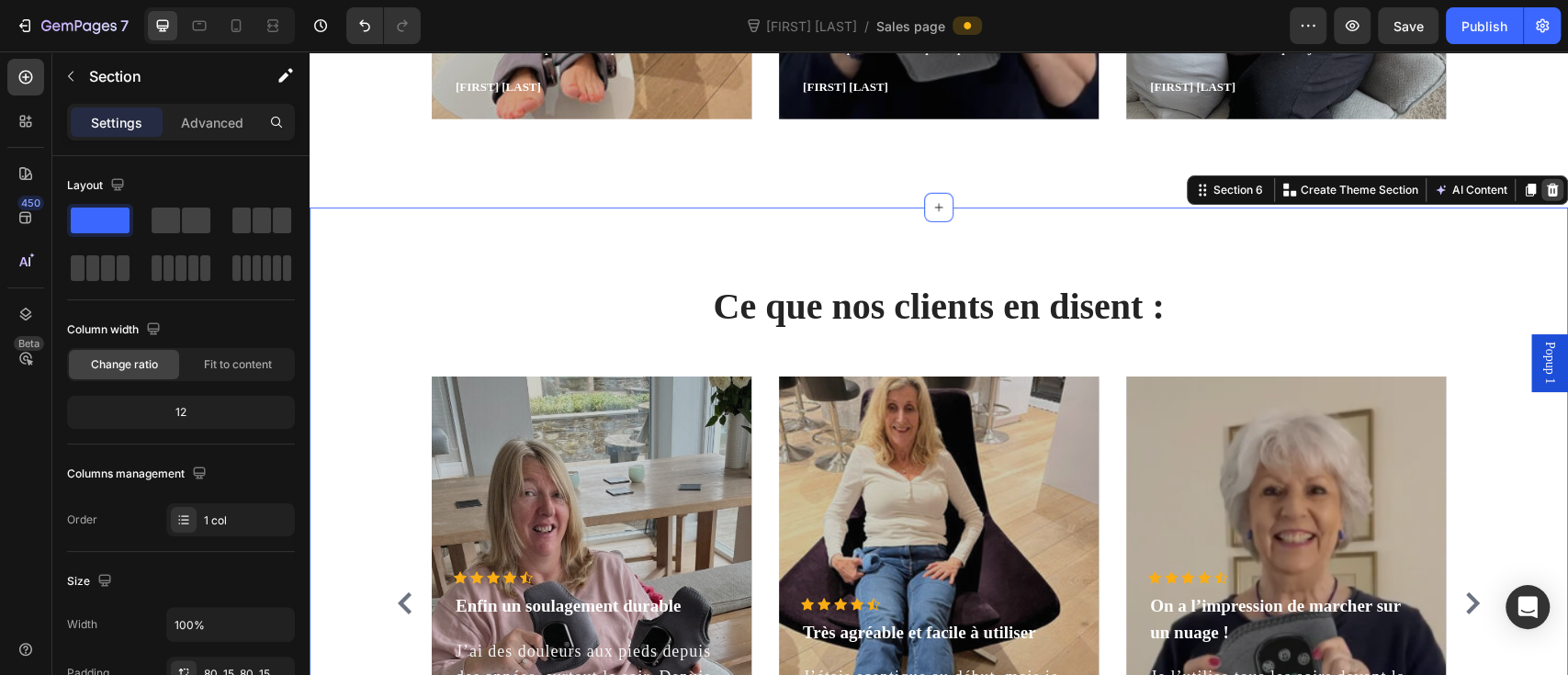 click at bounding box center [1552, 190] 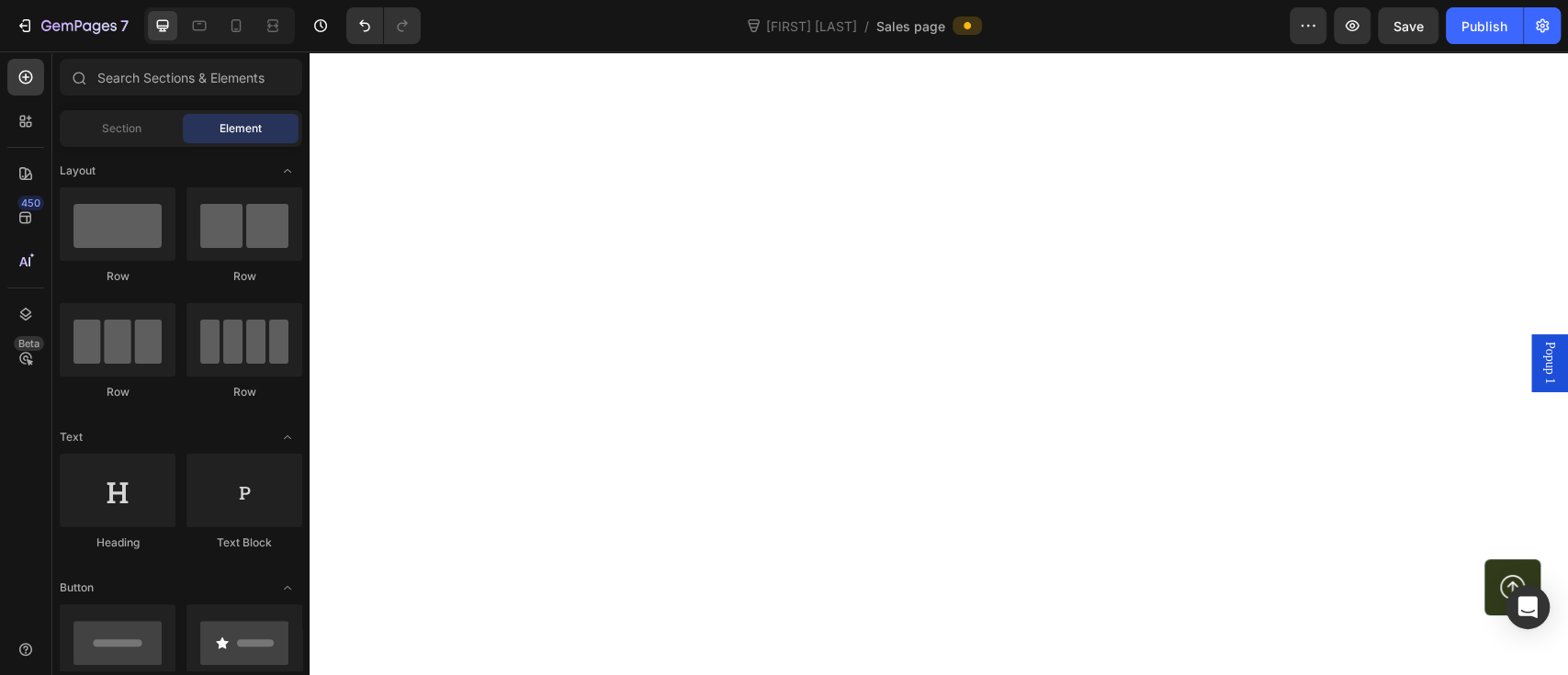 scroll, scrollTop: 3868, scrollLeft: 0, axis: vertical 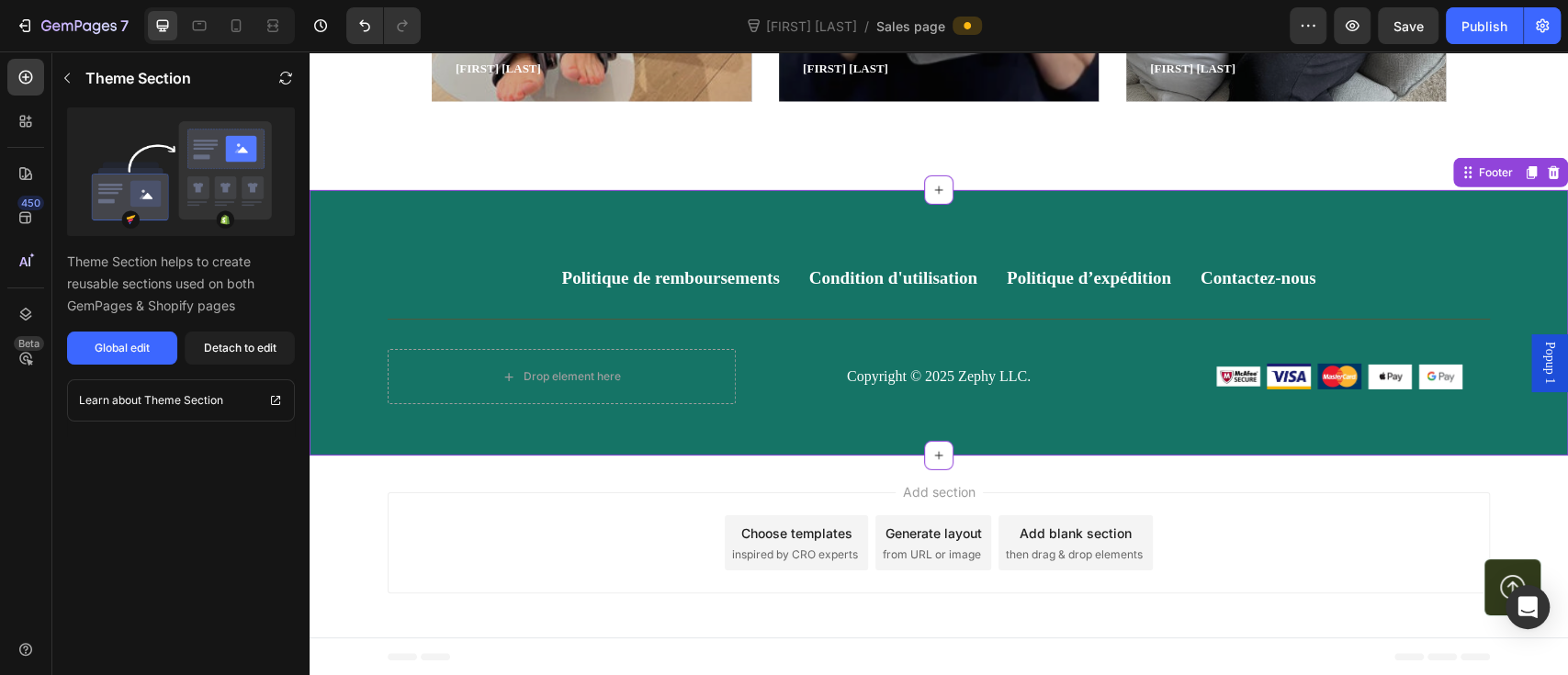 click at bounding box center [1339, 377] 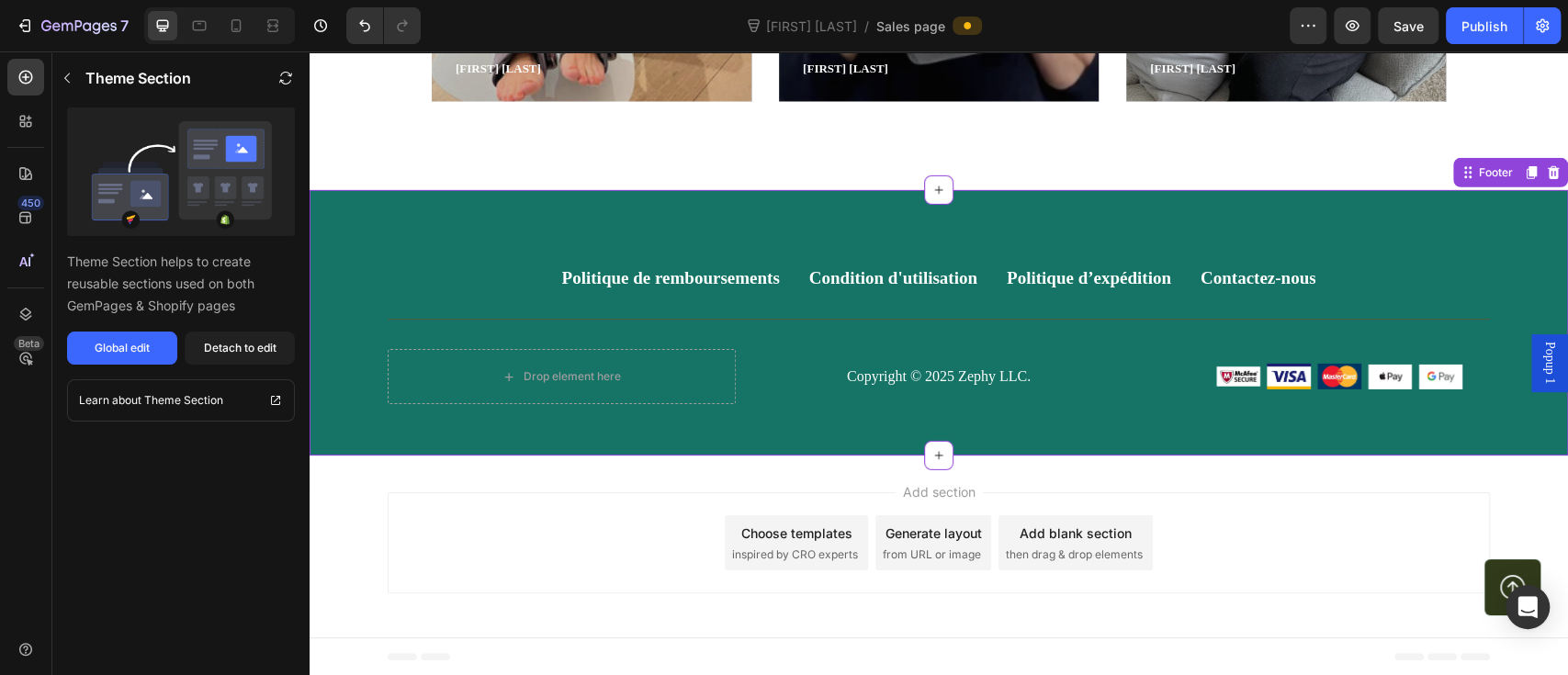 click at bounding box center [1238, 377] 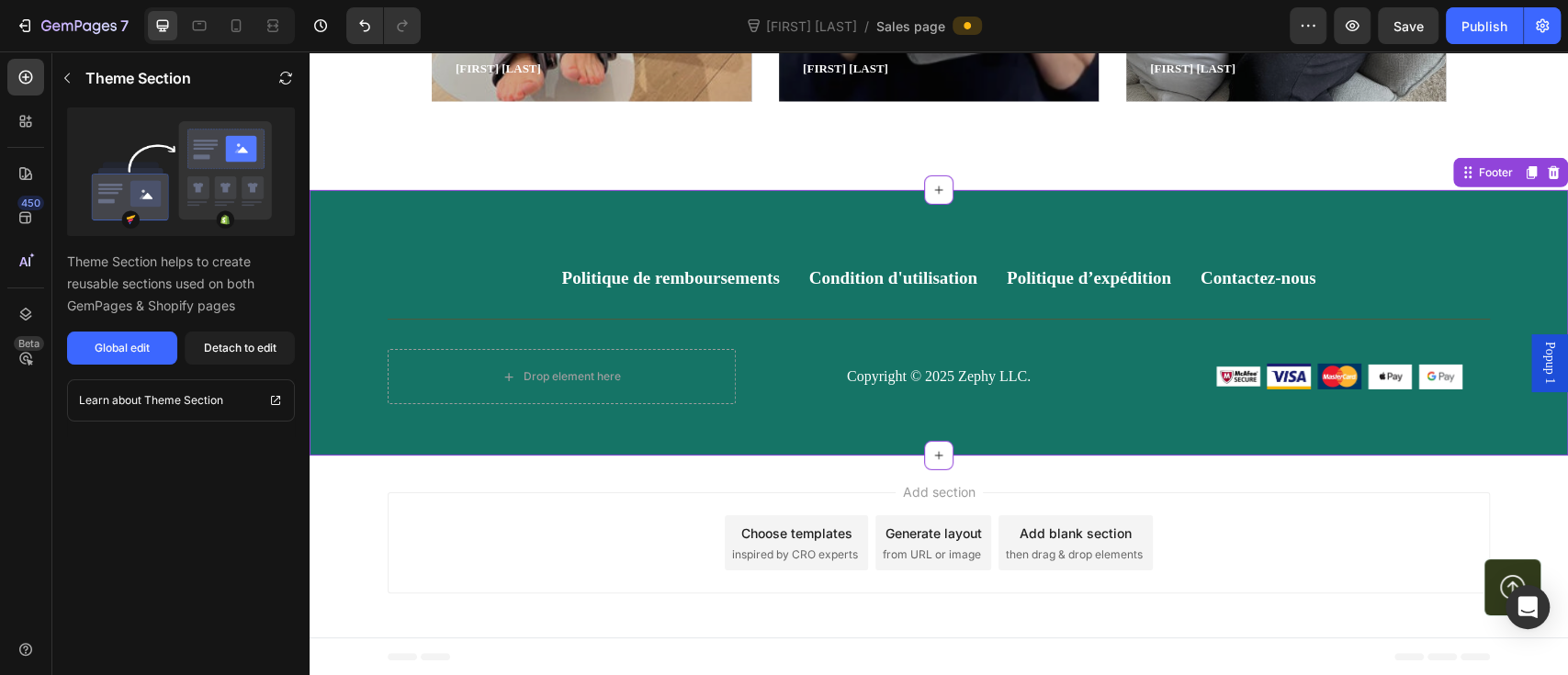 click on "Politique de remboursements Button Condition d'utilisation Button Politique d’expédition Button Contactez-nous Button Row
Drop element here Copyright © 2025 Zephy LLC. Text block Image Image Image Image Image Row Row
Button Row Footer" at bounding box center [939, 323] 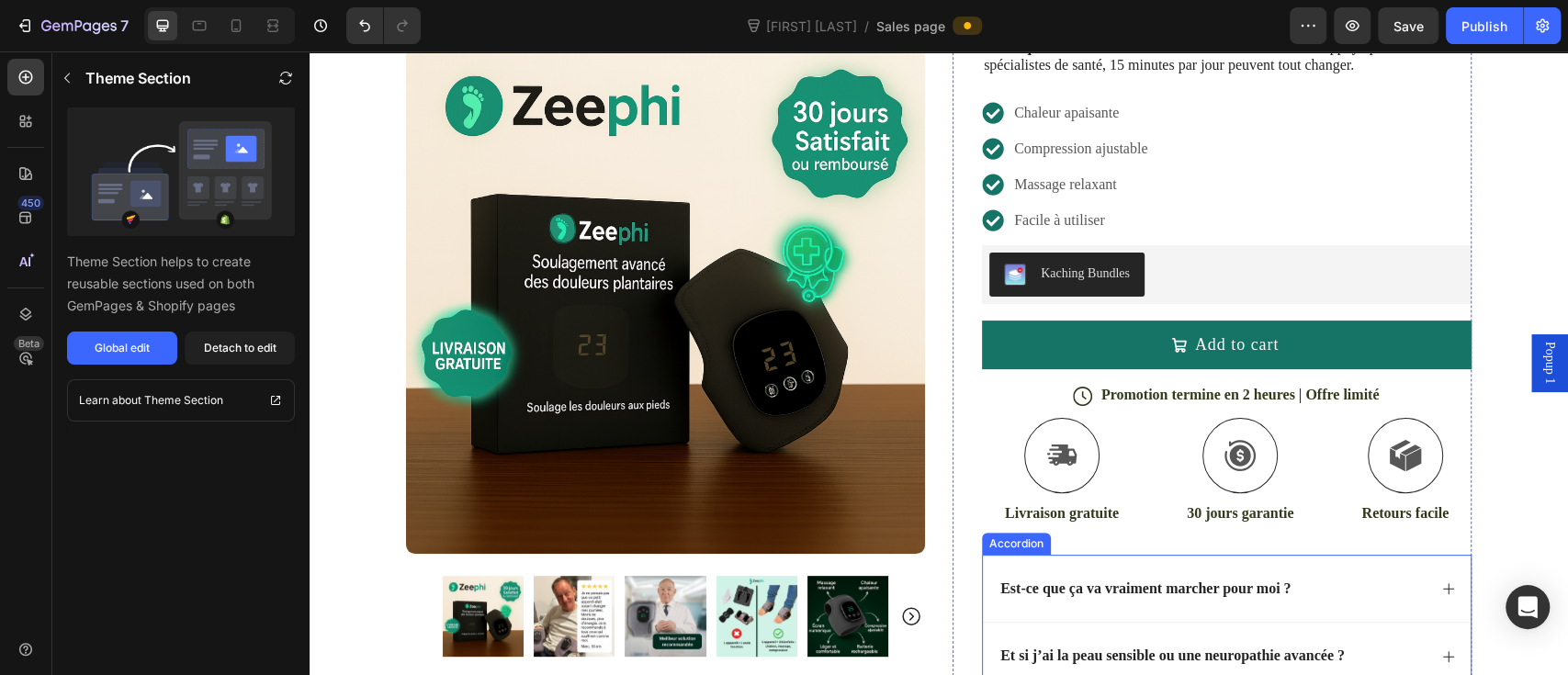 scroll, scrollTop: 195, scrollLeft: 0, axis: vertical 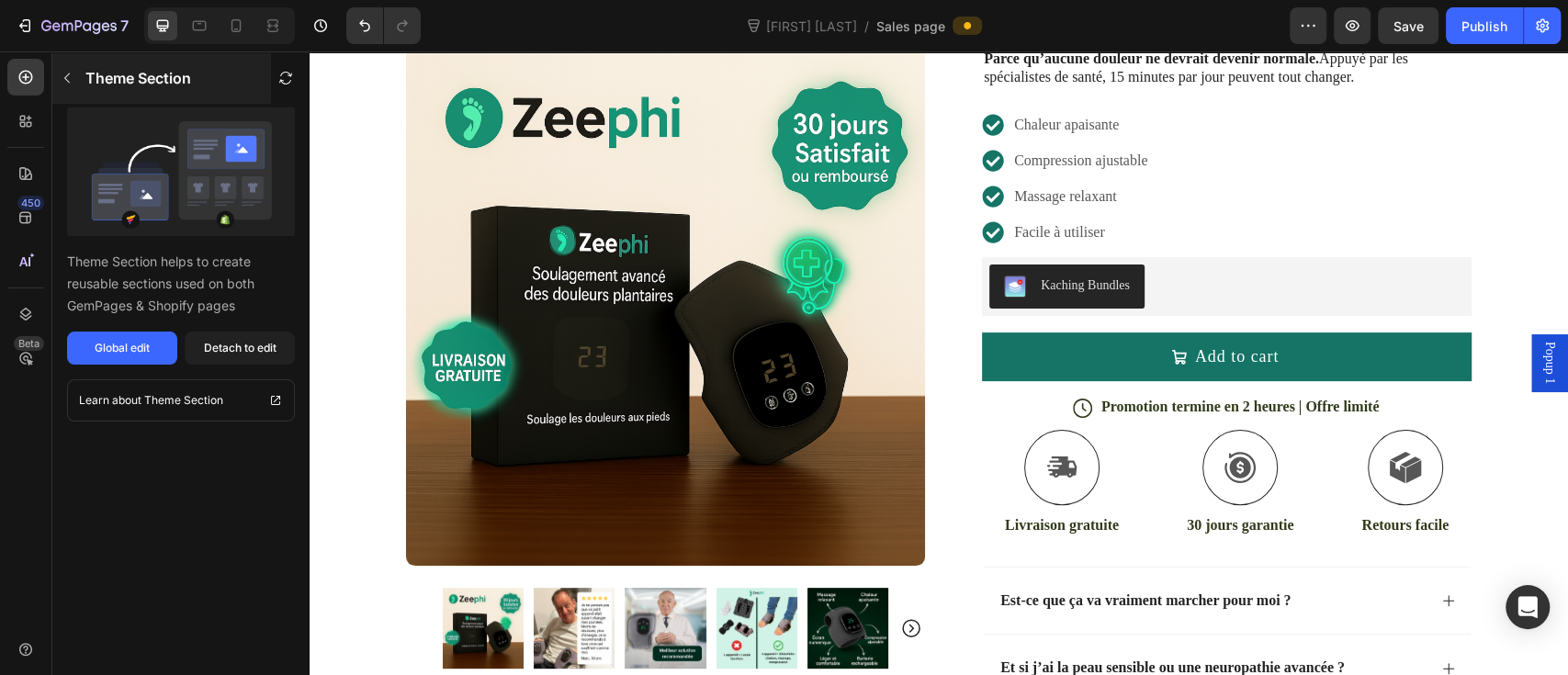 click at bounding box center [67, 78] 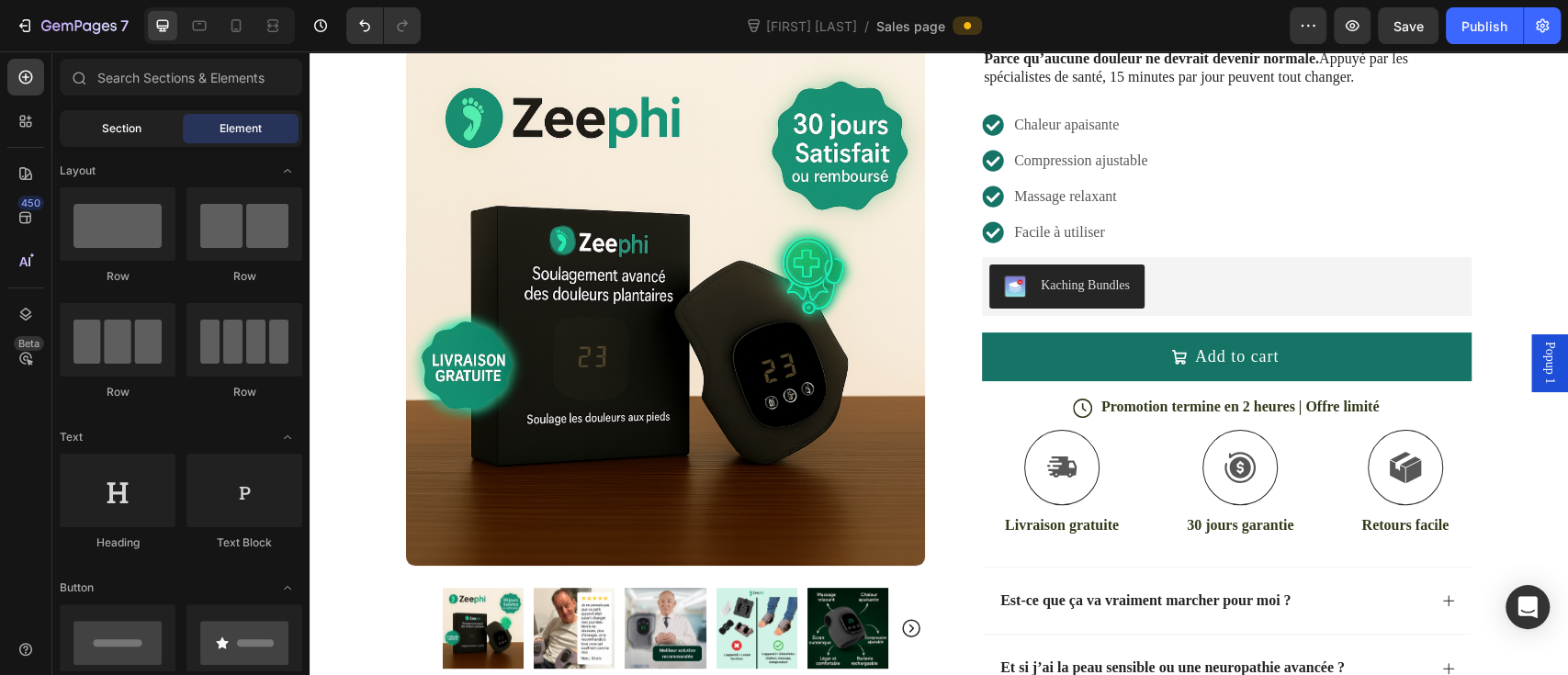click on "Section" at bounding box center (121, 129) 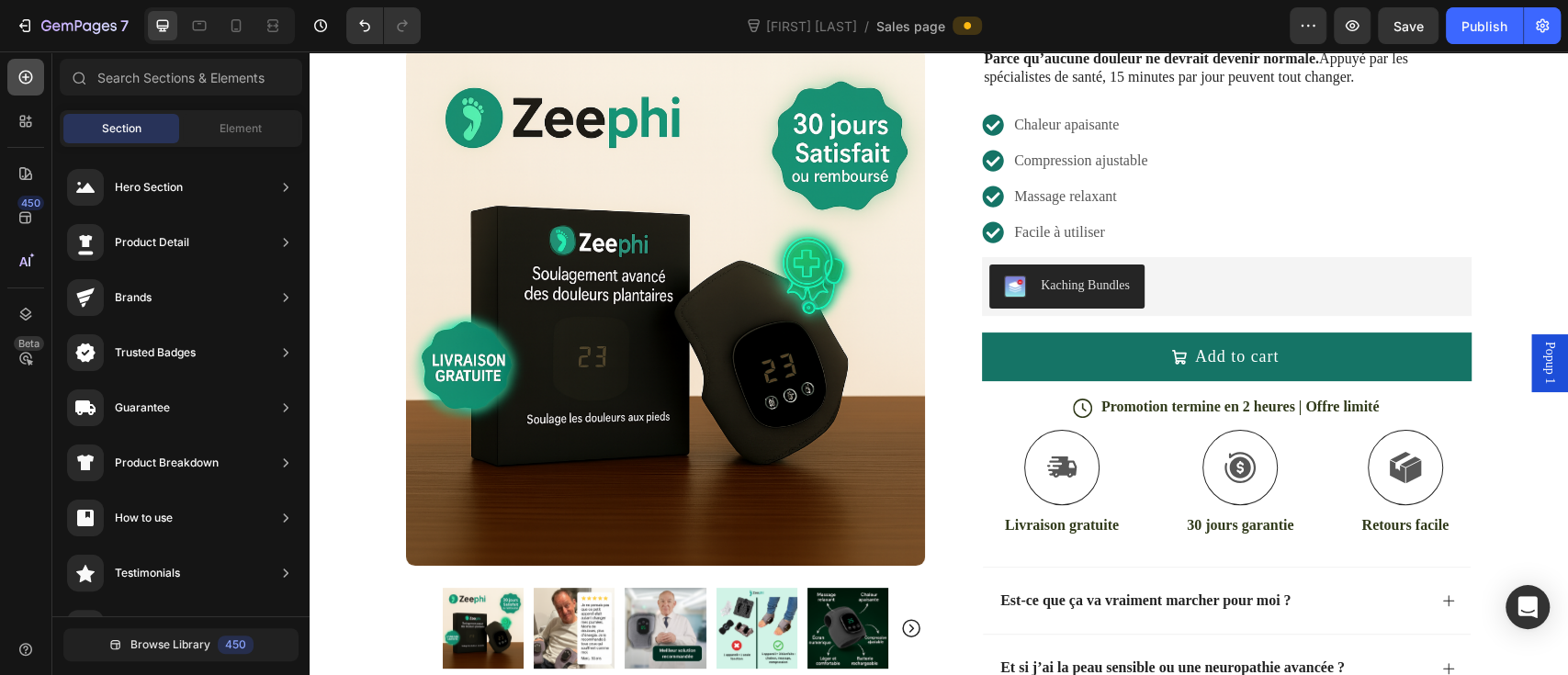 click 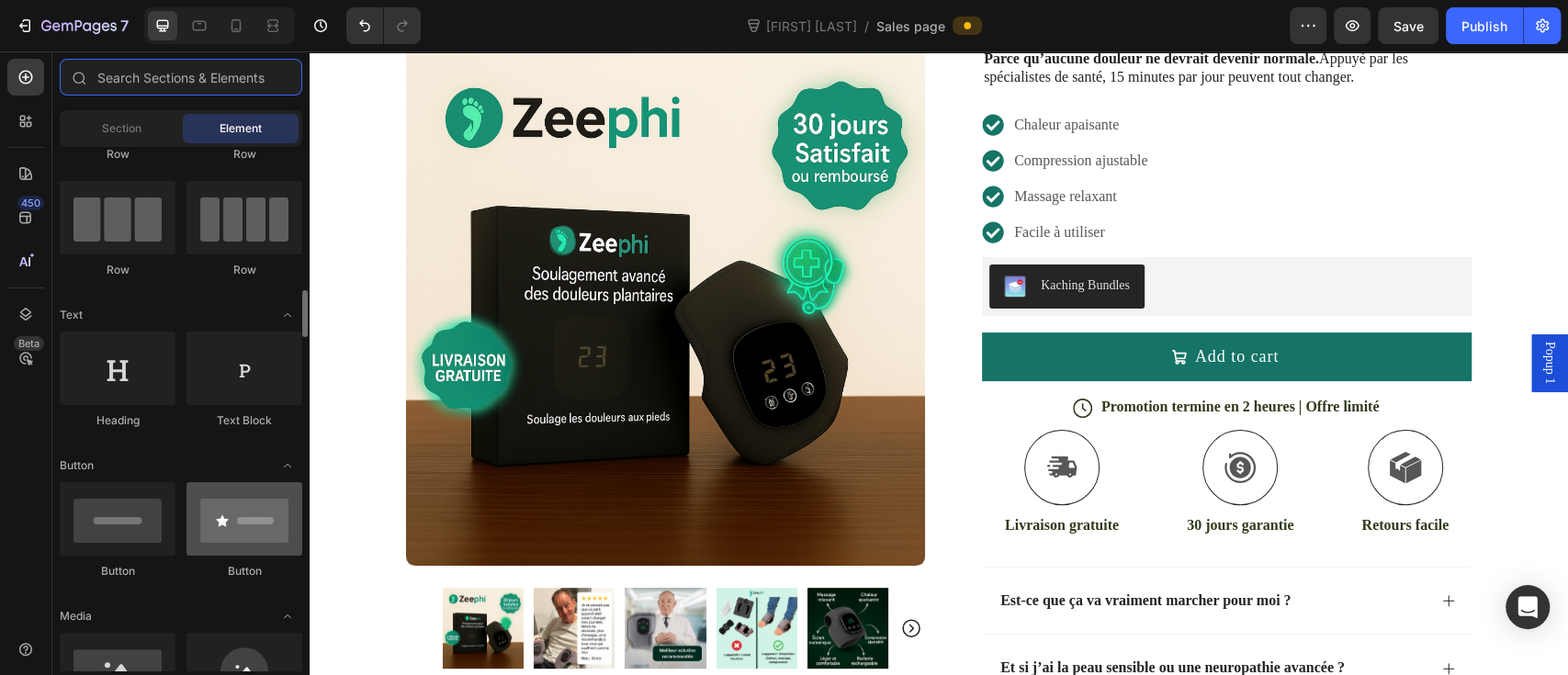 scroll, scrollTop: 244, scrollLeft: 0, axis: vertical 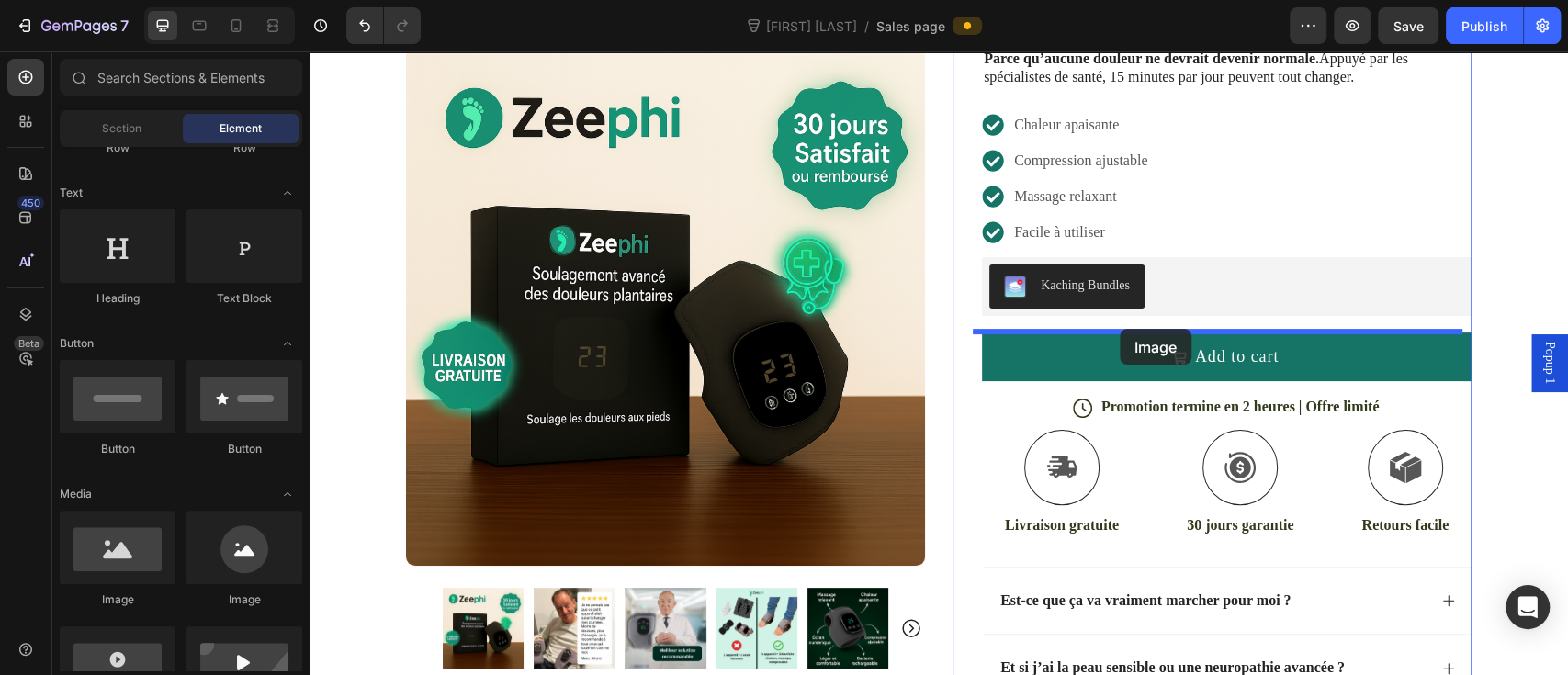 drag, startPoint x: 552, startPoint y: 605, endPoint x: 1120, endPoint y: 329, distance: 631.50614 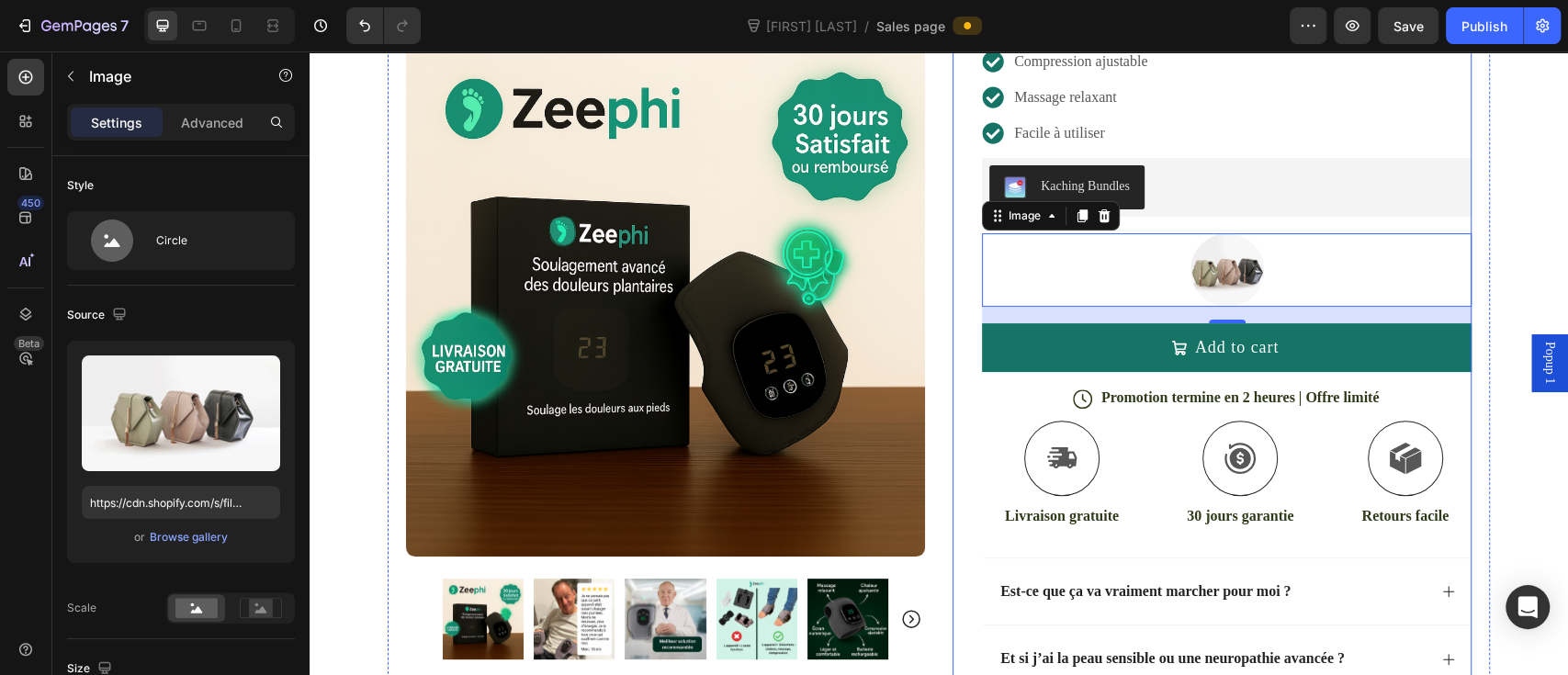 scroll, scrollTop: 317, scrollLeft: 0, axis: vertical 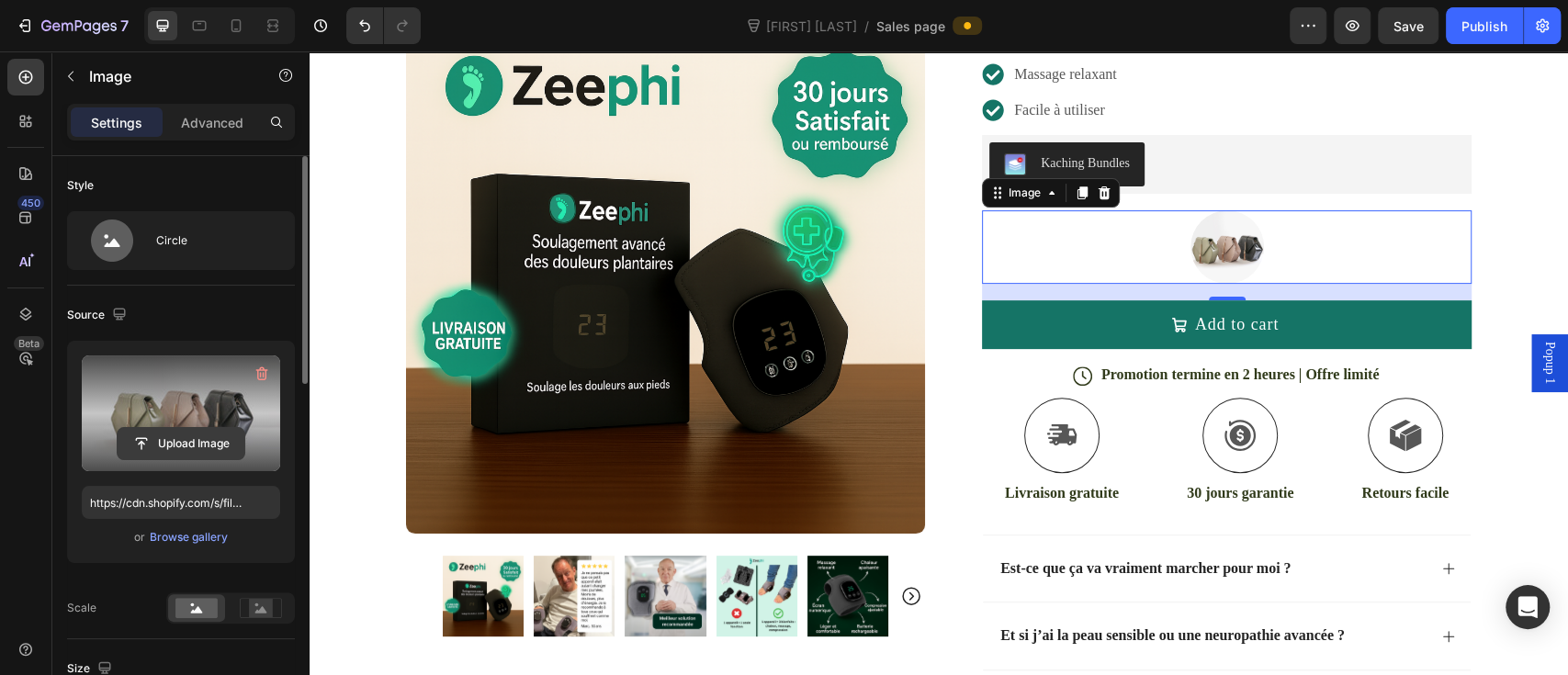 click 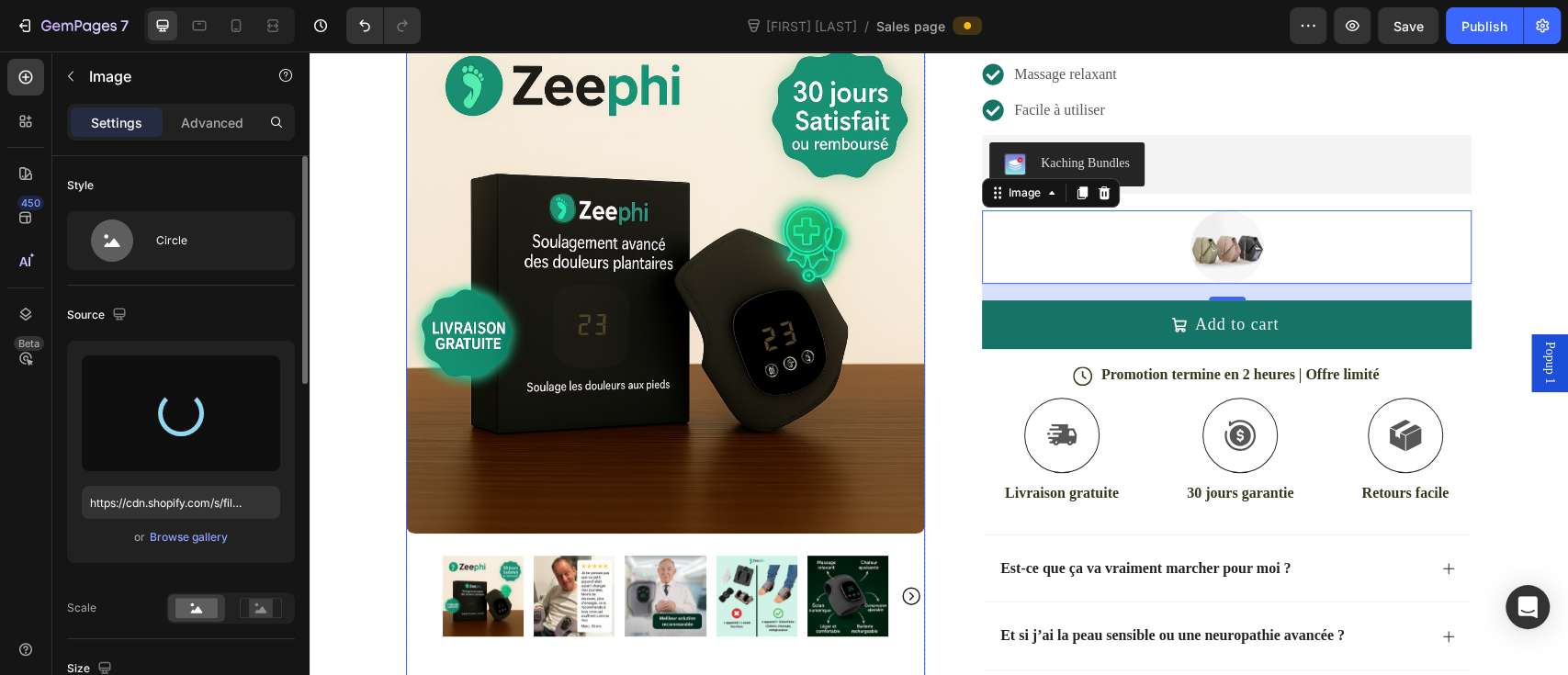 type on "https://cdn.shopify.com/s/files/1/0696/0260/7278/files/gempages_577481881331696166-25df47dc-8036-4aaa-915d-1b6e5c45727b.png" 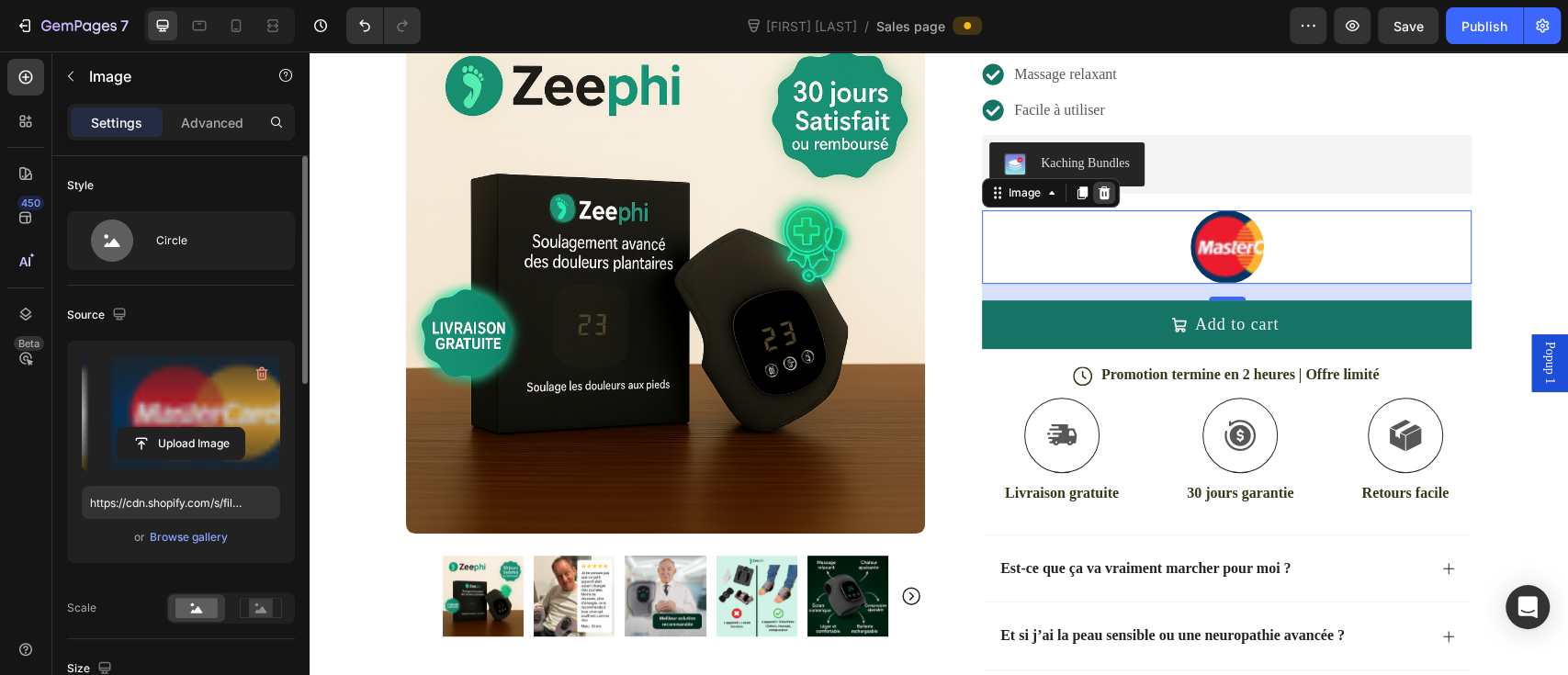 click 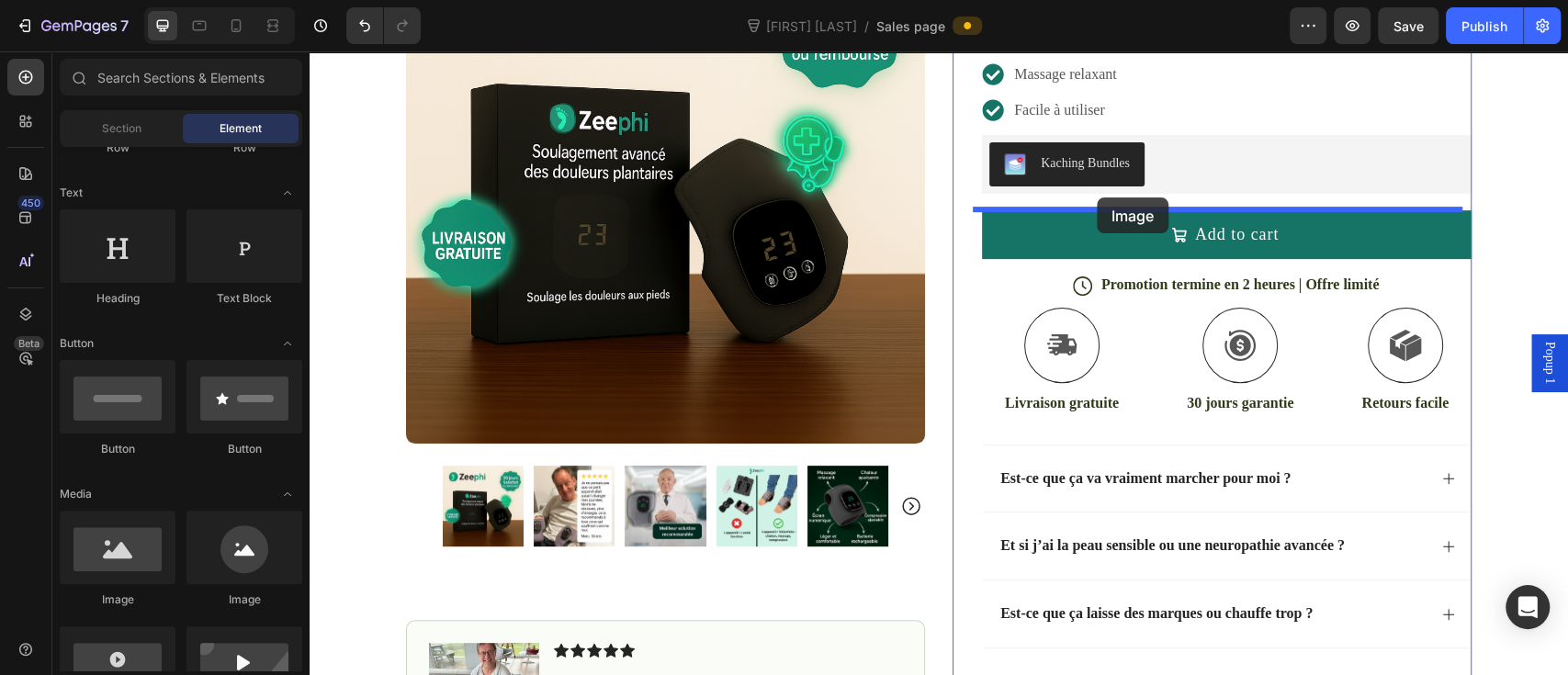 drag, startPoint x: 412, startPoint y: 610, endPoint x: 1097, endPoint y: 197, distance: 799.8712 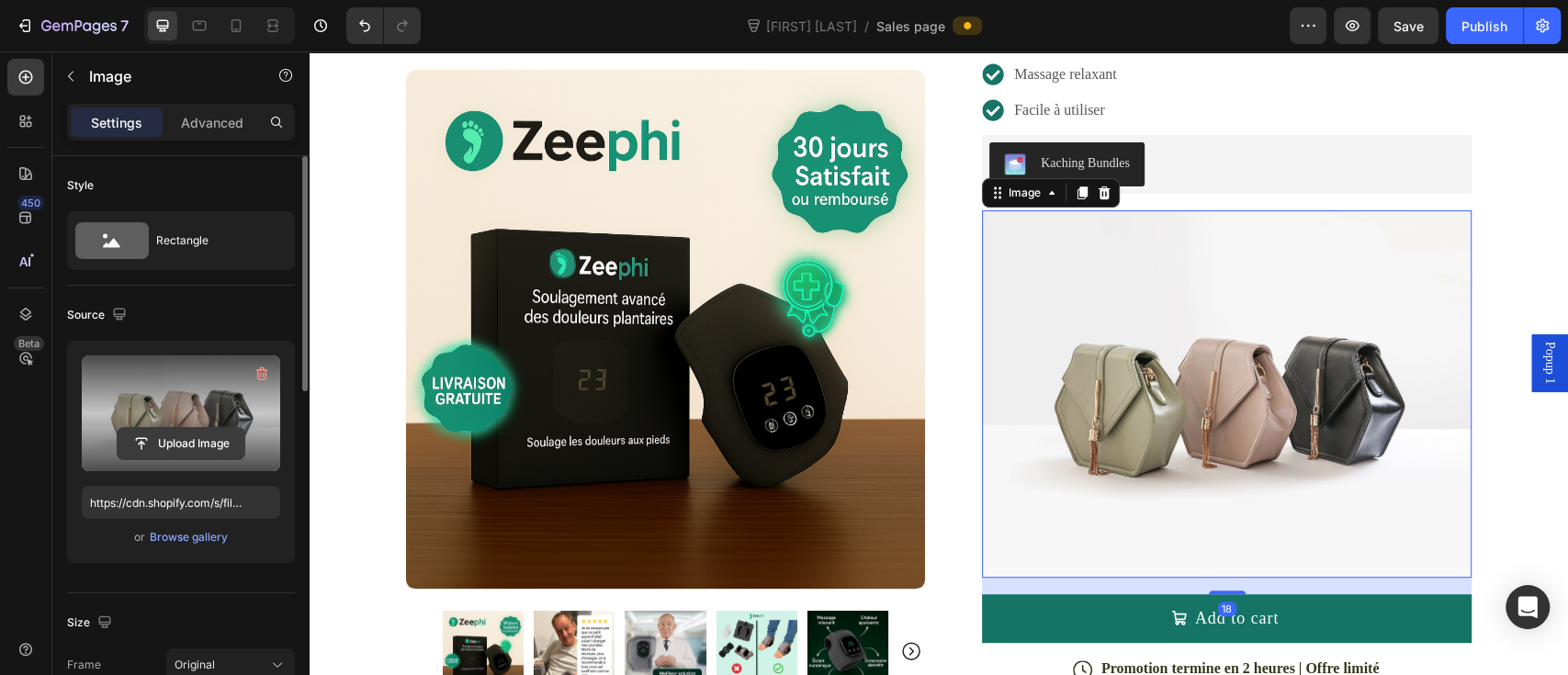 click 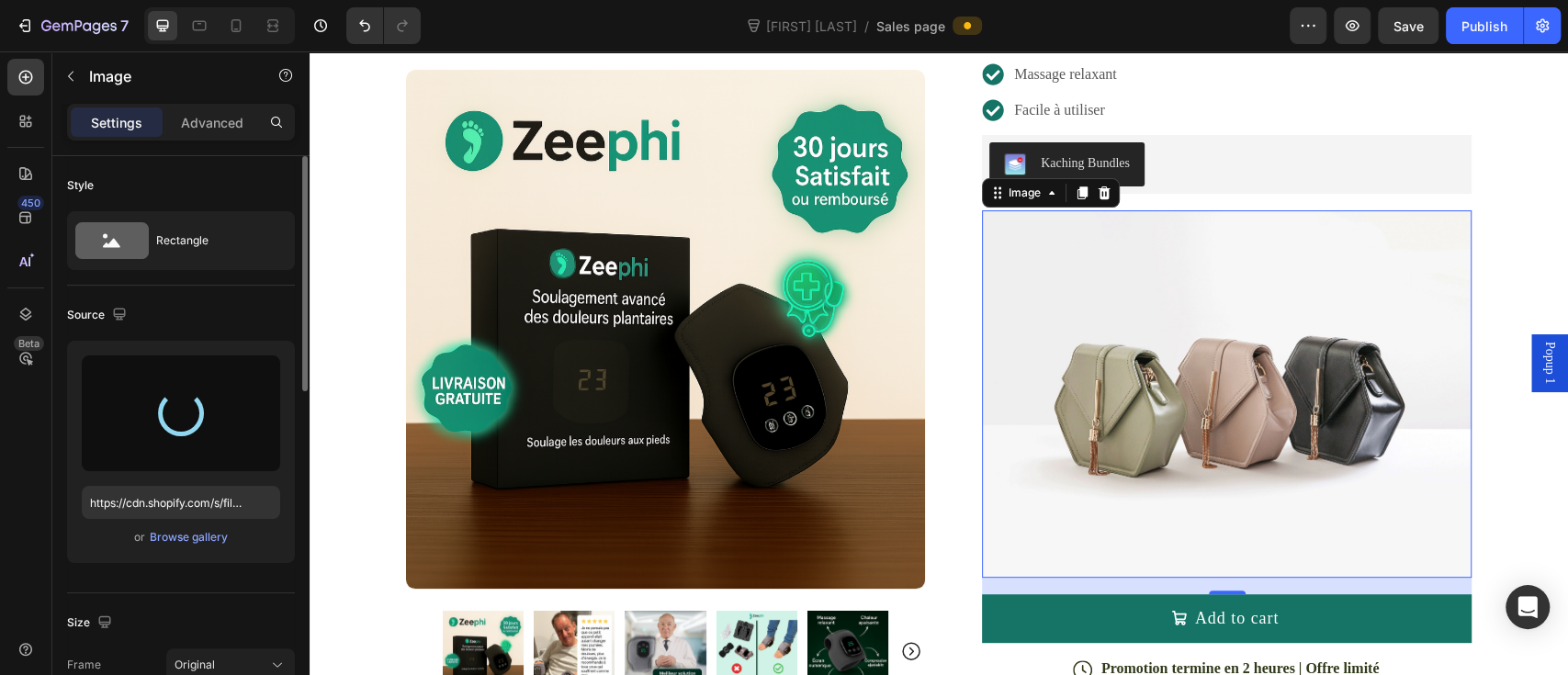 type on "https://cdn.shopify.com/s/files/1/0696/0260/7278/files/gempages_577481881331696166-25df47dc-8036-4aaa-915d-1b6e5c45727b.png" 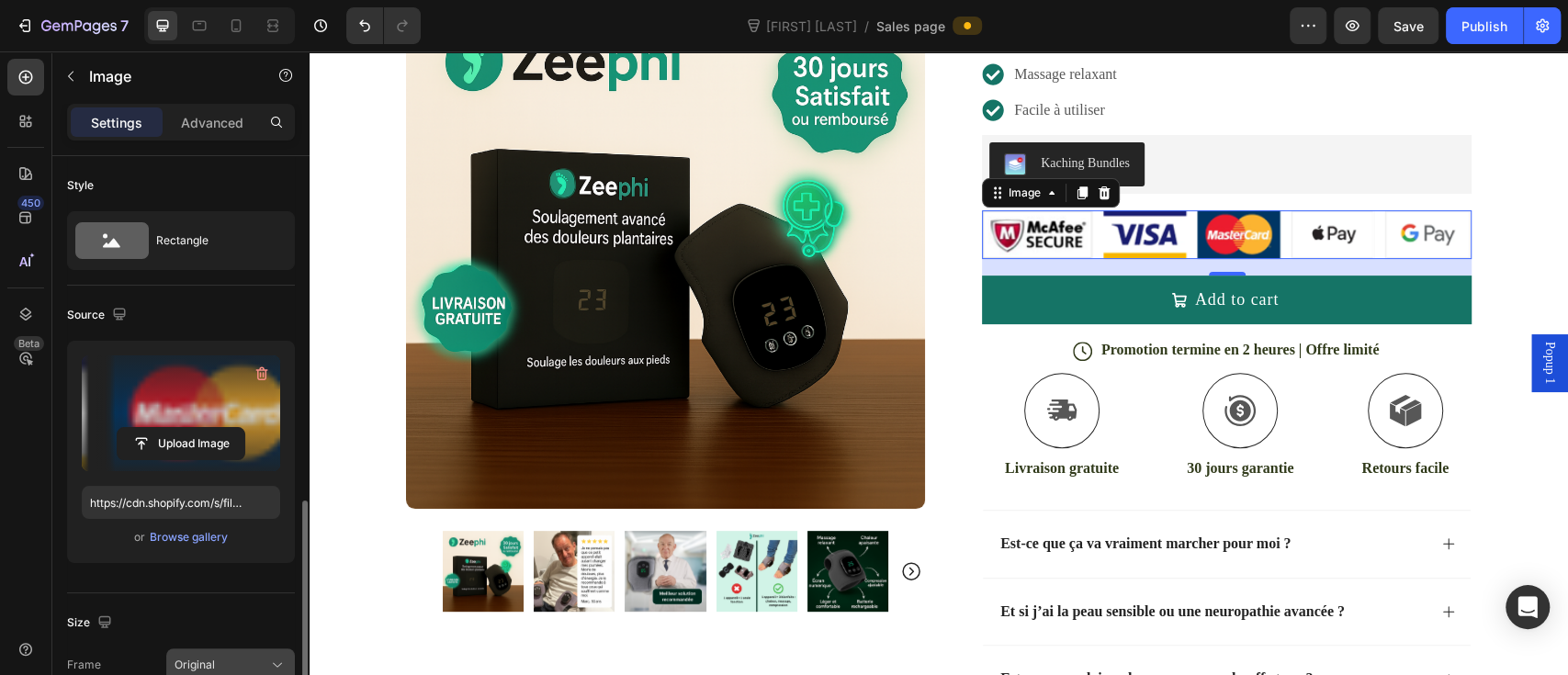 scroll, scrollTop: 244, scrollLeft: 0, axis: vertical 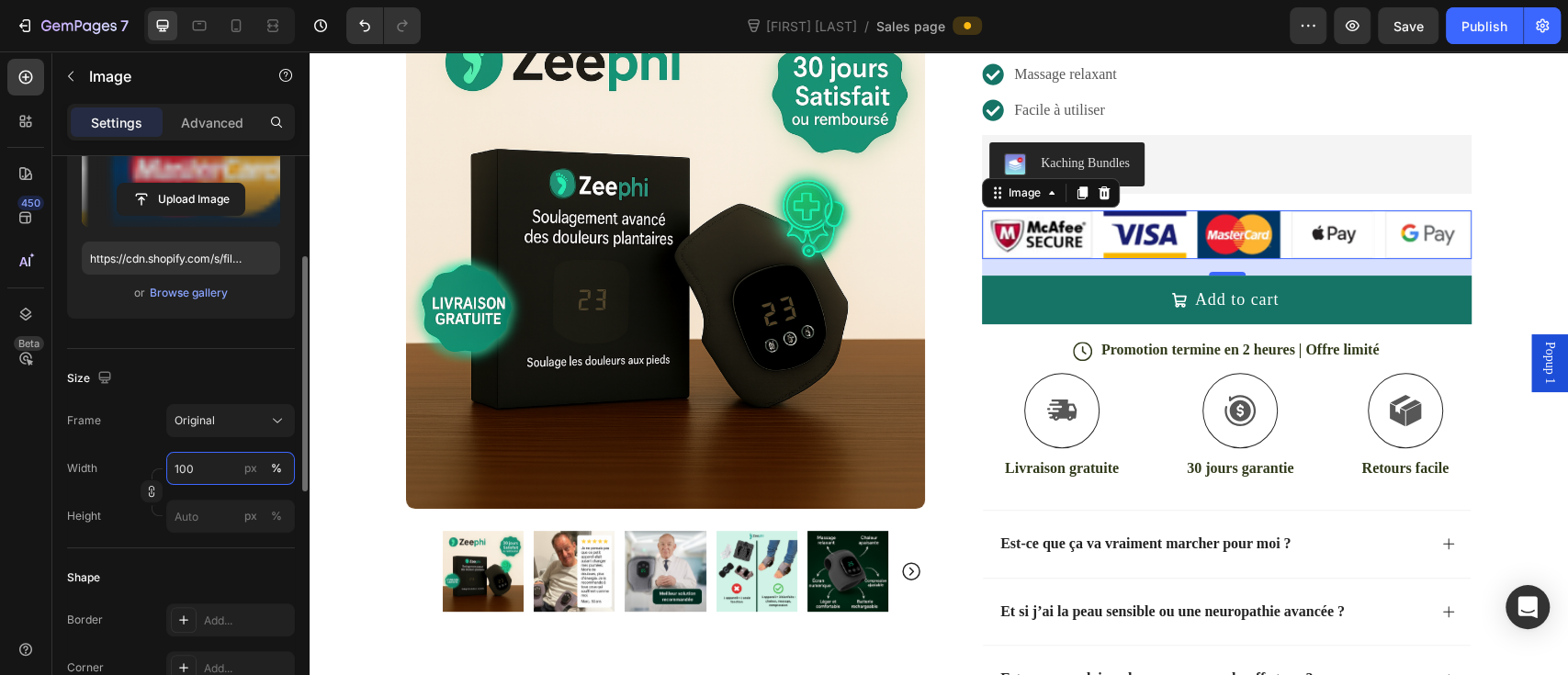 click on "100" at bounding box center [231, 468] 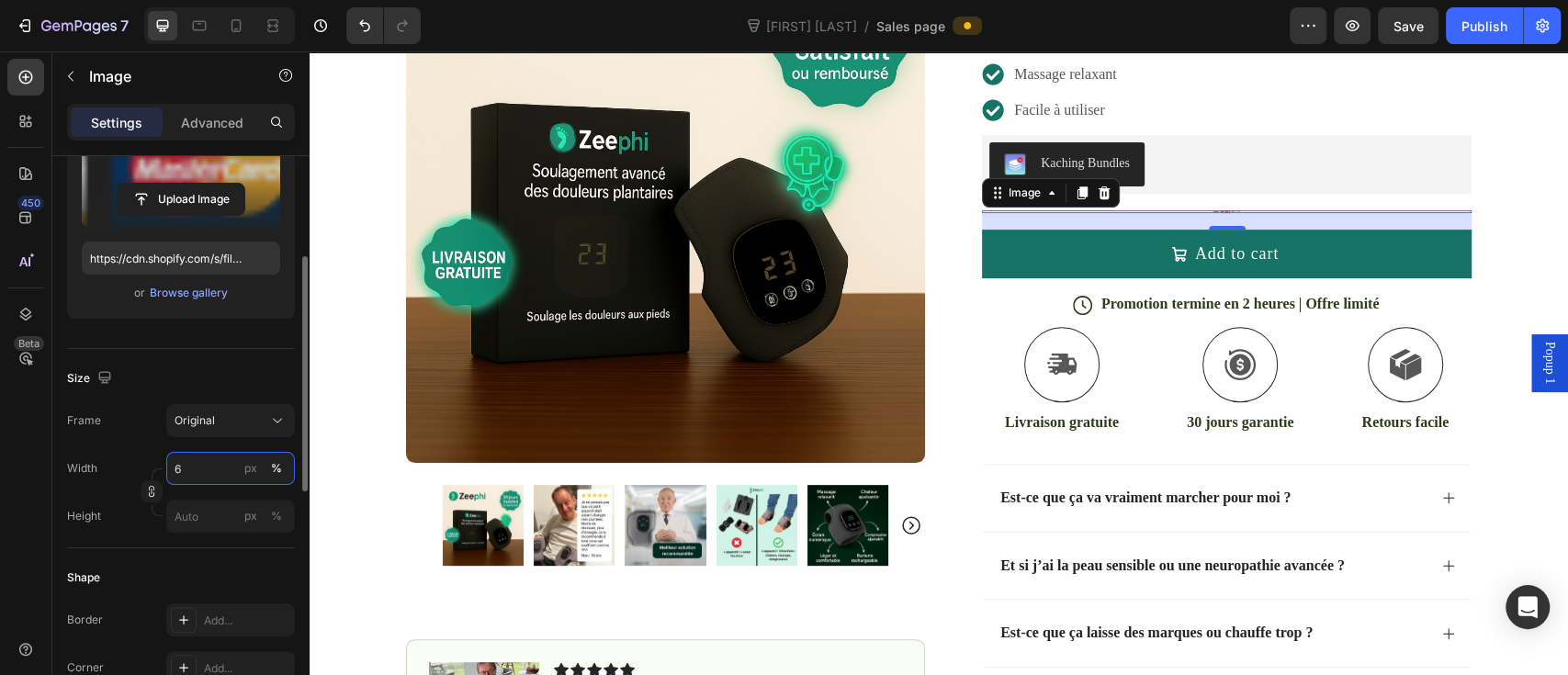 type on "60" 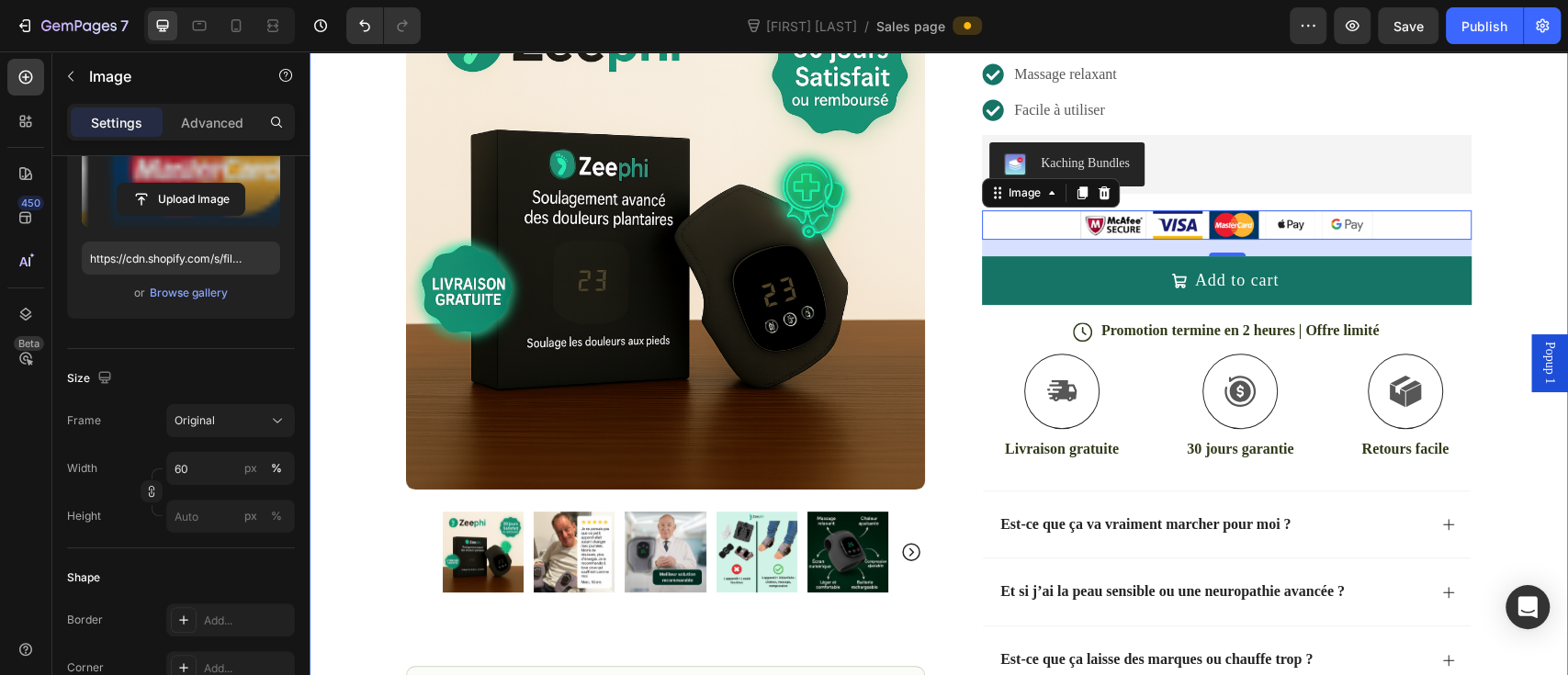click on "Icon Livraison gratuite seulement aujourd'huit Text Block Row
Icon 20,000+ Client satisfait Text Block Row Carousel Row
Icon Icon Icon Icon Icon Icon List Depuis que je l’utilise, mes douleurs aux pieds ont nettement diminué. La chaleur détend vraiment, et les vibrations soulagent la fatigue après une longue journée. Je ne peux plus m’en passer le soir Text block
Icon [FIRST] Text Block Row Row Row Icon Icon Icon Icon Icon Icon List (1349 Reviews) Text Block Row Masseur Pied & Cheville 3-en-1 Product Title Parce qu’aucune douleur ne devrait devenir normale. Appuyé par les spécialistes de santé, 15 minutes par jour peuvent tout changer. Text Block Chaleur apaisante Compression ajustable Massage relaxant Facile à utiliser Item List Kaching Bundles Kaching Bundles Image 18
Add to cart Add to Cart
Icon Promotion termine en 2 heures | Offre limité Text Block Row
Icon Livraison gratuite" at bounding box center [939, 316] 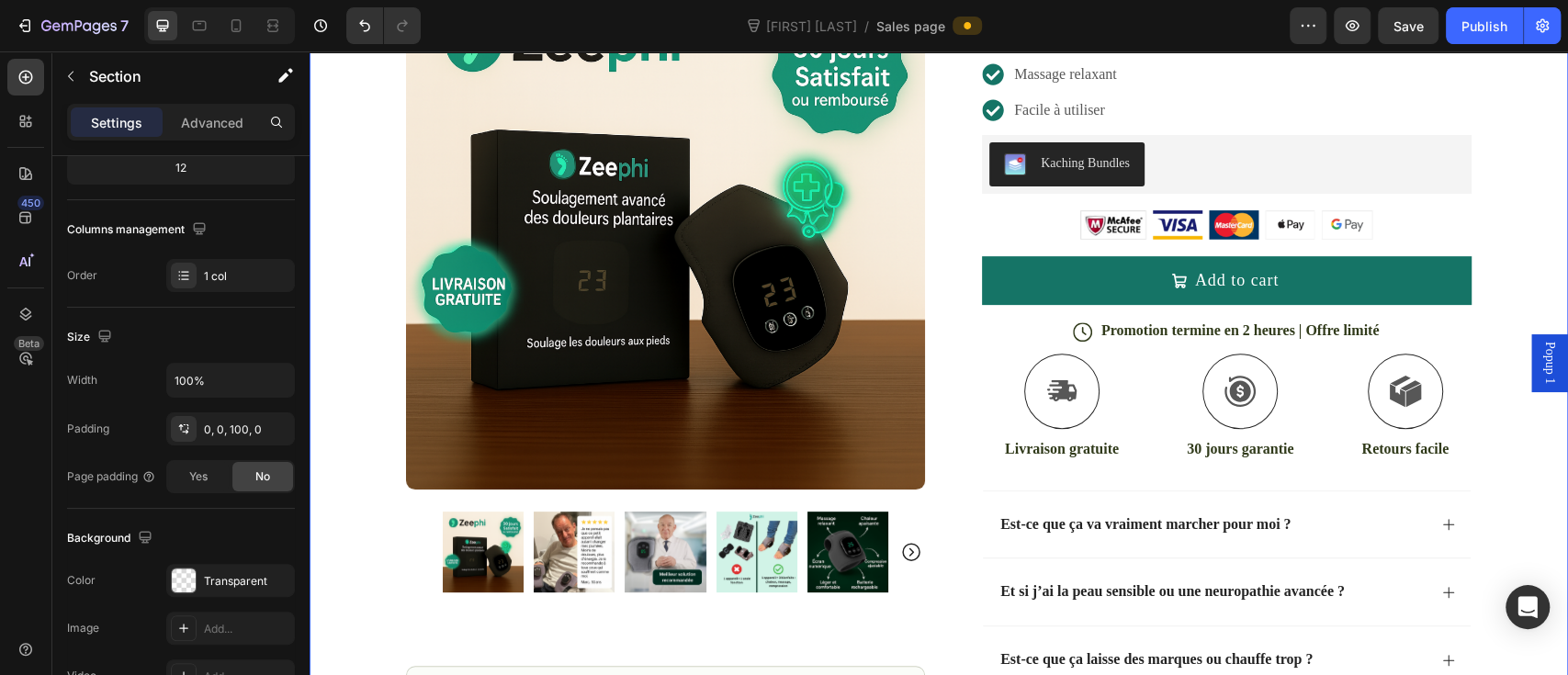scroll, scrollTop: 0, scrollLeft: 0, axis: both 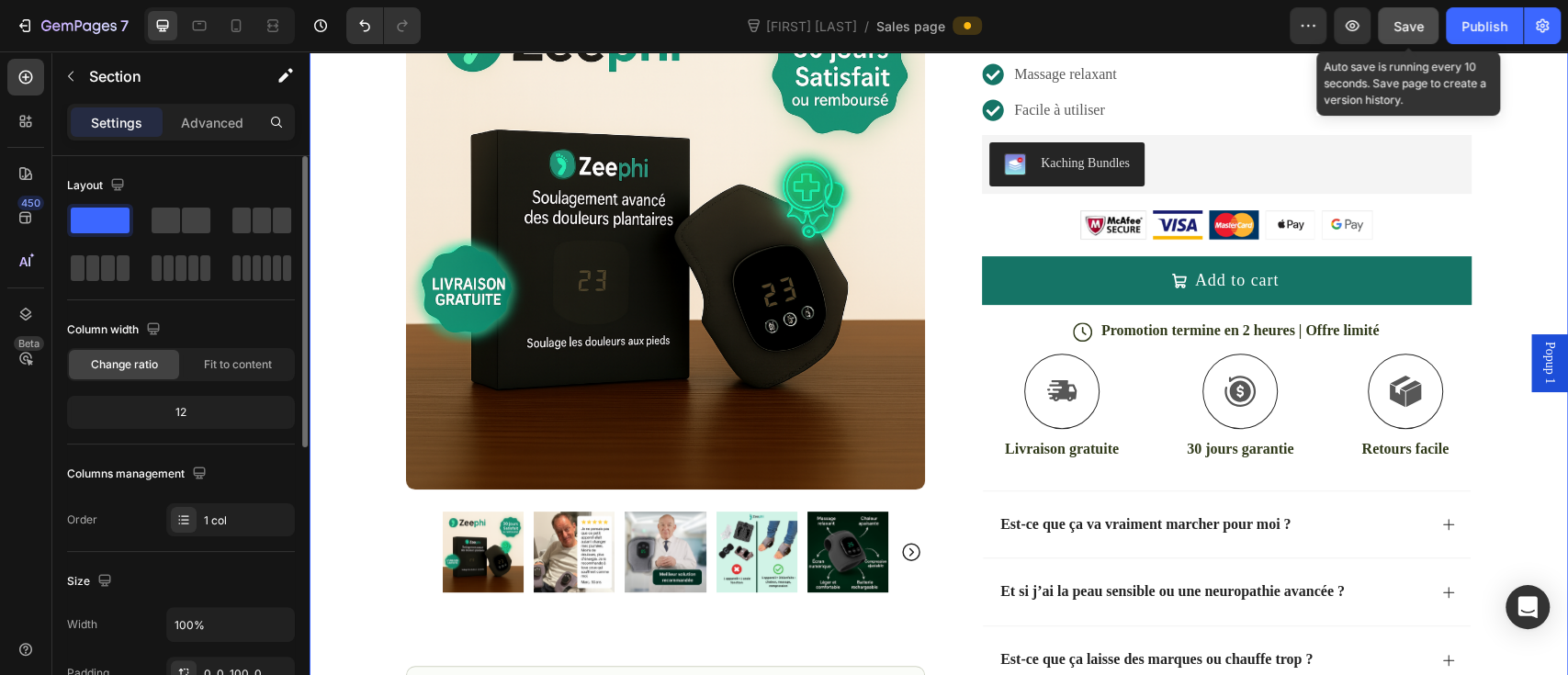 click on "Save" 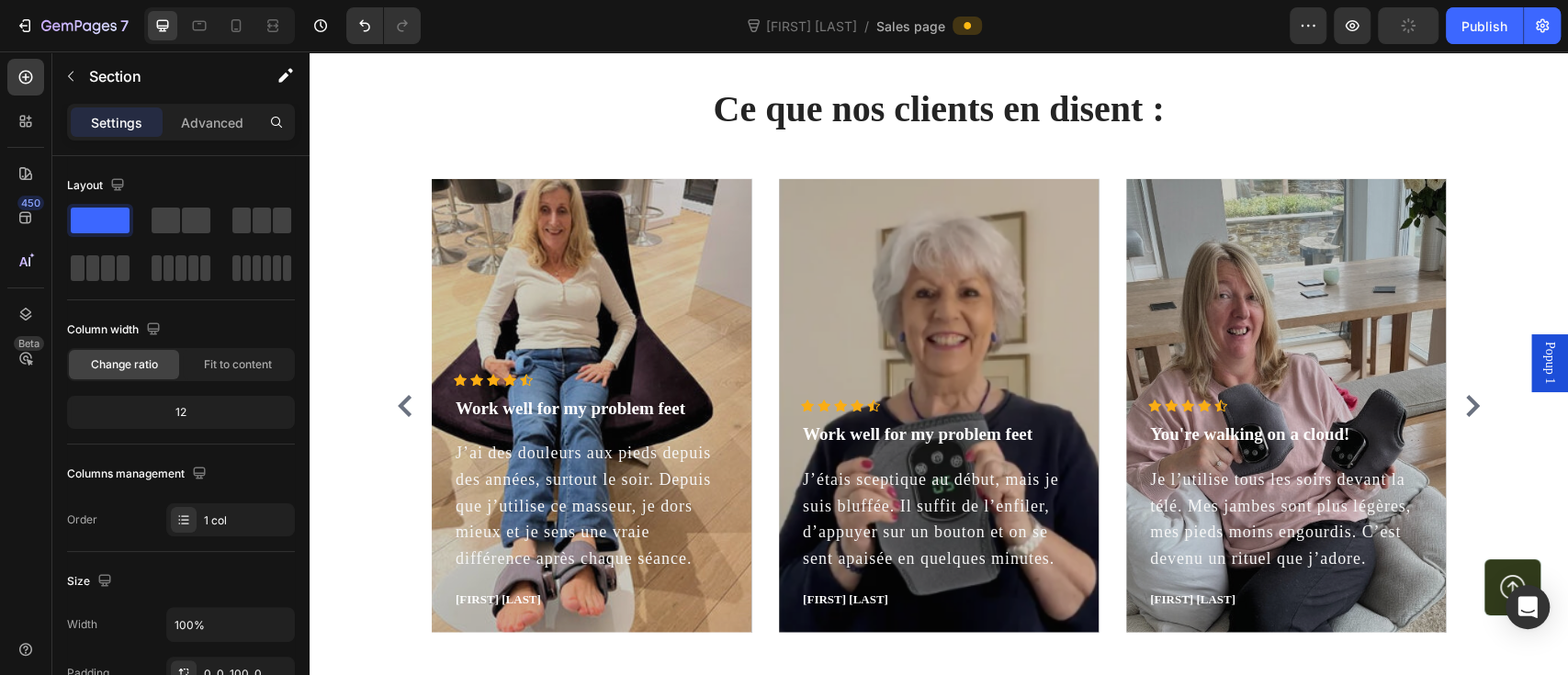 scroll, scrollTop: 3623, scrollLeft: 0, axis: vertical 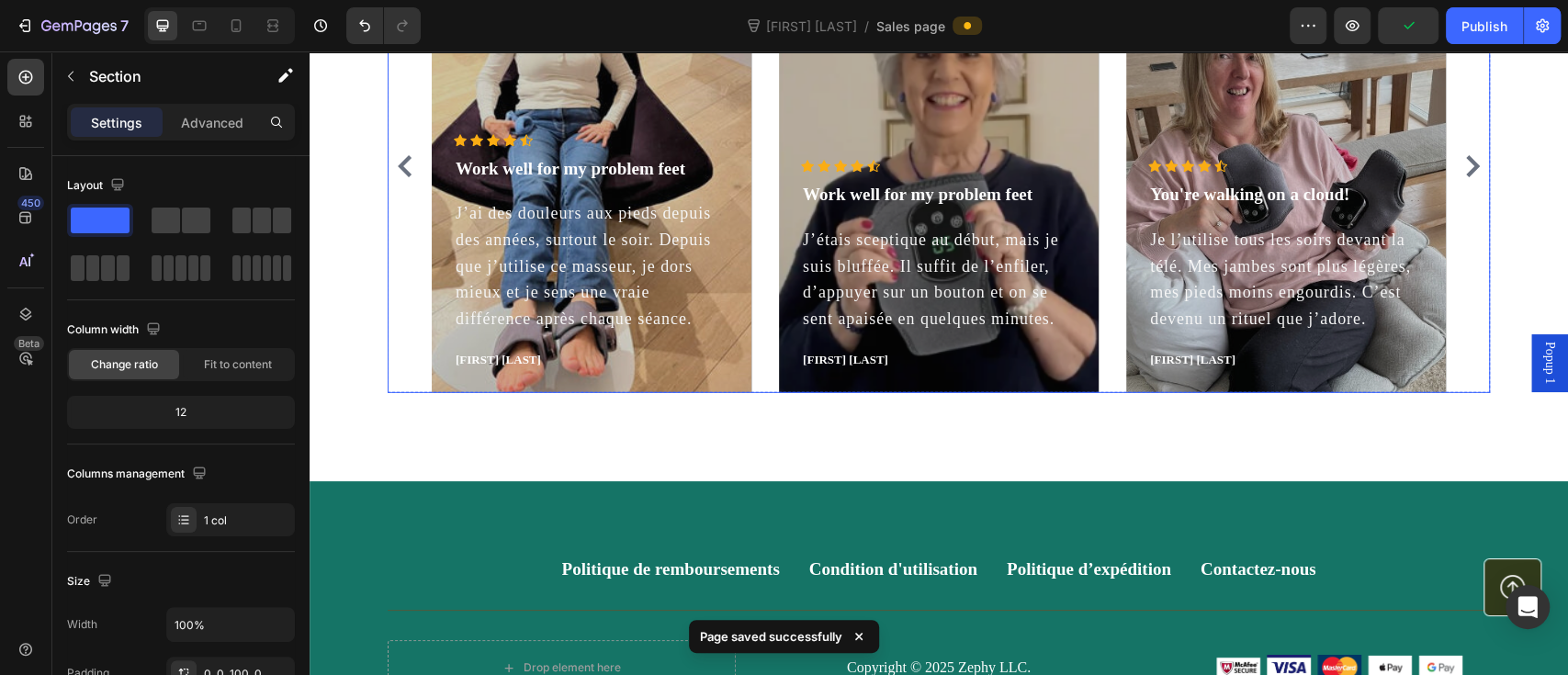 click 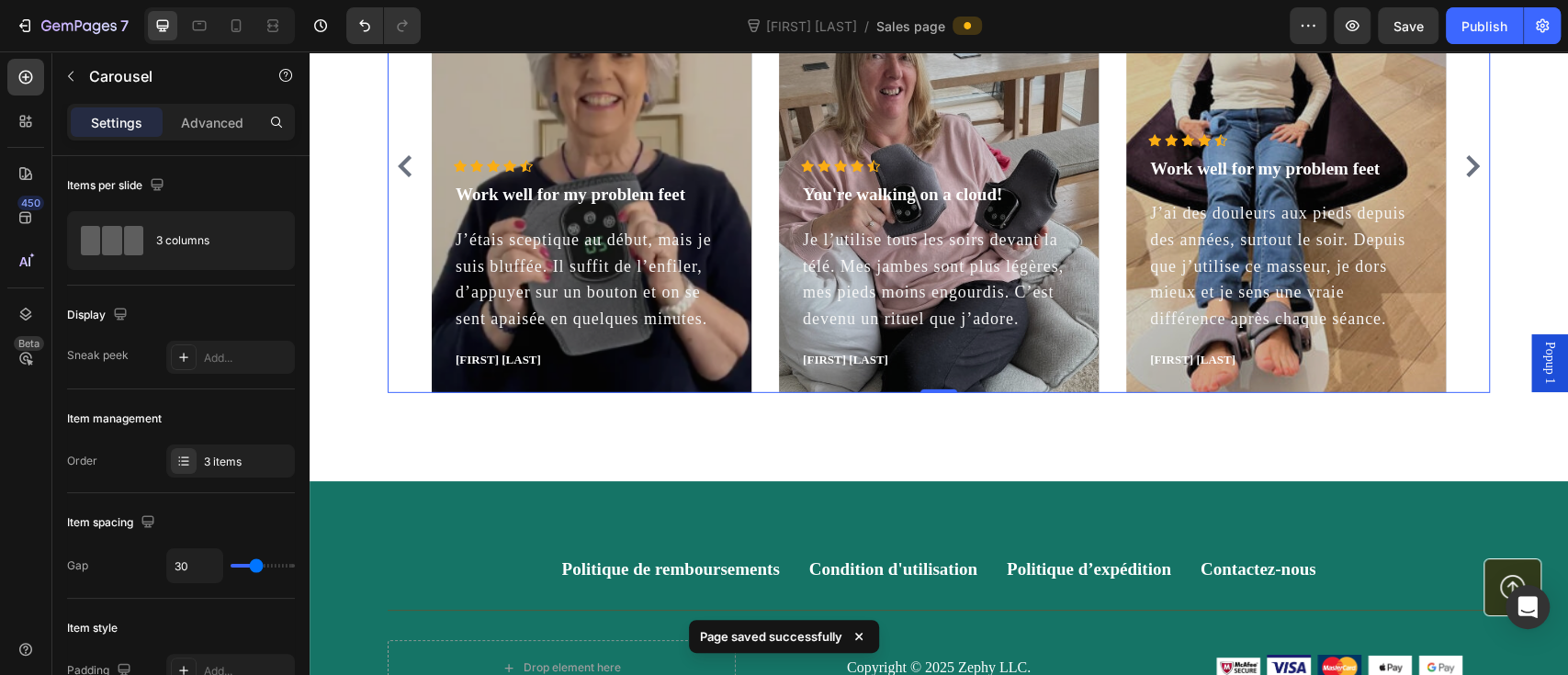 click 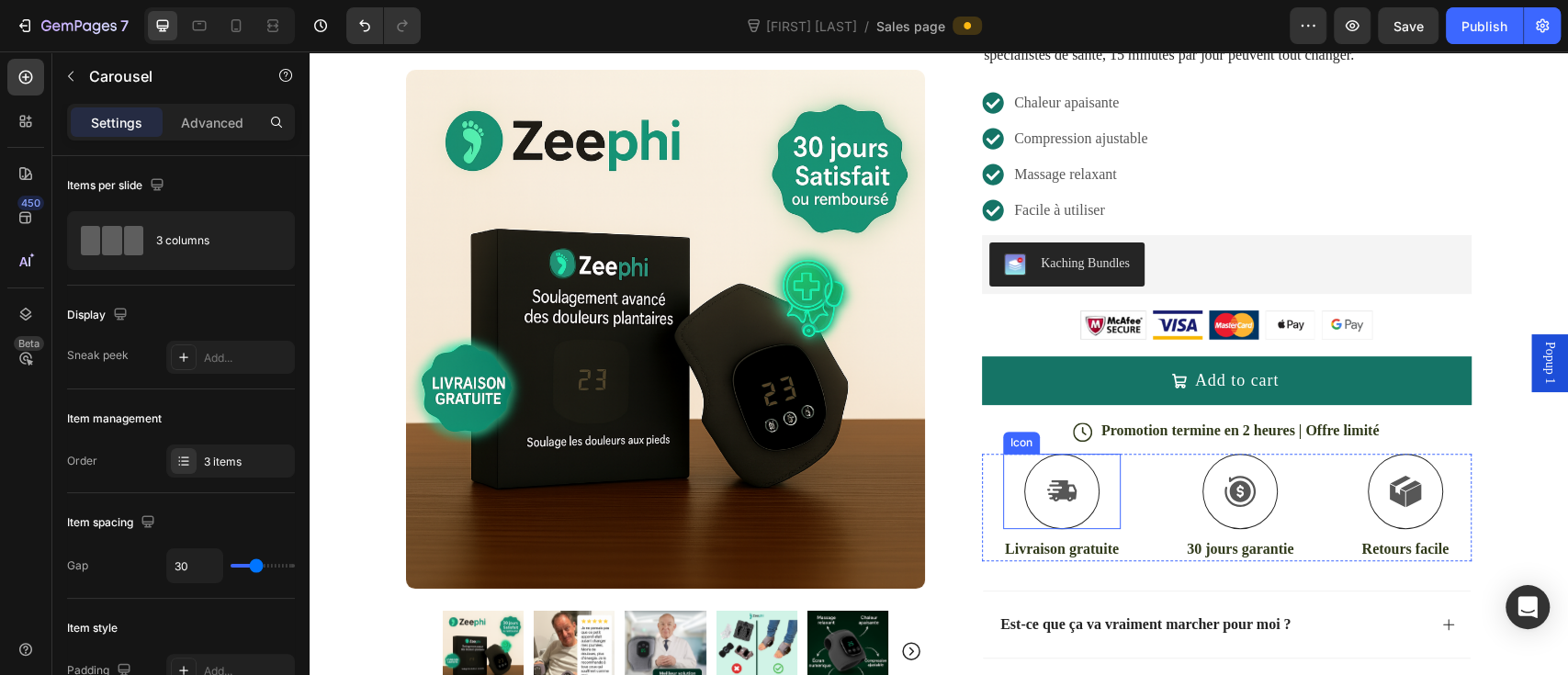 scroll, scrollTop: 195, scrollLeft: 0, axis: vertical 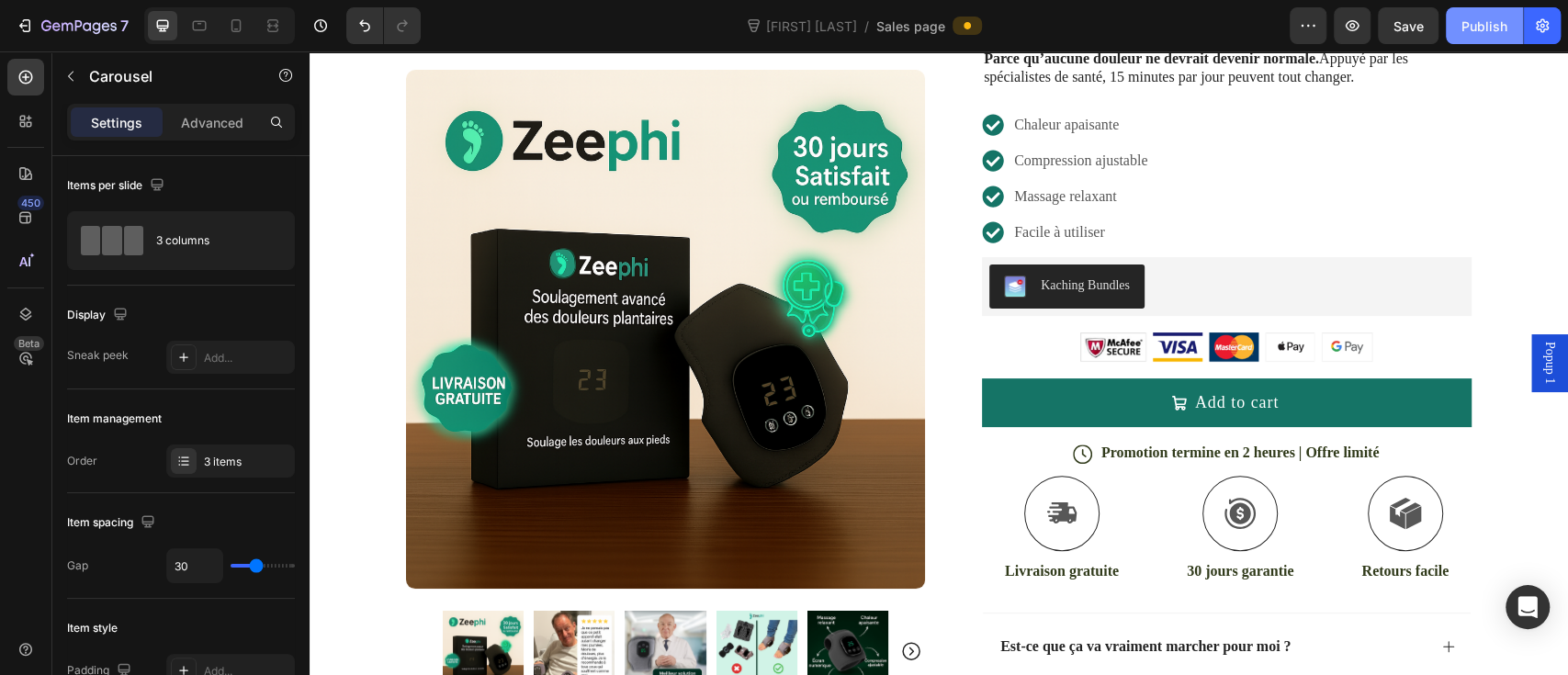 click on "Publish" at bounding box center (1484, 26) 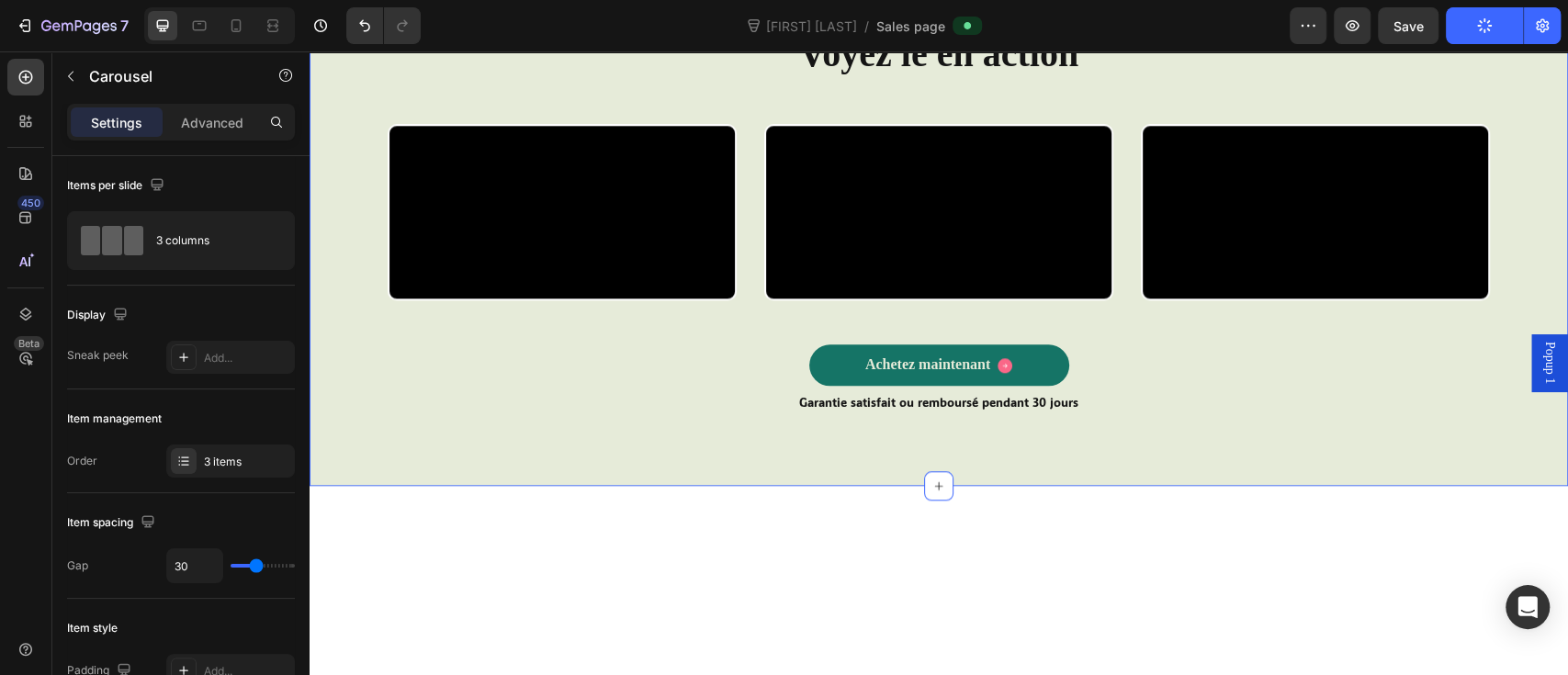 scroll, scrollTop: 0, scrollLeft: 0, axis: both 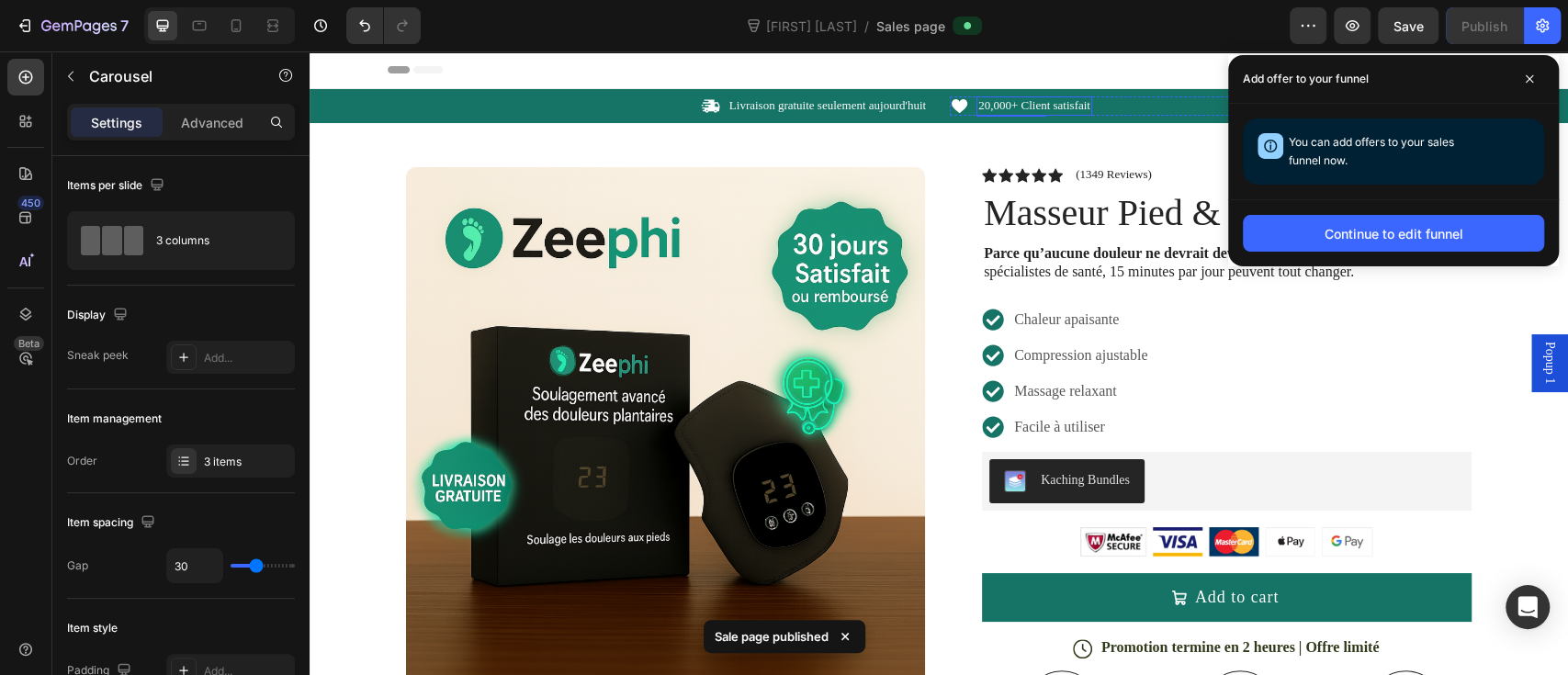 click on "20,000+ Client satisfait" at bounding box center (1034, 106) 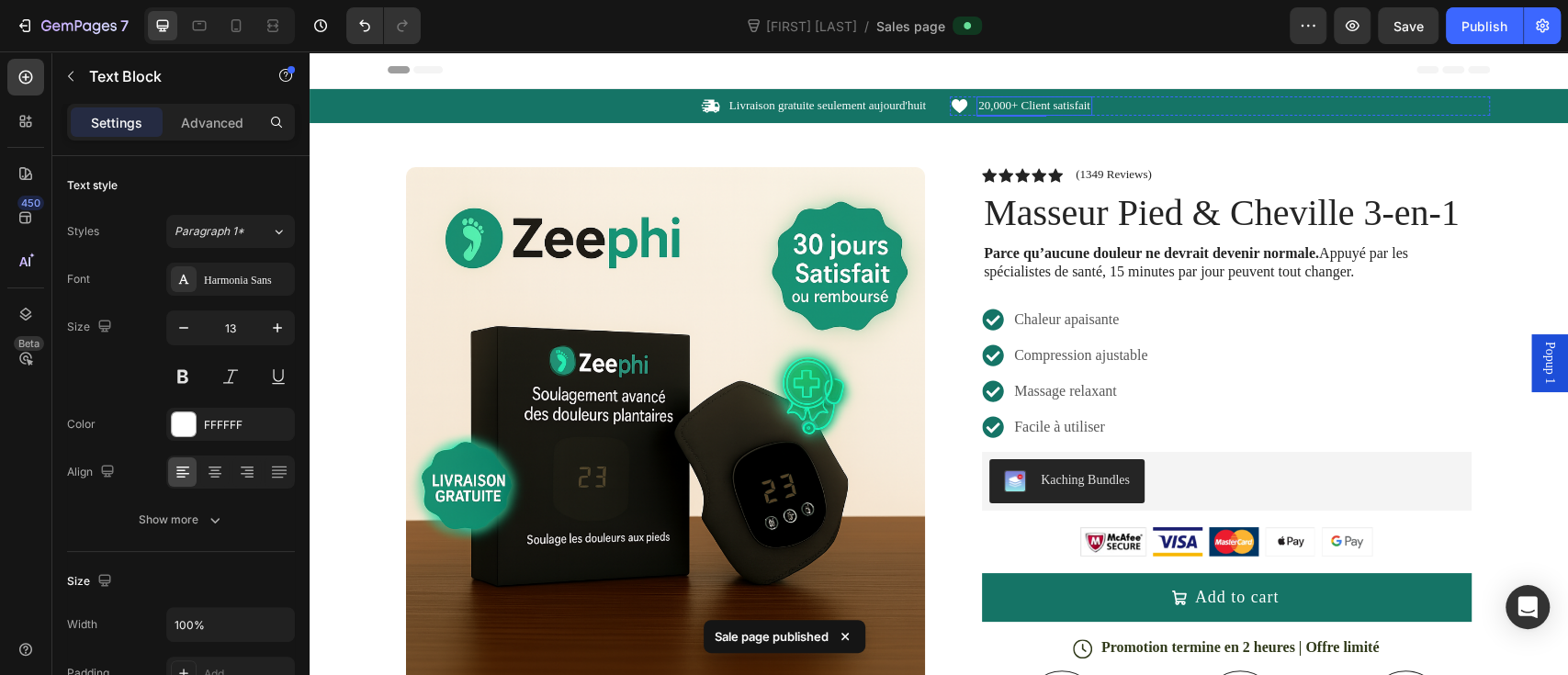 click on "20,000+ Client satisfait" at bounding box center [1034, 106] 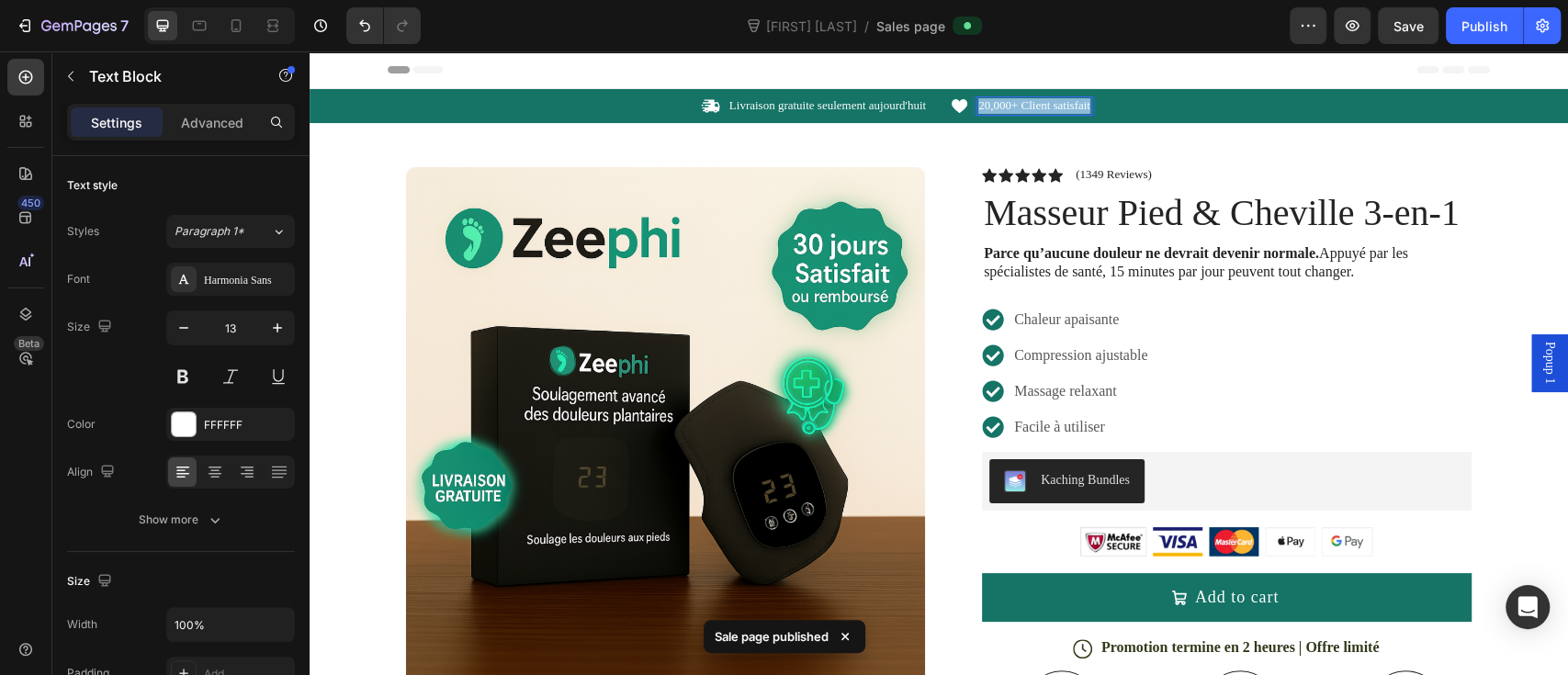 click on "20,000+ Client satisfait" at bounding box center [1034, 106] 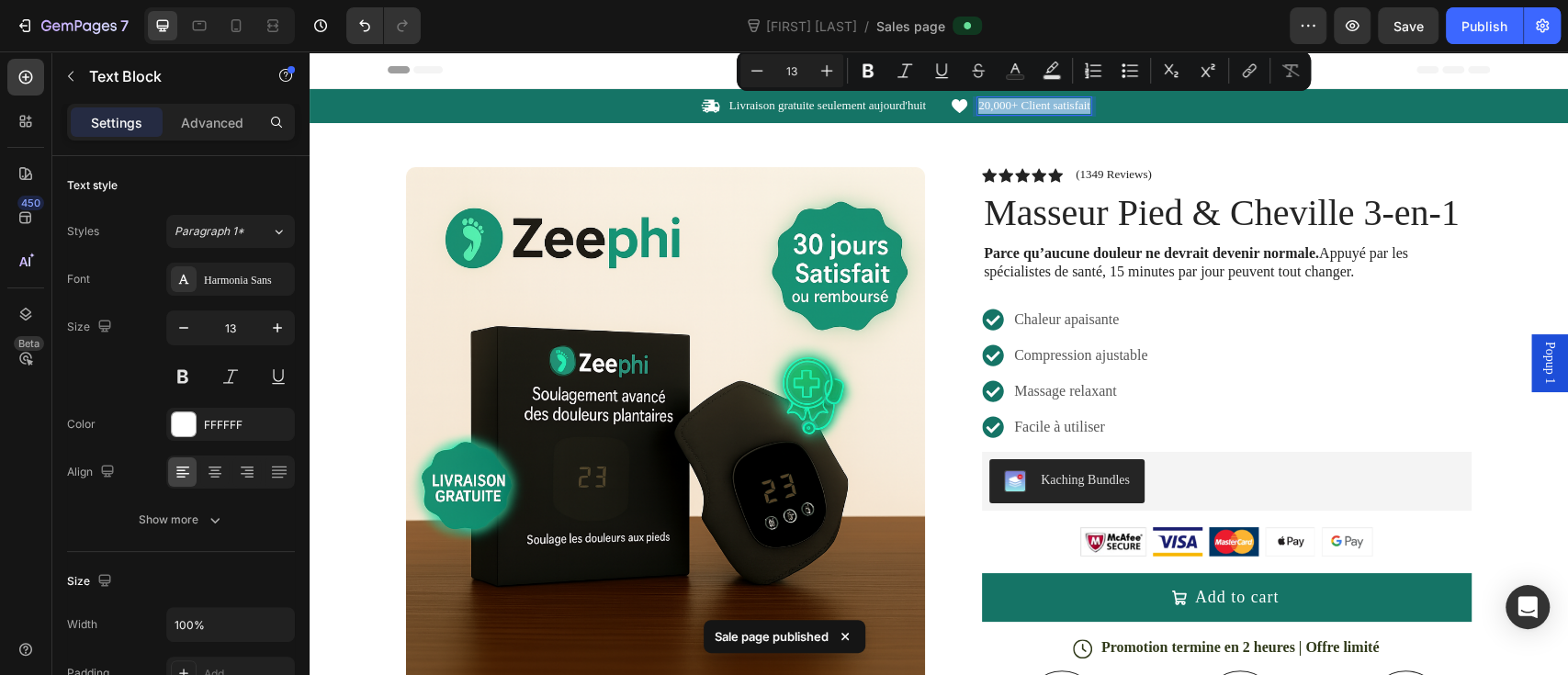 click on "20,000+ Client satisfait" at bounding box center [1034, 106] 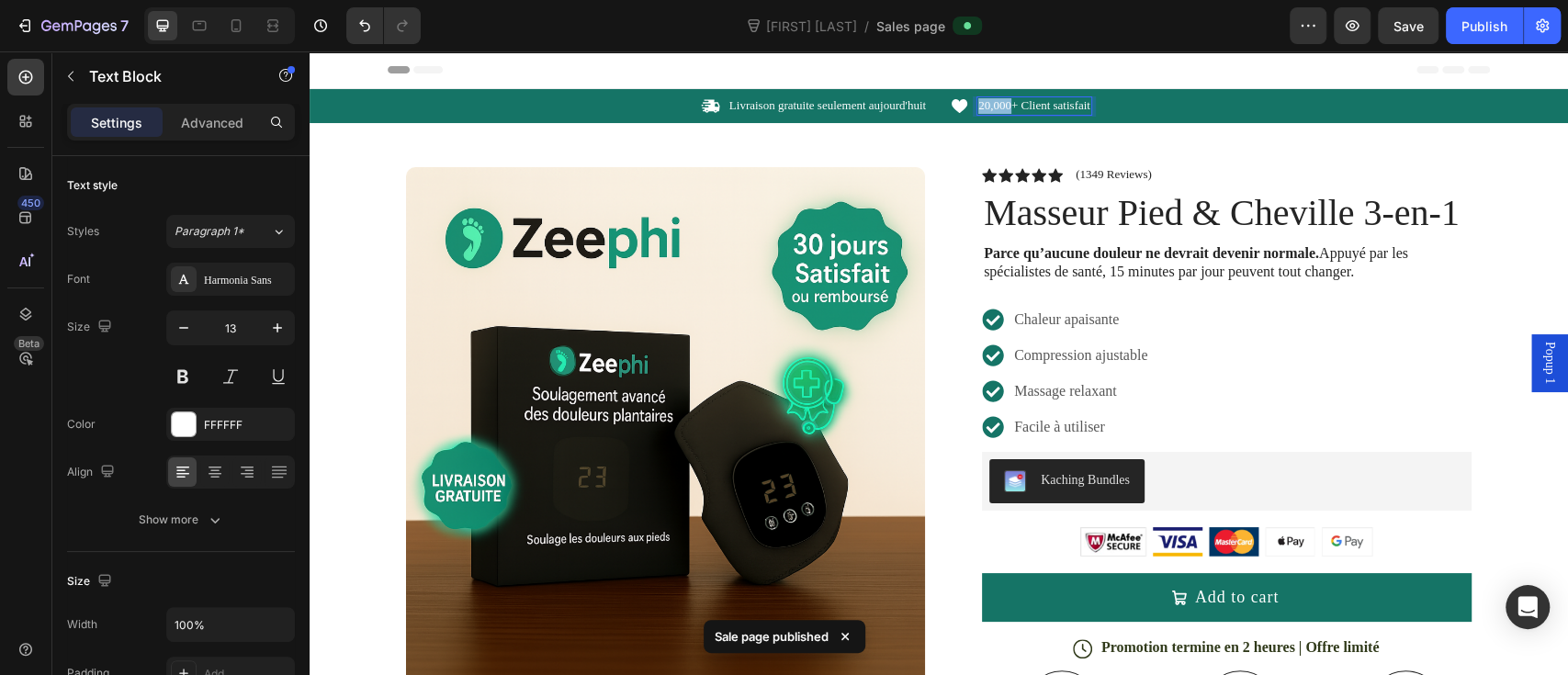 drag, startPoint x: 970, startPoint y: 107, endPoint x: 999, endPoint y: 115, distance: 30.083218 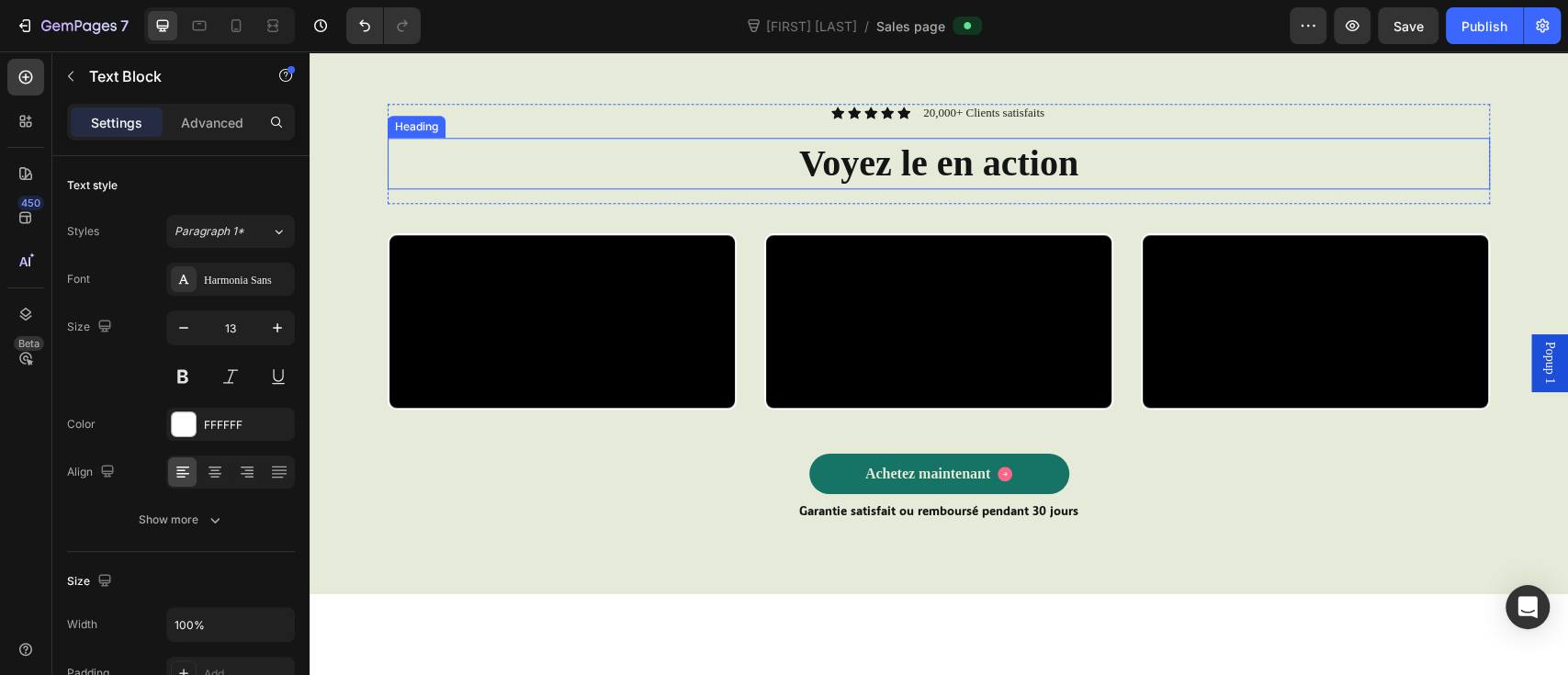 scroll, scrollTop: 1224, scrollLeft: 0, axis: vertical 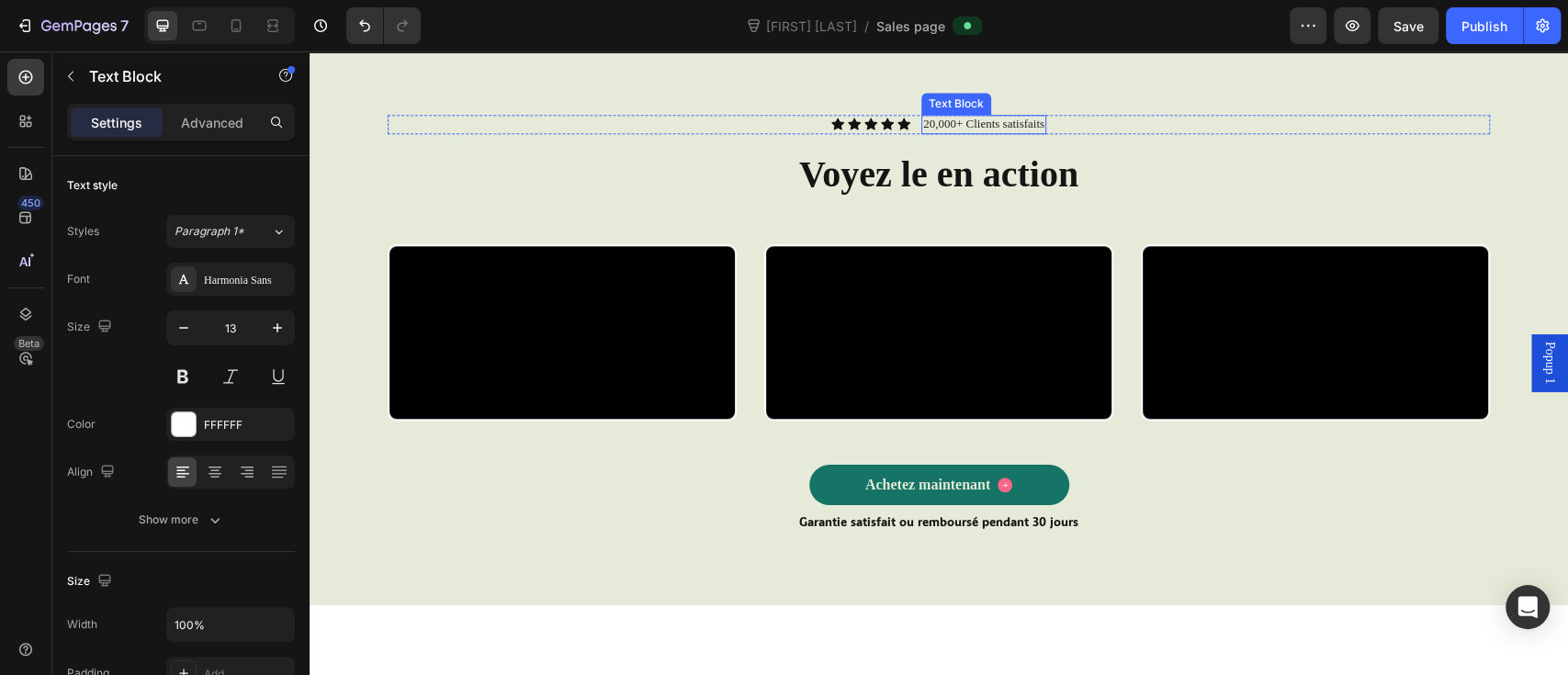 click on "20,000+ Clients satisfaits" at bounding box center [984, 124] 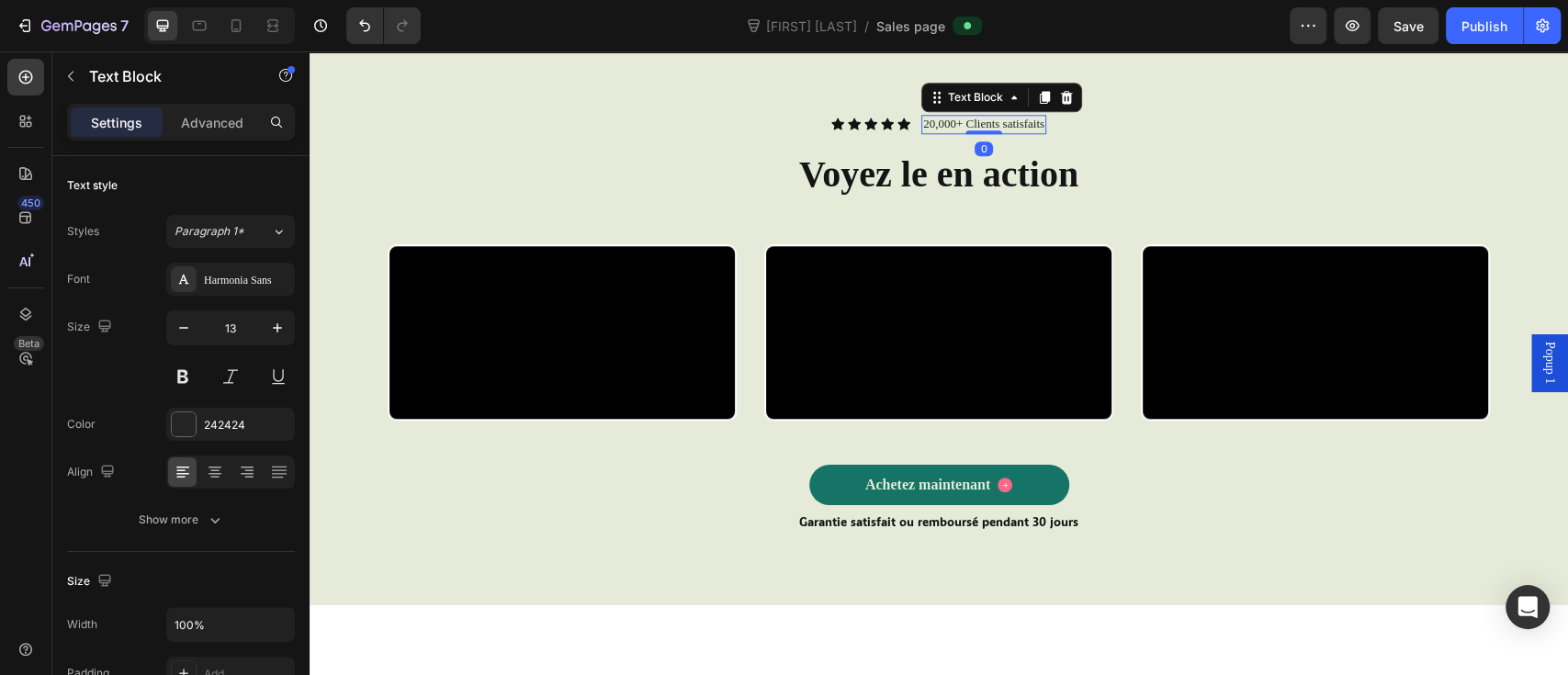 click on "20,000+ Clients satisfaits" at bounding box center (984, 124) 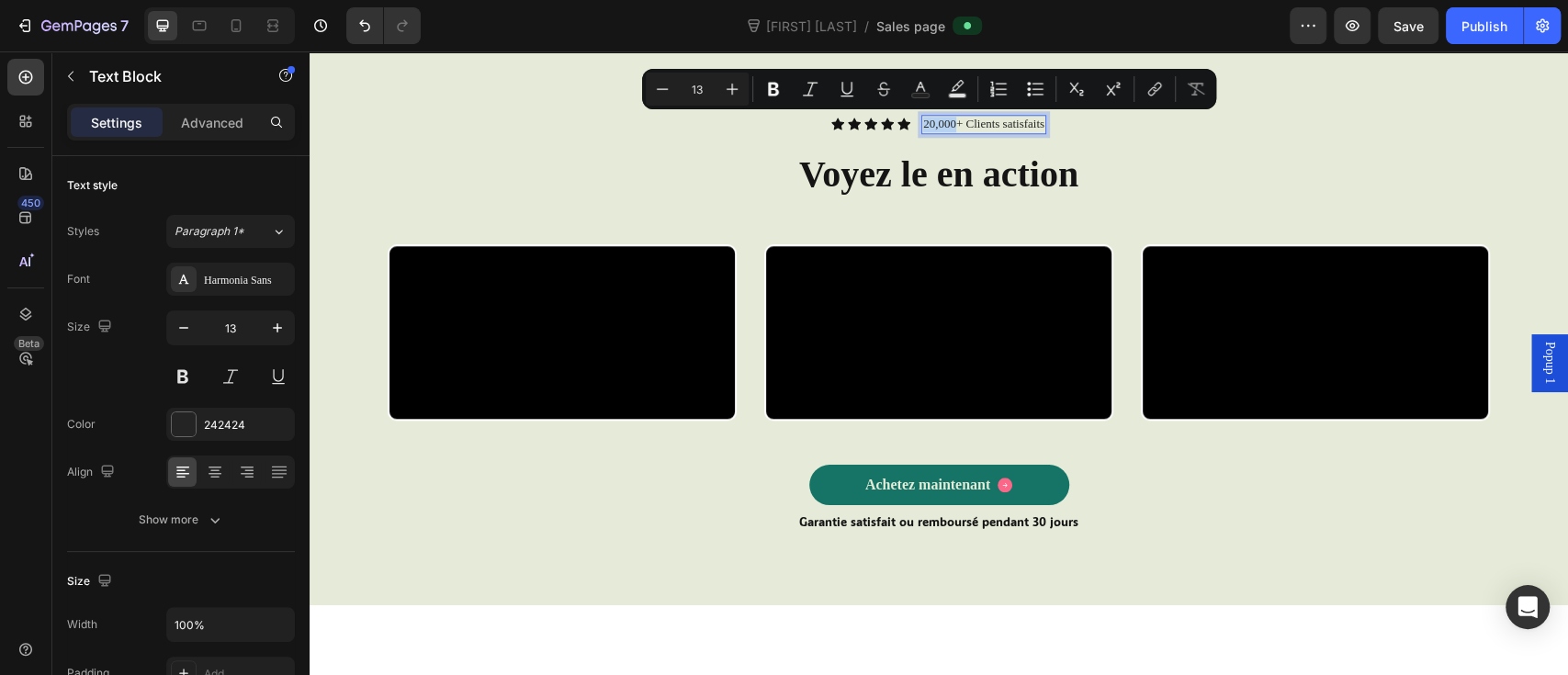 click on "20,000+ Clients satisfaits" at bounding box center (984, 124) 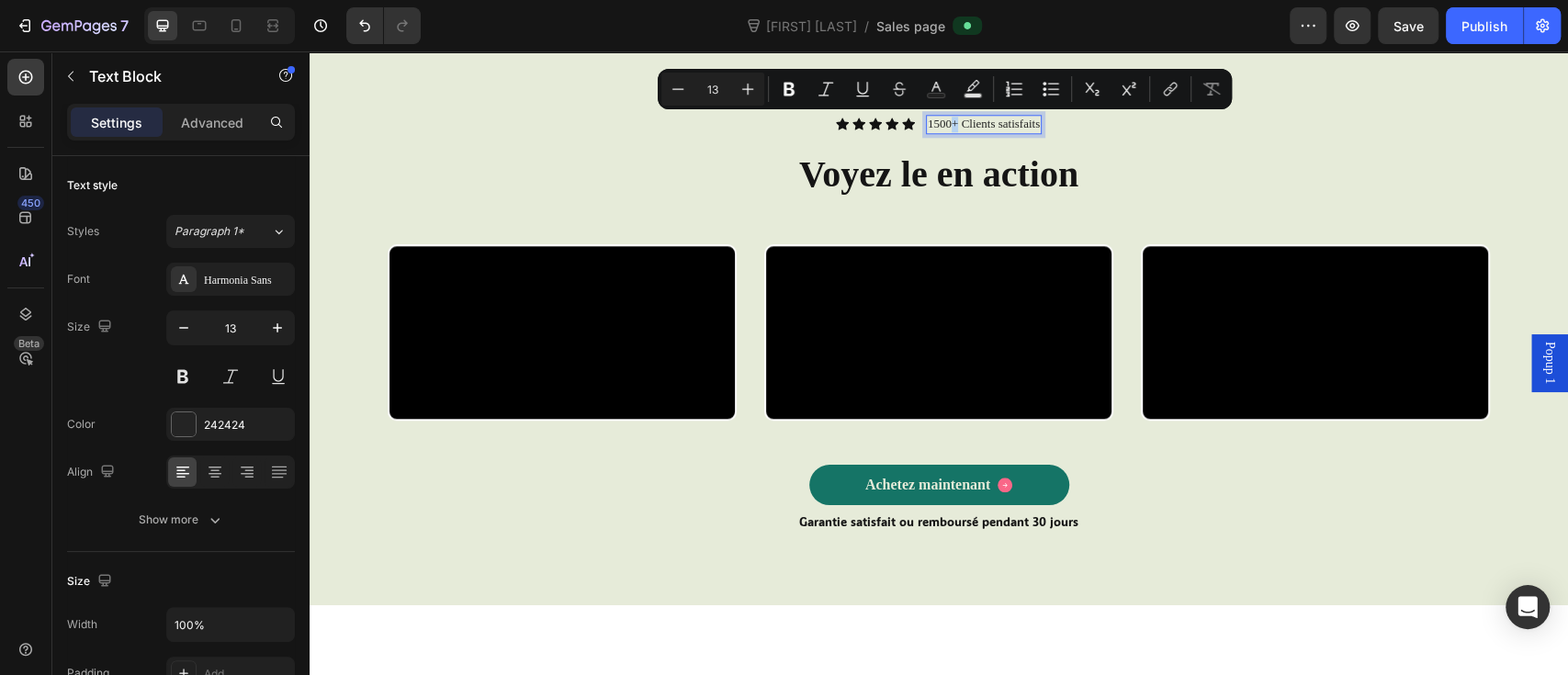 click on "1500+ Clients satisfaits" at bounding box center (984, 124) 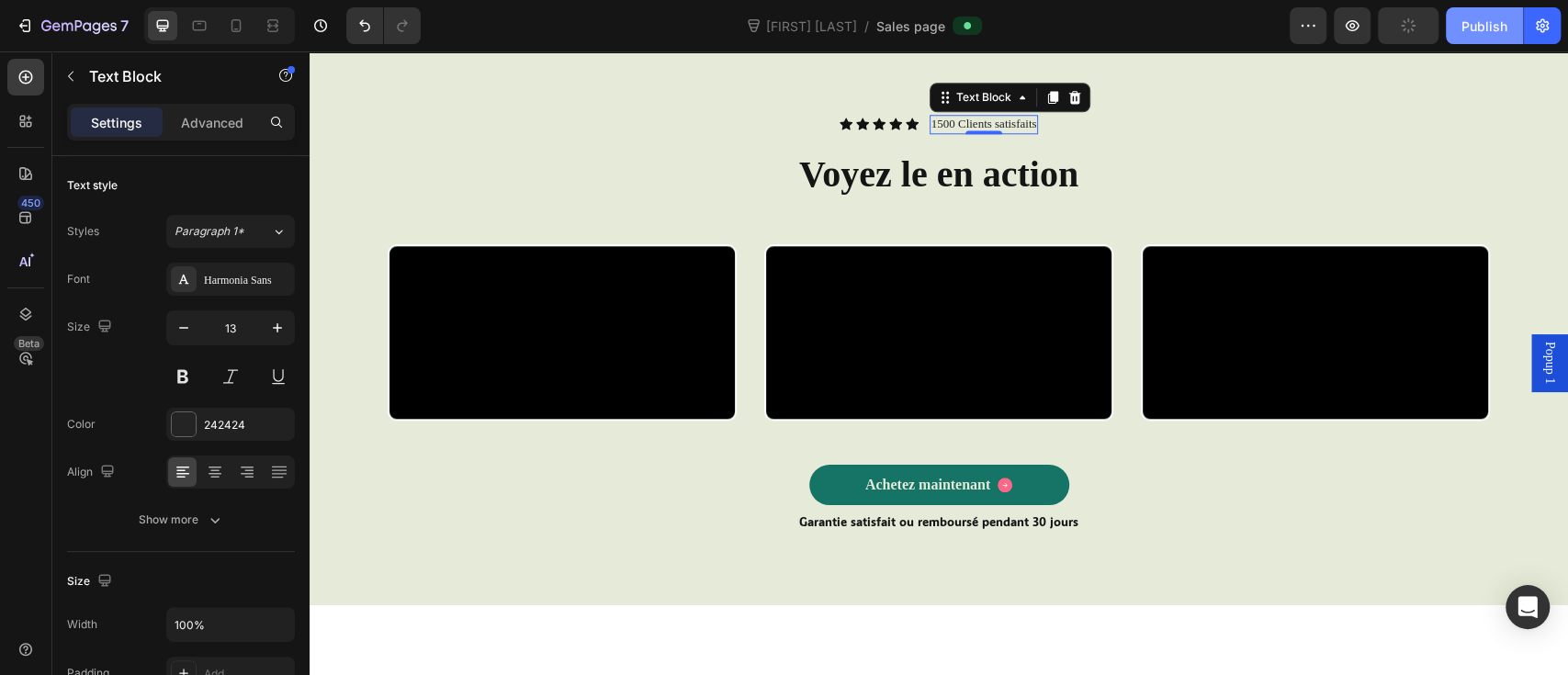 click on "Publish" at bounding box center [1484, 26] 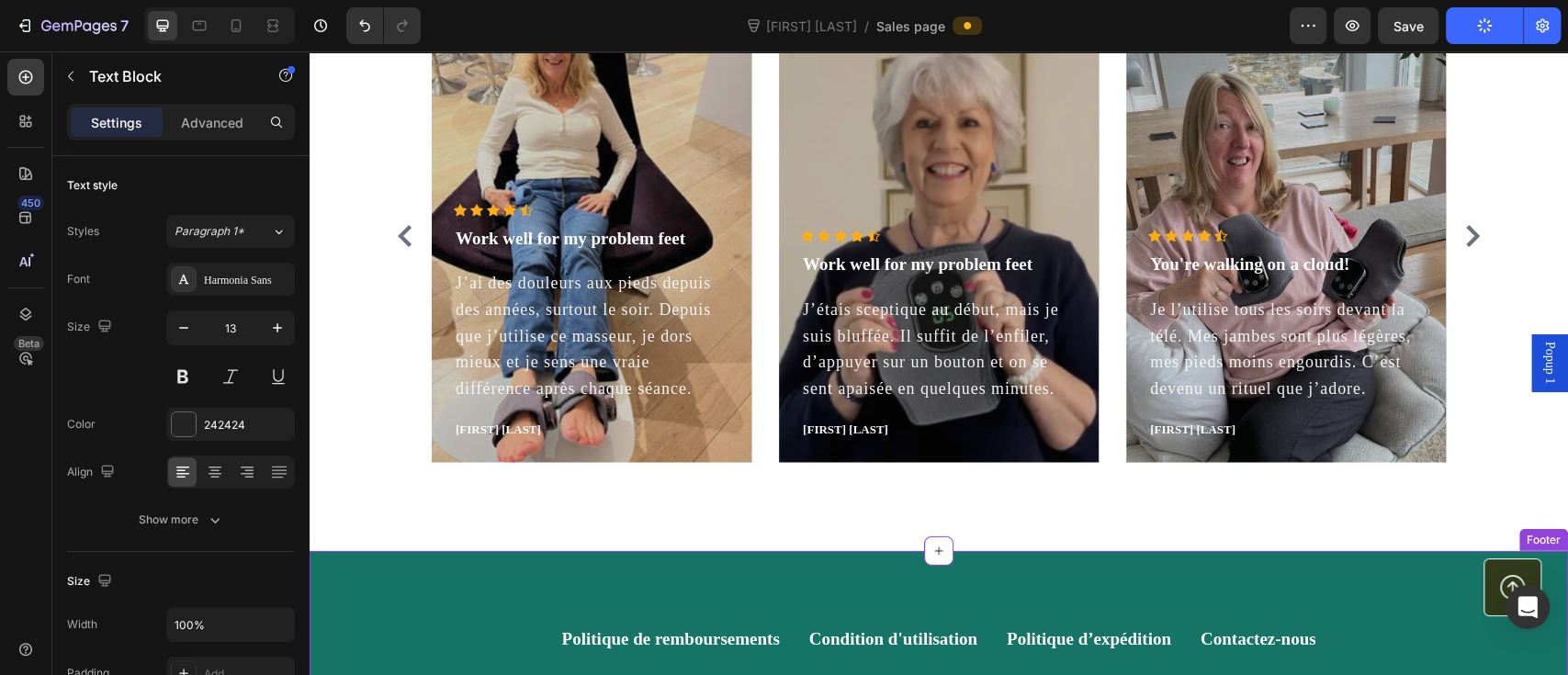 scroll, scrollTop: 3547, scrollLeft: 0, axis: vertical 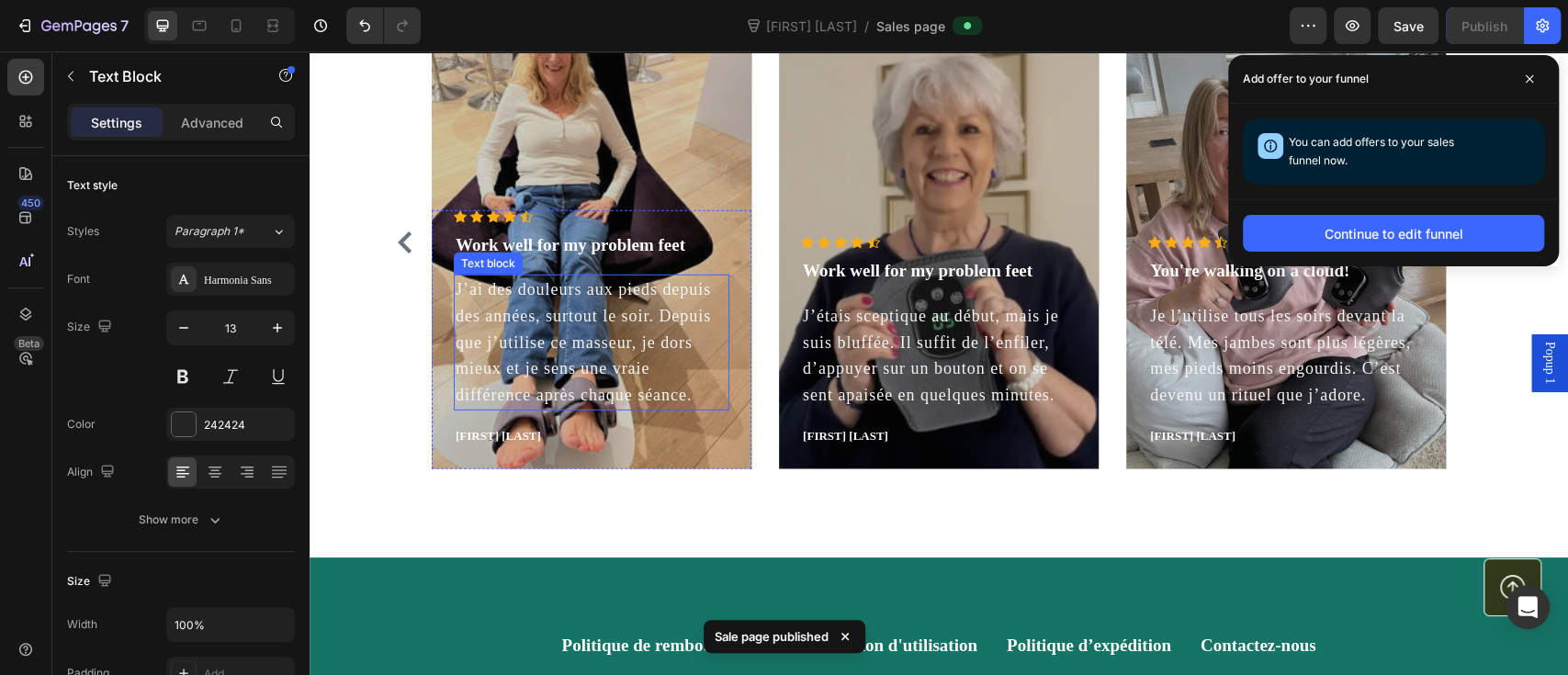 click on "J’ai des douleurs aux pieds depuis des années, surtout le soir. Depuis que j’utilise ce masseur, je dors mieux et je sens une vraie différence après chaque séance." at bounding box center (592, 343) 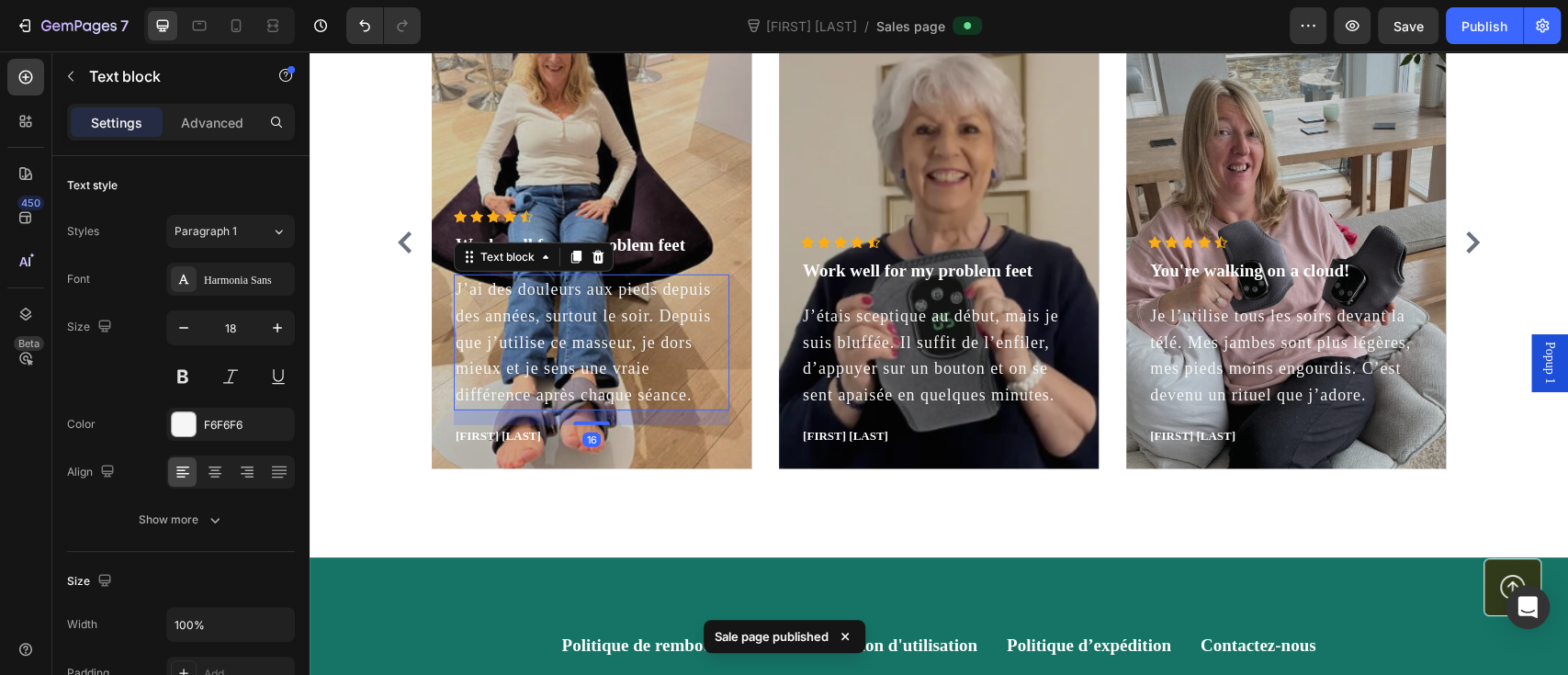 click on "J’ai des douleurs aux pieds depuis des années, surtout le soir. Depuis que j’utilise ce masseur, je dors mieux et je sens une vraie différence après chaque séance." at bounding box center [592, 343] 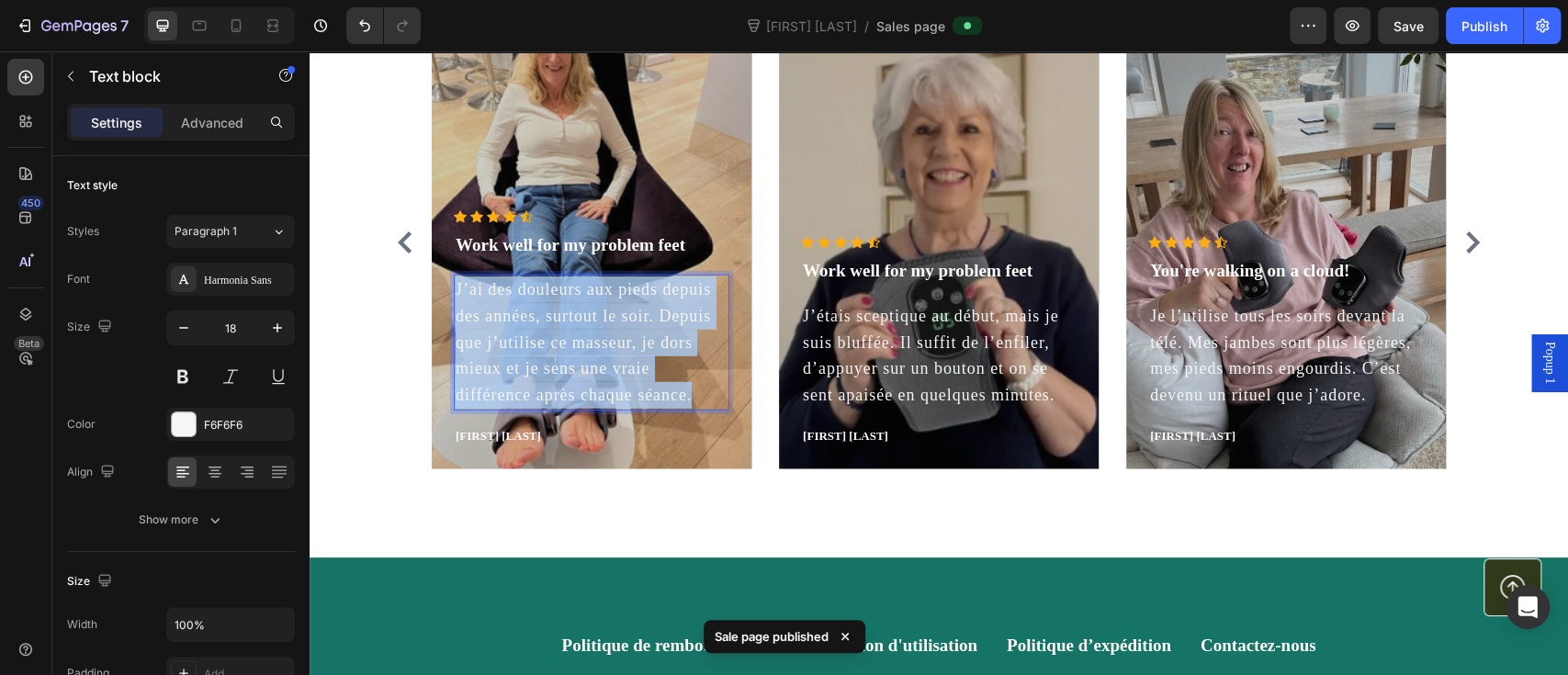 click on "J’ai des douleurs aux pieds depuis des années, surtout le soir. Depuis que j’utilise ce masseur, je dors mieux et je sens une vraie différence après chaque séance." at bounding box center (592, 343) 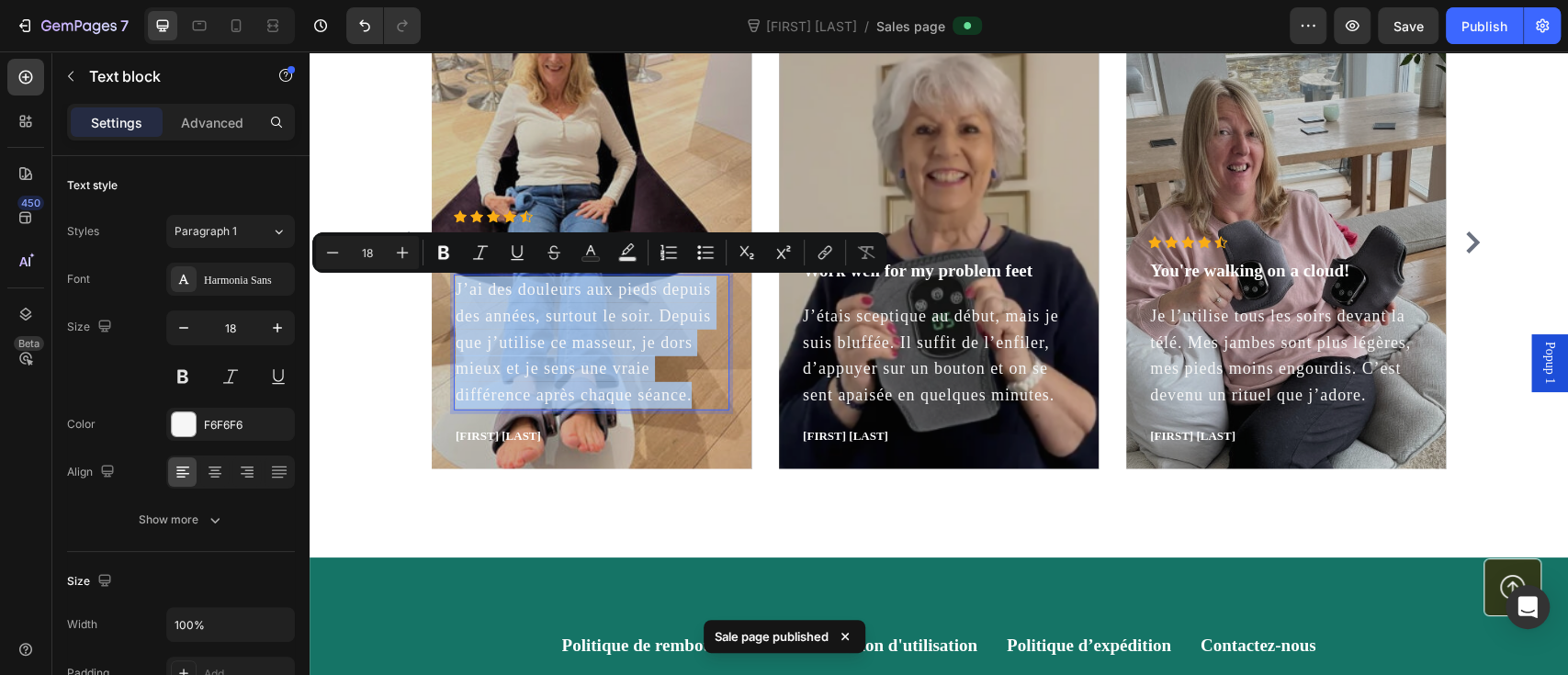 copy on "J’ai des douleurs aux pieds depuis des années, surtout le soir. Depuis que j’utilise ce masseur, je dors mieux et je sens une vraie différence après chaque séance." 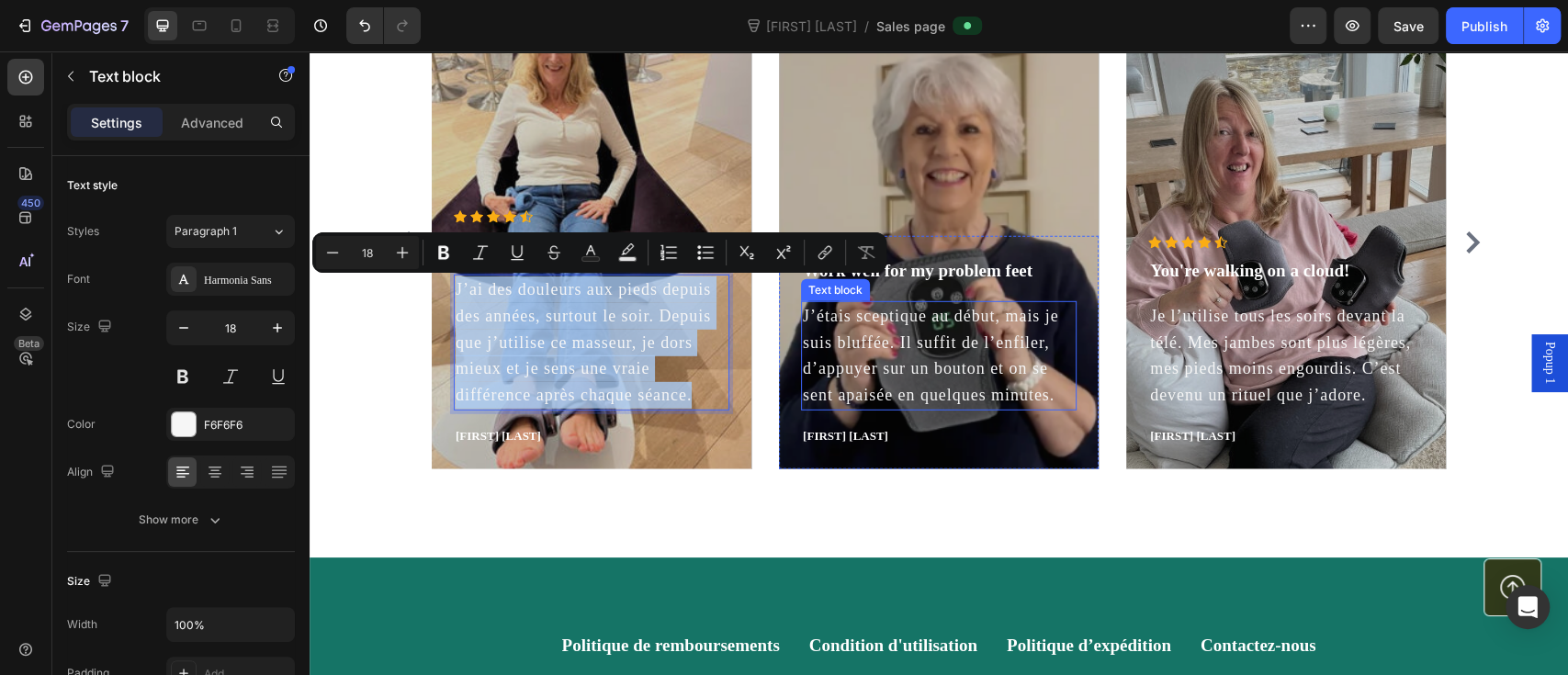 click on "J’étais sceptique au début, mais je suis bluffée. Il suffit de l’enfiler, d’appuyer sur un bouton et on se sent apaisée en quelques minutes." at bounding box center [939, 355] 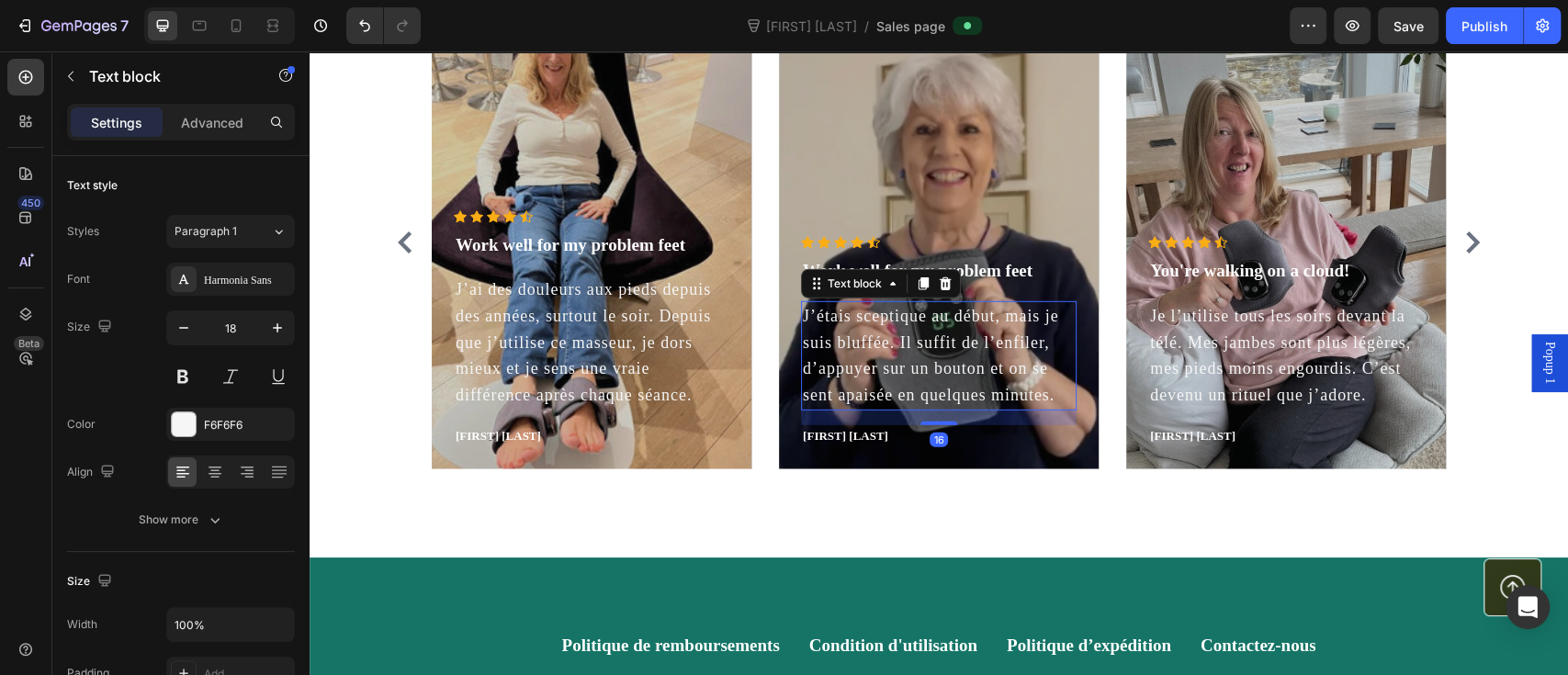 click on "J’étais sceptique au début, mais je suis bluffée. Il suffit de l’enfiler, d’appuyer sur un bouton et on se sent apaisée en quelques minutes." at bounding box center [939, 355] 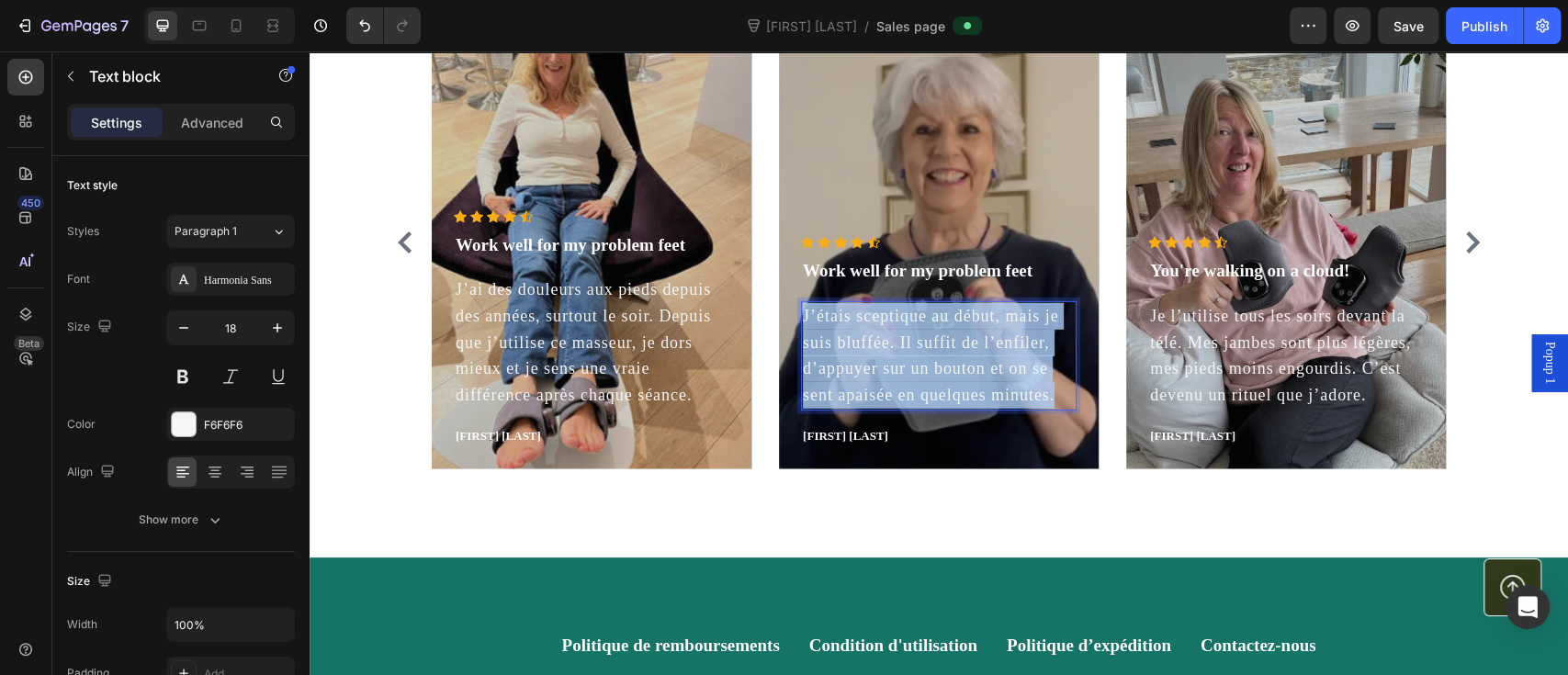 click on "J’étais sceptique au début, mais je suis bluffée. Il suffit de l’enfiler, d’appuyer sur un bouton et on se sent apaisée en quelques minutes." at bounding box center (939, 355) 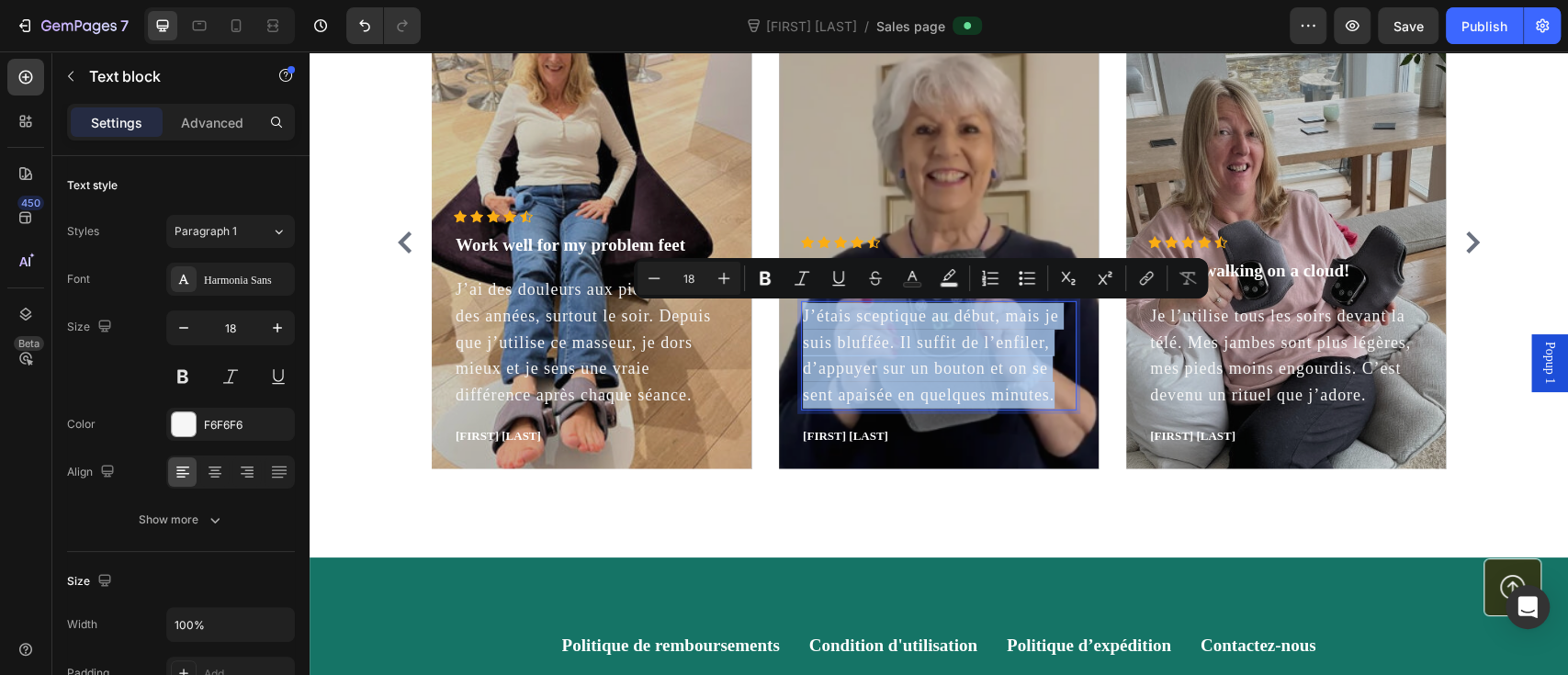 copy on "J’étais sceptique au début, mais je suis bluffée. Il suffit de l’enfiler, d’appuyer sur un bouton et on se sent apaisée en quelques minutes." 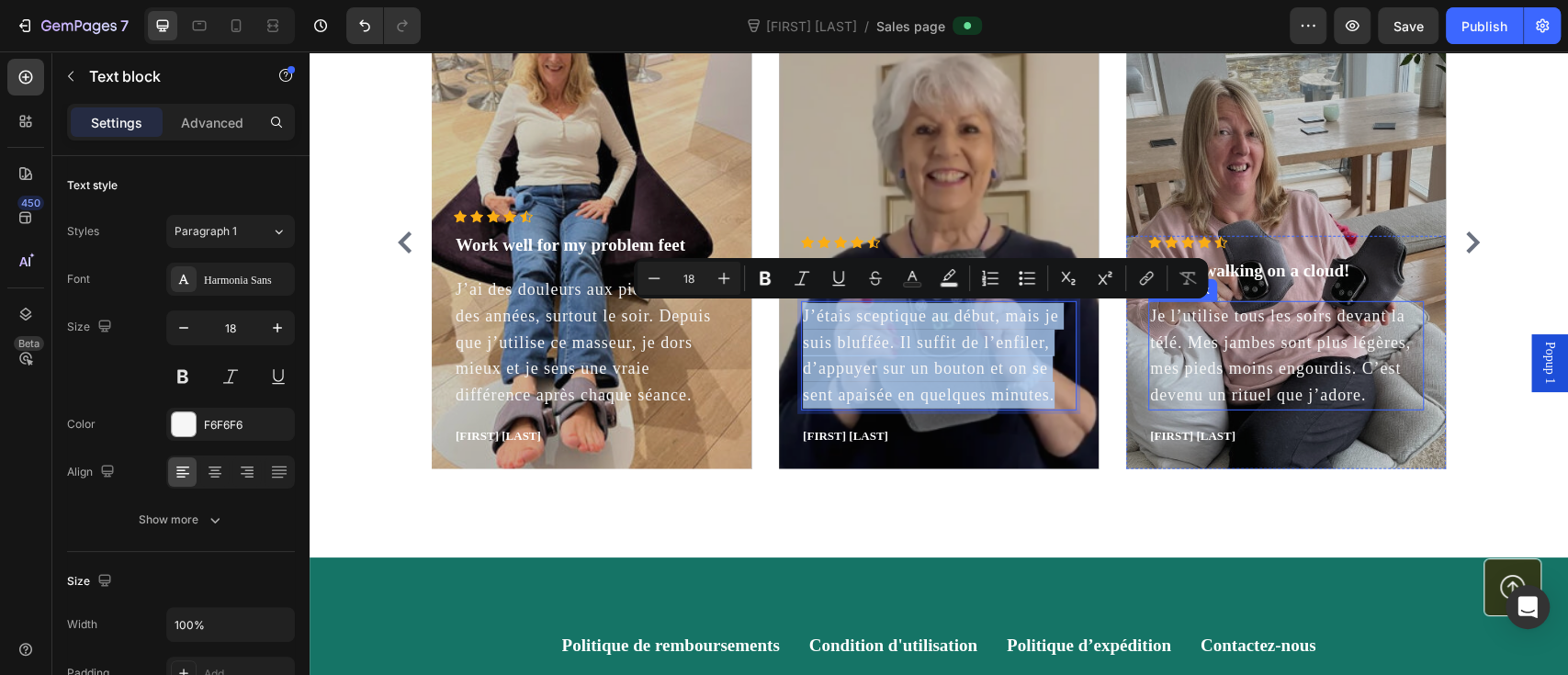 click on "Je l’utilise tous les soirs devant la télé. Mes jambes sont plus légères, mes pieds moins engourdis. C’est devenu un rituel que j’adore." at bounding box center [1286, 355] 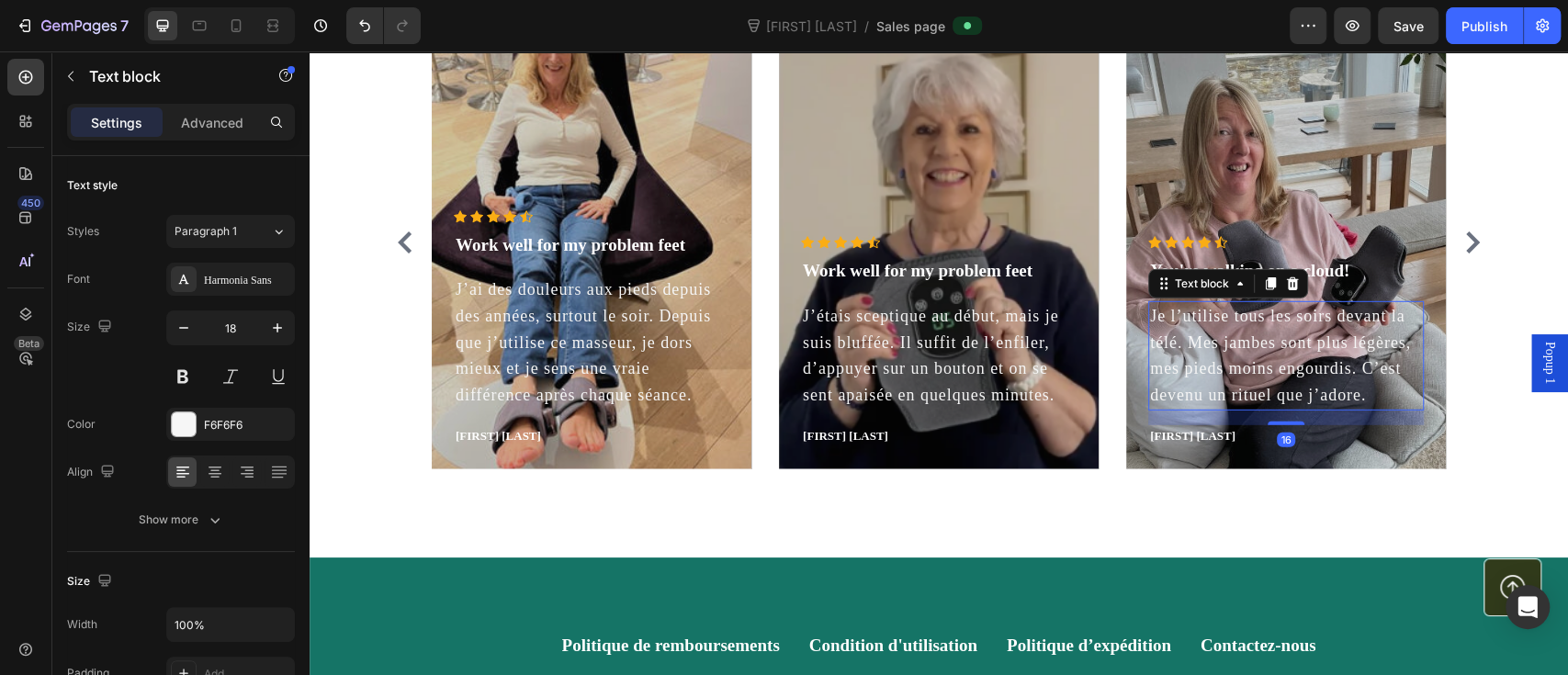 click on "Je l’utilise tous les soirs devant la télé. Mes jambes sont plus légères, mes pieds moins engourdis. C’est devenu un rituel que j’adore." at bounding box center [1286, 355] 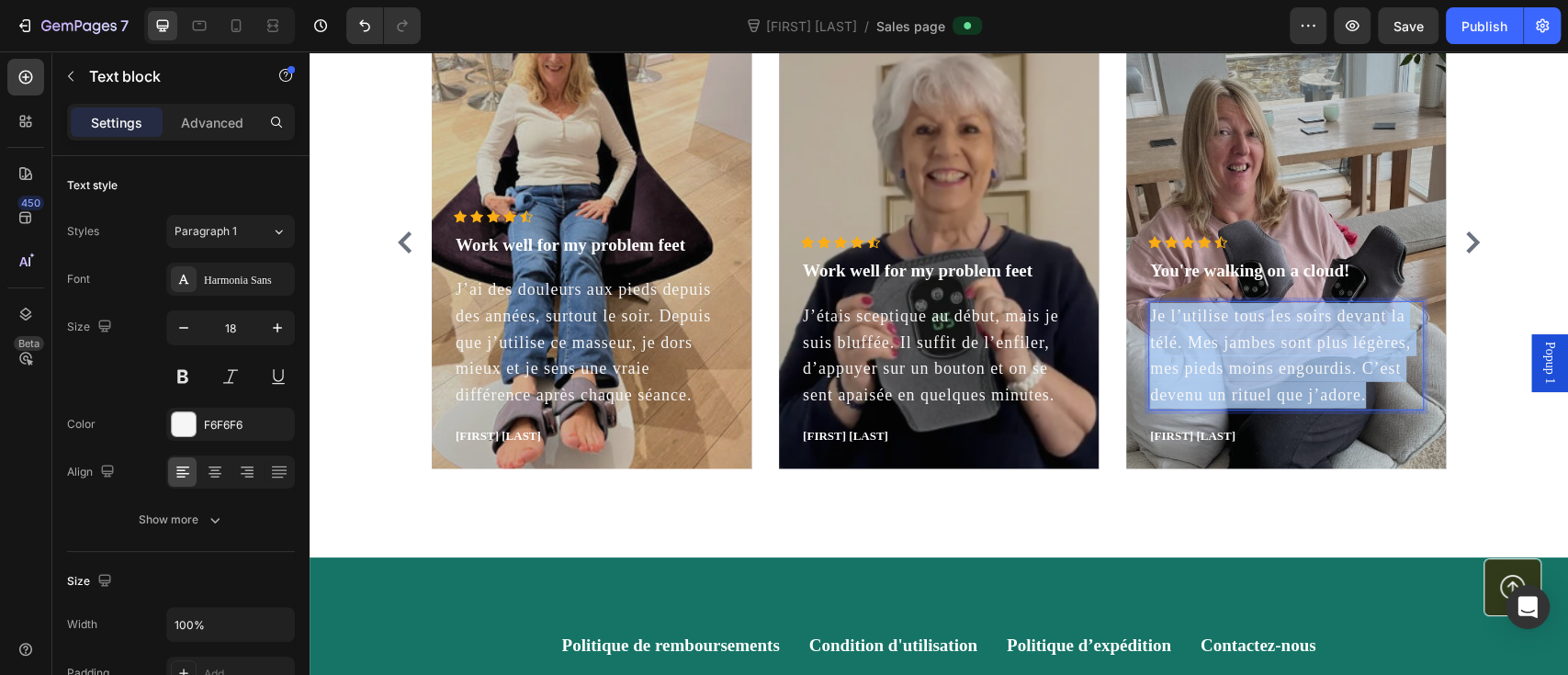 click on "Je l’utilise tous les soirs devant la télé. Mes jambes sont plus légères, mes pieds moins engourdis. C’est devenu un rituel que j’adore." at bounding box center (1286, 355) 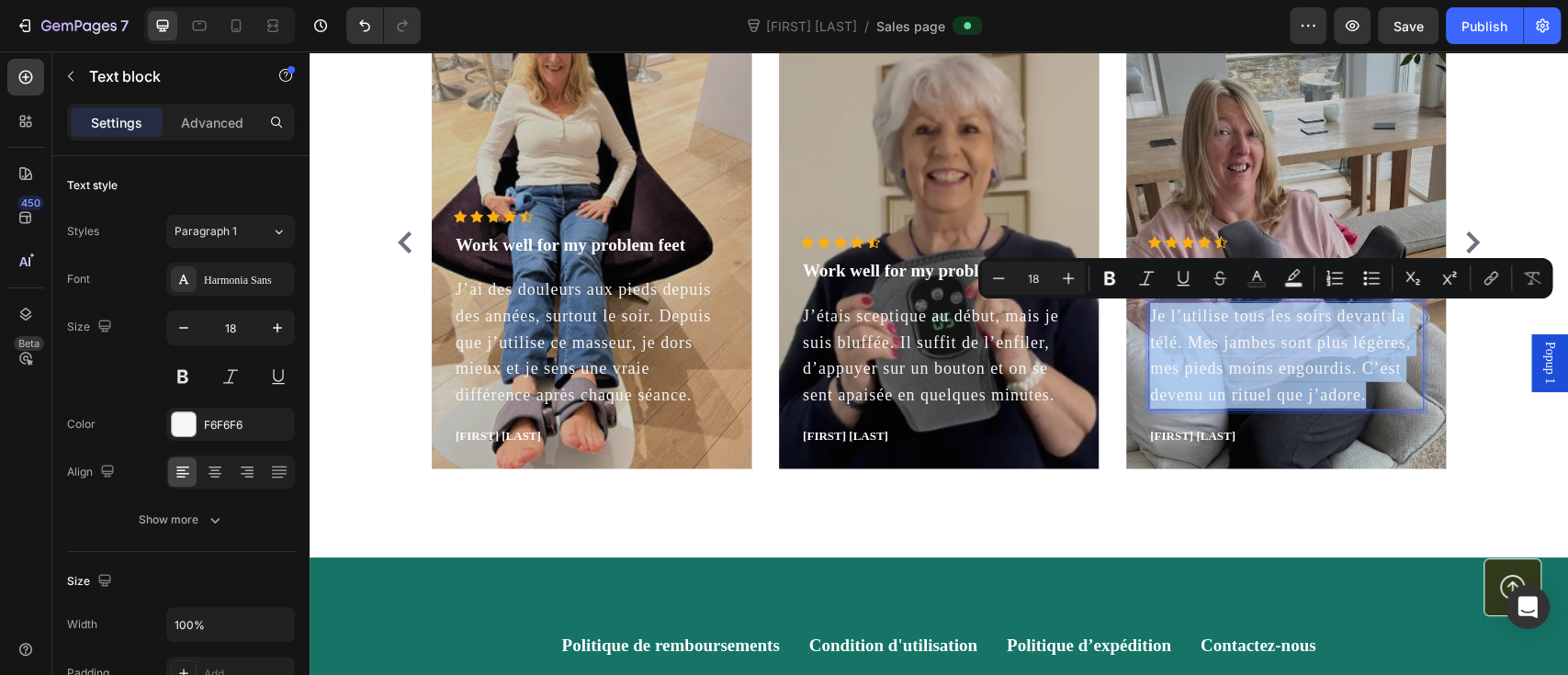 copy on "Je l’utilise tous les soirs devant la télé. Mes jambes sont plus légères, mes pieds moins engourdis. C’est devenu un rituel que j’adore." 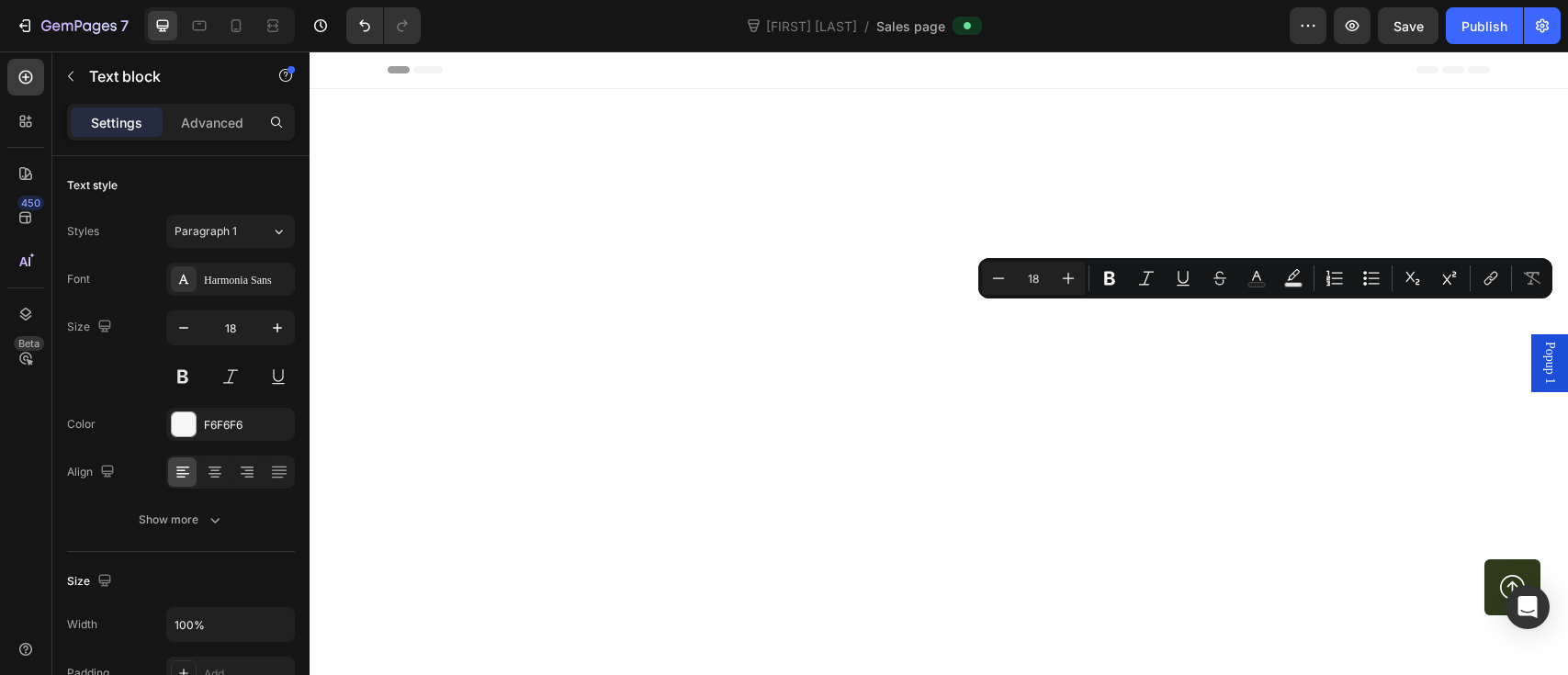 scroll, scrollTop: 0, scrollLeft: 0, axis: both 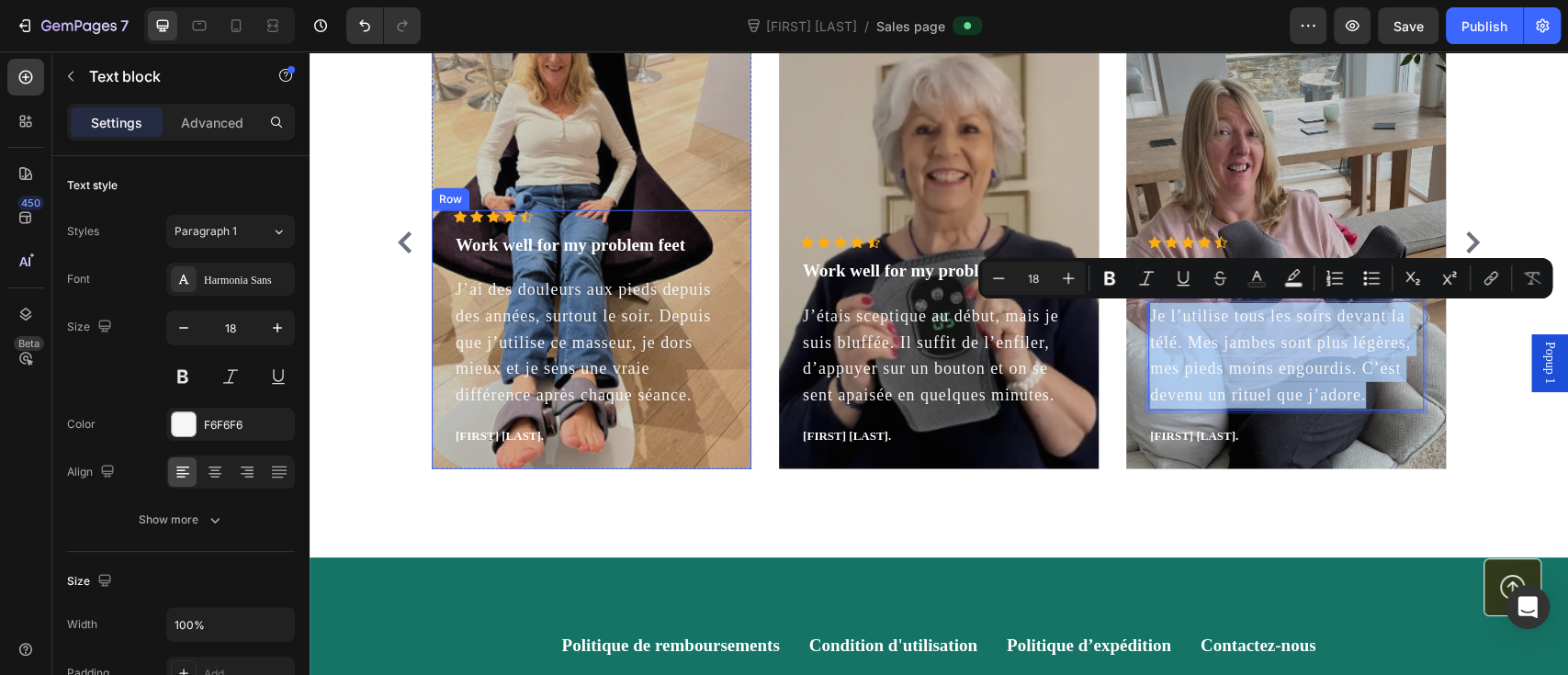 click on "Work well for my problem feet" at bounding box center [592, 245] 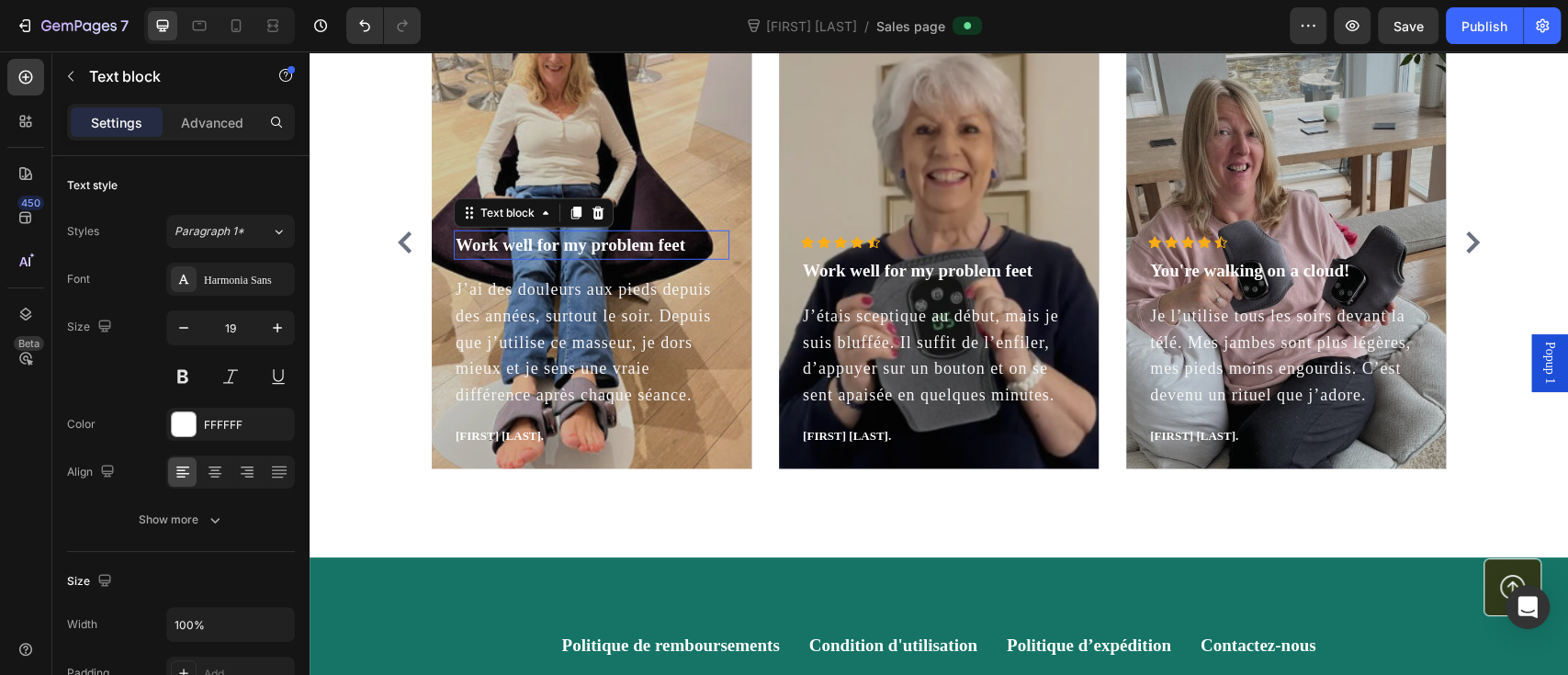 click on "Work well for my problem feet" at bounding box center (592, 245) 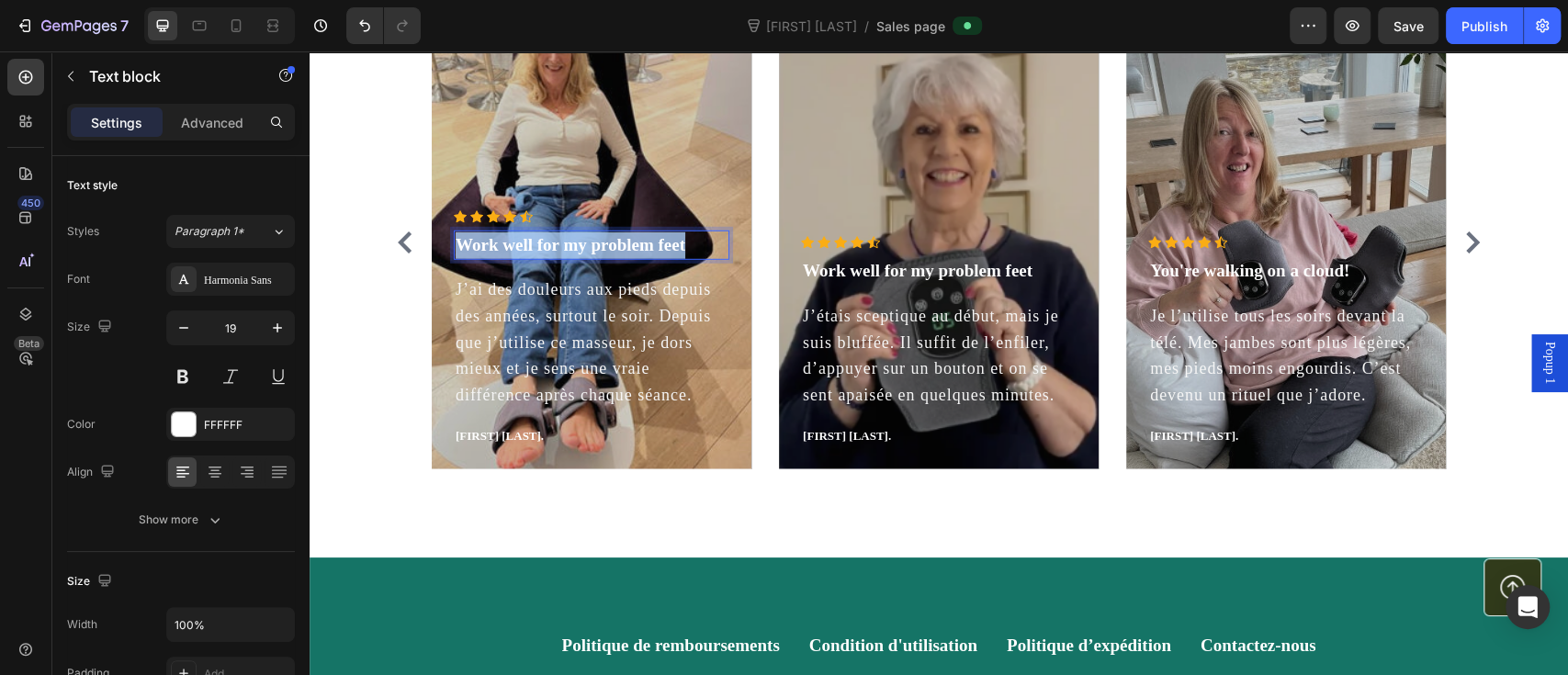click on "Work well for my problem feet" at bounding box center [592, 245] 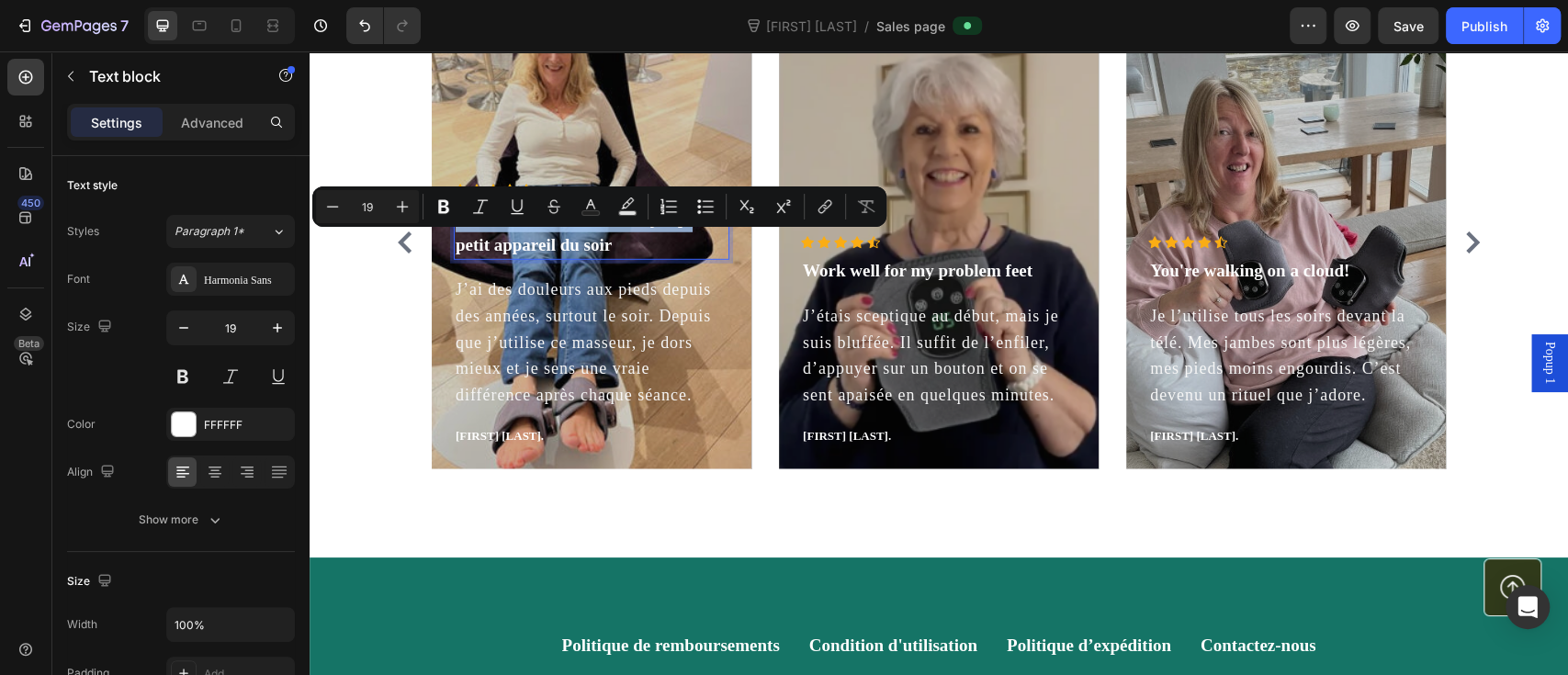 scroll, scrollTop: 3520, scrollLeft: 0, axis: vertical 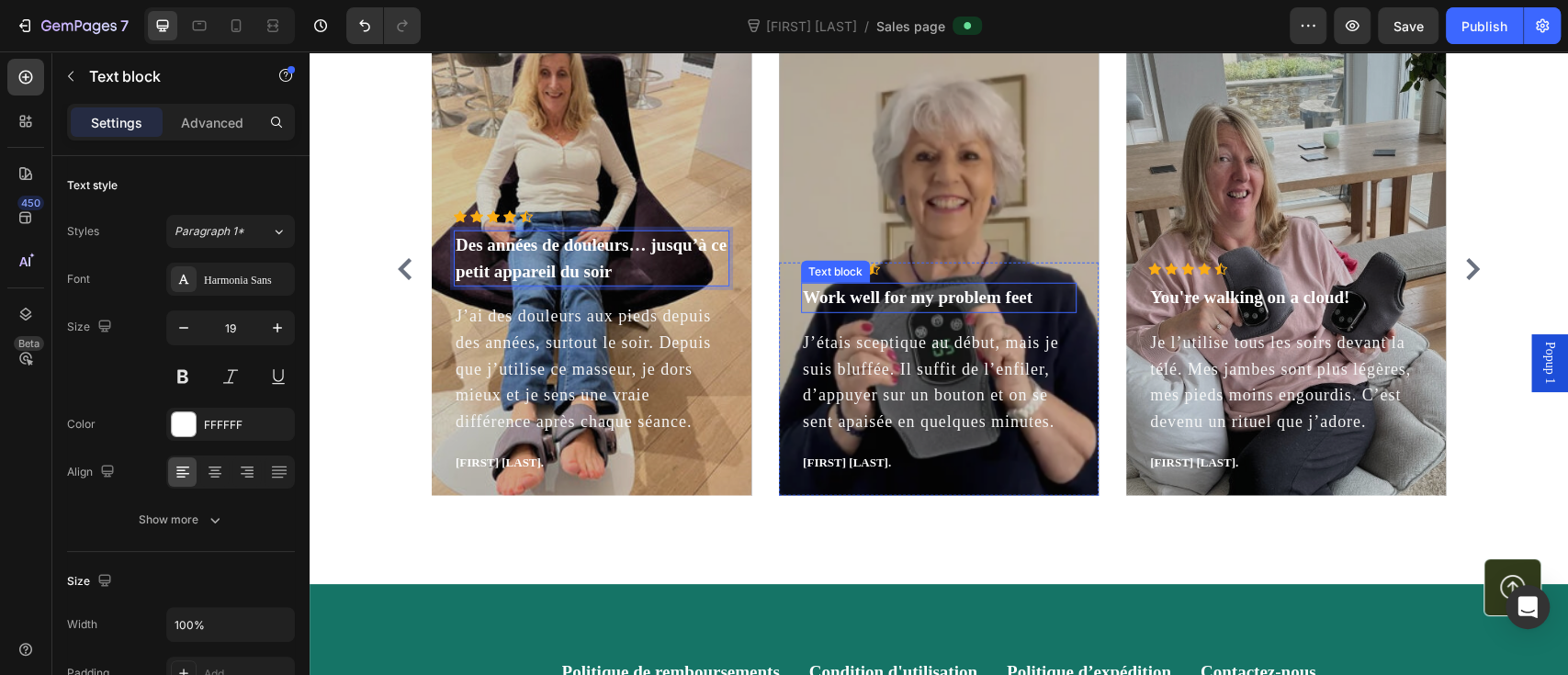 click on "Work well for my problem feet" at bounding box center (939, 298) 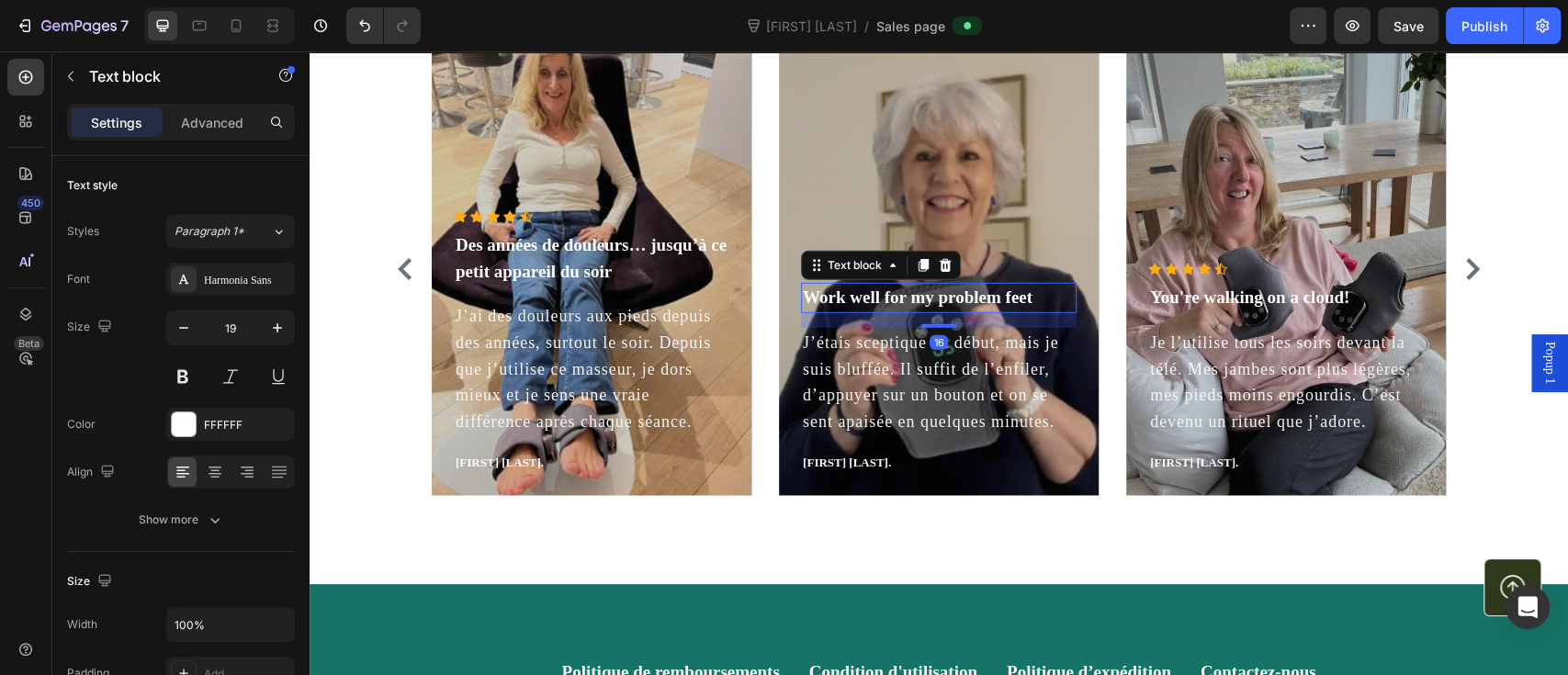 click on "Work well for my problem feet" at bounding box center [939, 298] 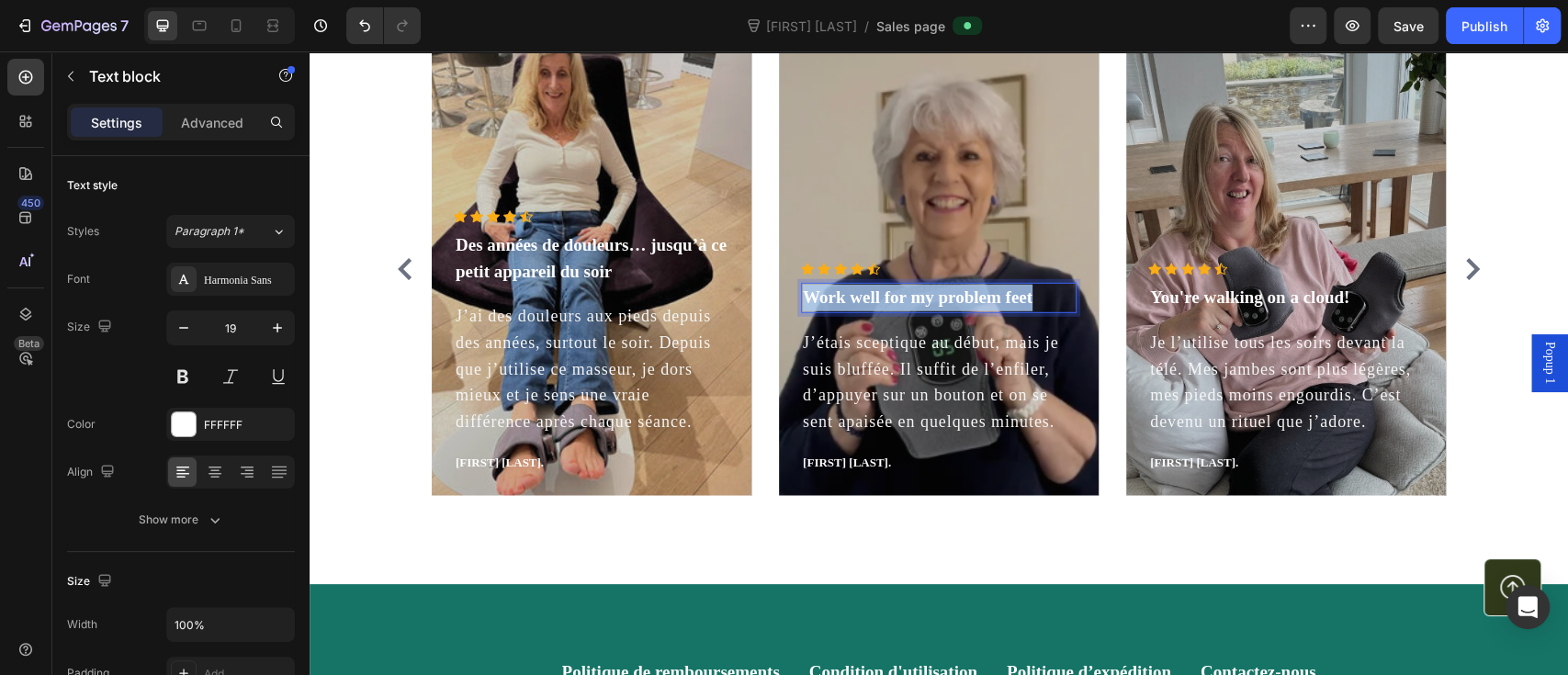 click on "Work well for my problem feet" at bounding box center [939, 298] 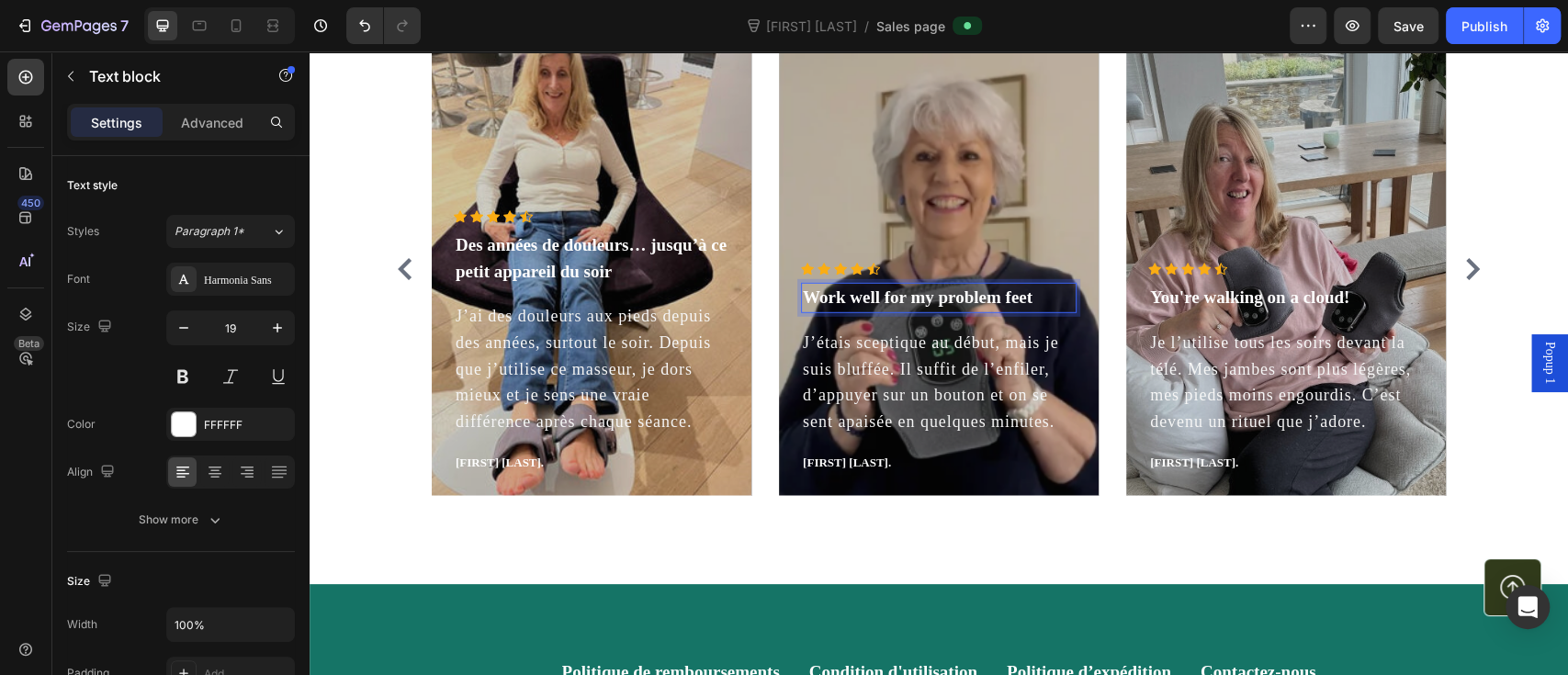 scroll, scrollTop: 3494, scrollLeft: 0, axis: vertical 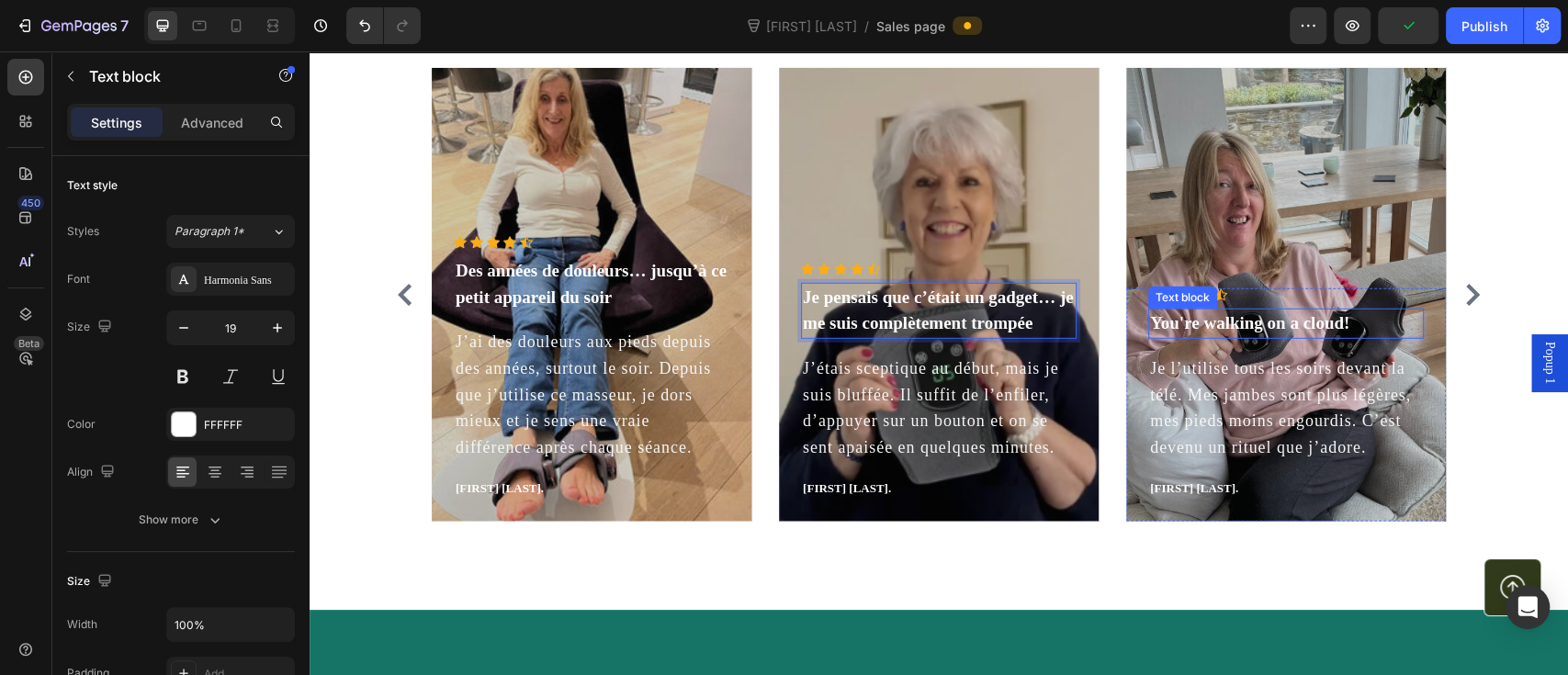 click on "You're walking on a cloud!" at bounding box center [1286, 323] 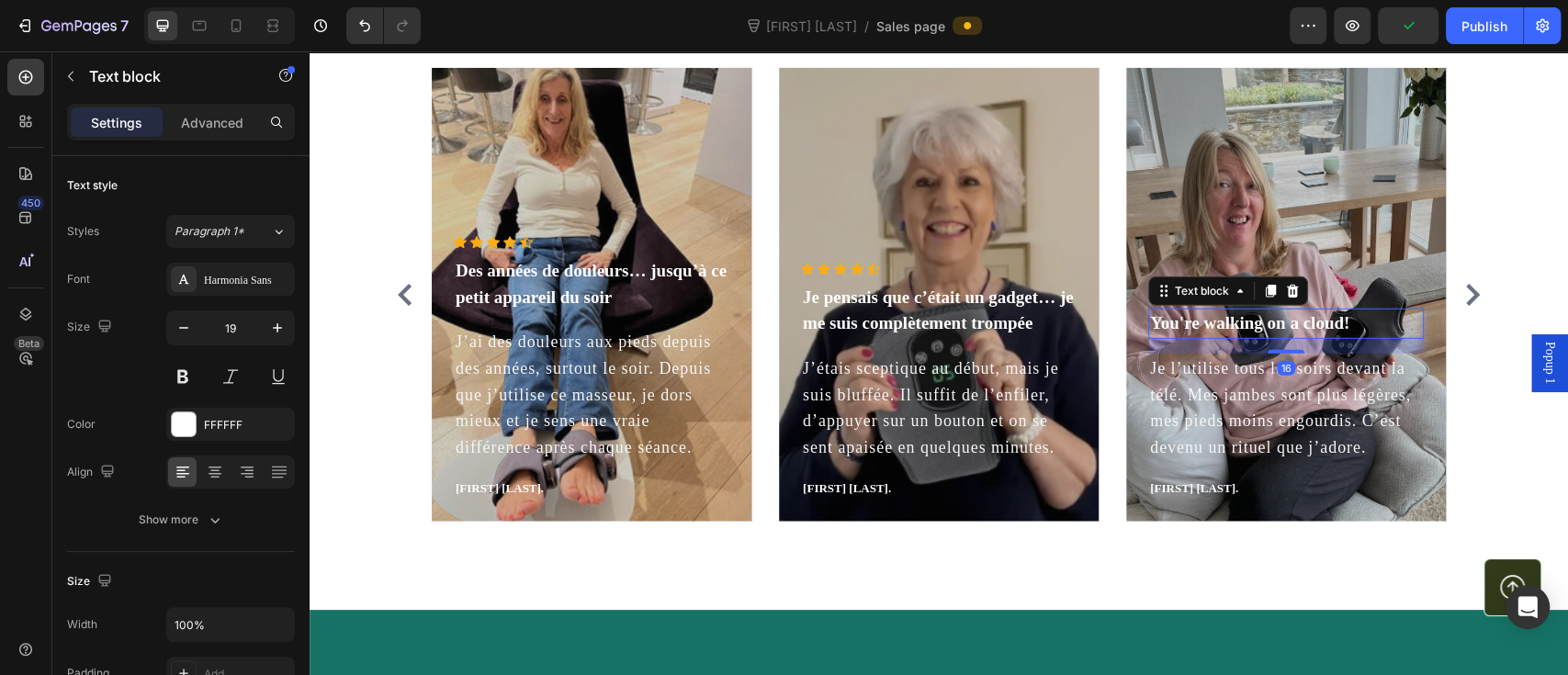 click on "You're walking on a cloud!" at bounding box center [1286, 323] 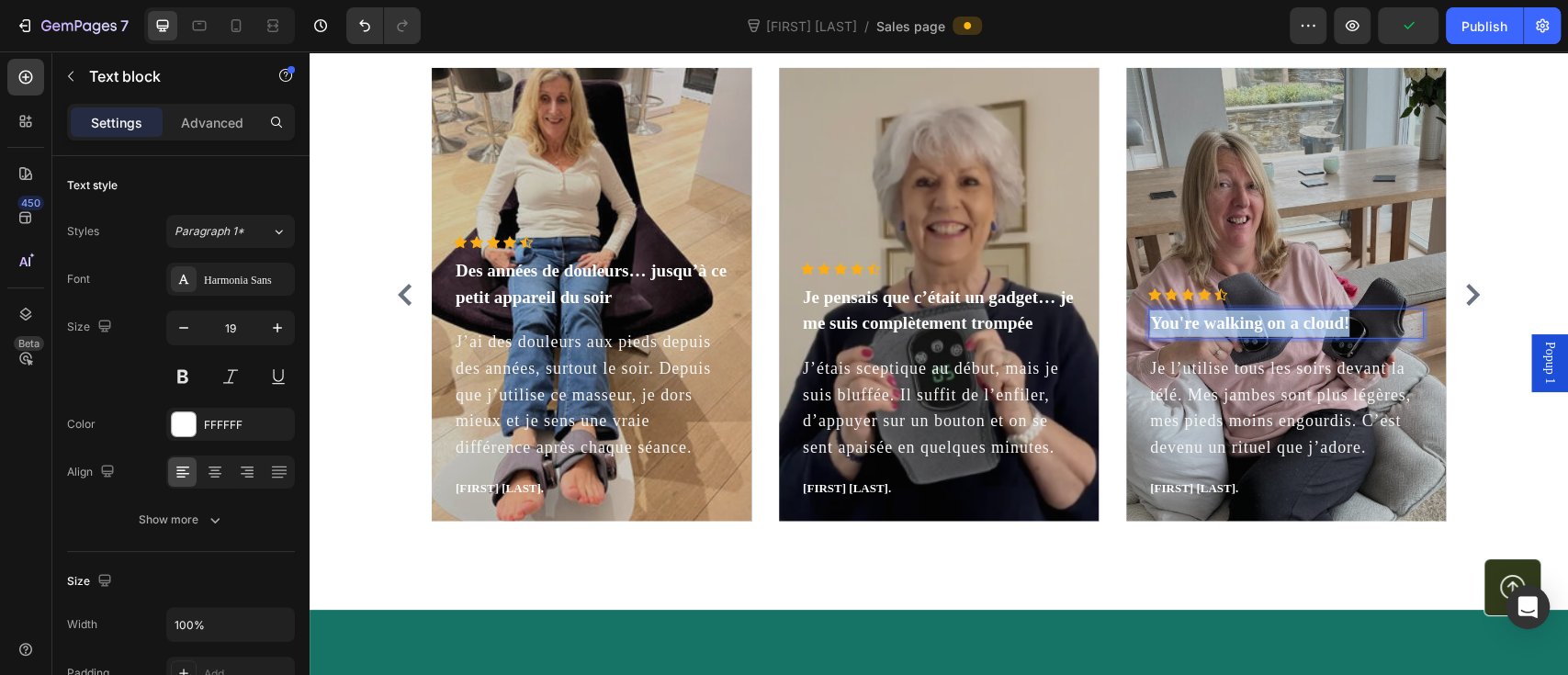 click on "You're walking on a cloud!" at bounding box center [1286, 323] 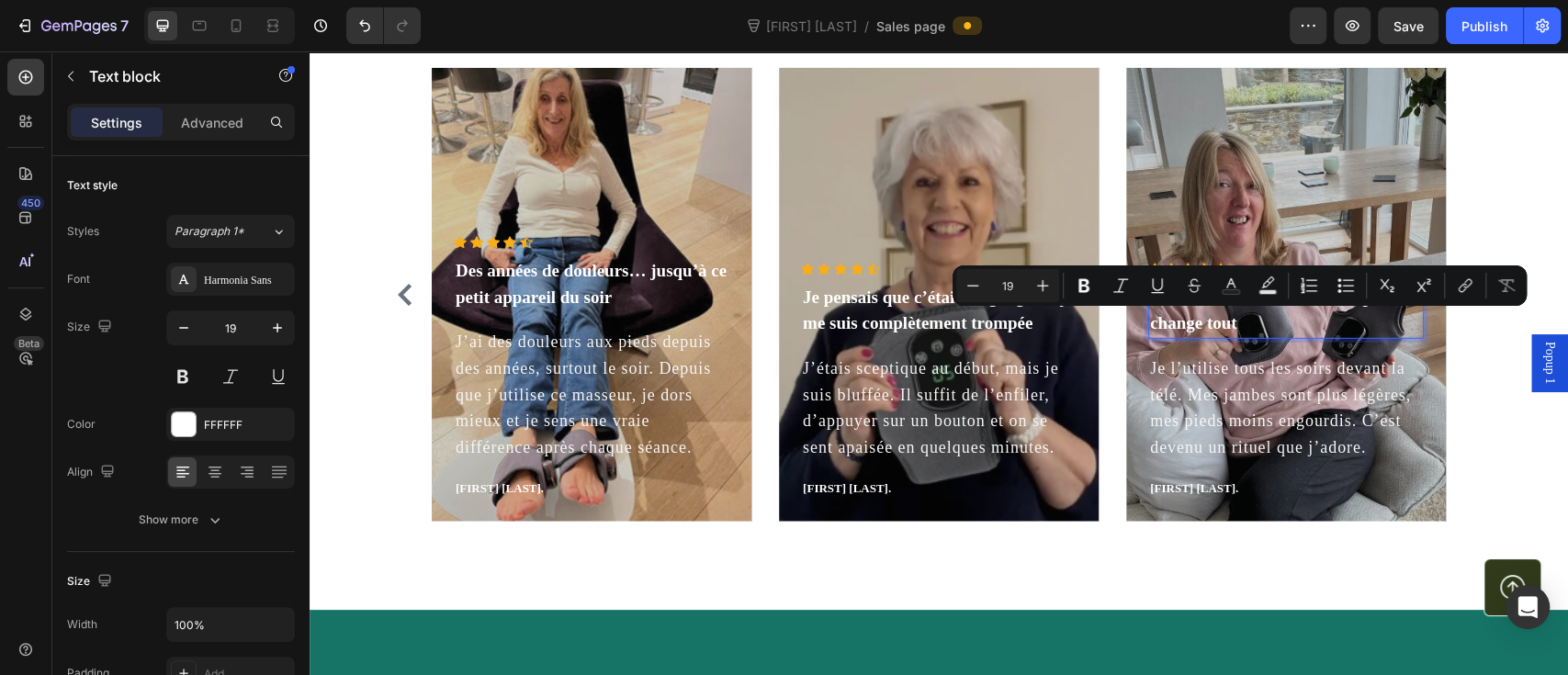 scroll, scrollTop: 3468, scrollLeft: 0, axis: vertical 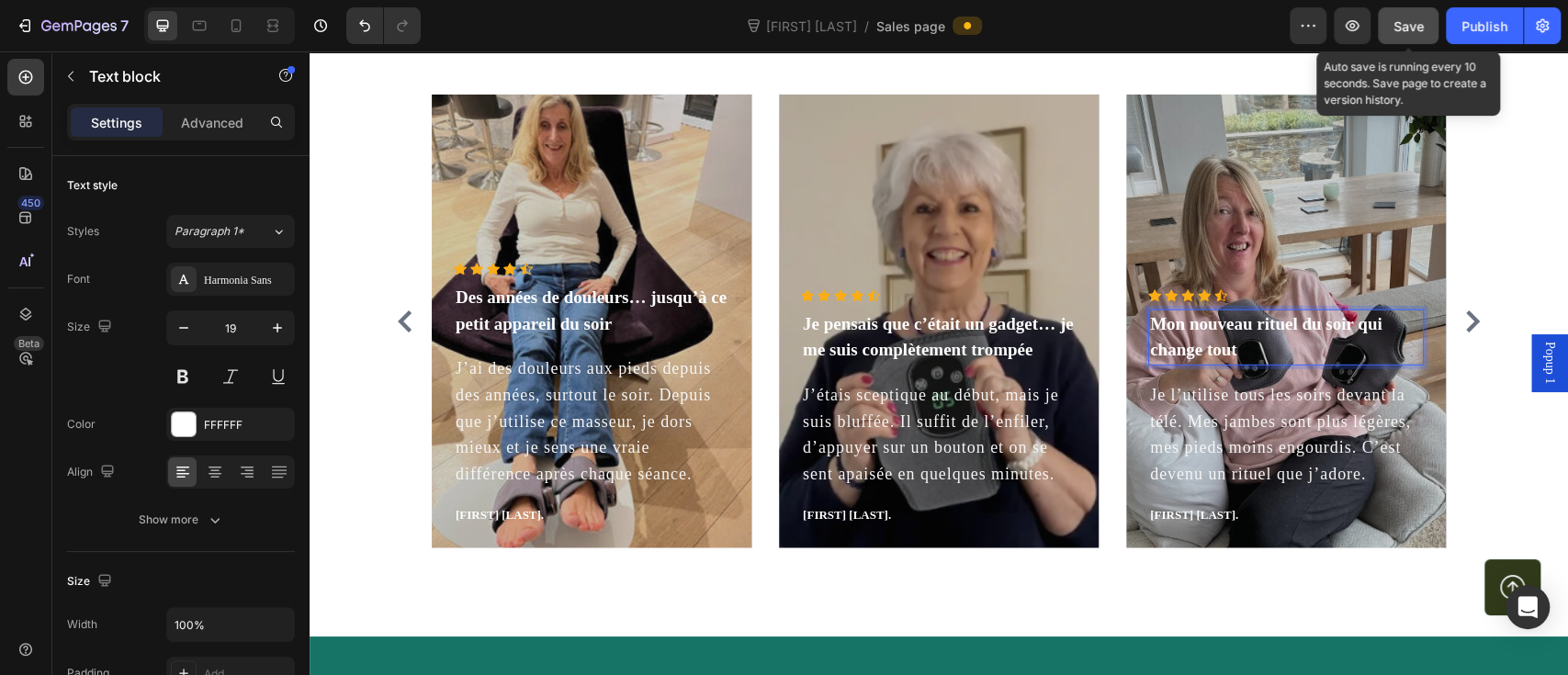 click on "Save" at bounding box center (1408, 26) 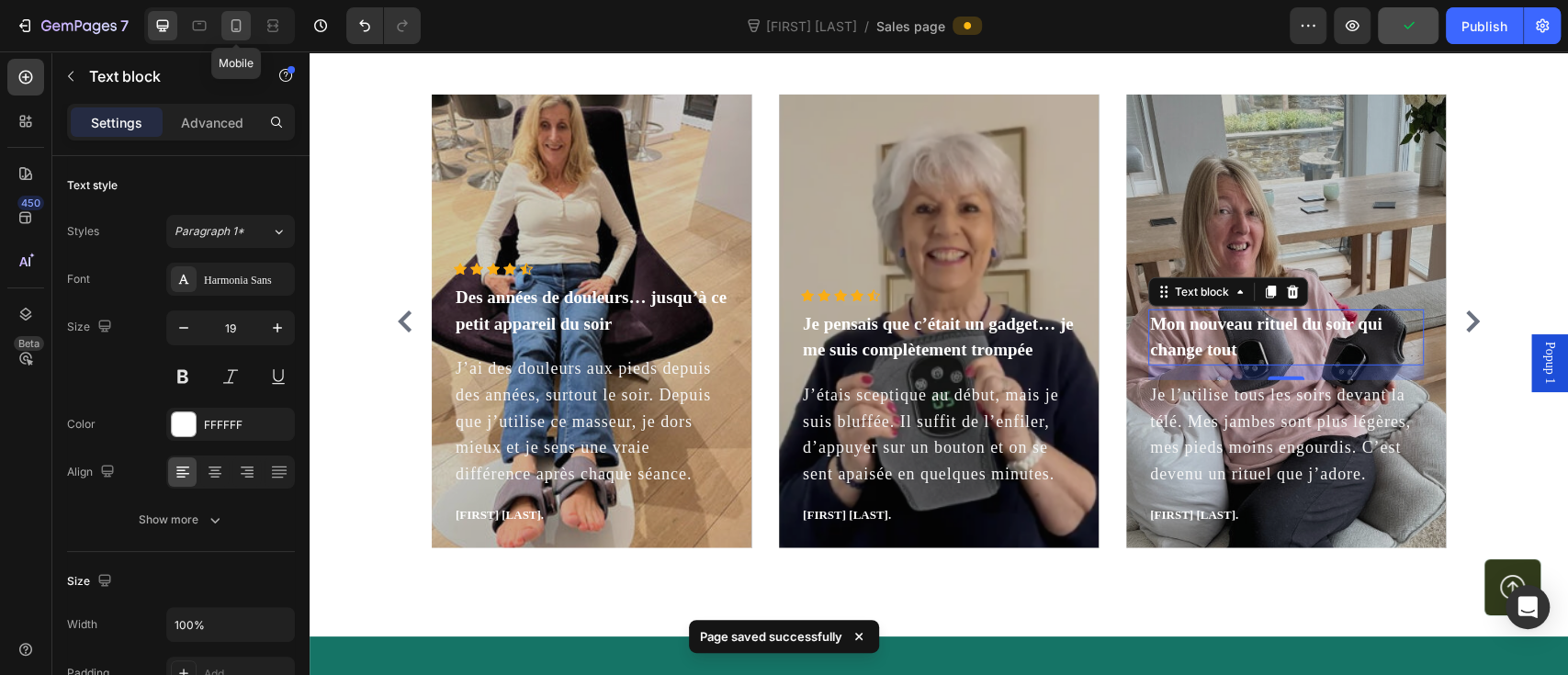 click 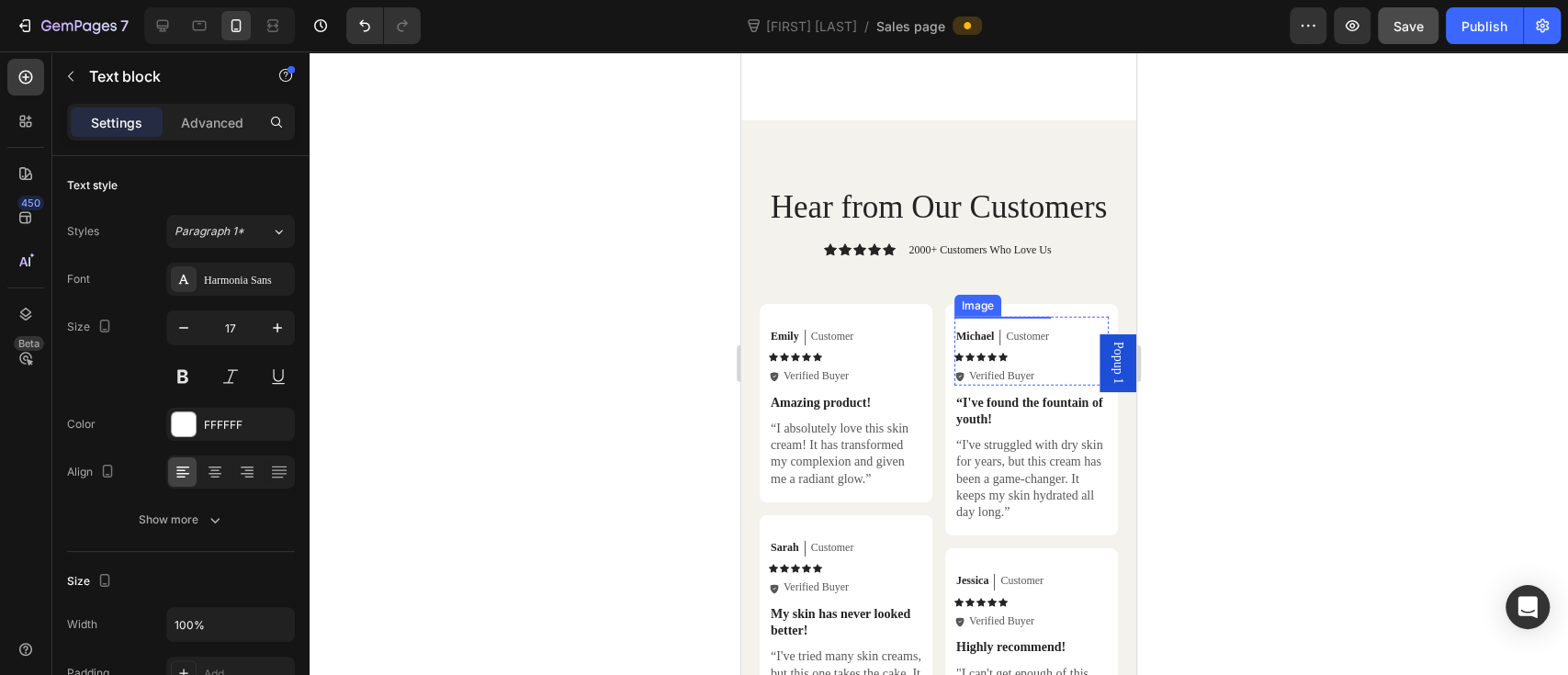 scroll, scrollTop: 3656, scrollLeft: 0, axis: vertical 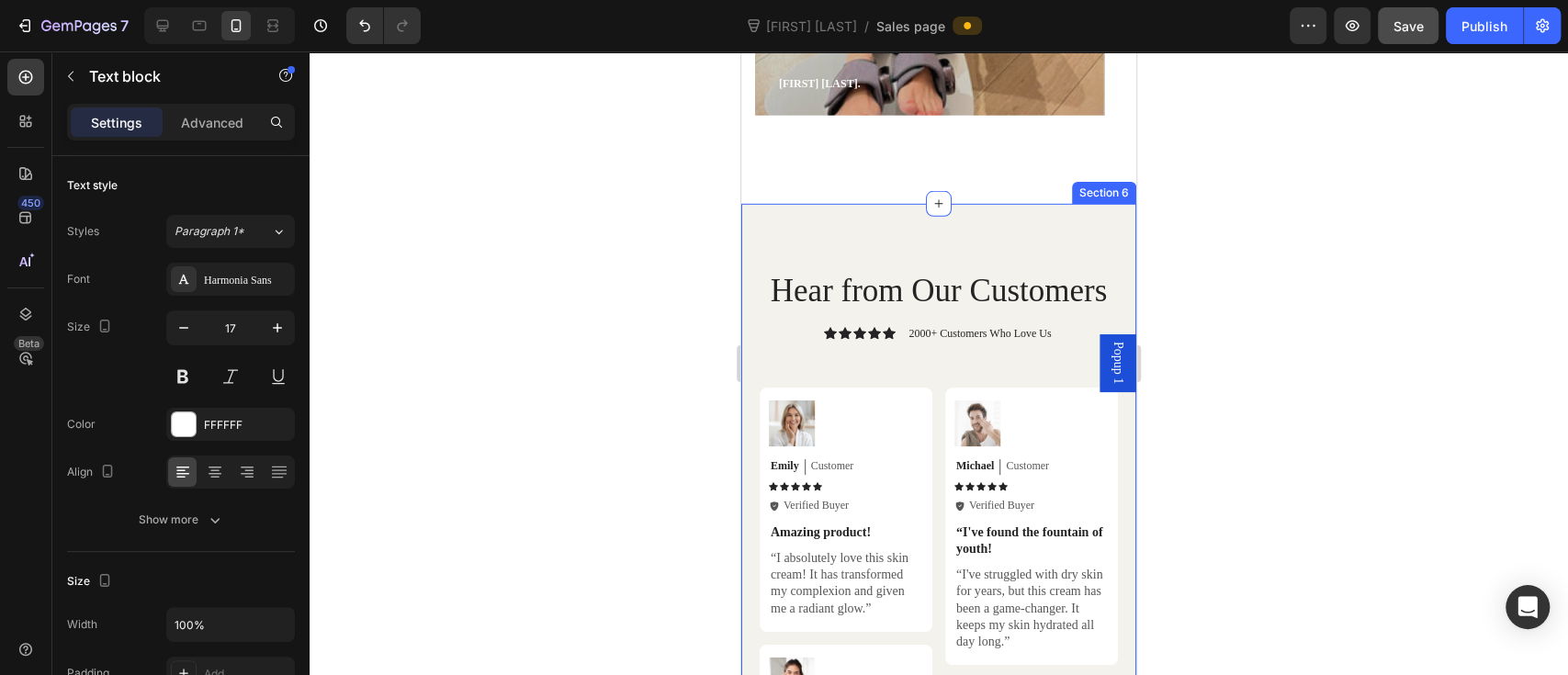 click on "Hear from Our Customers Heading Icon Icon Icon Icon Icon Icon List 2000+ Customers Who Love Us Text Block Row Image Michael Text Block Customer  Text Block Row Icon Icon Icon Icon Icon Icon List
Icon Verified Buyer Text Block Row Row “I've found the fountain of youth! Text Block “I've struggled with dry skin for years, but this cream has been a game-changer. It keeps my skin hydrated all day long.” Text Block Row Image Jessica Text Block Customer  Text Block Row Icon Icon Icon Icon Icon Icon List
Icon Verified Buyer Text Block Row Row Highly recommend! Text Block "I can't get enough of this skin cream! It has noticeably improved my skin's texture and reduced the appearance of fine lines.” Text Block Row Image Olivia Text Block Customer  Text Block Row Icon Icon Icon Icon Icon Icon List
Icon Verified Buyer Text Block Row Row Rejuvenated every time I use it Text Block Text Block Row Image Emily Text Block Customer  Text Block Row Icon Icon Icon" at bounding box center [939, 726] 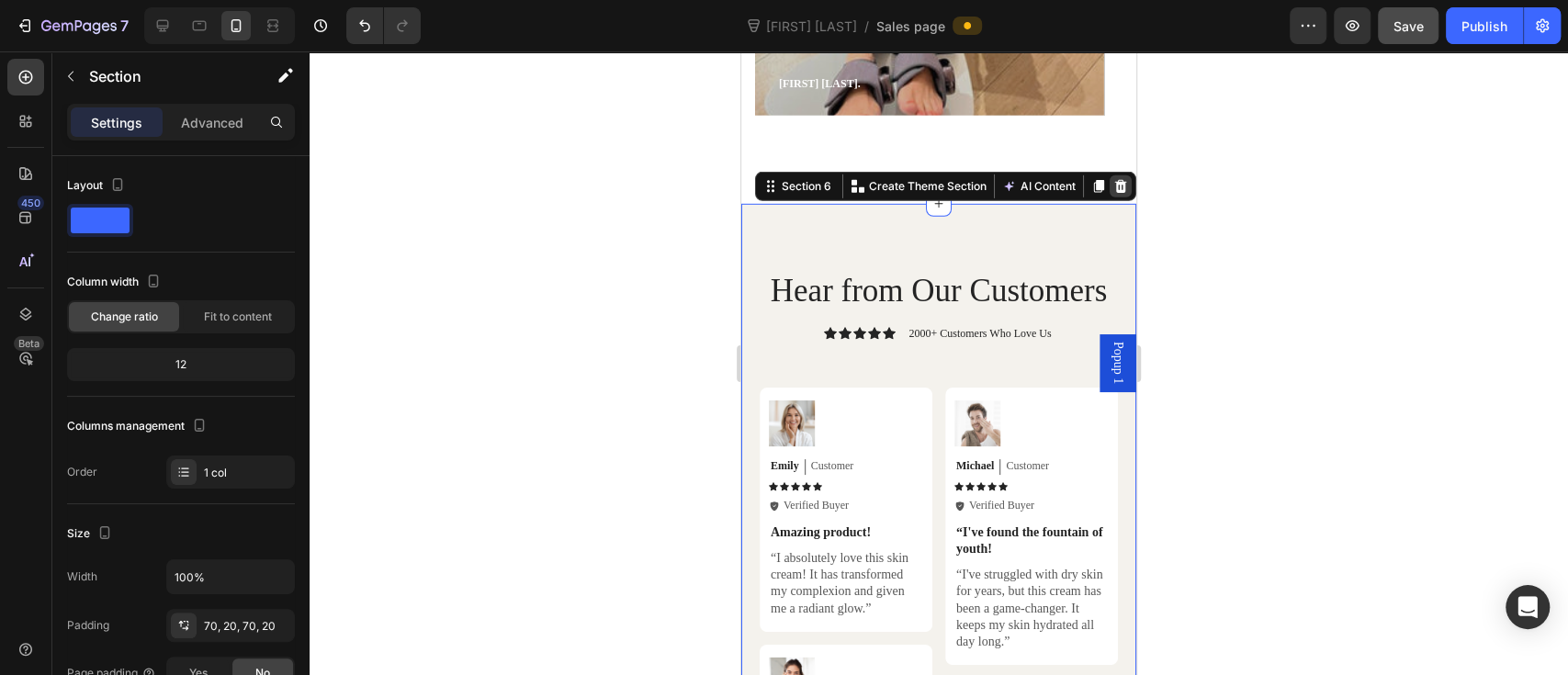 click 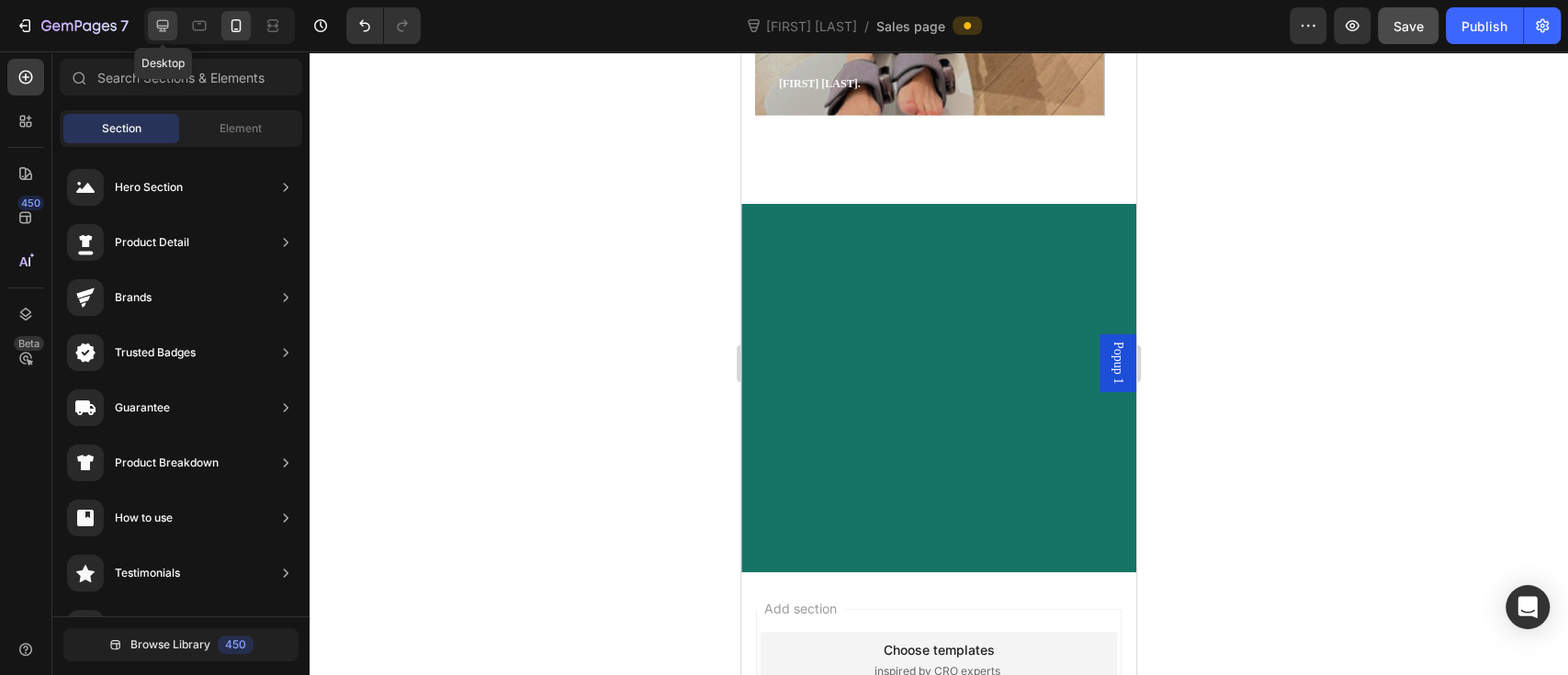 click 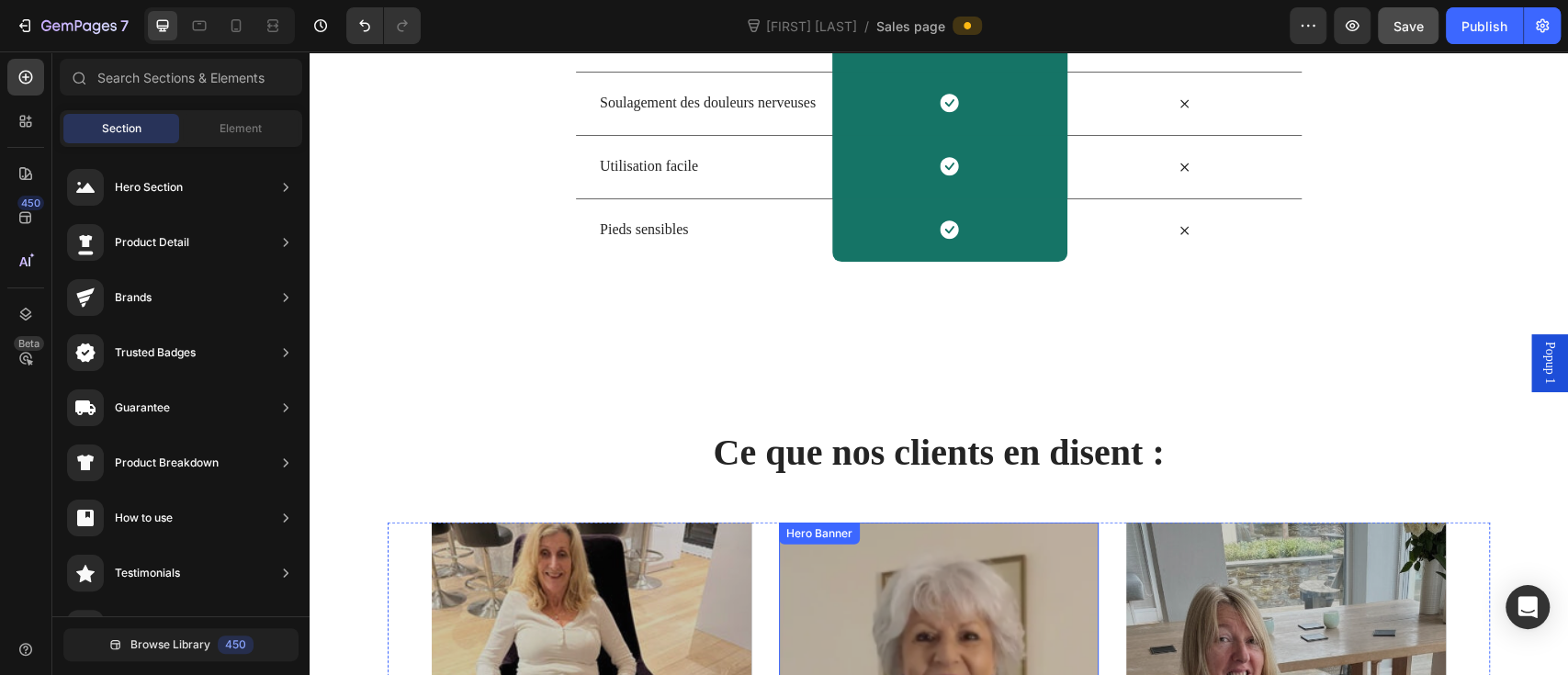 scroll, scrollTop: 2885, scrollLeft: 0, axis: vertical 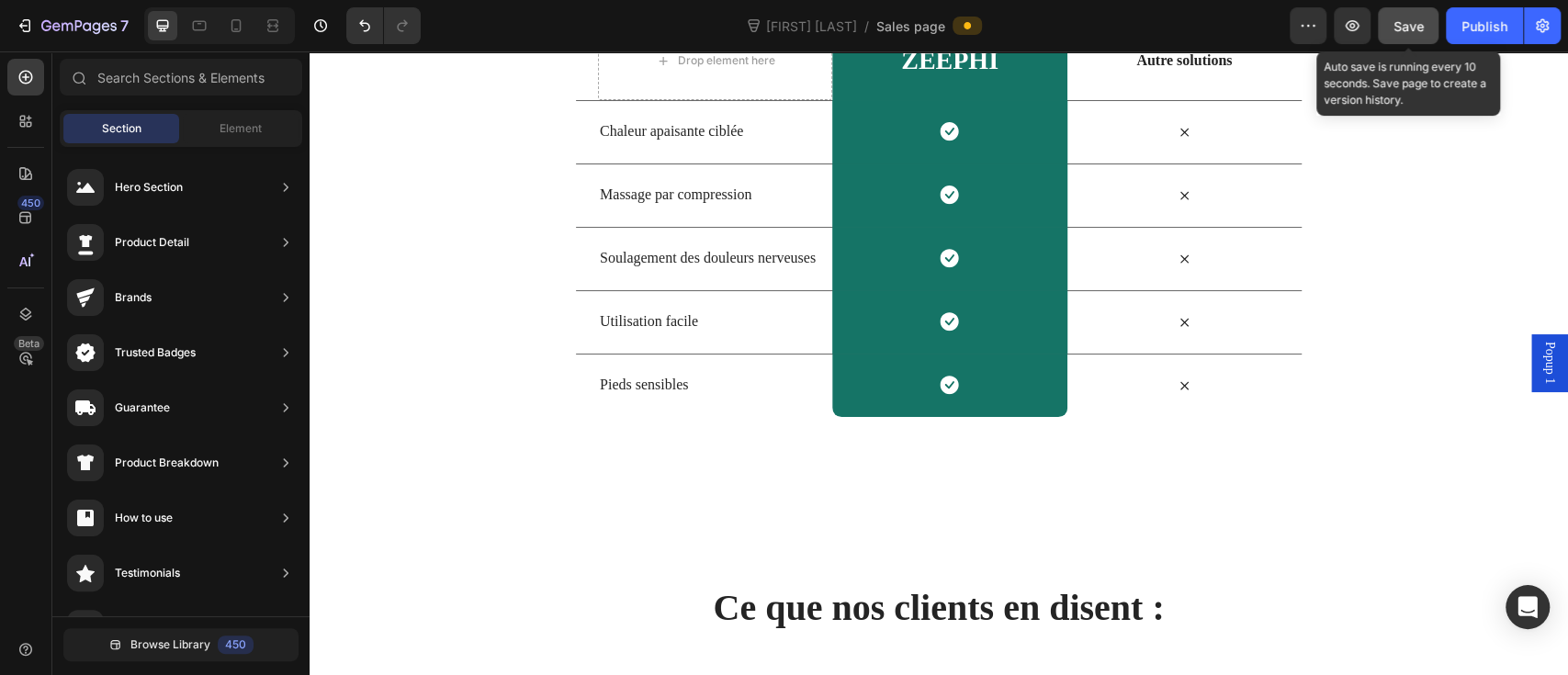 click on "Save" 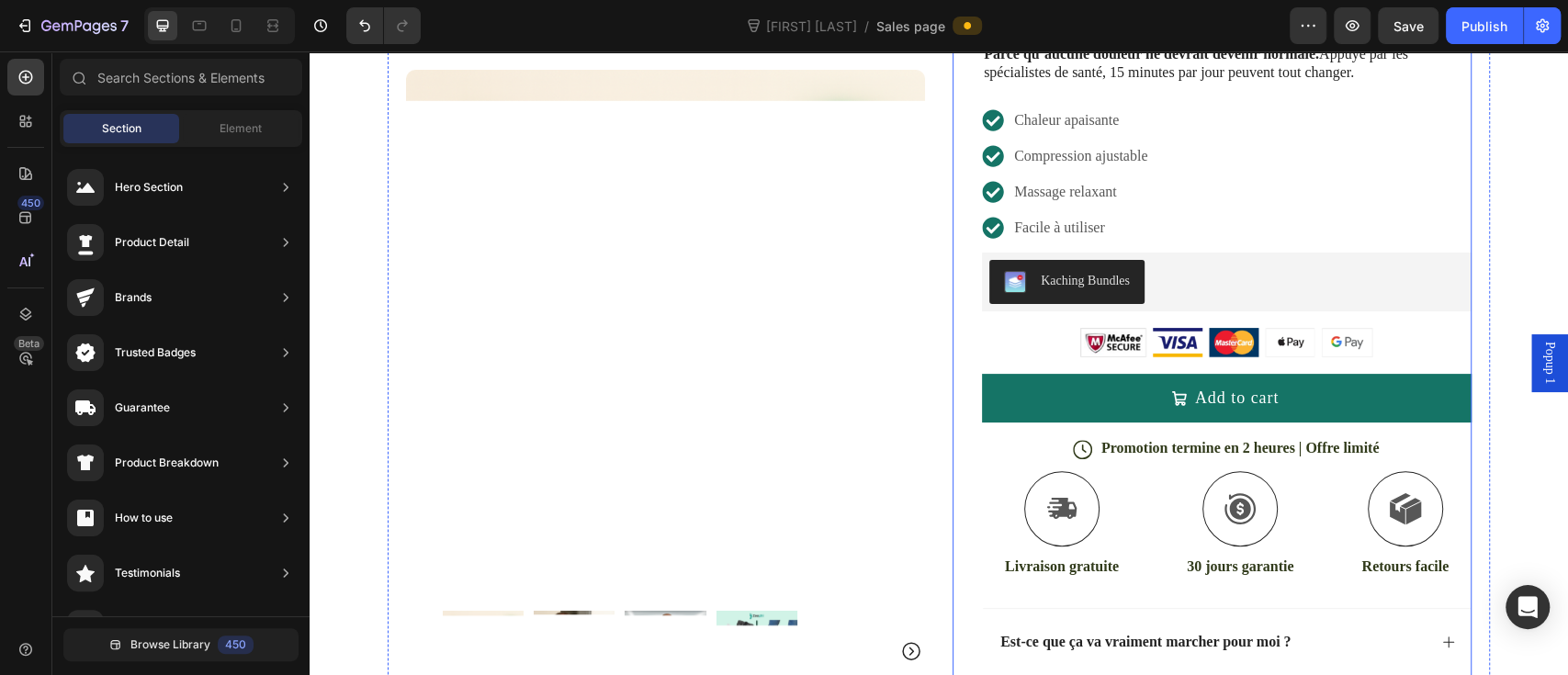 scroll, scrollTop: 68, scrollLeft: 0, axis: vertical 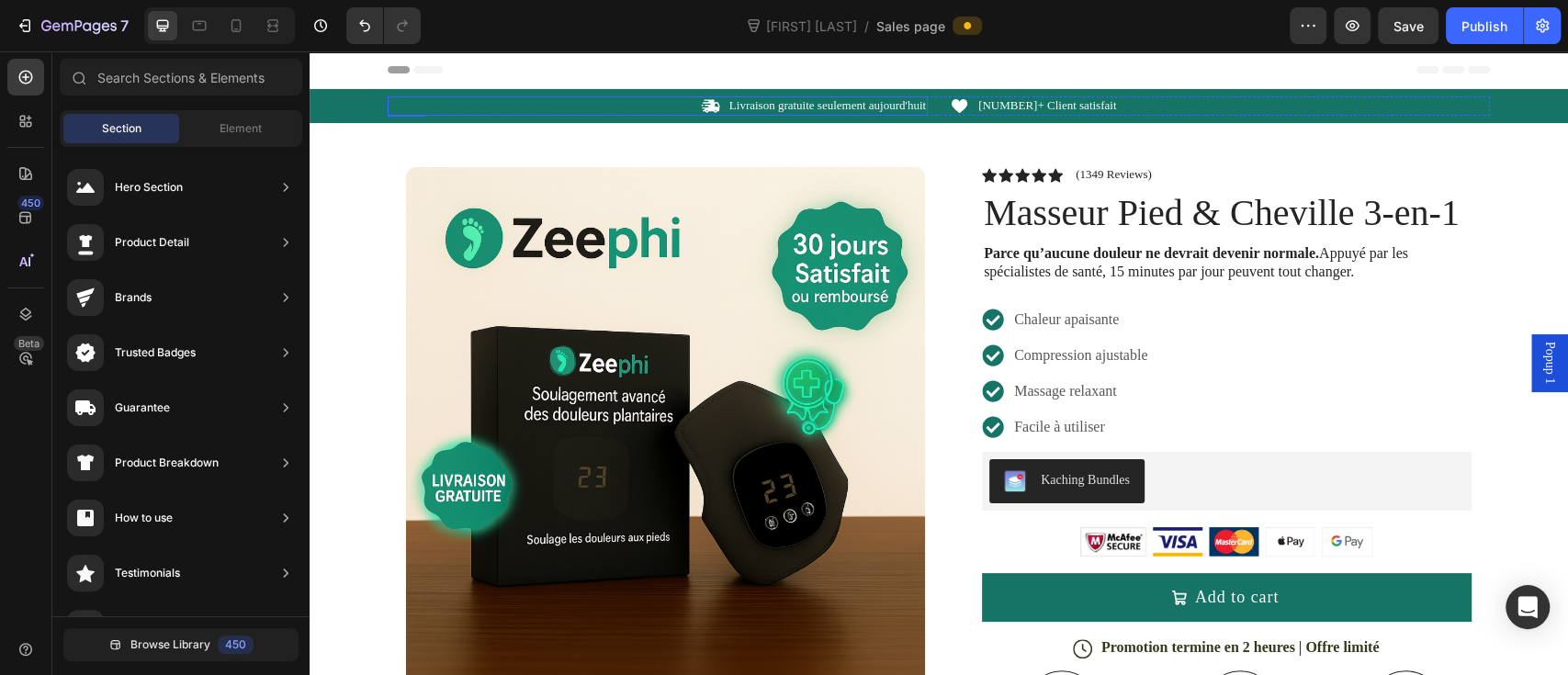 click on "Icon Livraison gratuite seulement aujourd'huit Text Block Row" at bounding box center (658, 106) 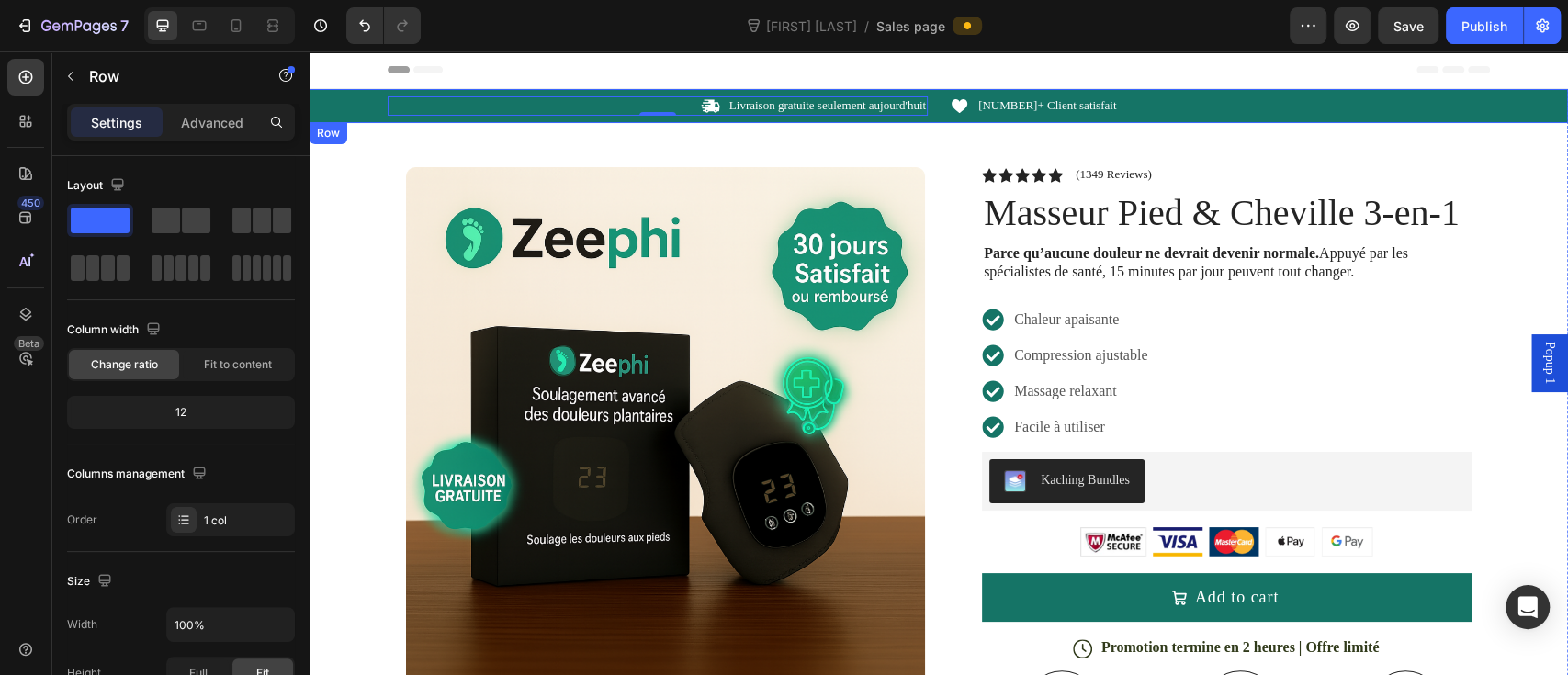 click on "Icon Livraison gratuite seulement aujourd'huit Text Block Row   0
Icon 1500+ Client satisfait Text Block Row Carousel" at bounding box center (939, 106) 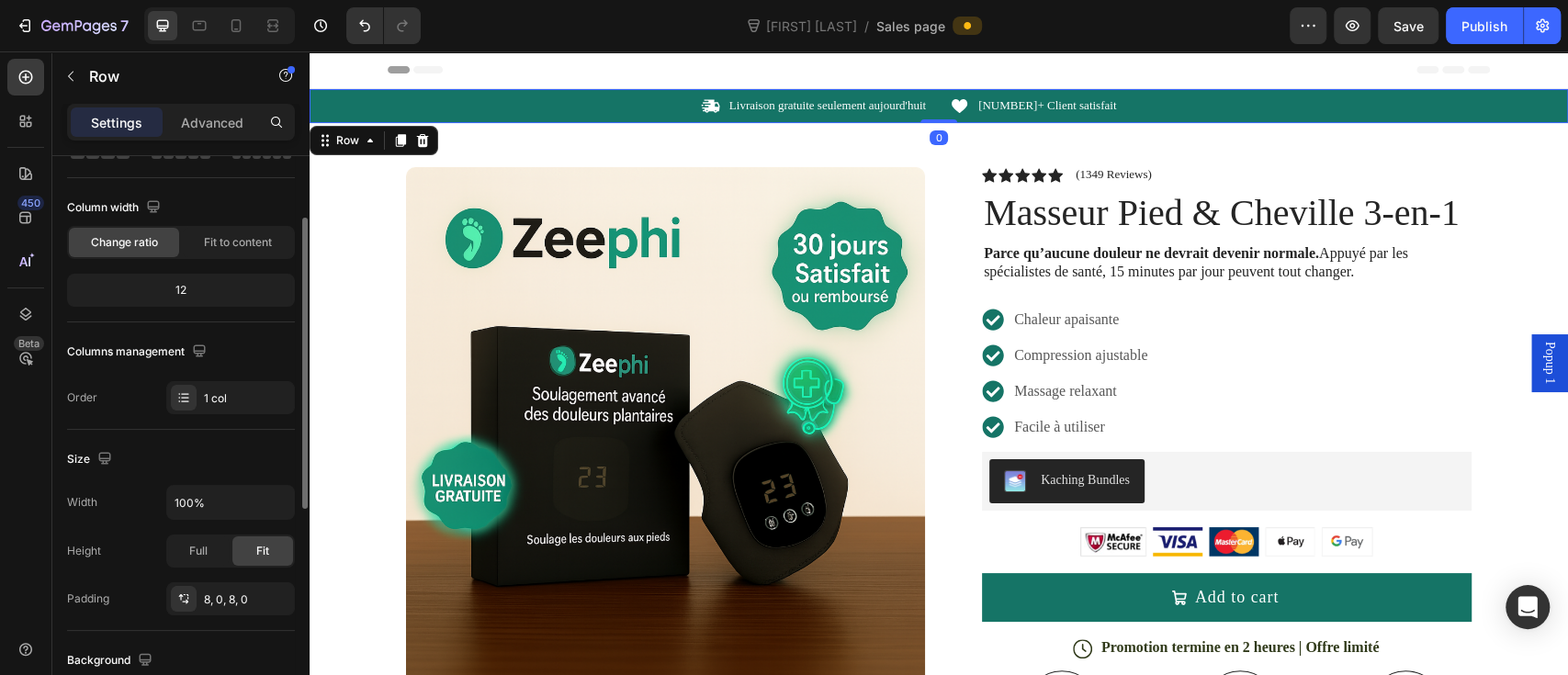 scroll, scrollTop: 244, scrollLeft: 0, axis: vertical 